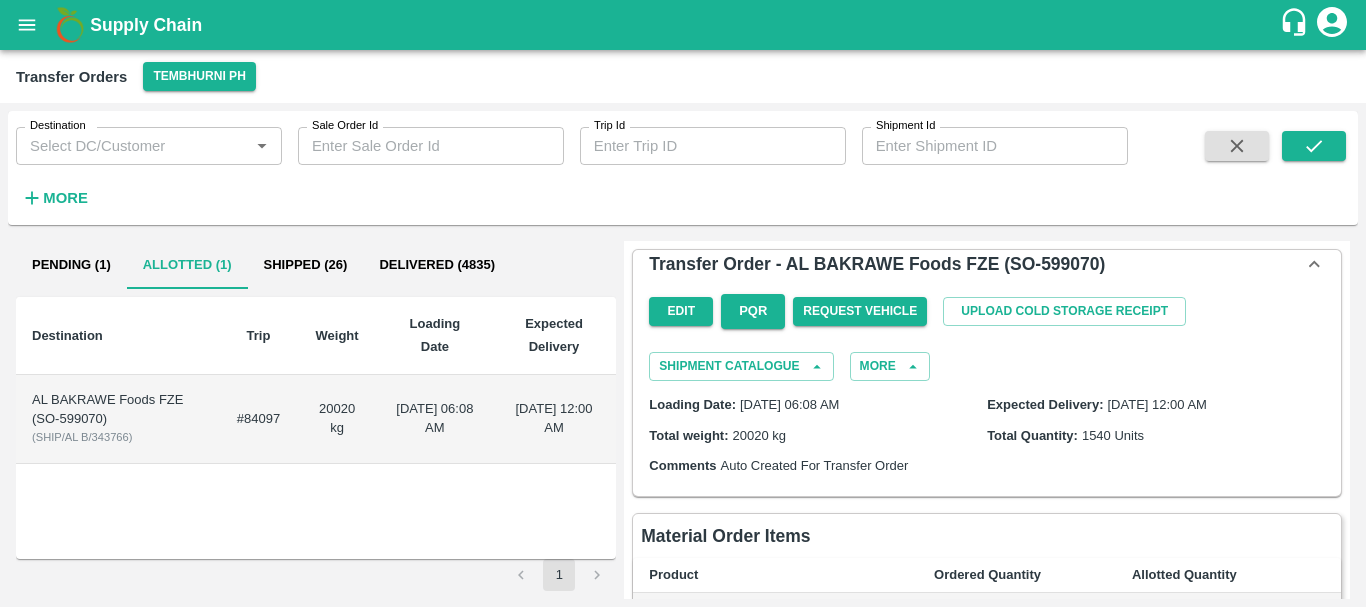 scroll, scrollTop: 0, scrollLeft: 0, axis: both 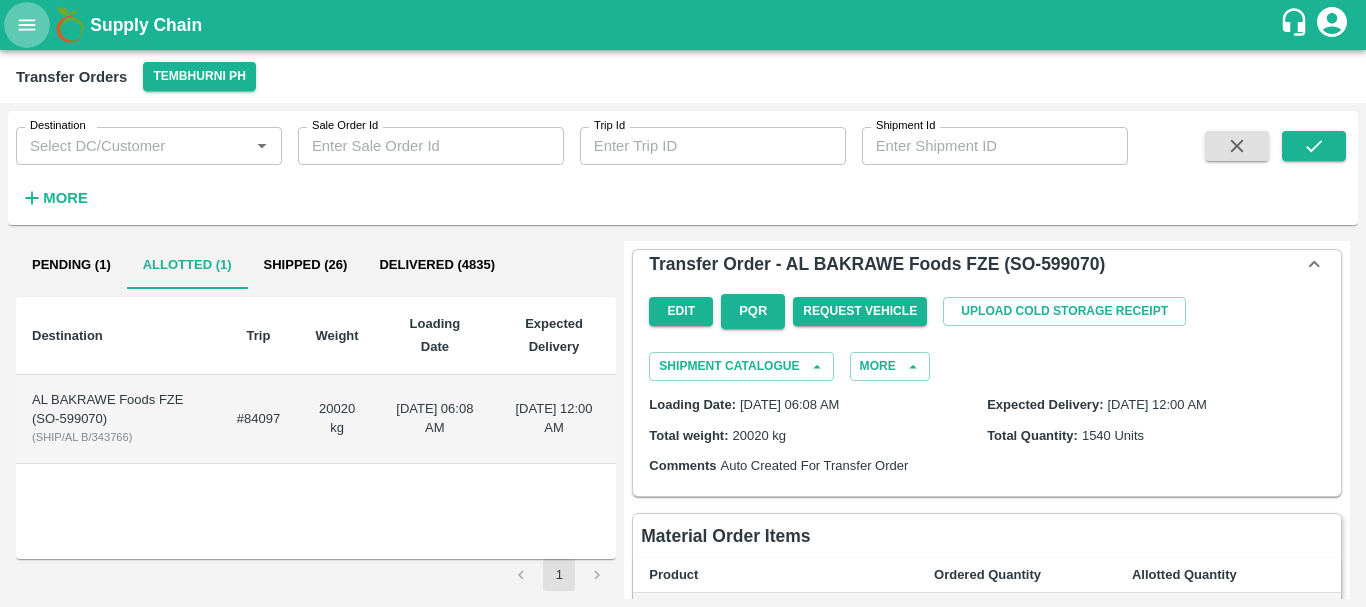 click 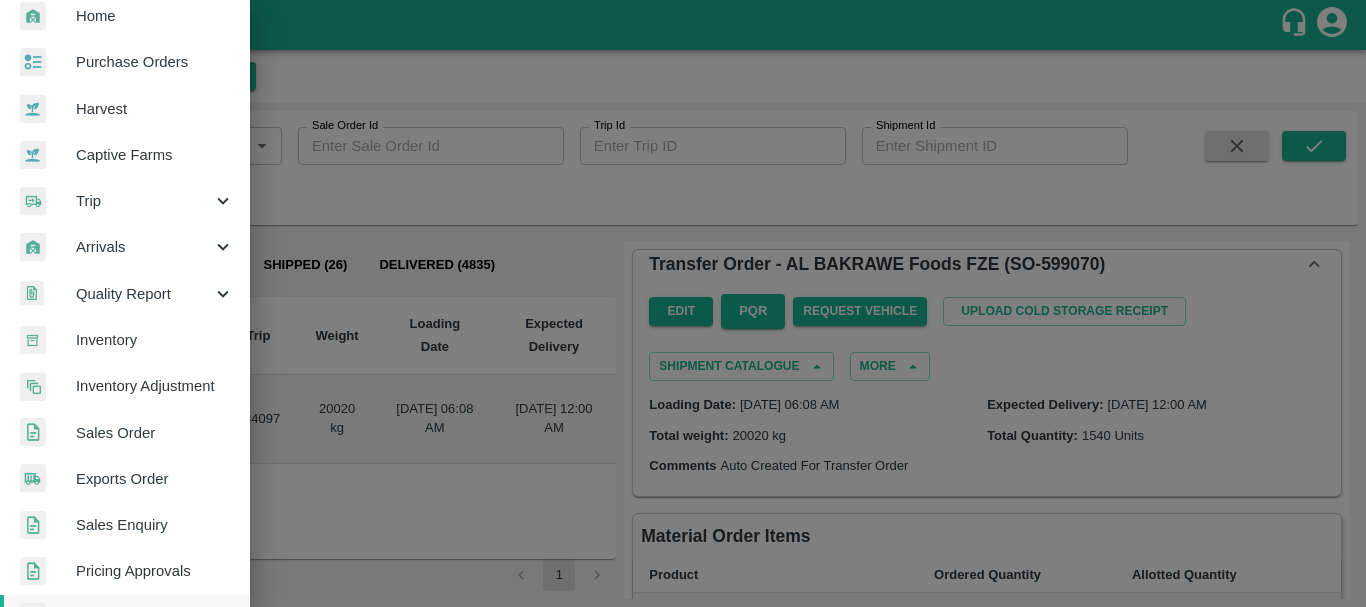 scroll, scrollTop: 54, scrollLeft: 0, axis: vertical 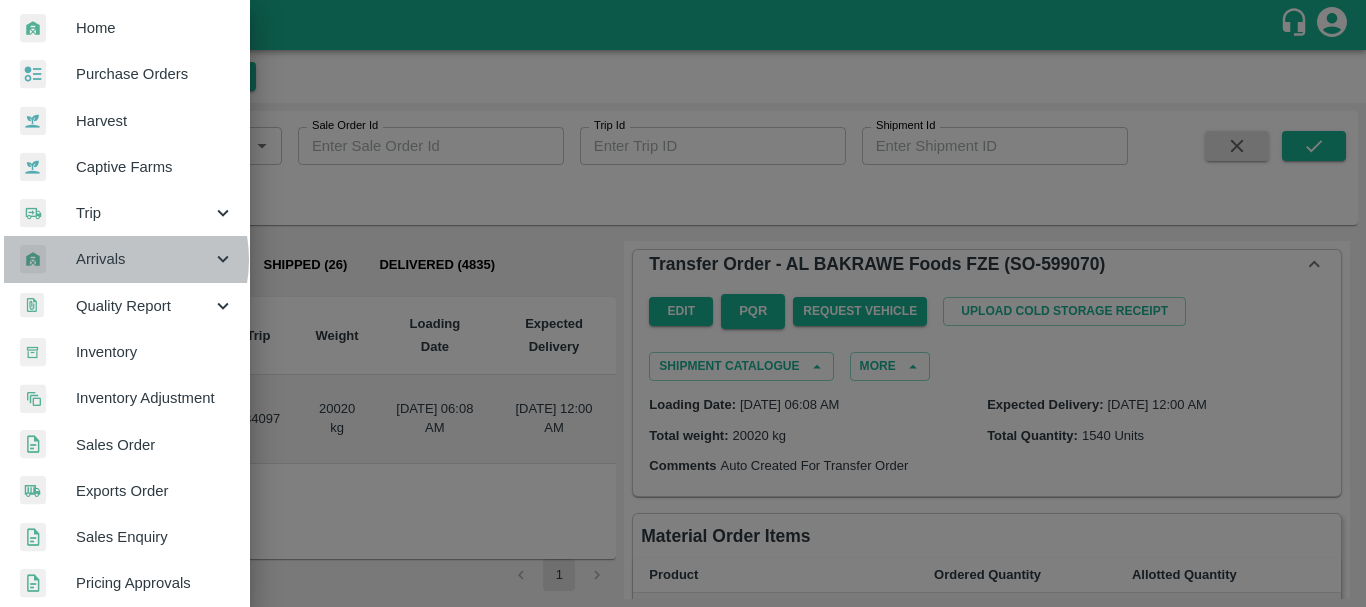click on "Arrivals" at bounding box center [144, 259] 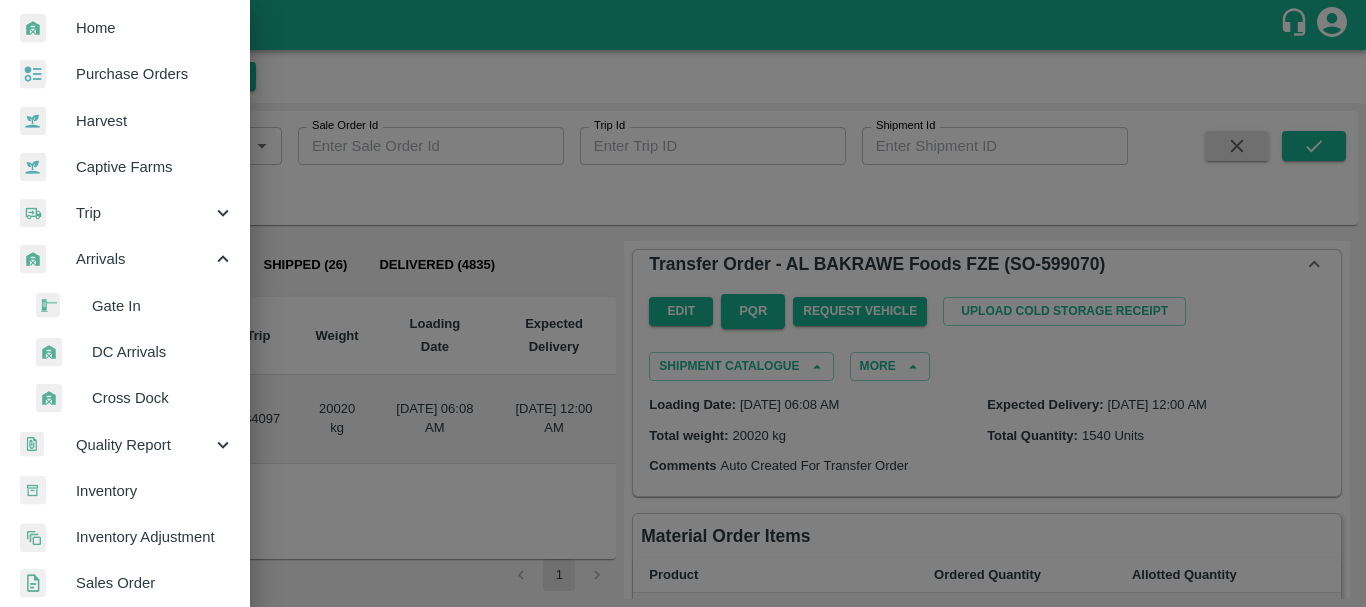 click on "DC Arrivals" at bounding box center [163, 352] 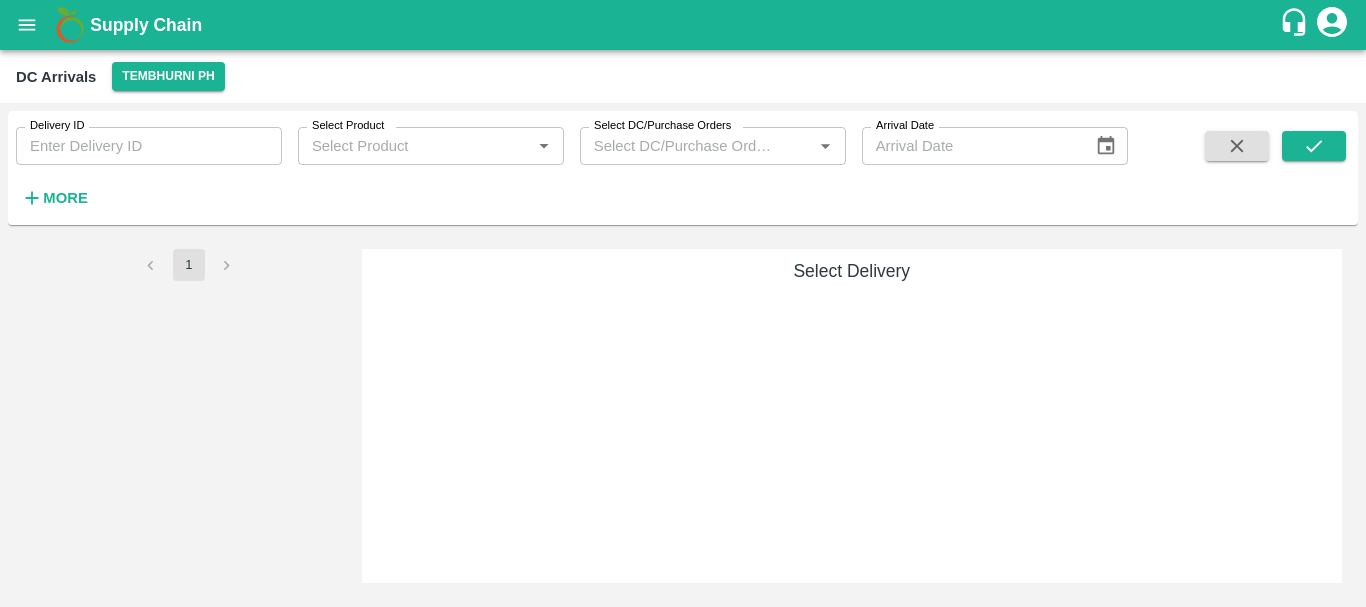 type 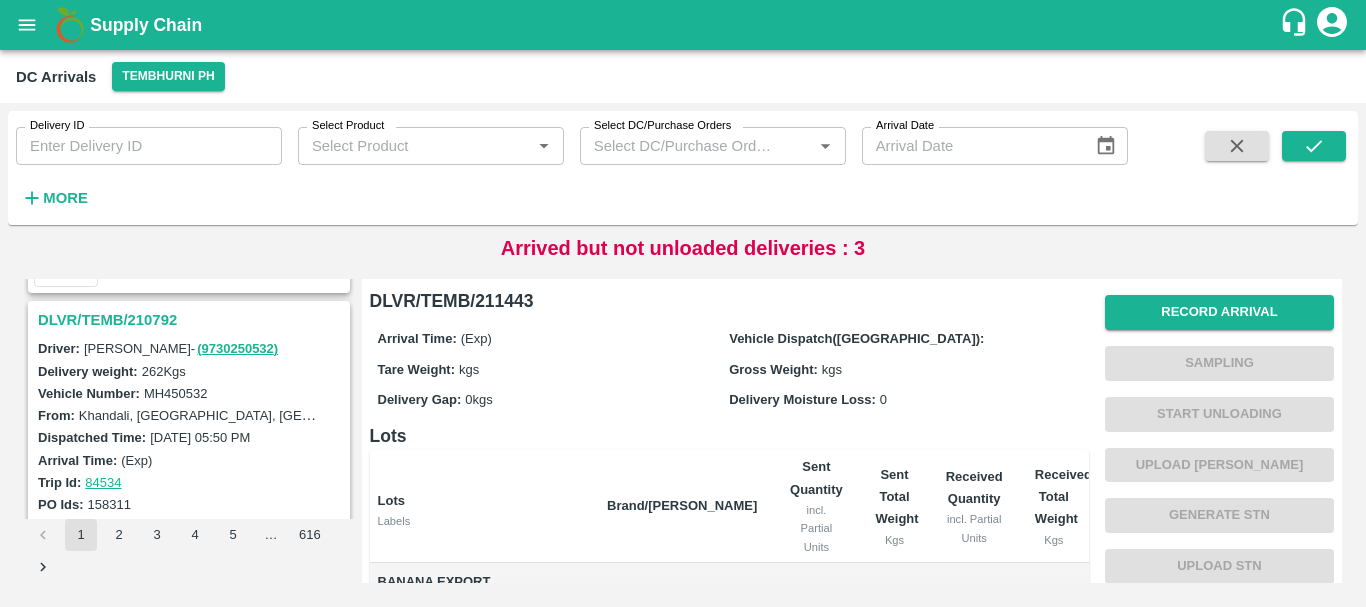 scroll, scrollTop: 5474, scrollLeft: 0, axis: vertical 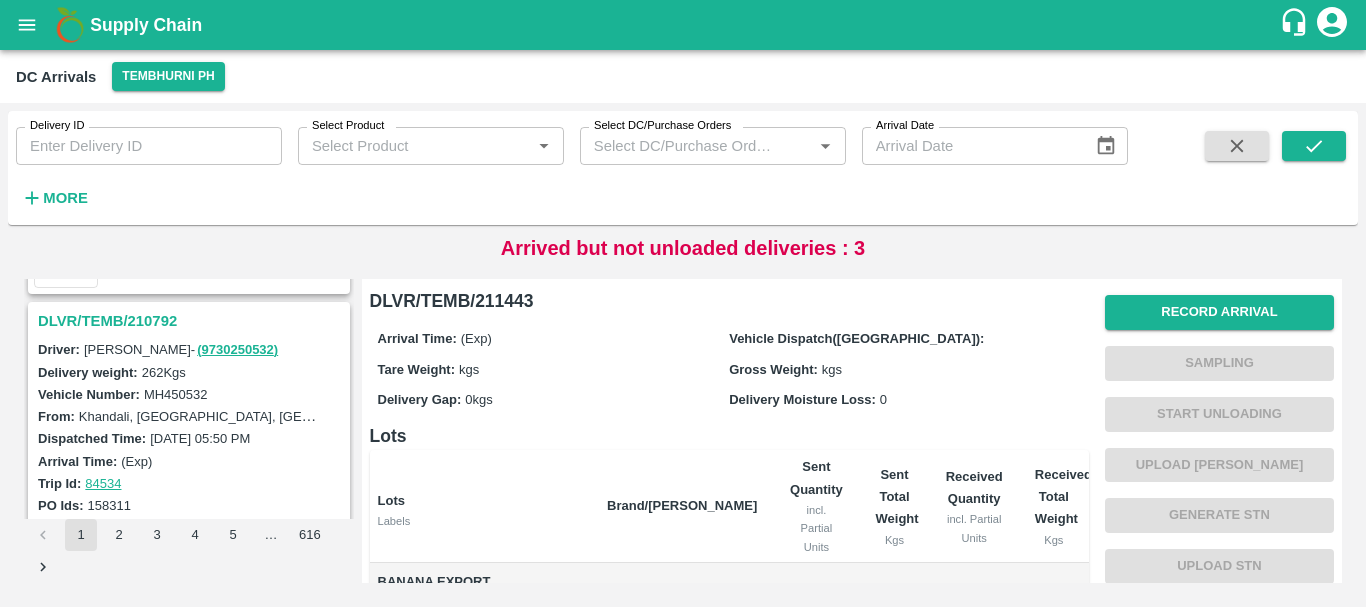 click on "DLVR/TEMB/210792" at bounding box center (192, 321) 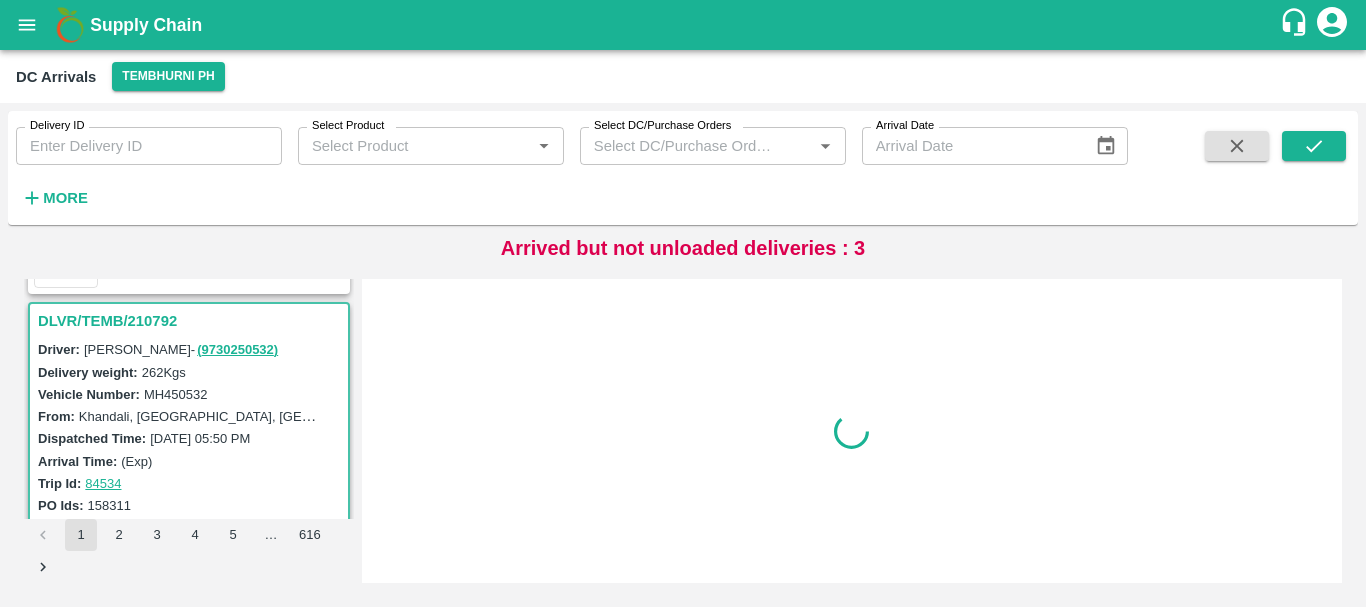 scroll, scrollTop: 5497, scrollLeft: 0, axis: vertical 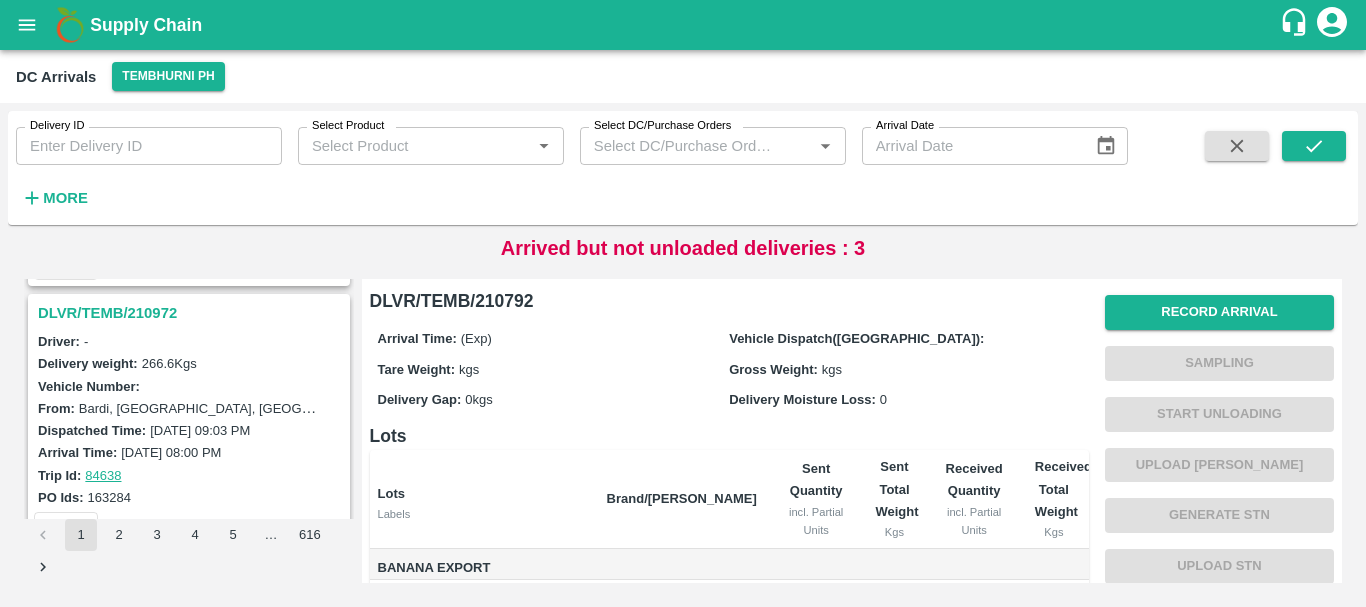 drag, startPoint x: 180, startPoint y: 345, endPoint x: 137, endPoint y: 313, distance: 53.600372 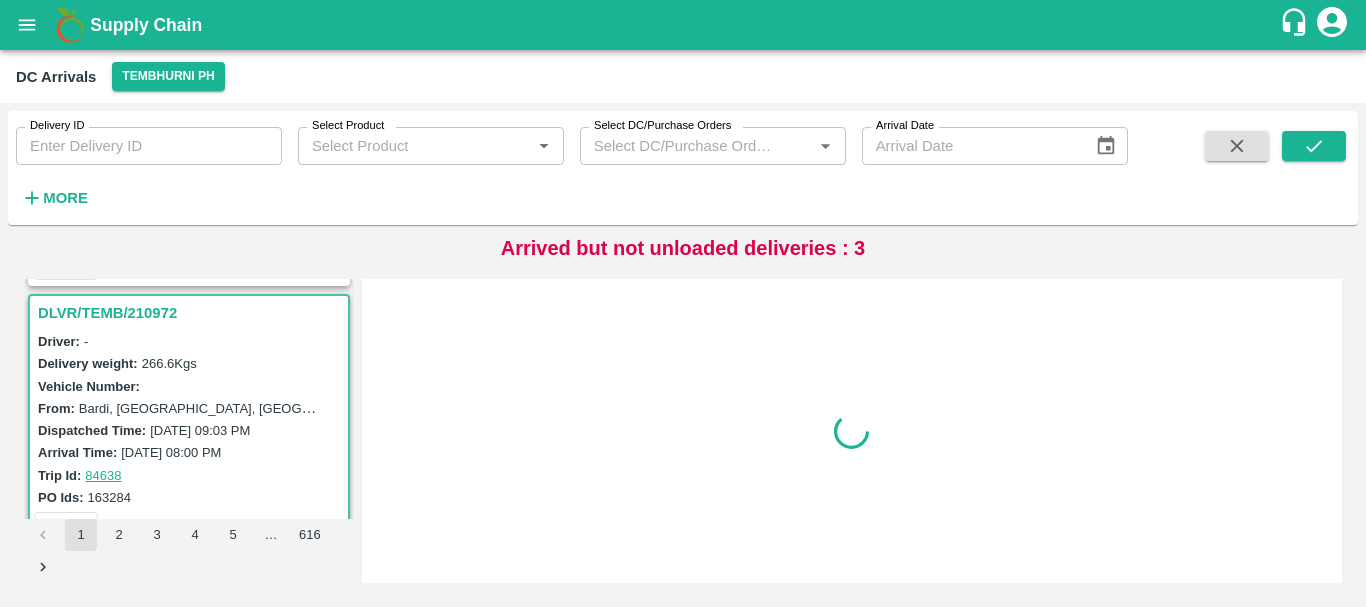 scroll, scrollTop: 5236, scrollLeft: 0, axis: vertical 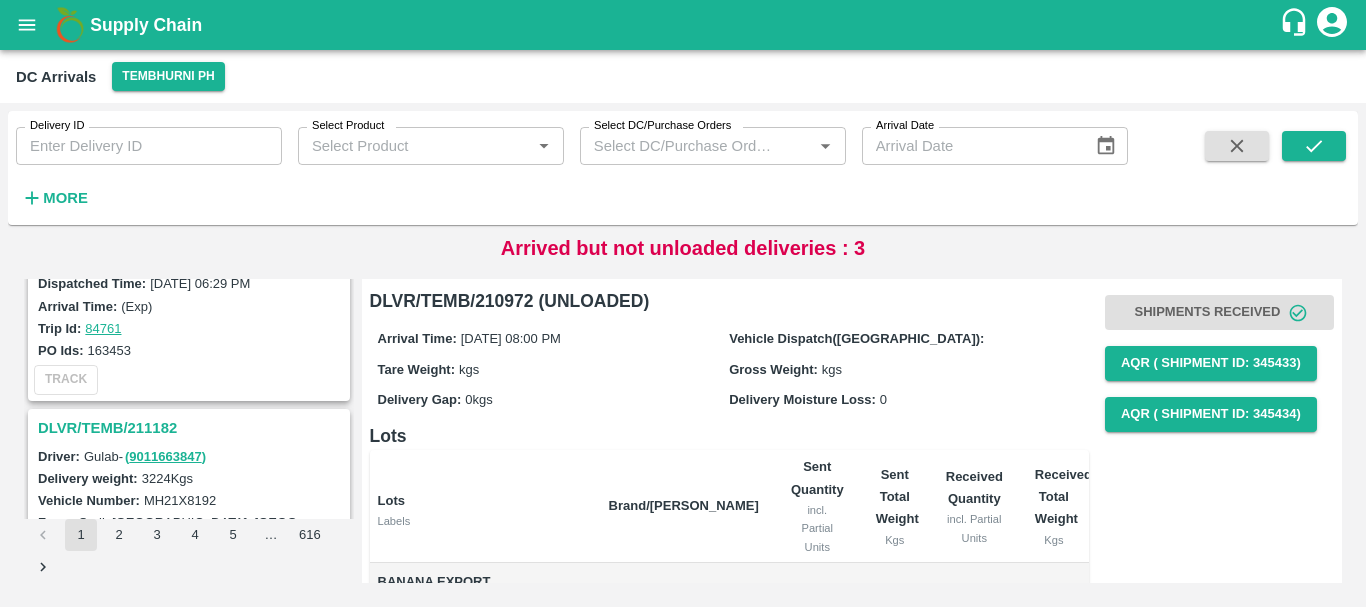 click on "DLVR/TEMB/211182" at bounding box center (192, 428) 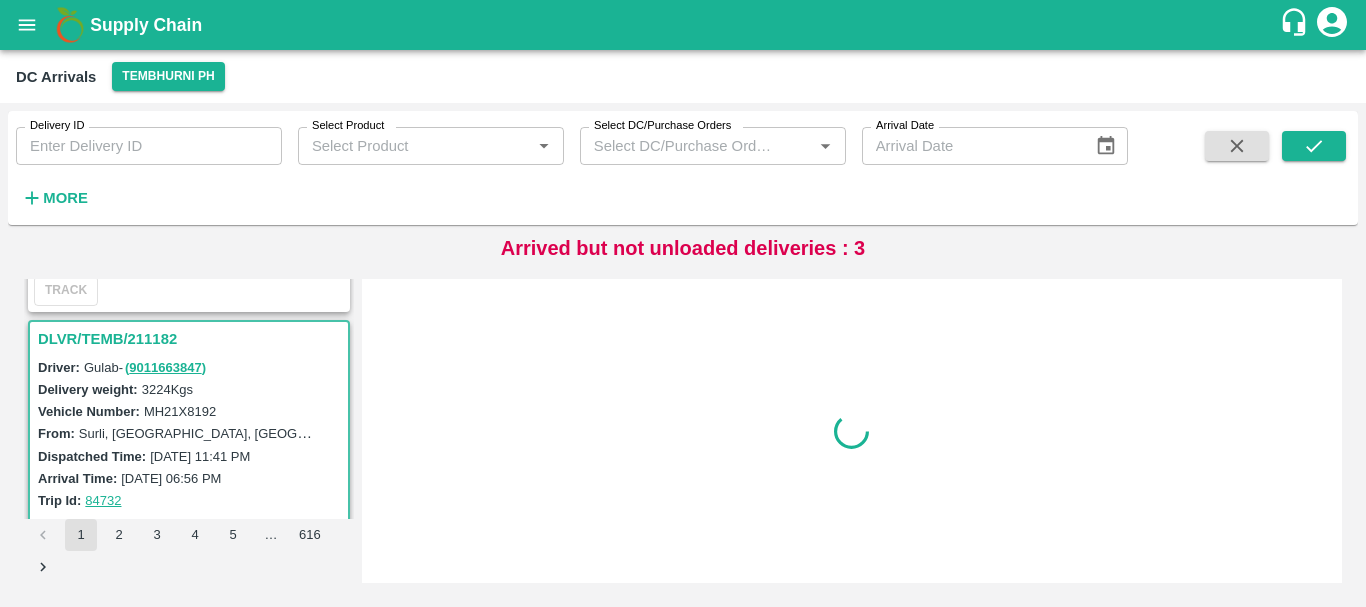 scroll, scrollTop: 4974, scrollLeft: 0, axis: vertical 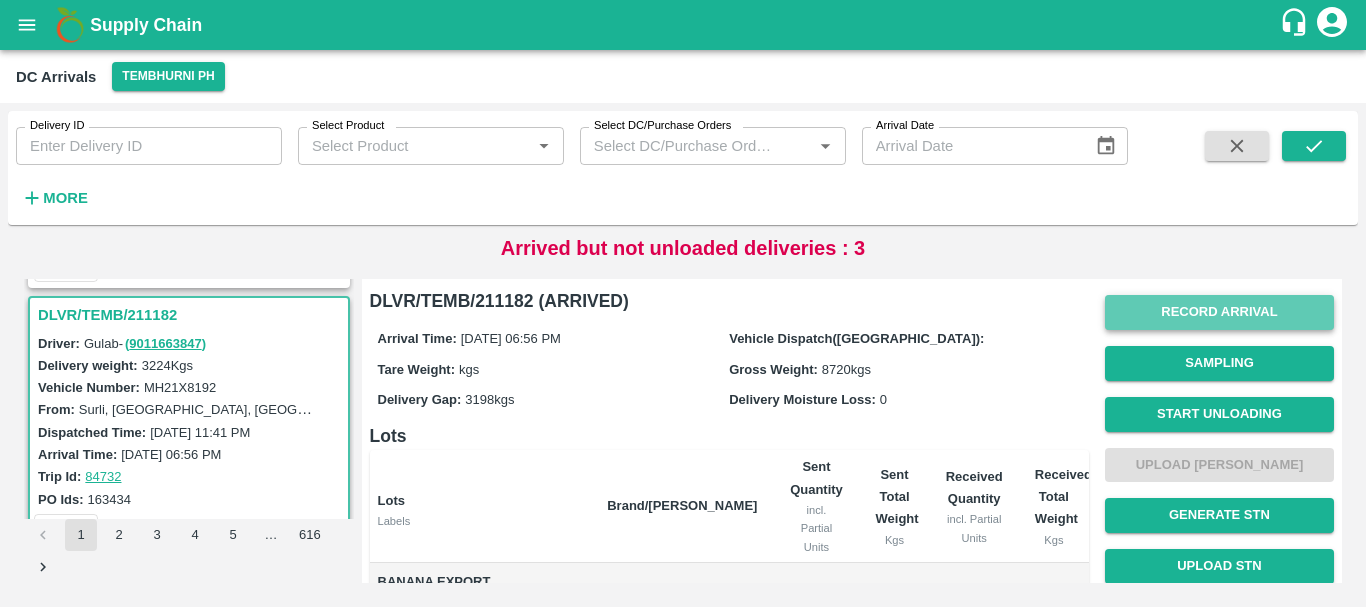 click on "Record Arrival" at bounding box center (1219, 312) 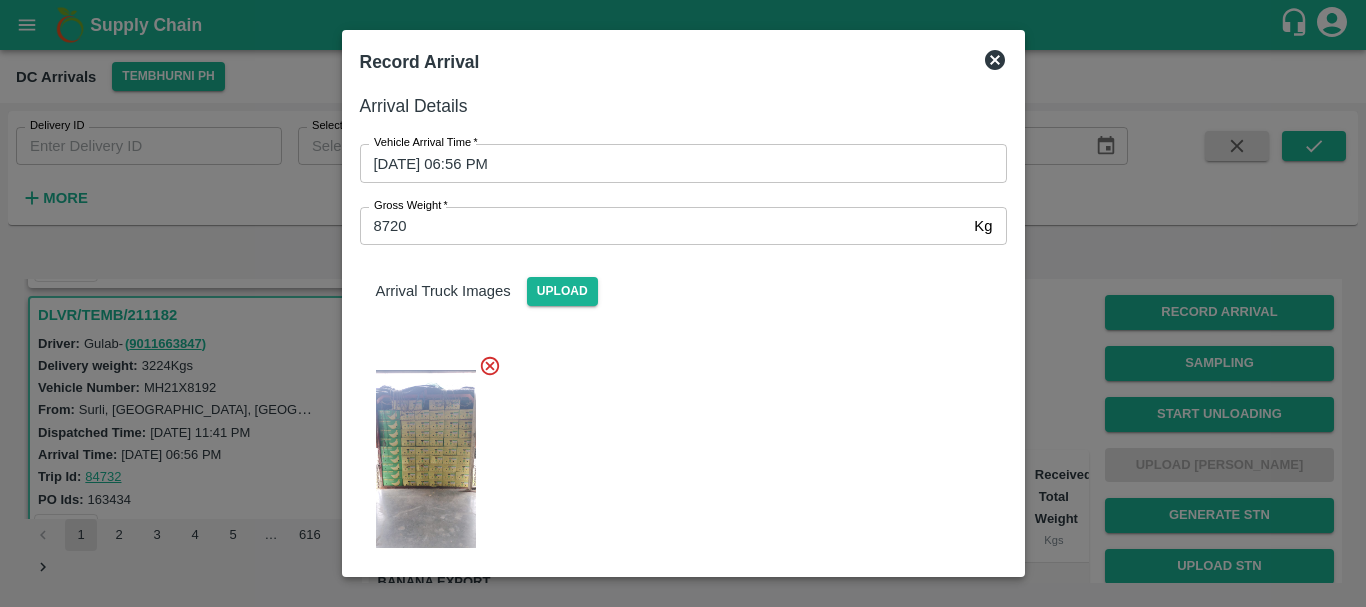 scroll, scrollTop: 249, scrollLeft: 0, axis: vertical 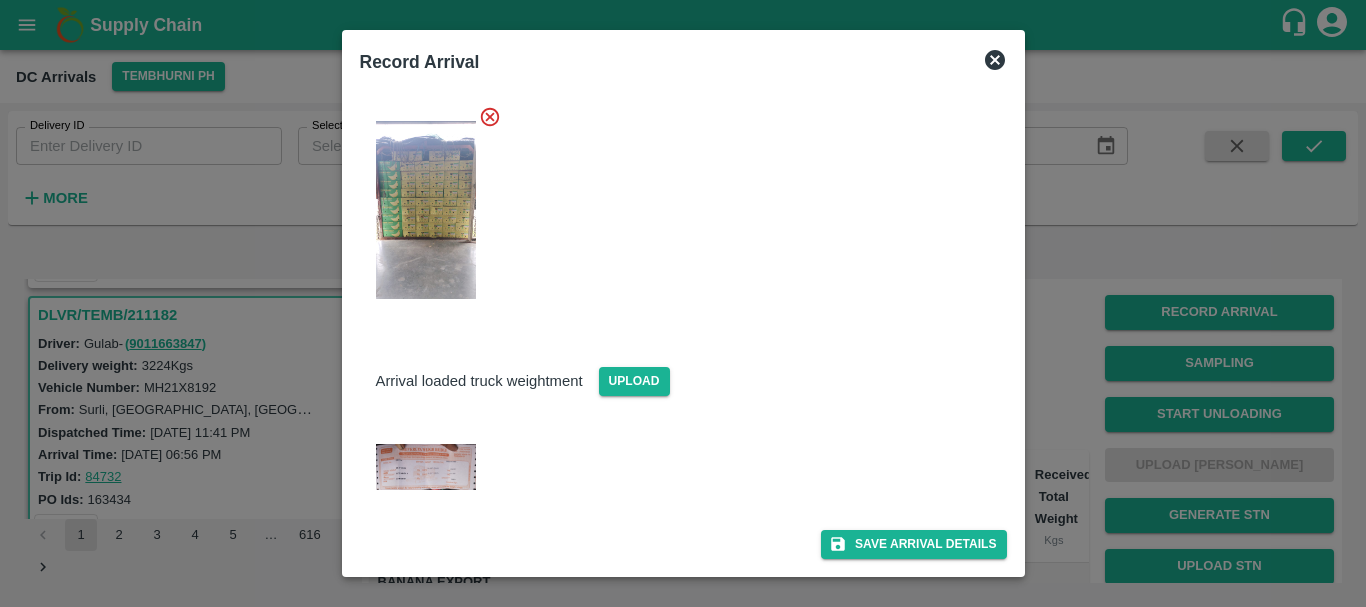click at bounding box center (426, 467) 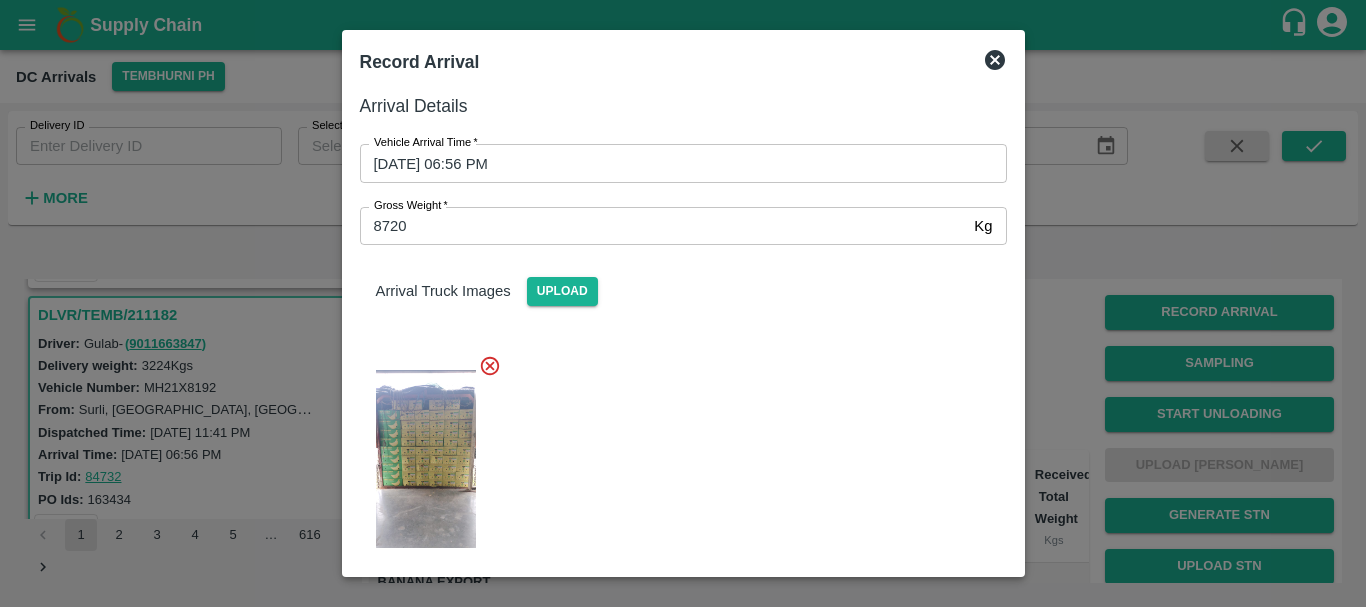 scroll, scrollTop: 249, scrollLeft: 0, axis: vertical 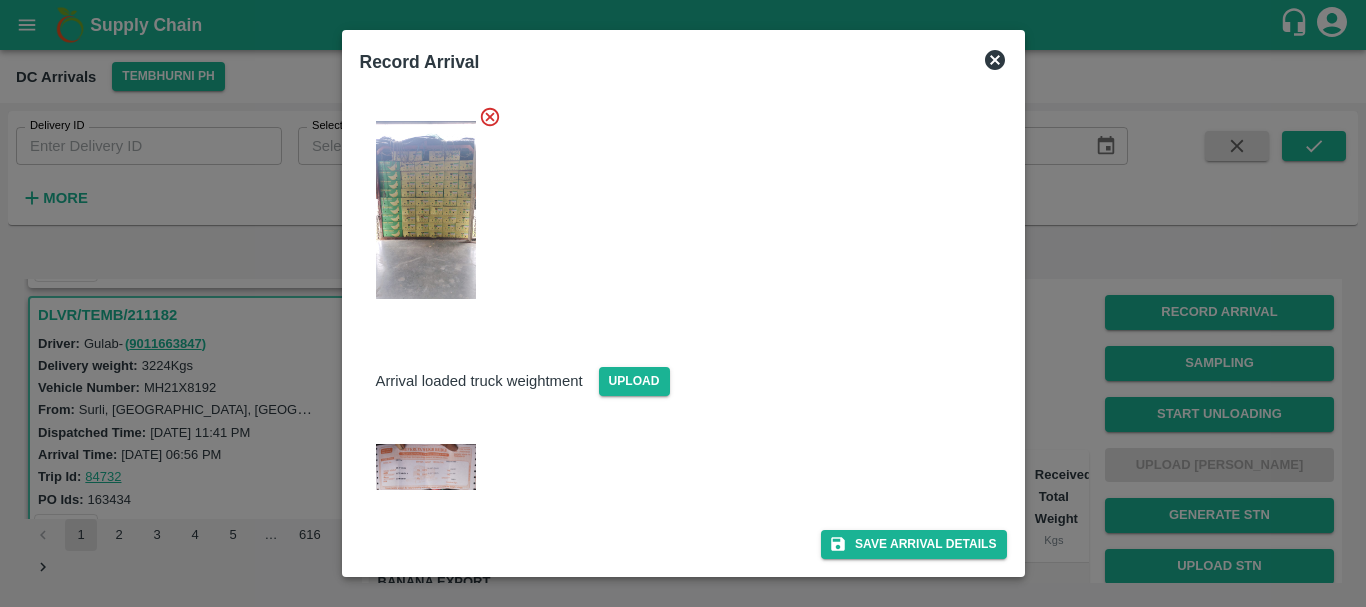 click at bounding box center [683, 303] 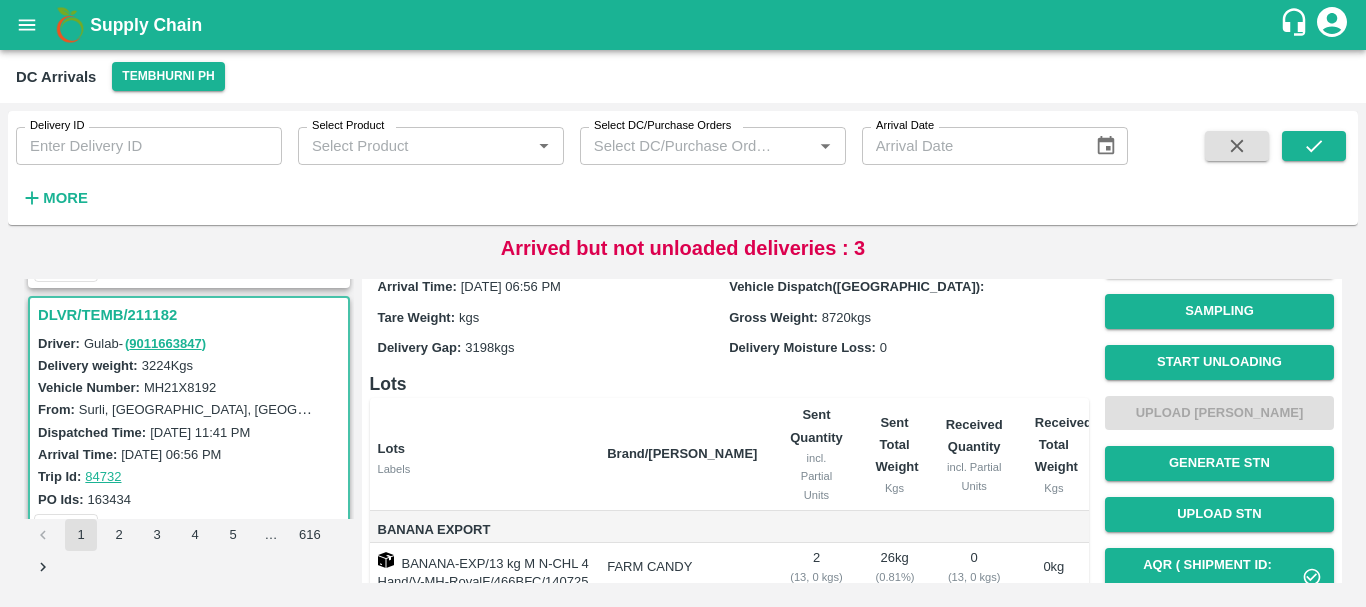 scroll, scrollTop: 396, scrollLeft: 0, axis: vertical 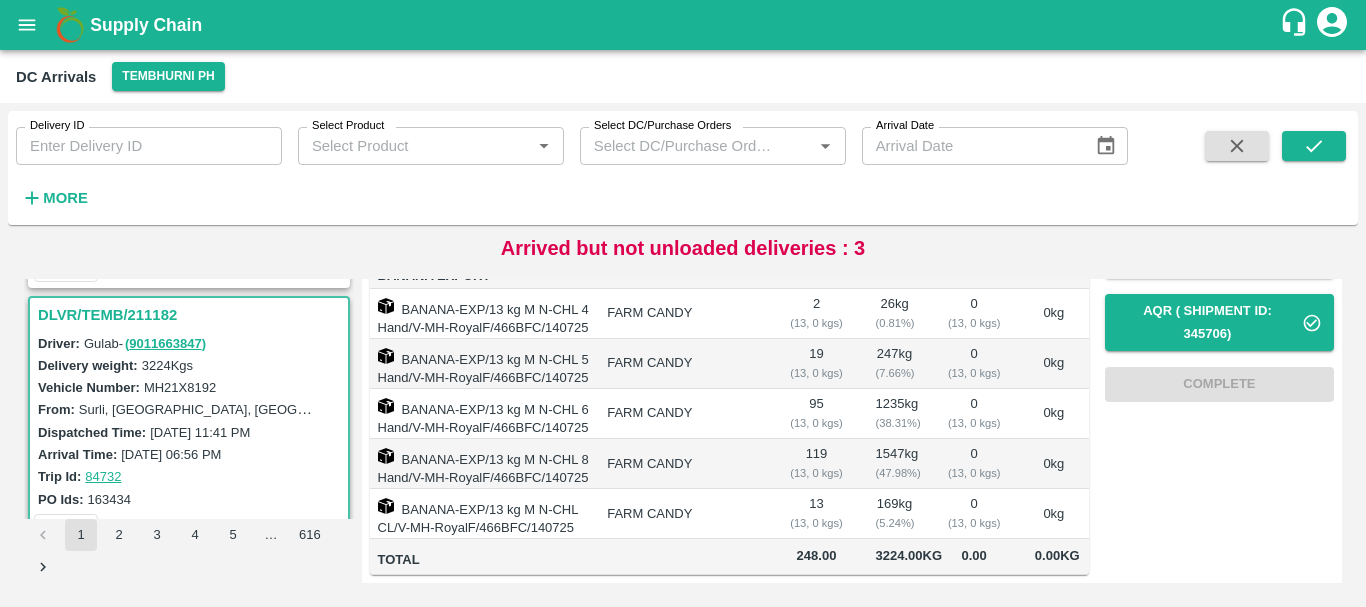 click on "95 ( 13,   0   kgs)" at bounding box center (816, 414) 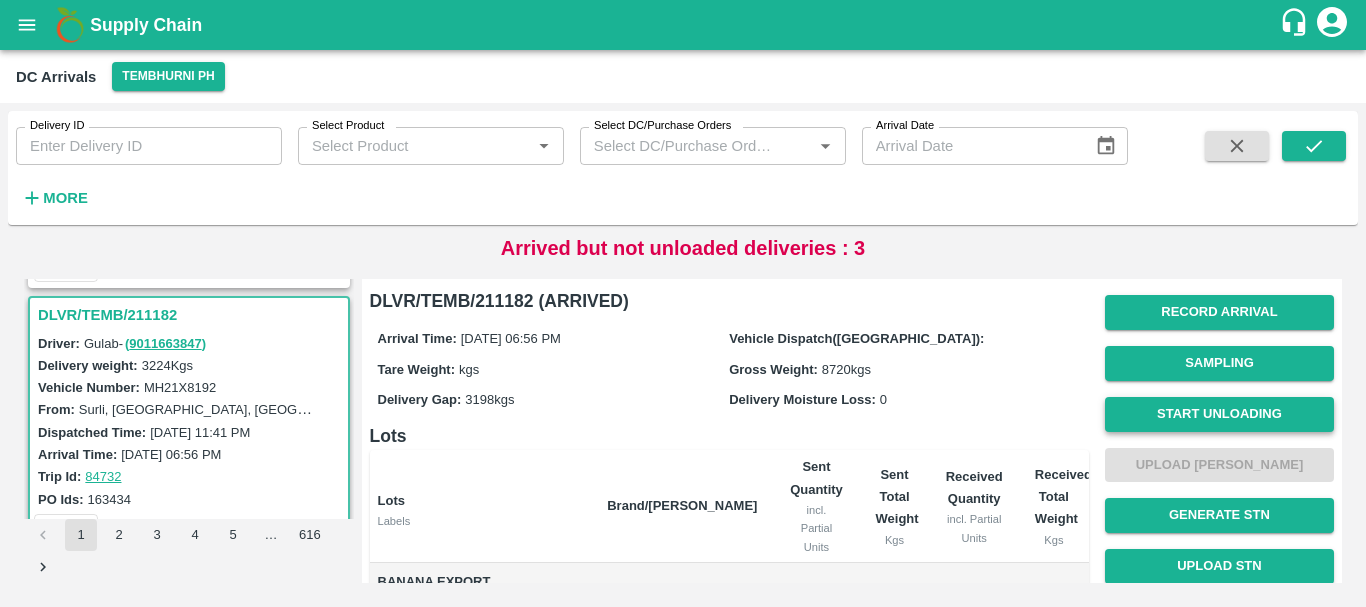 scroll, scrollTop: 1, scrollLeft: 0, axis: vertical 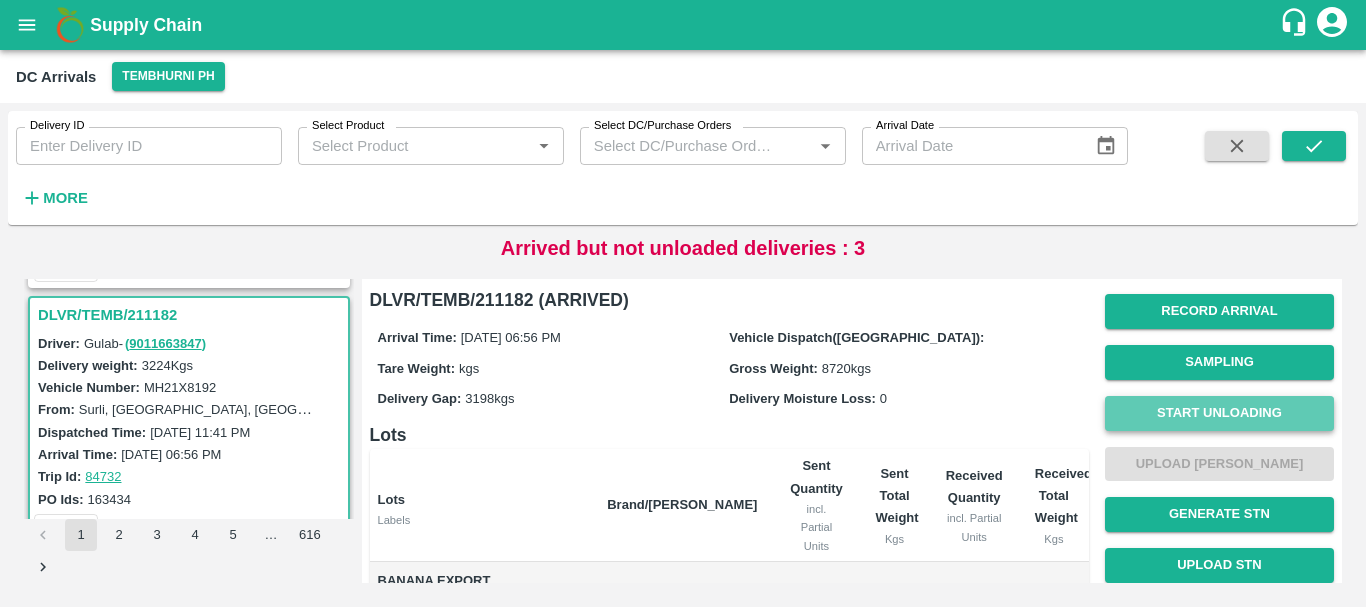click on "Start Unloading" at bounding box center (1219, 413) 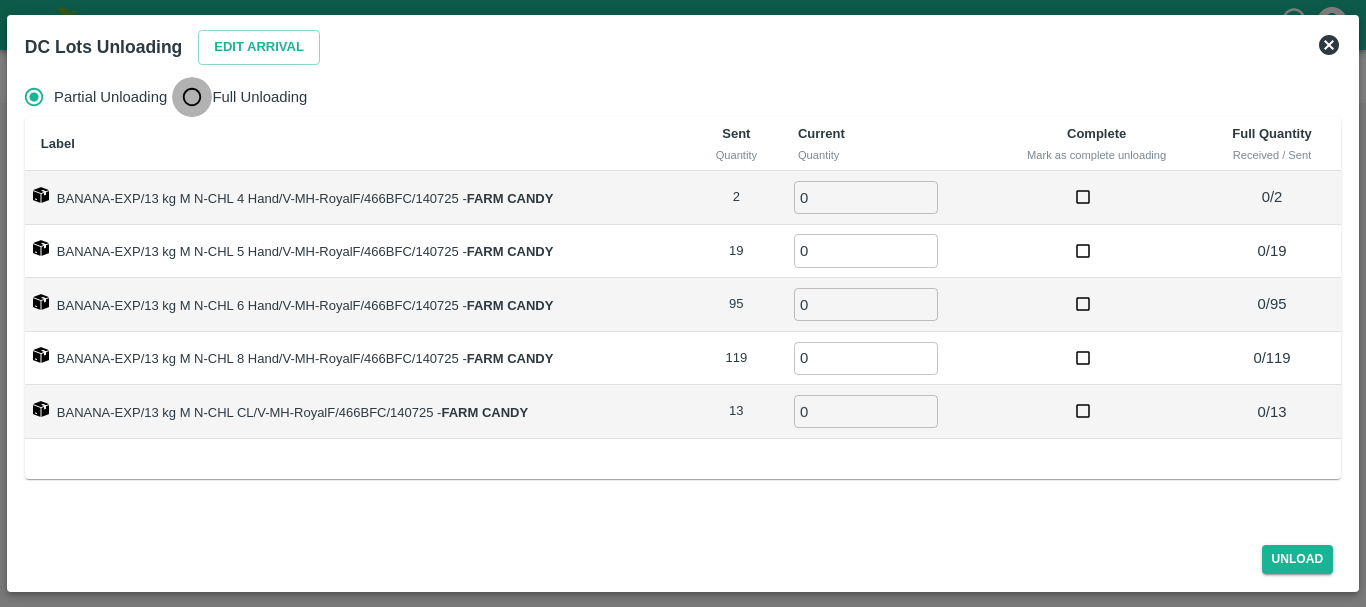 click on "Full Unloading" at bounding box center (192, 97) 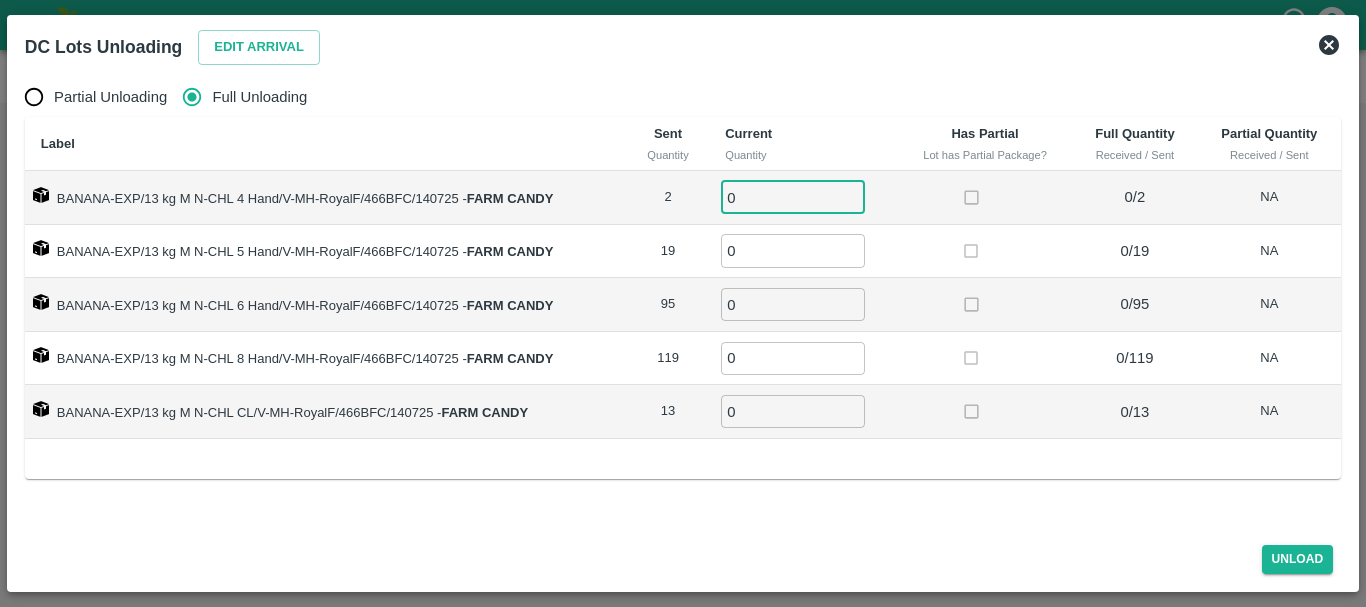click on "0" at bounding box center [793, 197] 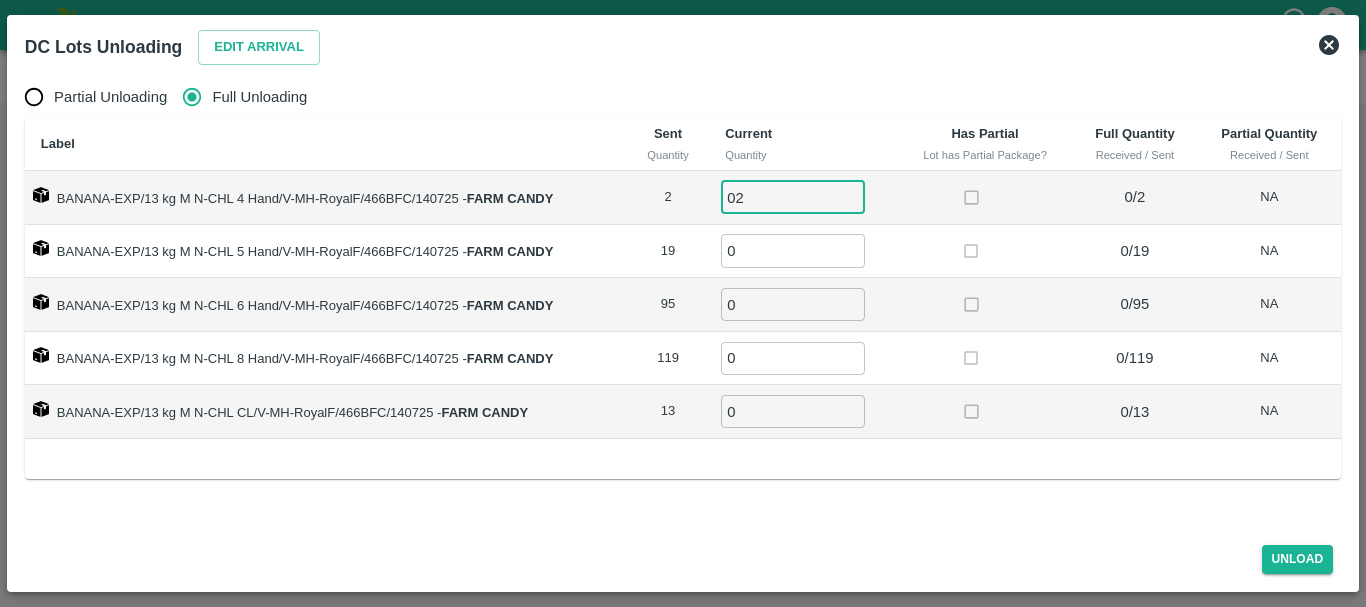 type on "02" 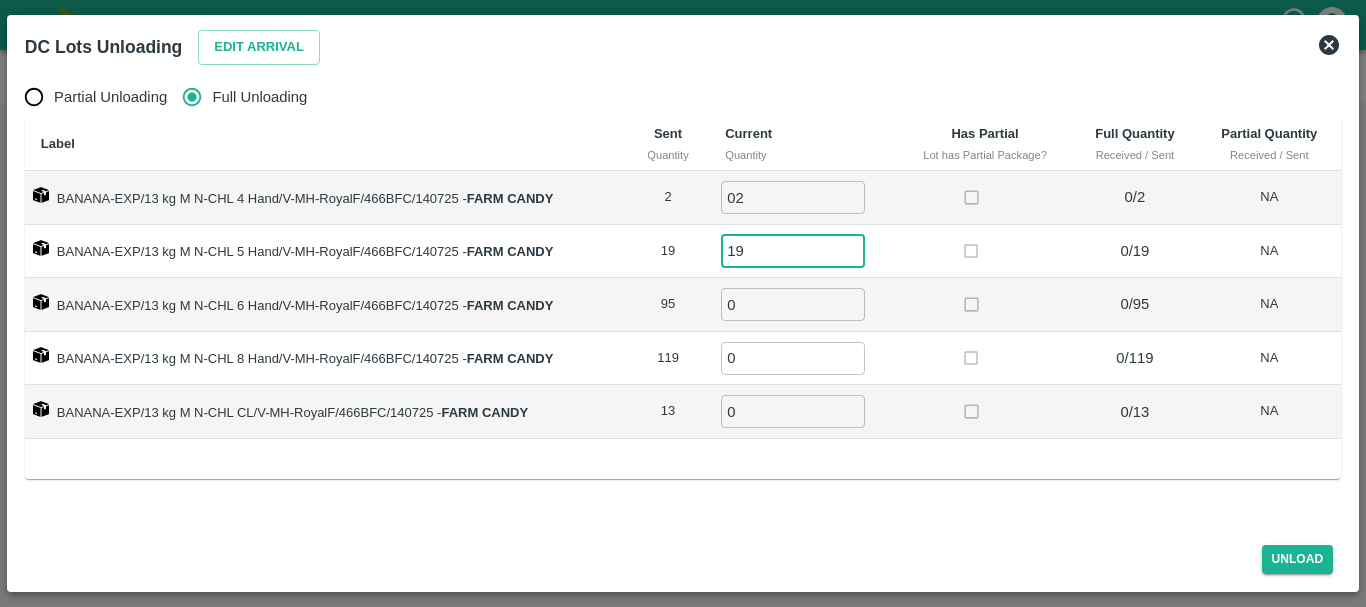 type on "19" 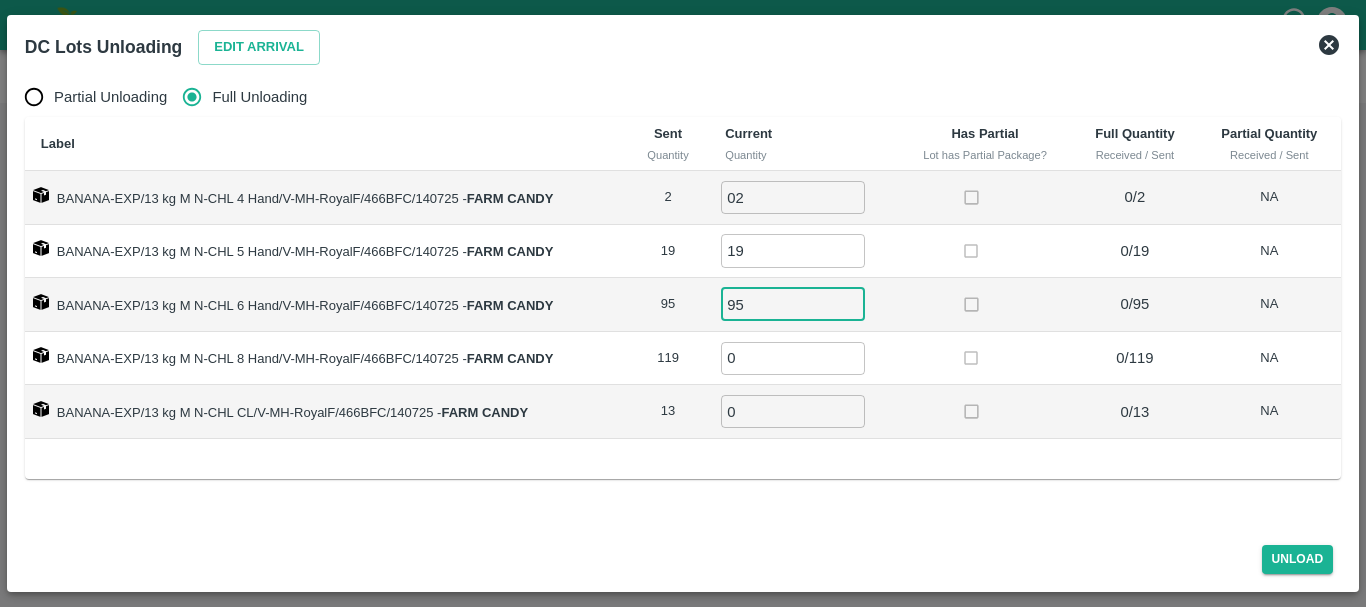 type on "95" 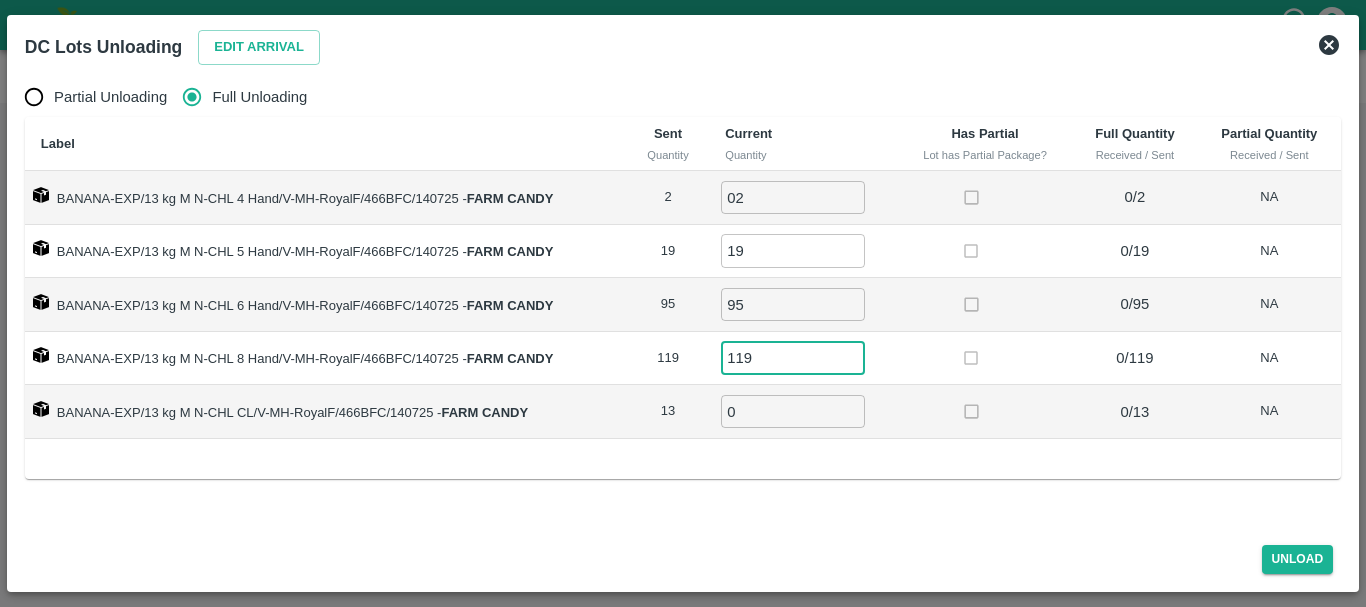 type on "119" 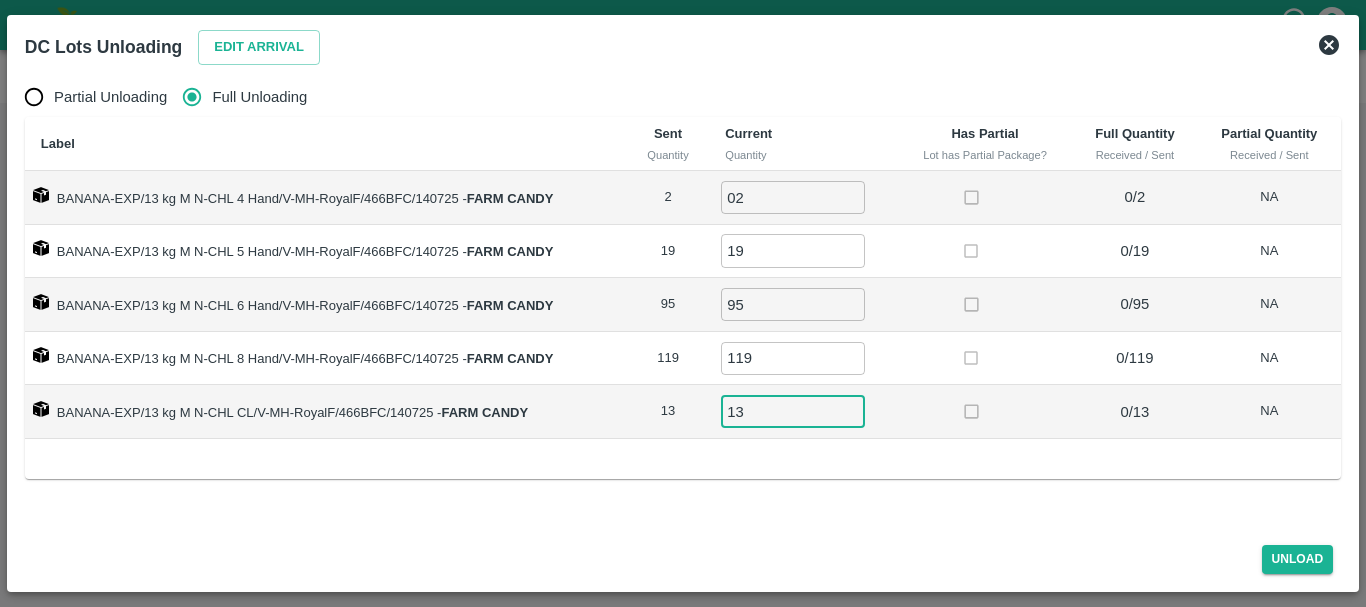 type on "13" 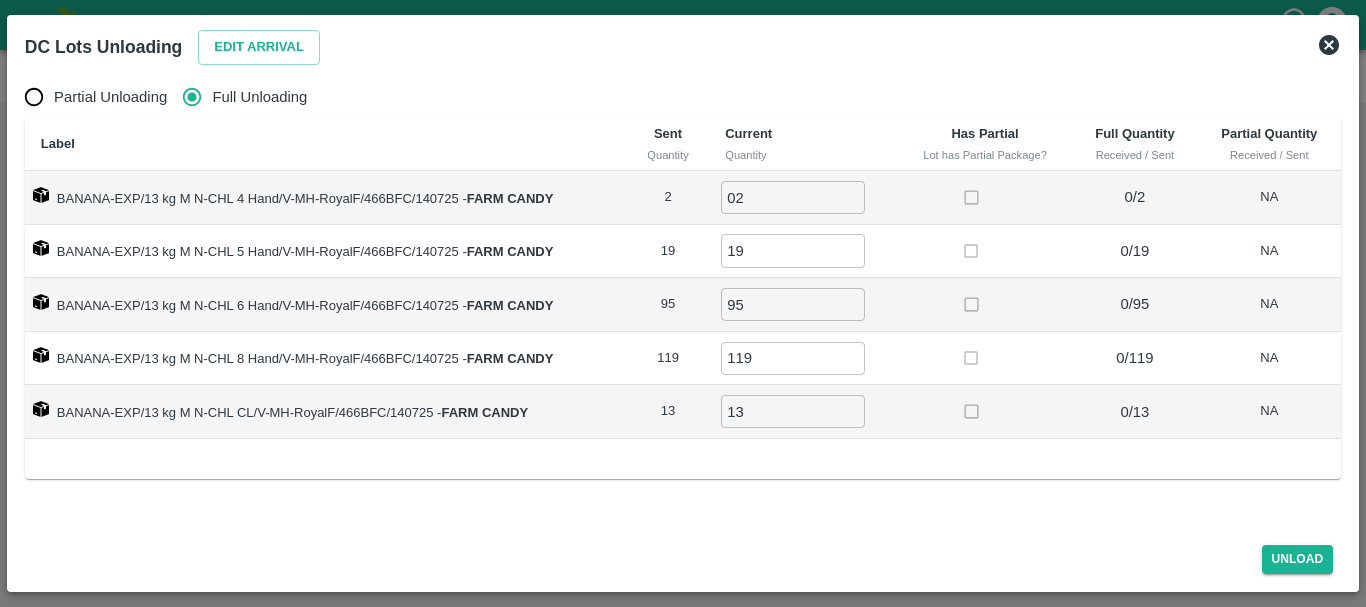 click on "Label Sent Quantity Current Quantity Has Partial Lot has Partial Package? Full Quantity Received / Sent Partial Quantity Received / Sent BANANA-EXP/13 kg M N-CHL 4 Hand/V-MH-RoyalF/466BFC/140725   -  FARM CANDY 2 02 ​ 0  /  2 NA BANANA-EXP/13 kg M N-CHL 5 Hand/V-MH-RoyalF/466BFC/140725   -  FARM CANDY 19 19 ​ 0  /  19 NA BANANA-EXP/13 kg M N-CHL 6 Hand/V-MH-RoyalF/466BFC/140725   -  FARM CANDY 95 95 ​ 0  /  95 NA BANANA-EXP/13 kg M N-CHL 8 Hand/V-MH-RoyalF/466BFC/140725   -  FARM CANDY 119 119 ​ 0  /  119 NA BANANA-EXP/13 kg M N-CHL CL/V-MH-RoyalF/466BFC/140725   -  FARM CANDY 13 13 ​ 0  /  13 NA" at bounding box center (683, 298) 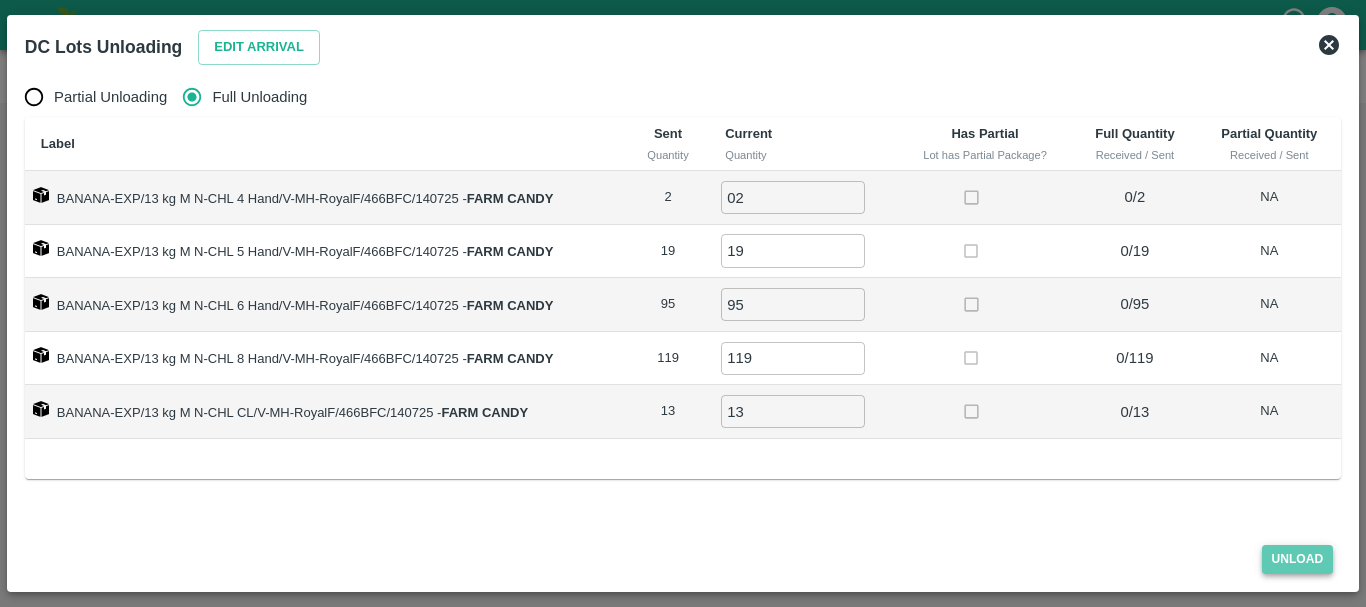 click on "Unload" at bounding box center (1298, 559) 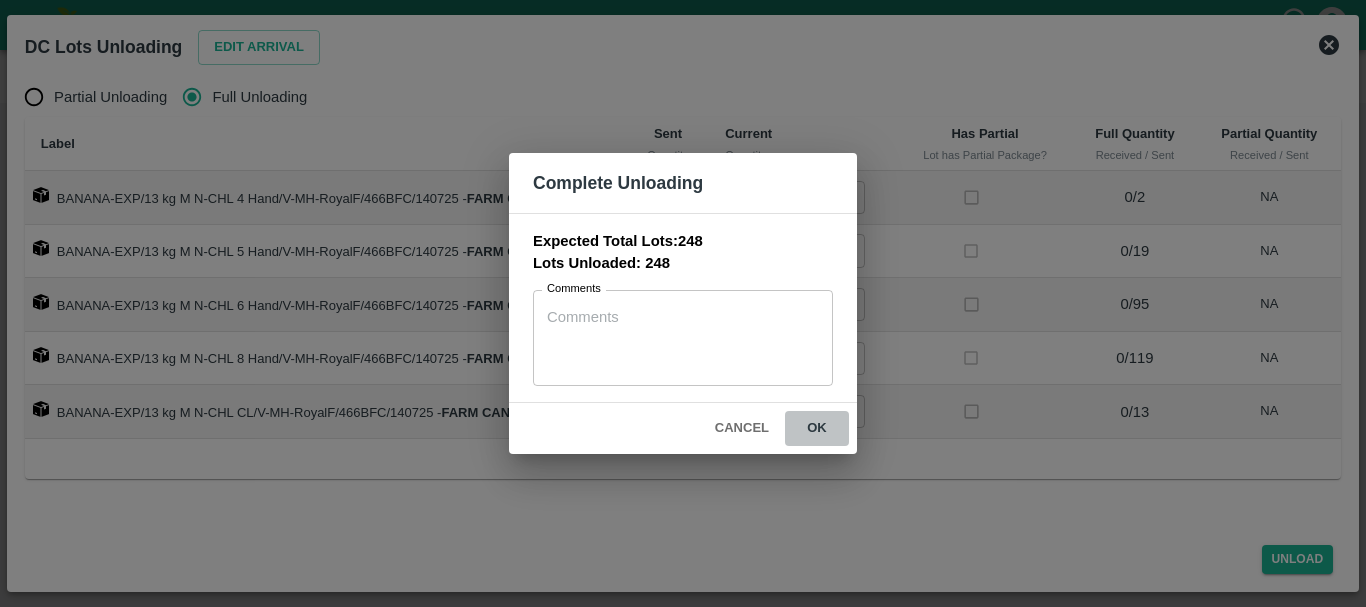 click on "ok" at bounding box center (817, 428) 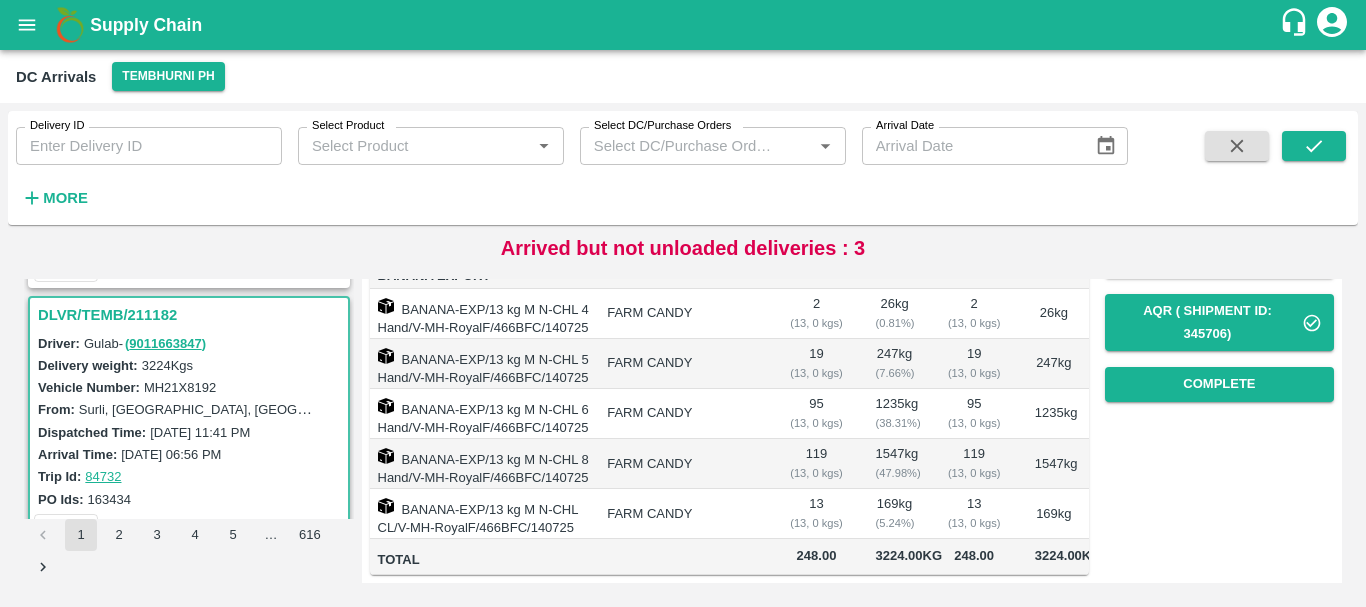 scroll, scrollTop: 0, scrollLeft: 0, axis: both 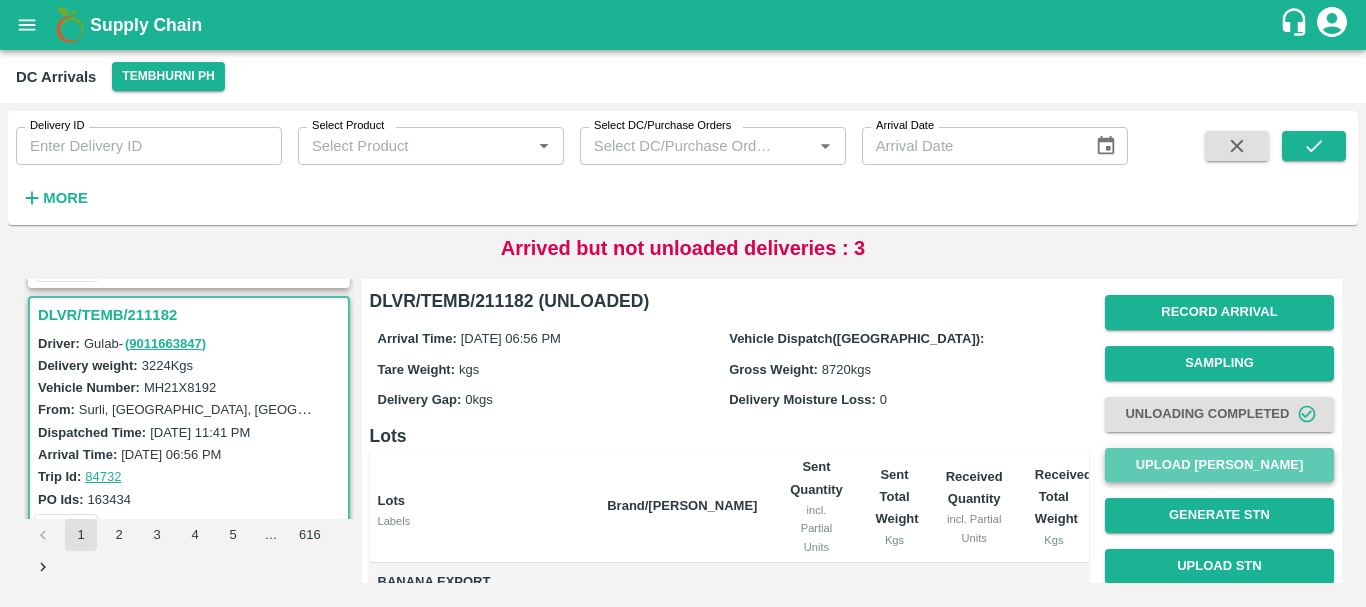 click on "Upload [PERSON_NAME]" at bounding box center (1219, 465) 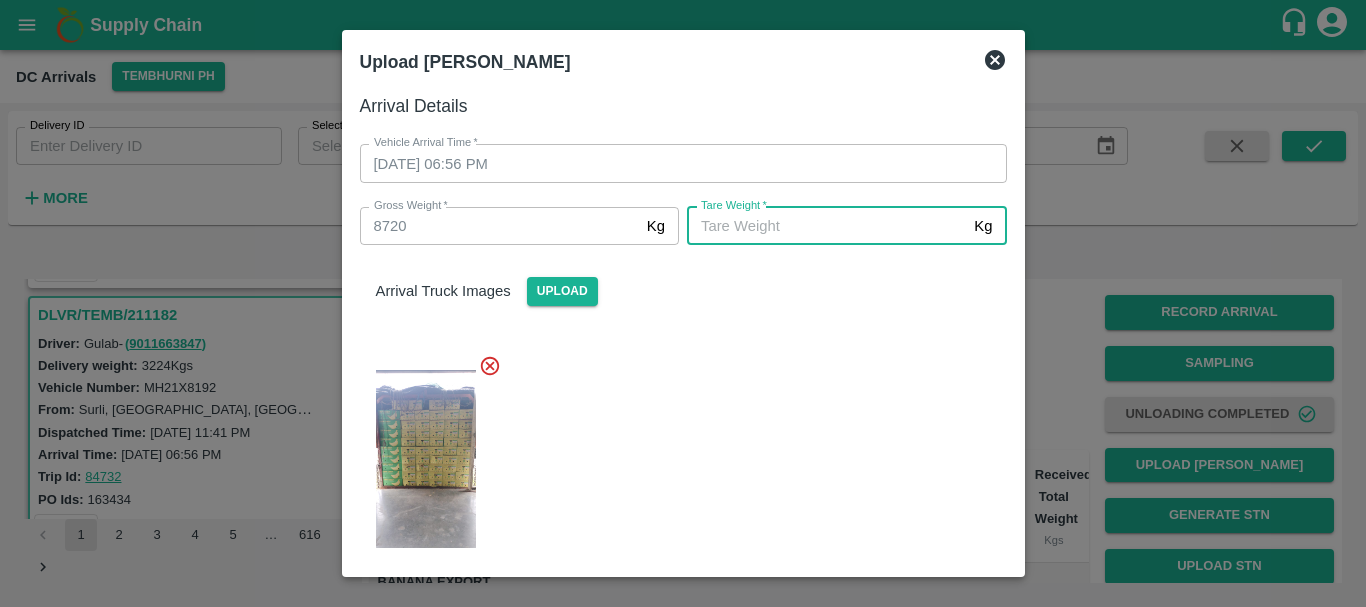 click on "[PERSON_NAME]   *" at bounding box center (826, 226) 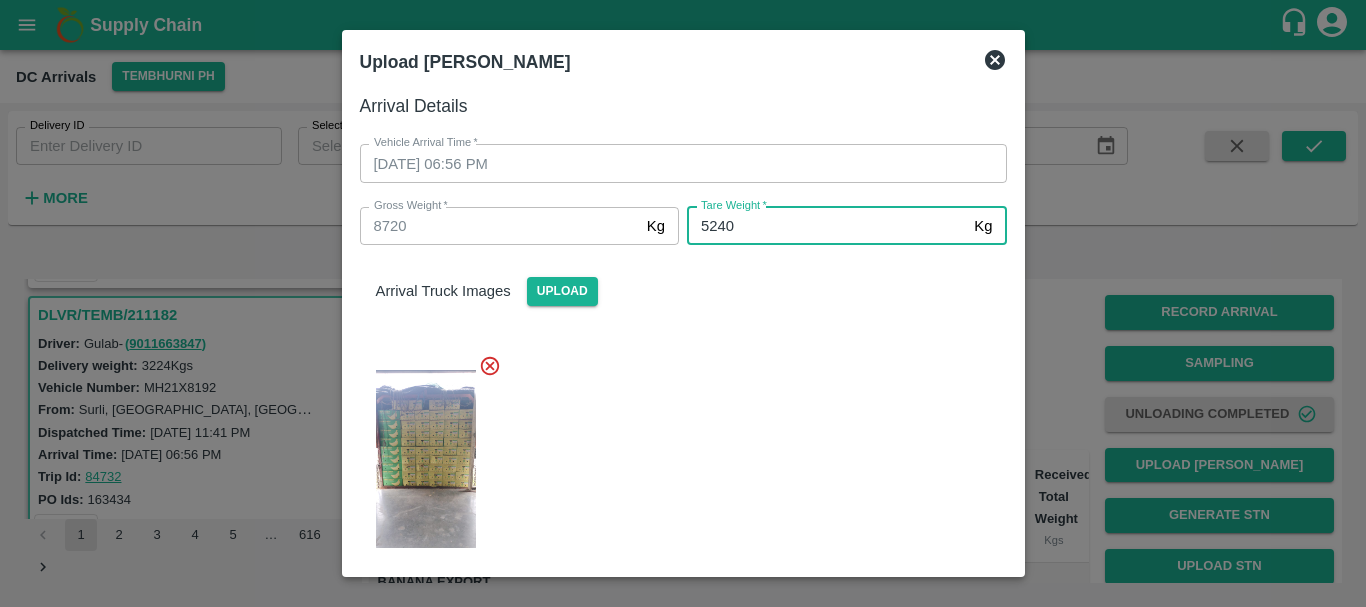 type on "5240" 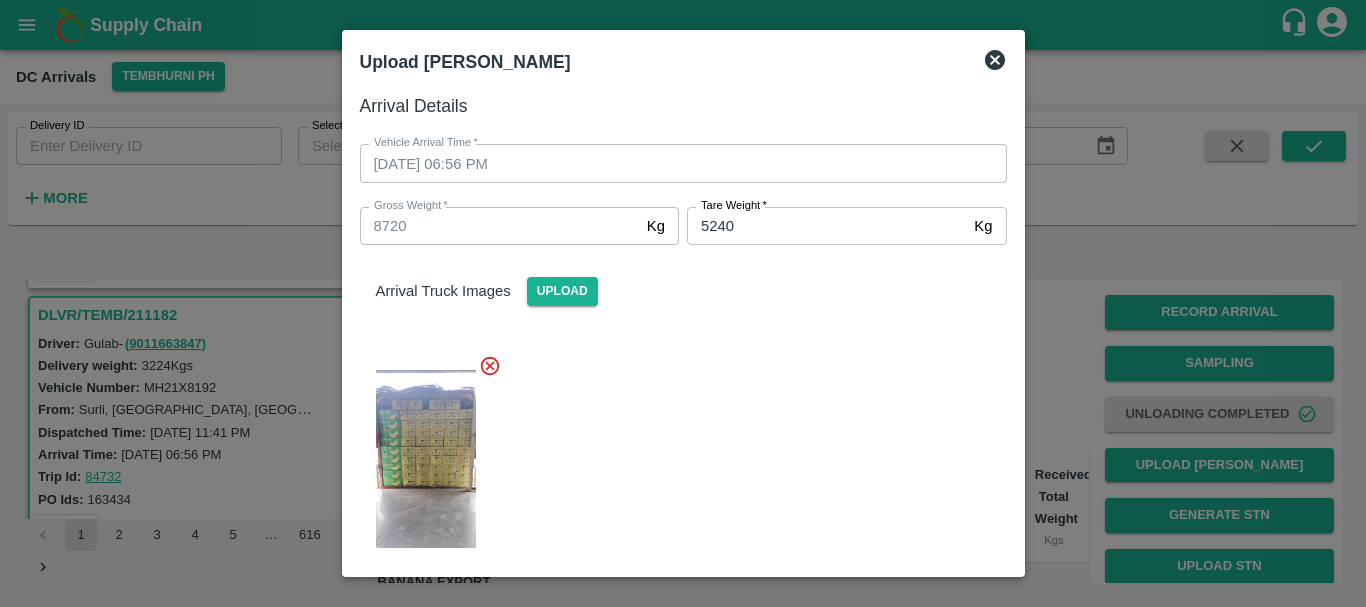 click at bounding box center [675, 453] 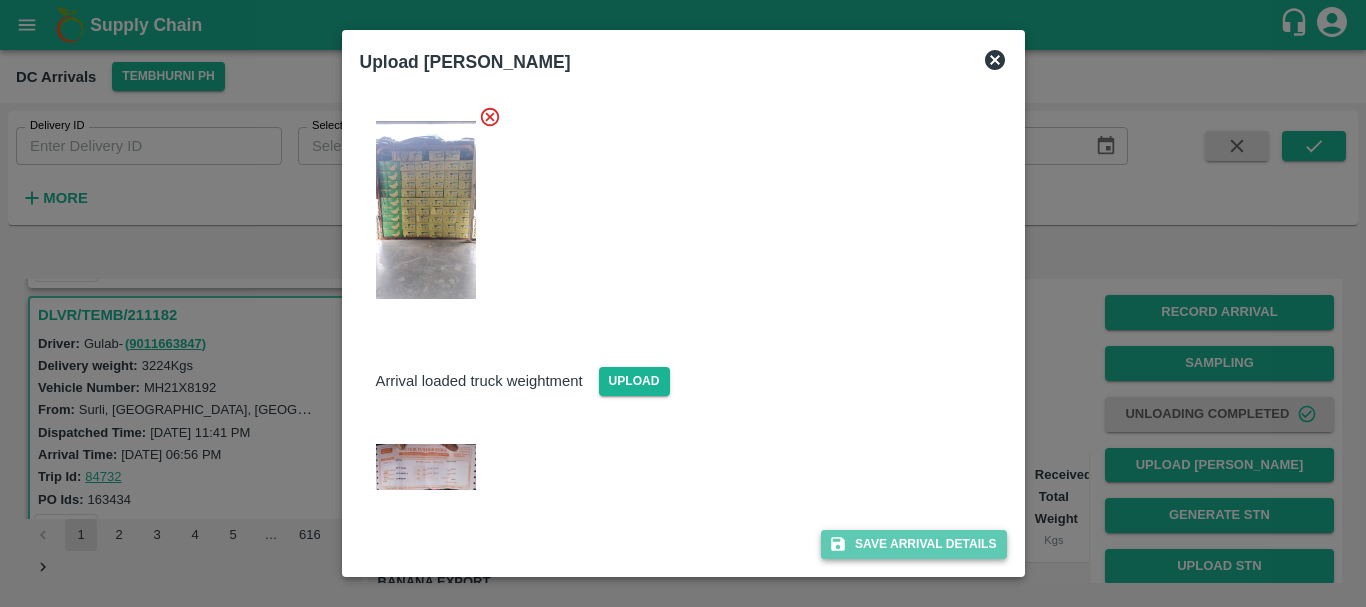 click on "Save Arrival Details" at bounding box center (913, 544) 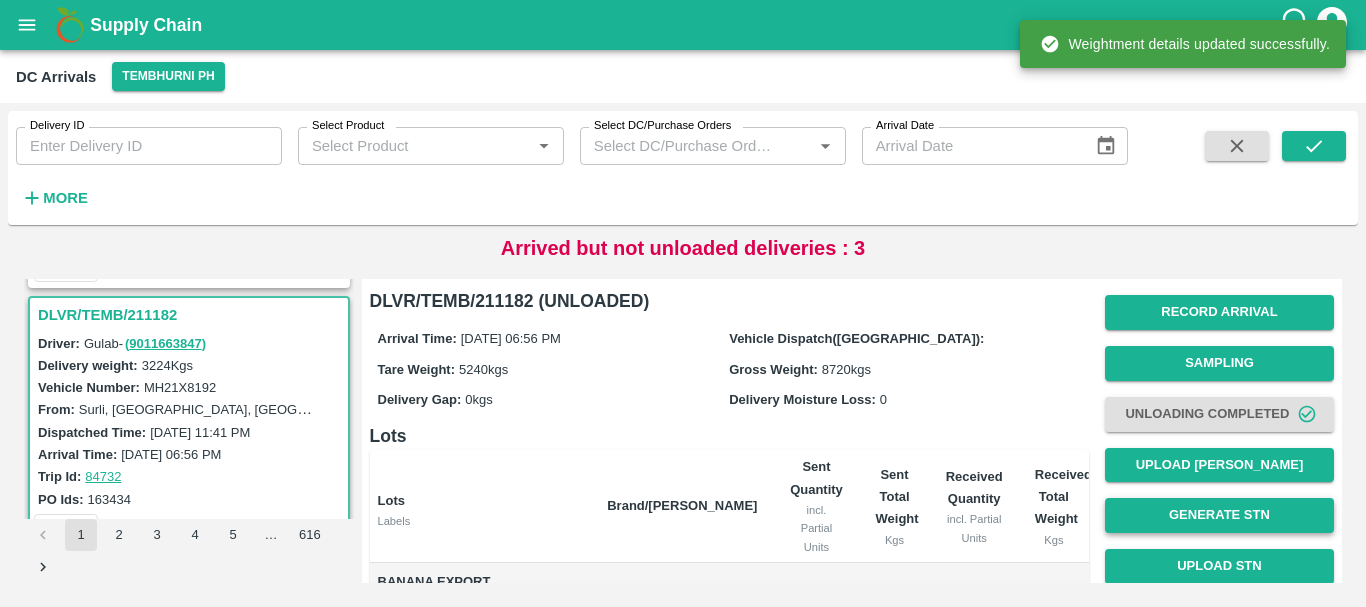 scroll, scrollTop: 396, scrollLeft: 0, axis: vertical 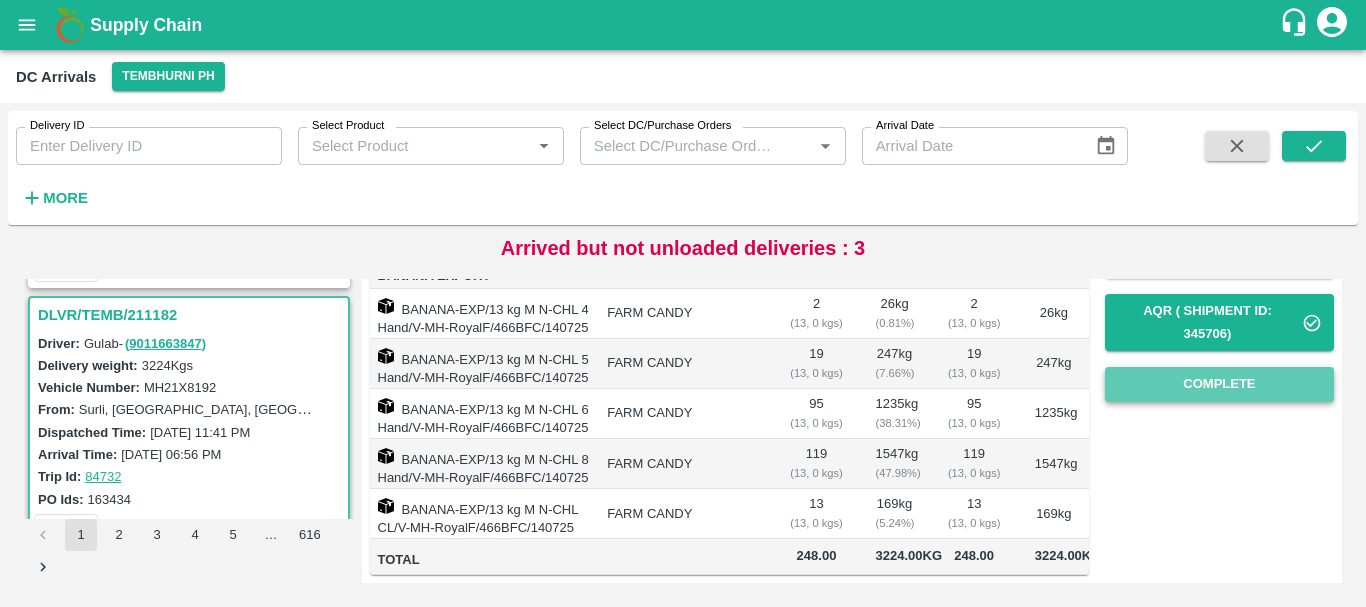 click on "Complete" at bounding box center (1219, 384) 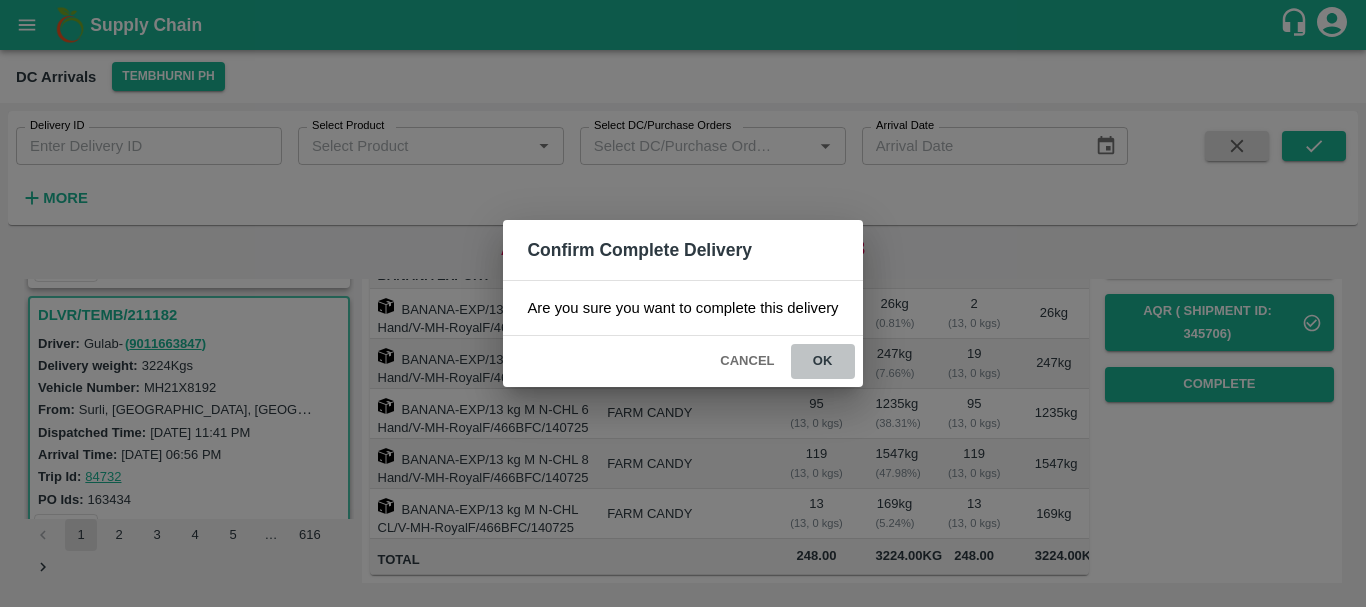 click on "ok" at bounding box center (823, 361) 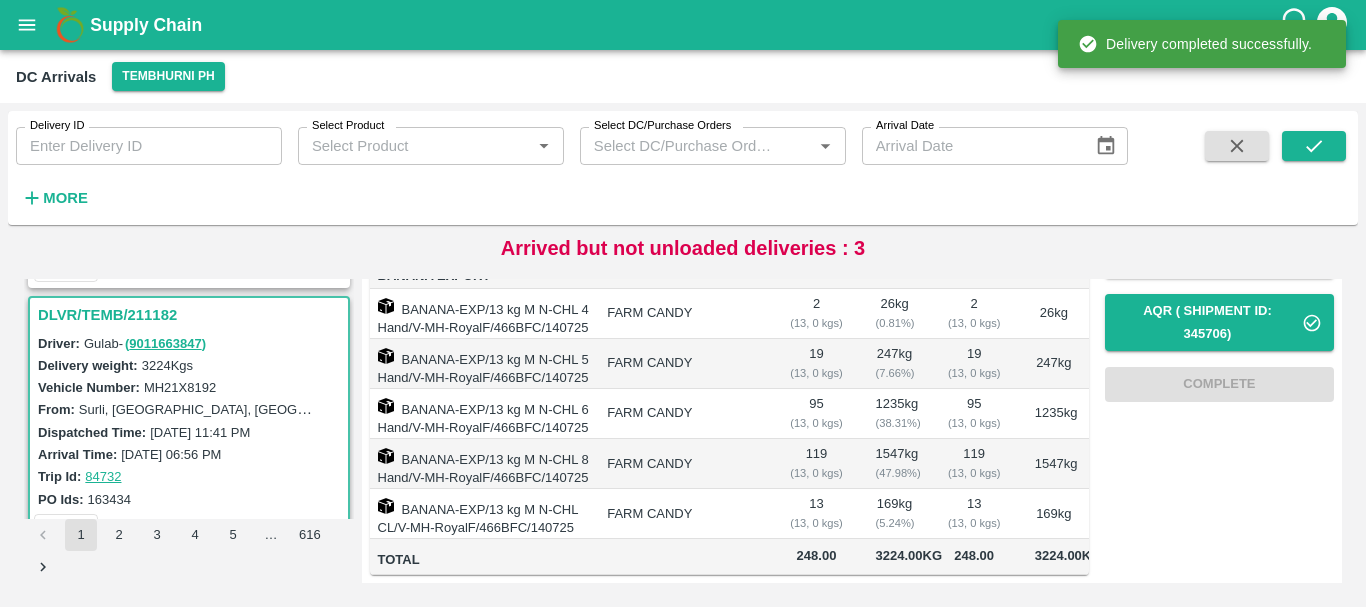 scroll, scrollTop: 0, scrollLeft: 0, axis: both 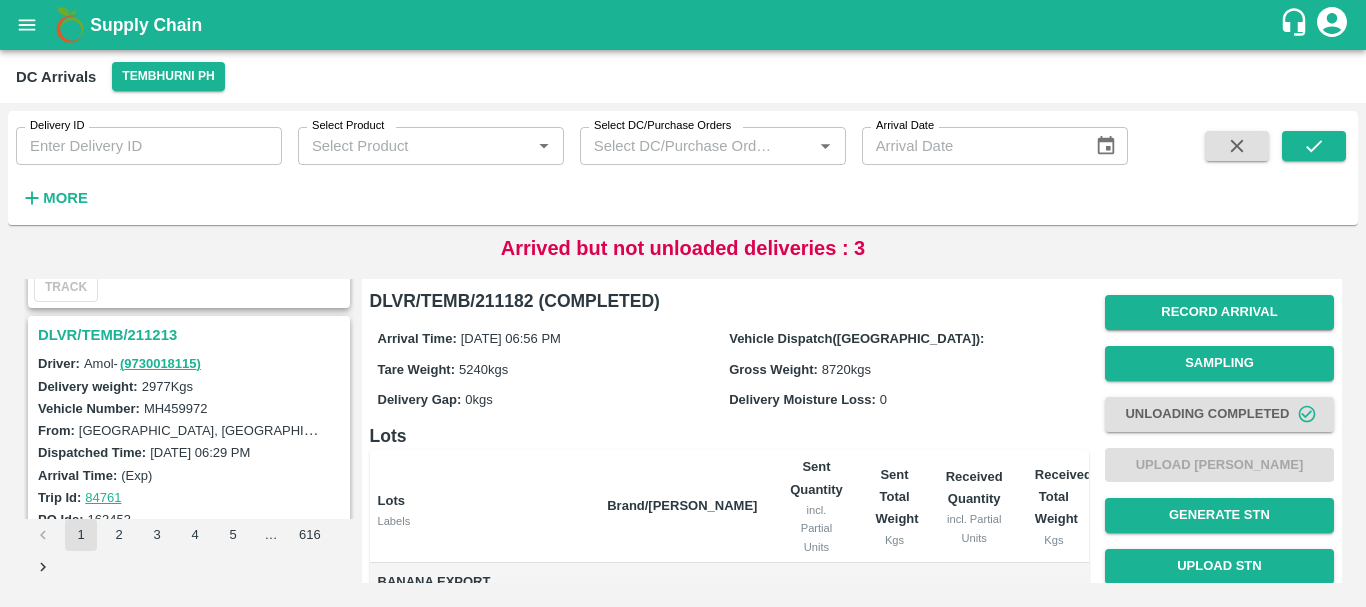 click on "DLVR/TEMB/211213" at bounding box center (192, 335) 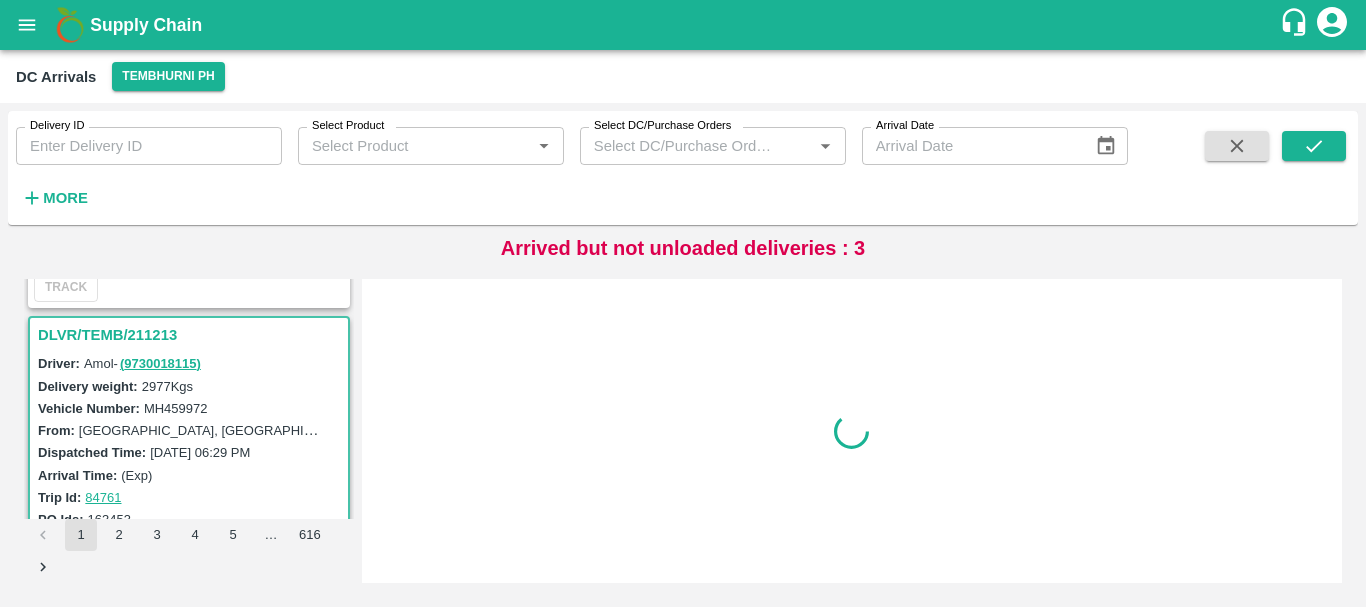 scroll, scrollTop: 4713, scrollLeft: 0, axis: vertical 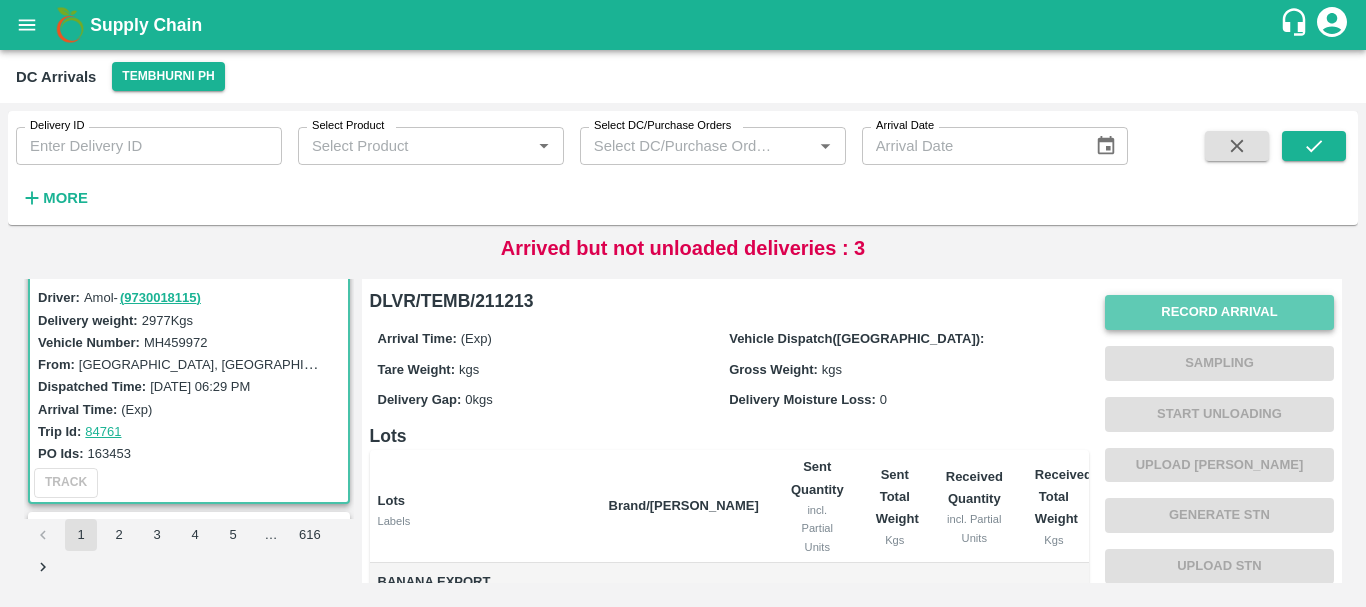 click on "Record Arrival" at bounding box center [1219, 312] 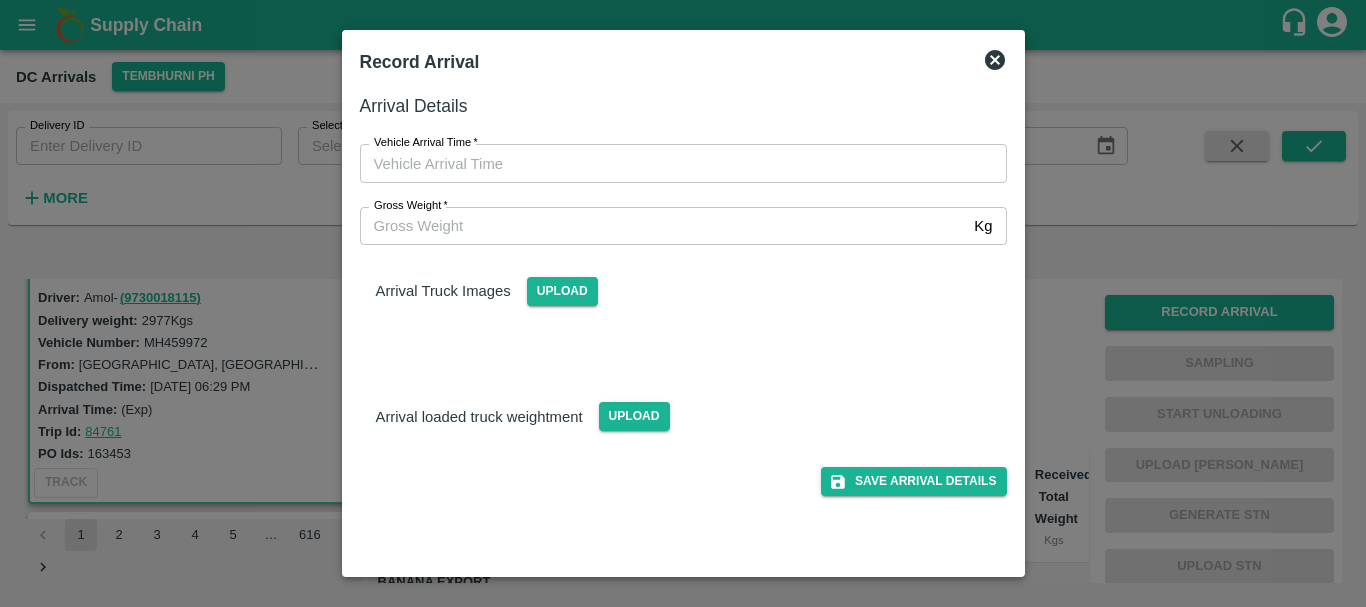 type on "DD/MM/YYYY hh:mm aa" 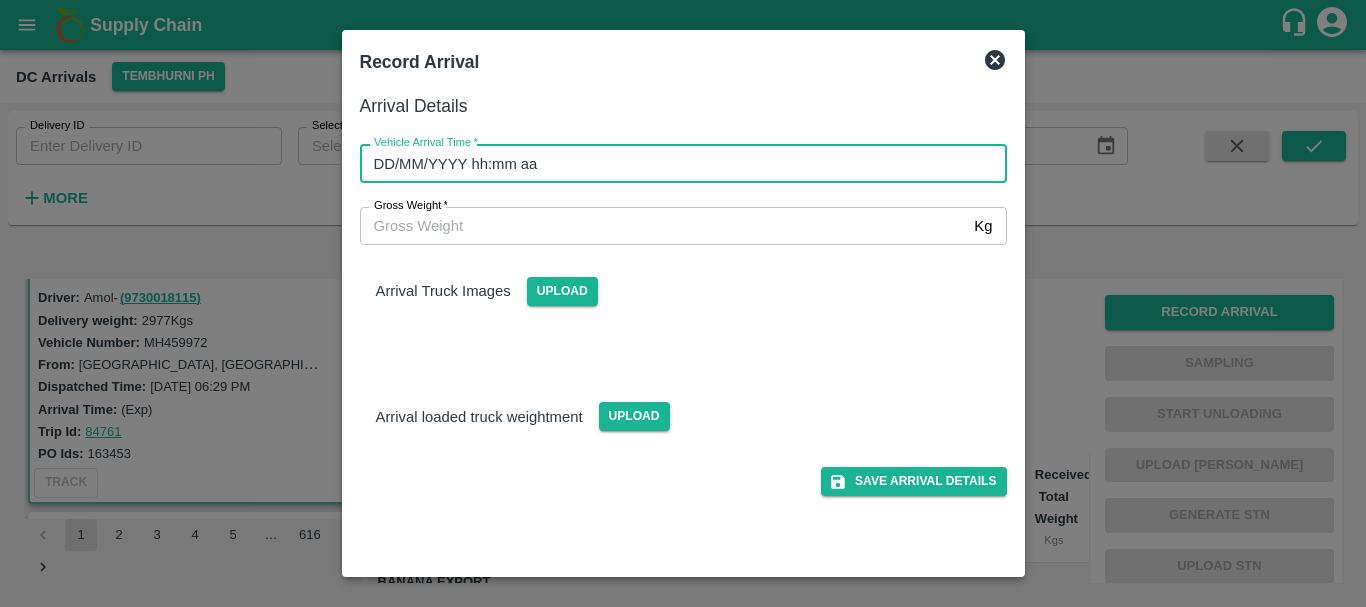 click on "DD/MM/YYYY hh:mm aa" at bounding box center [676, 163] 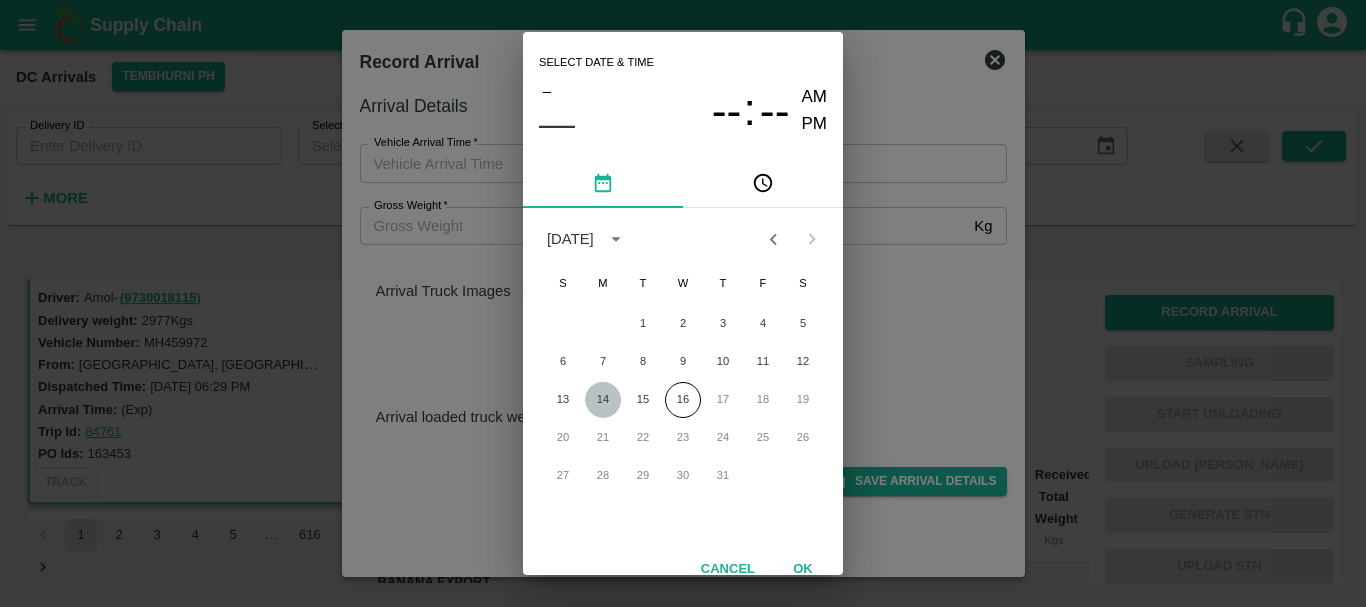click on "14" at bounding box center [603, 400] 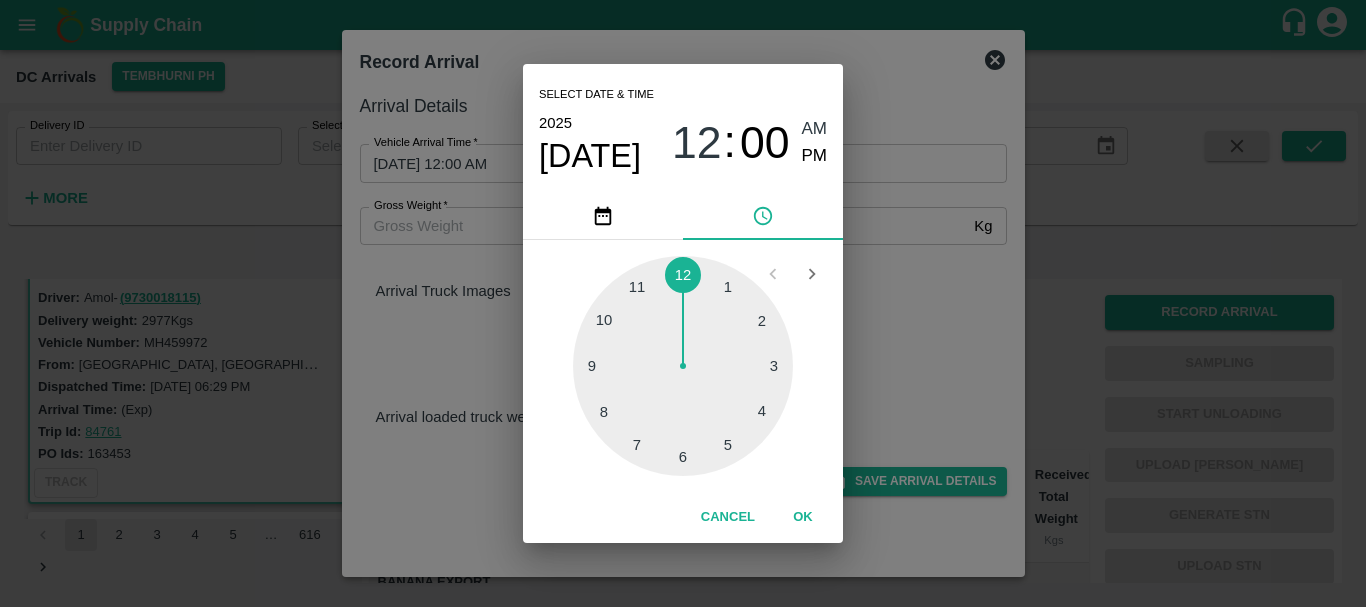 click at bounding box center [683, 366] 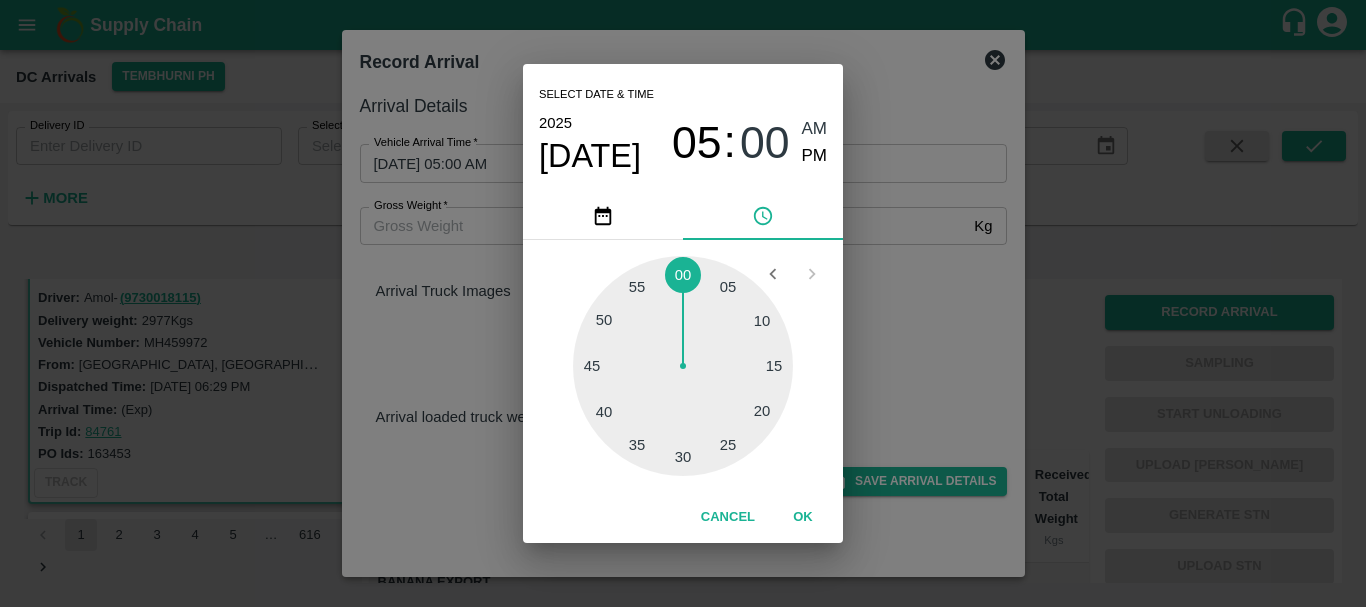 click at bounding box center [683, 366] 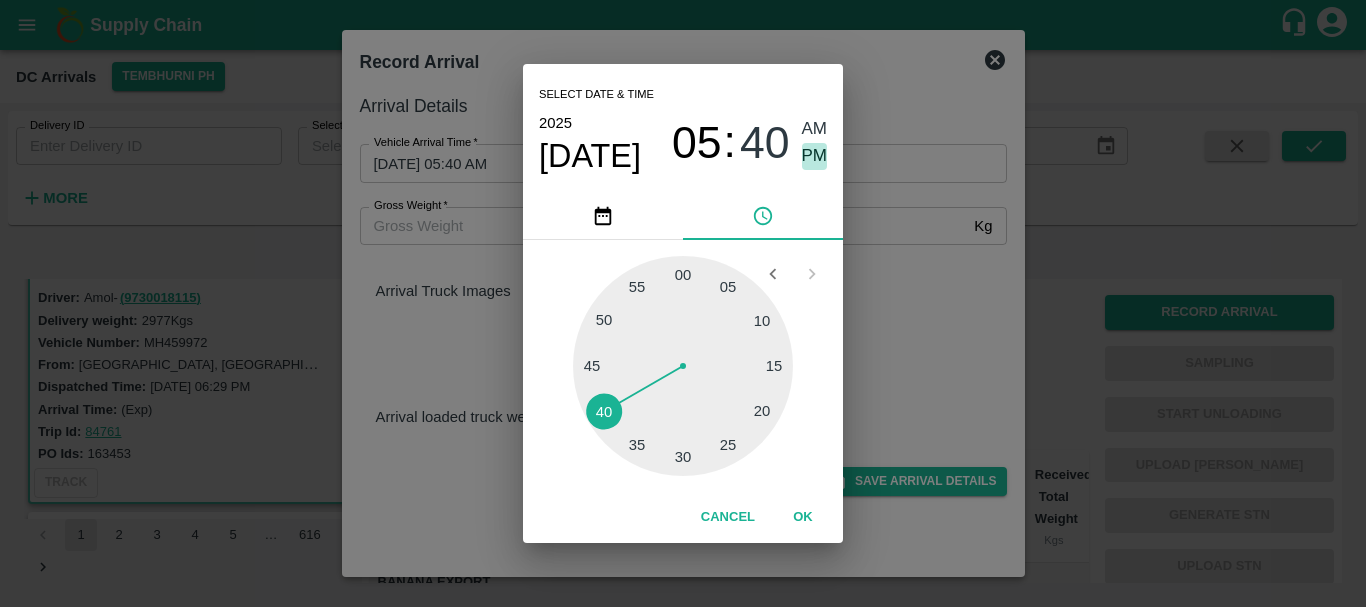 click on "PM" at bounding box center [815, 156] 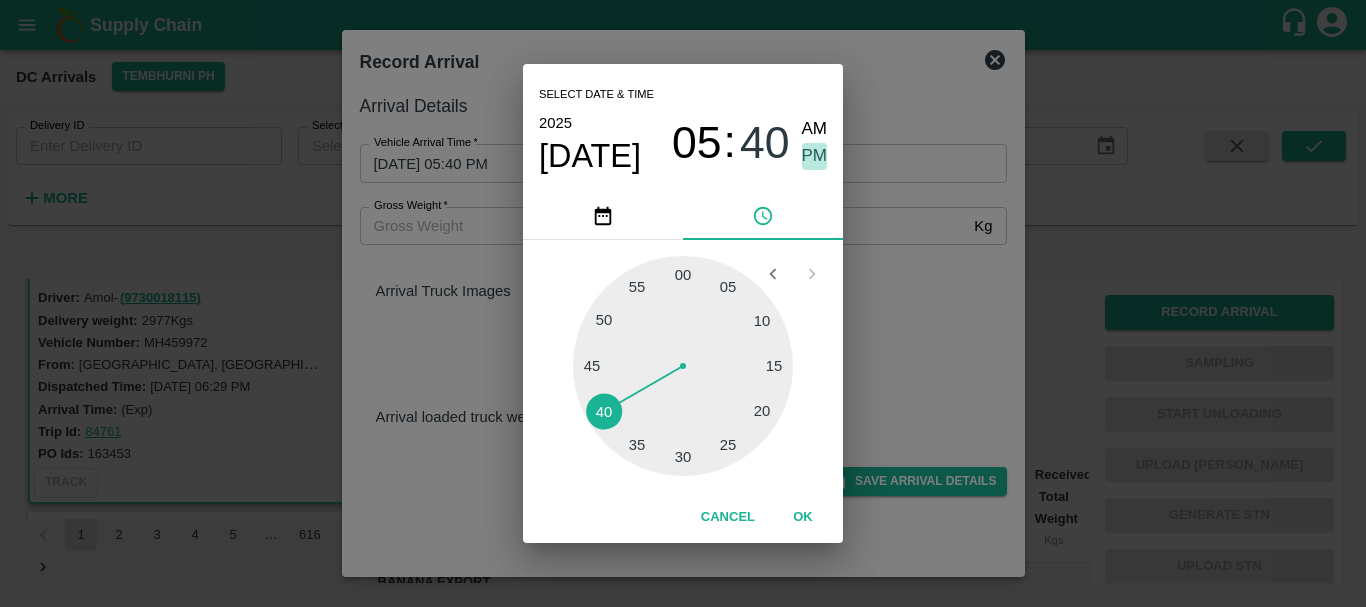 click on "PM" at bounding box center [815, 156] 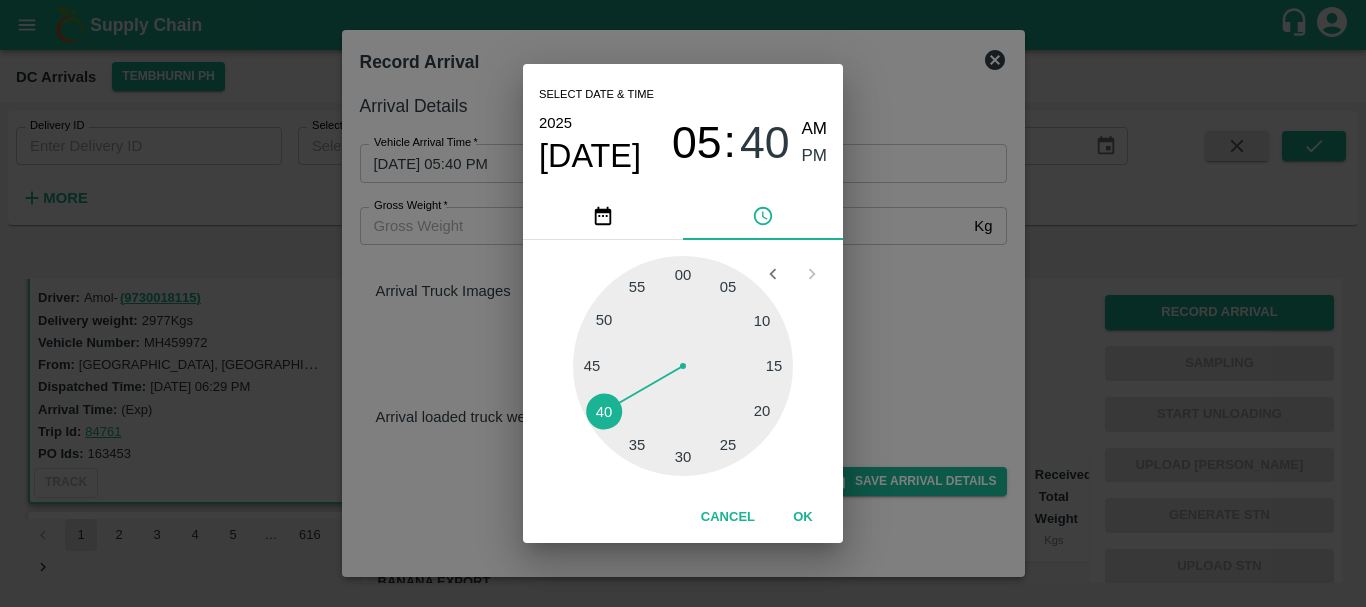 click on "Select date & time 2025 Jul 14 05 : 40 AM PM 05 10 15 20 25 30 35 40 45 50 55 00 Cancel OK" at bounding box center [683, 303] 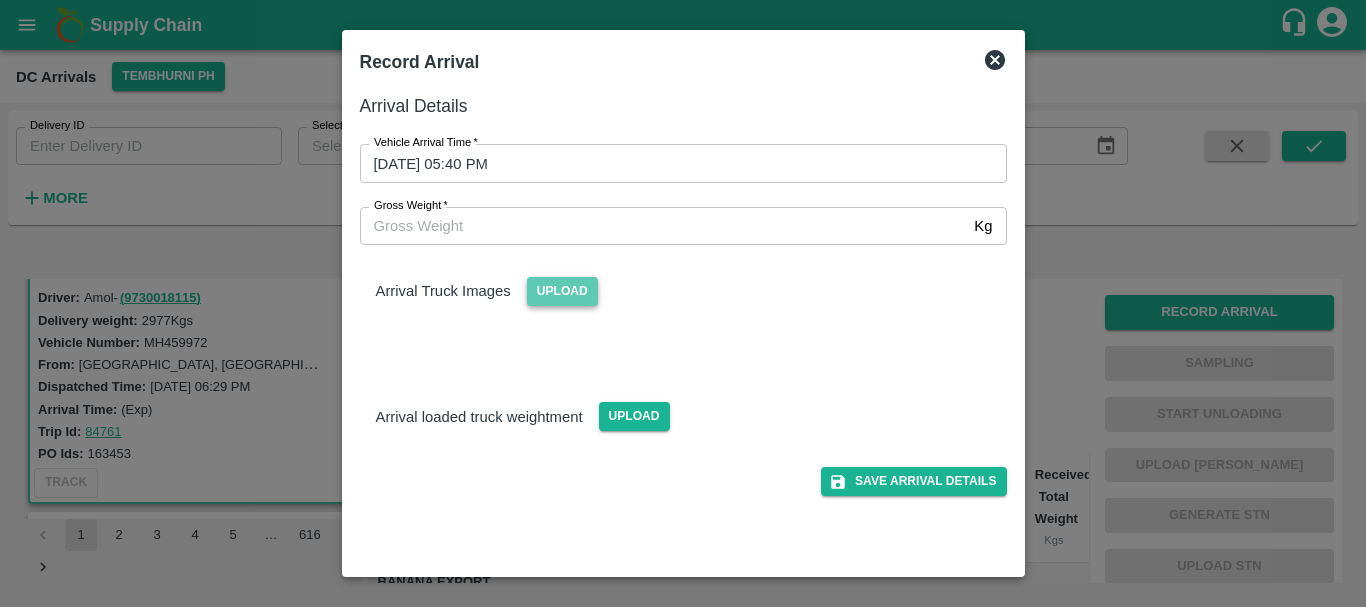 click on "Upload" at bounding box center (562, 291) 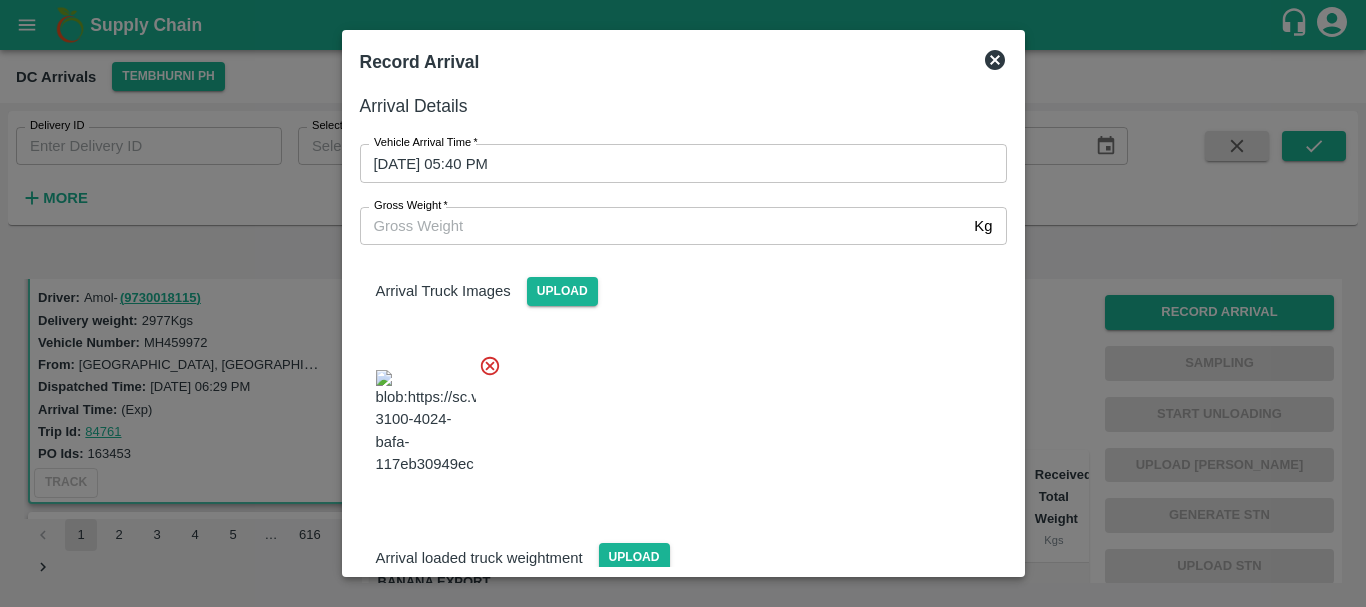scroll, scrollTop: 107, scrollLeft: 0, axis: vertical 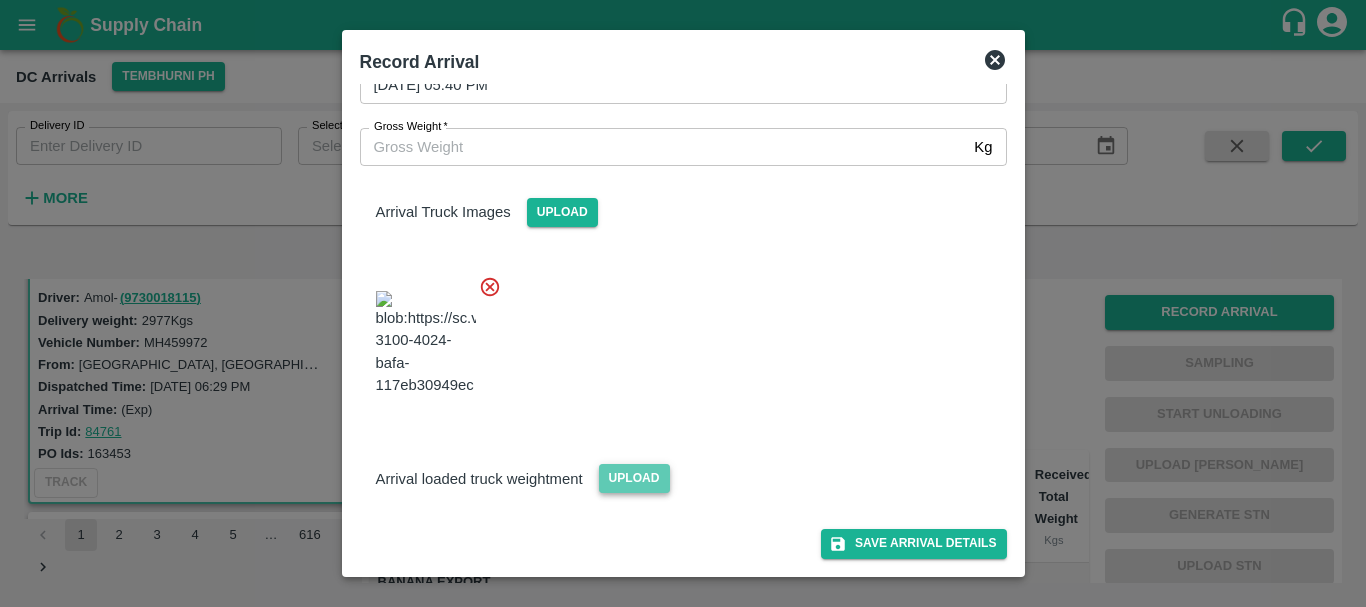 click on "Upload" at bounding box center (634, 478) 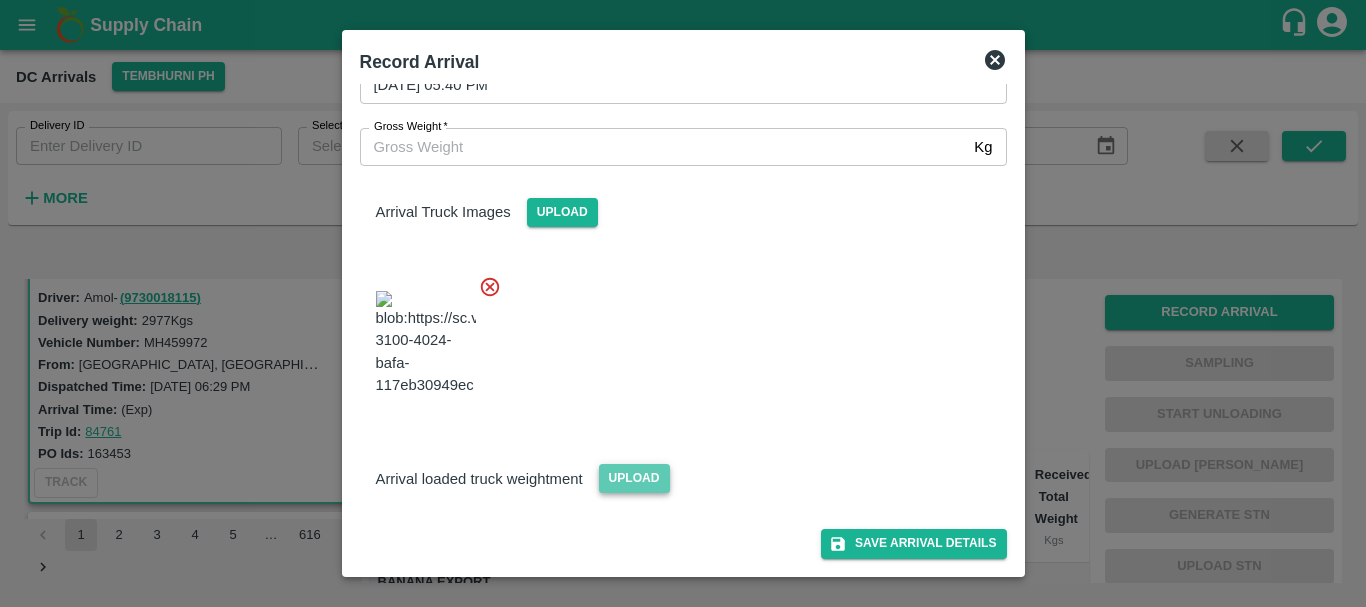 click on "Upload" at bounding box center (634, 478) 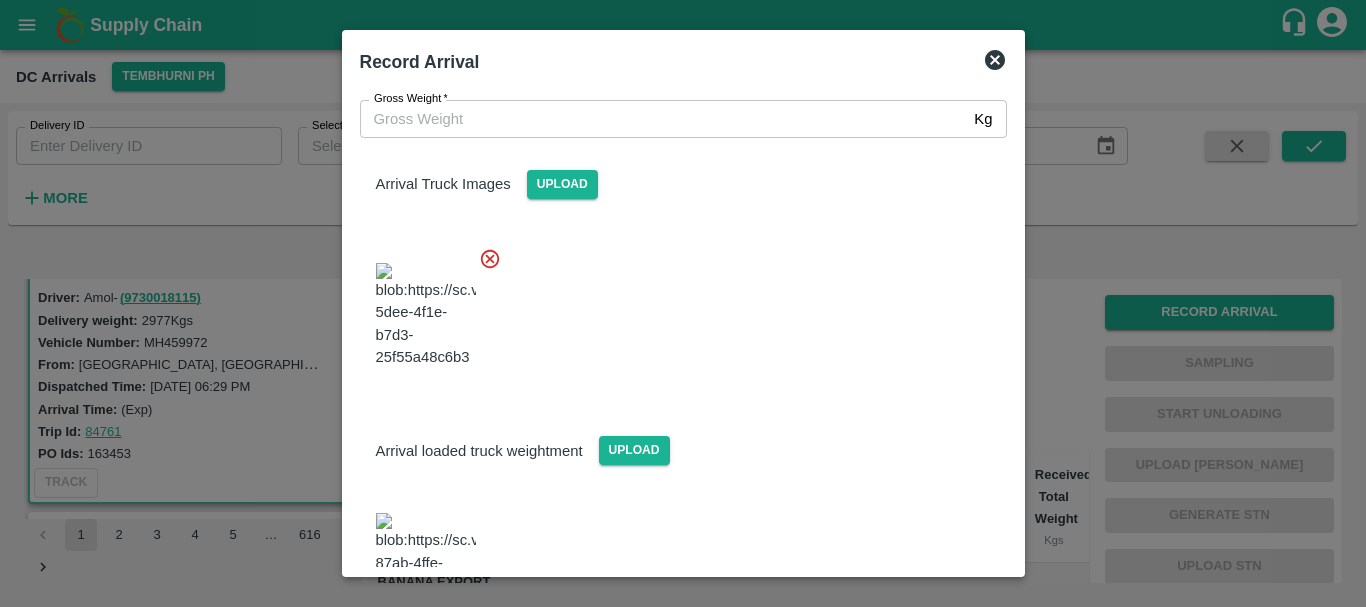 scroll, scrollTop: 200, scrollLeft: 0, axis: vertical 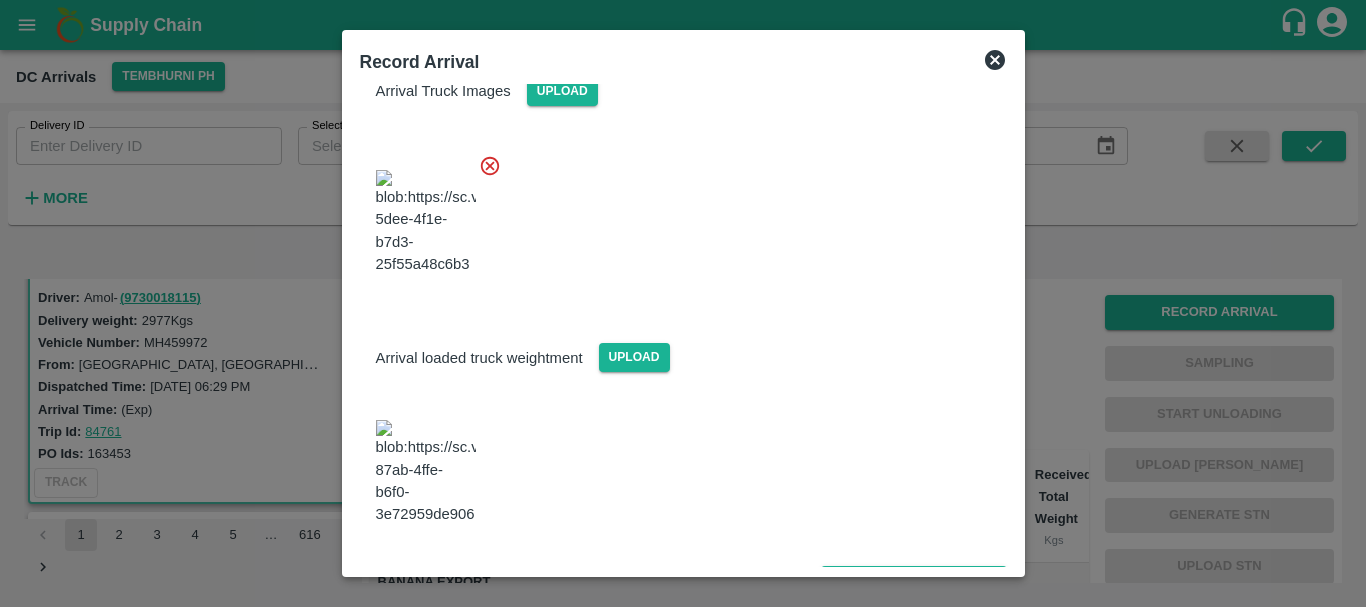 click at bounding box center (426, 472) 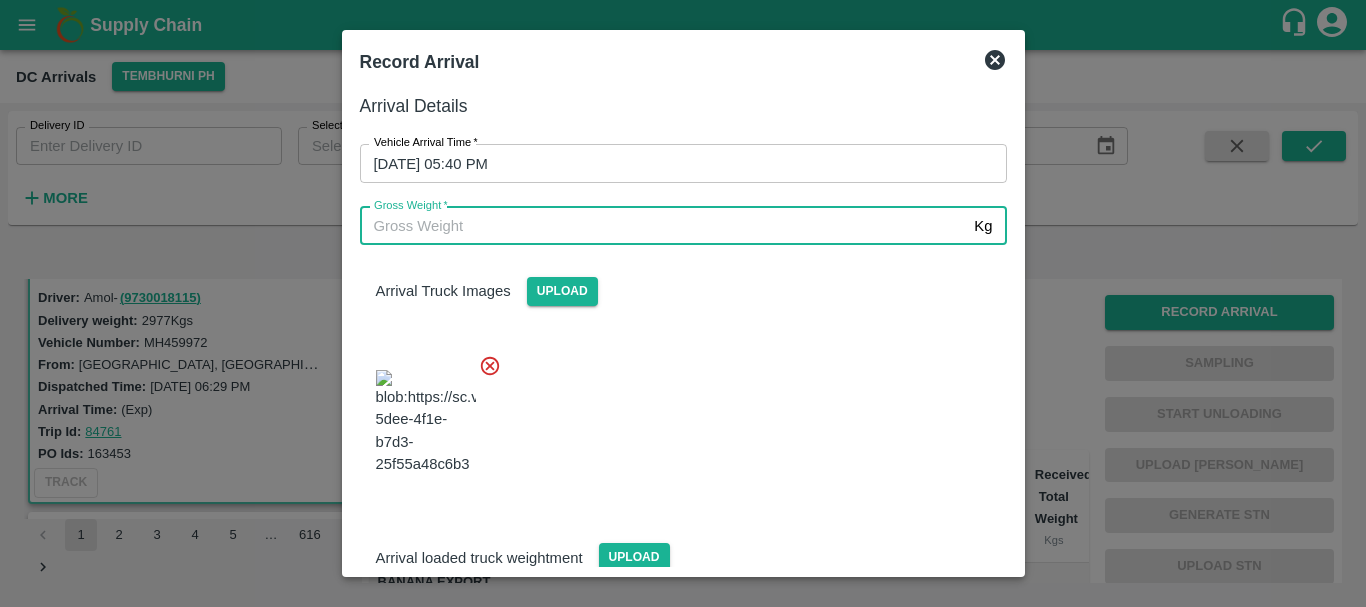 click on "Gross Weight   *" at bounding box center (663, 226) 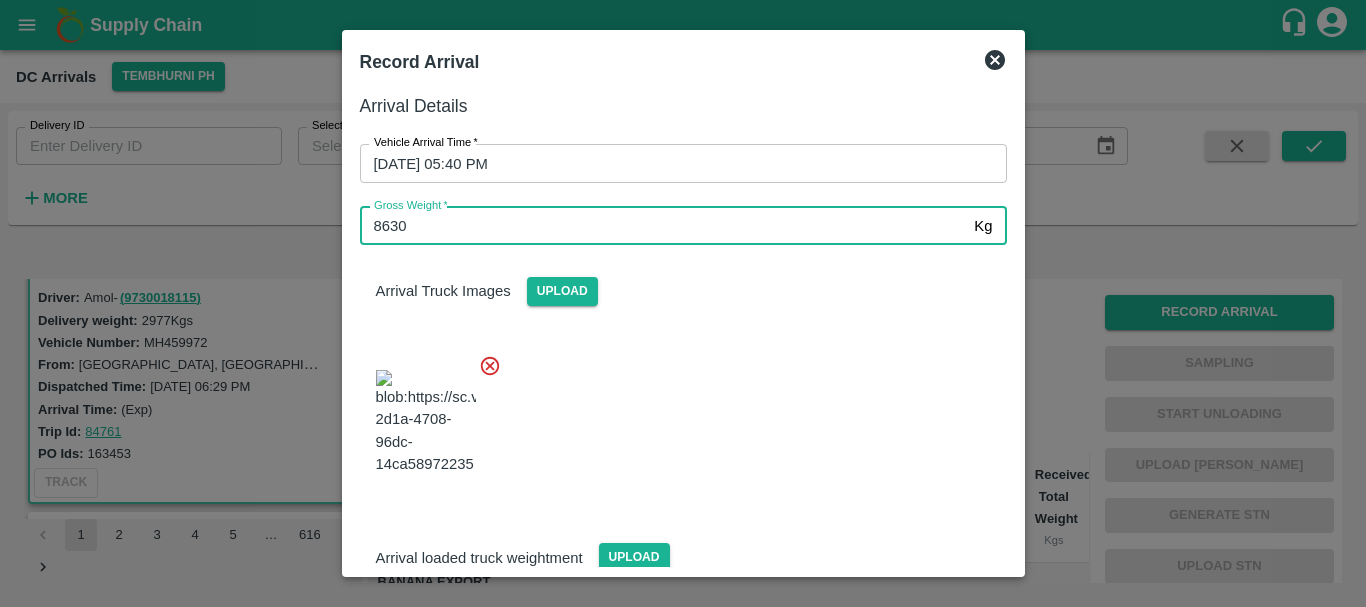 type on "8630" 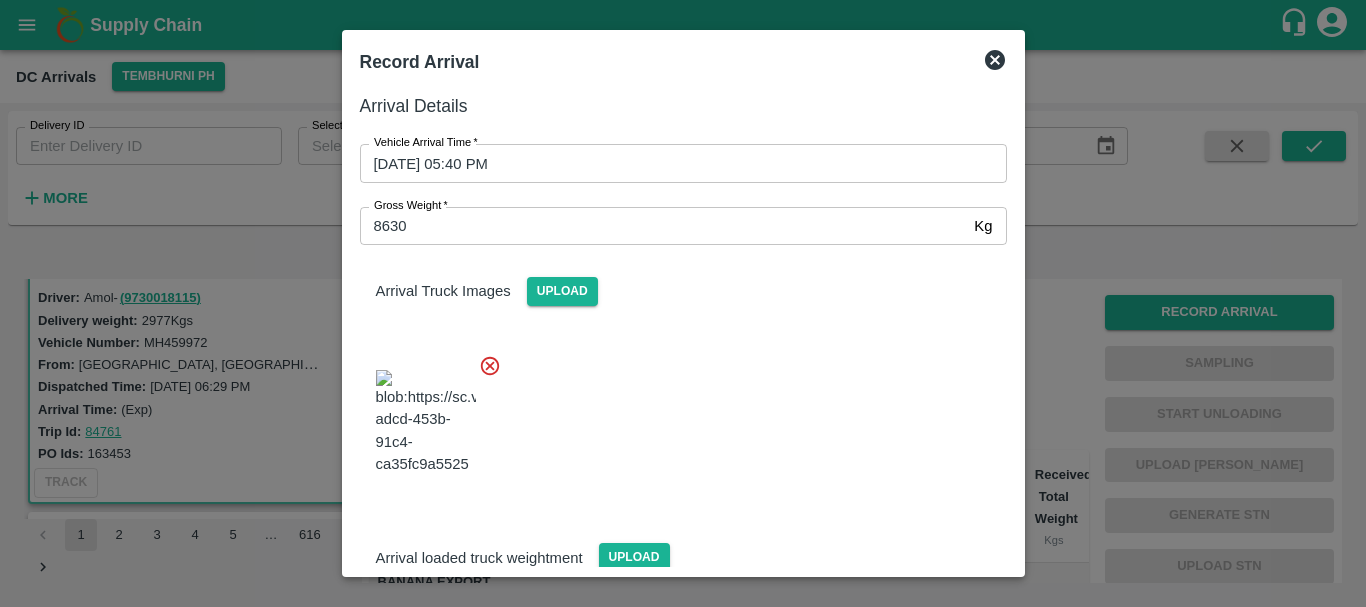 scroll, scrollTop: 200, scrollLeft: 0, axis: vertical 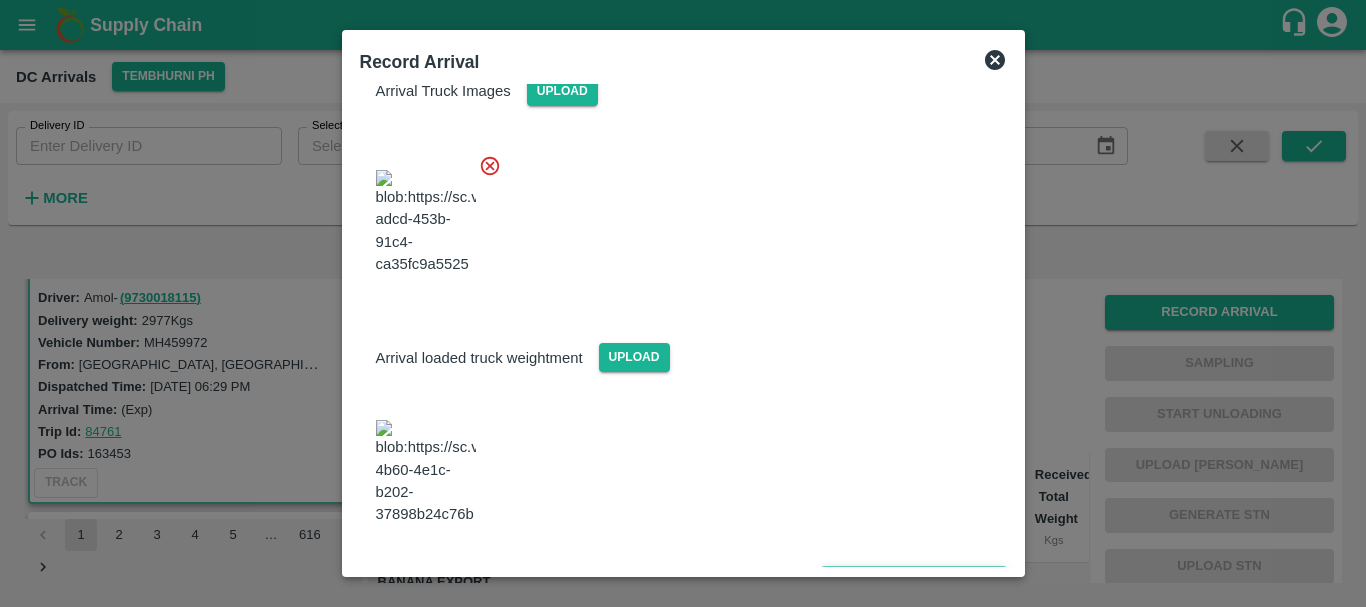 click on "Save Arrival Details" at bounding box center [913, 580] 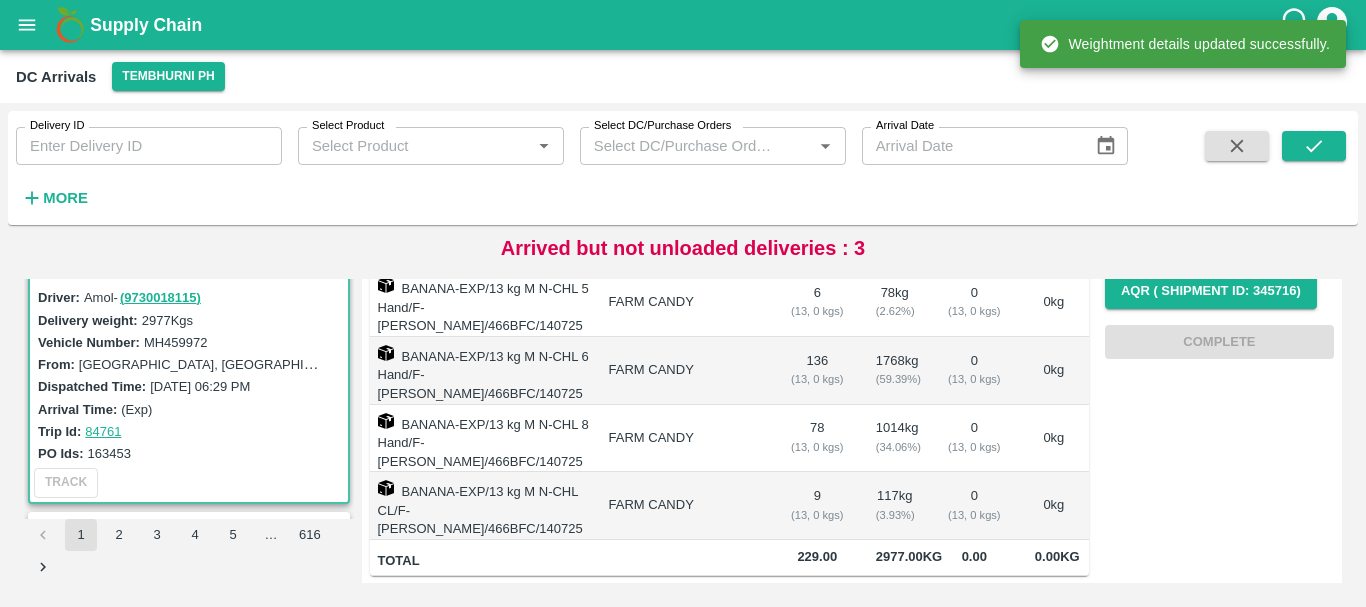 scroll, scrollTop: 0, scrollLeft: 0, axis: both 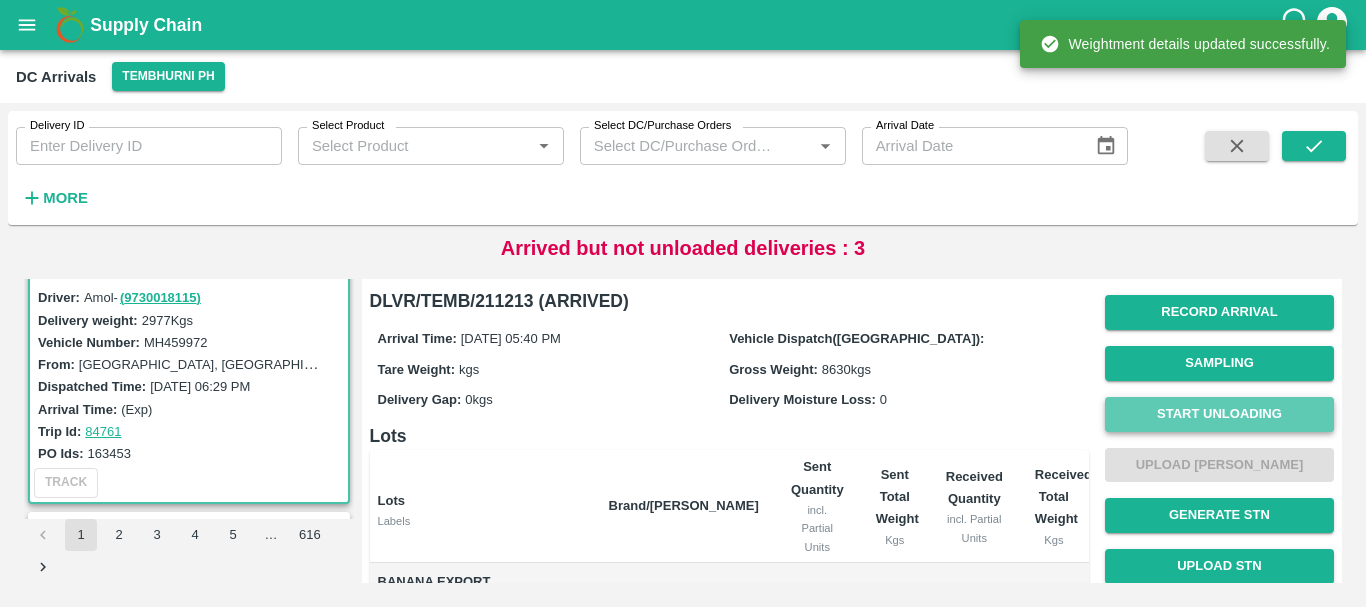 click on "Start Unloading" at bounding box center (1219, 414) 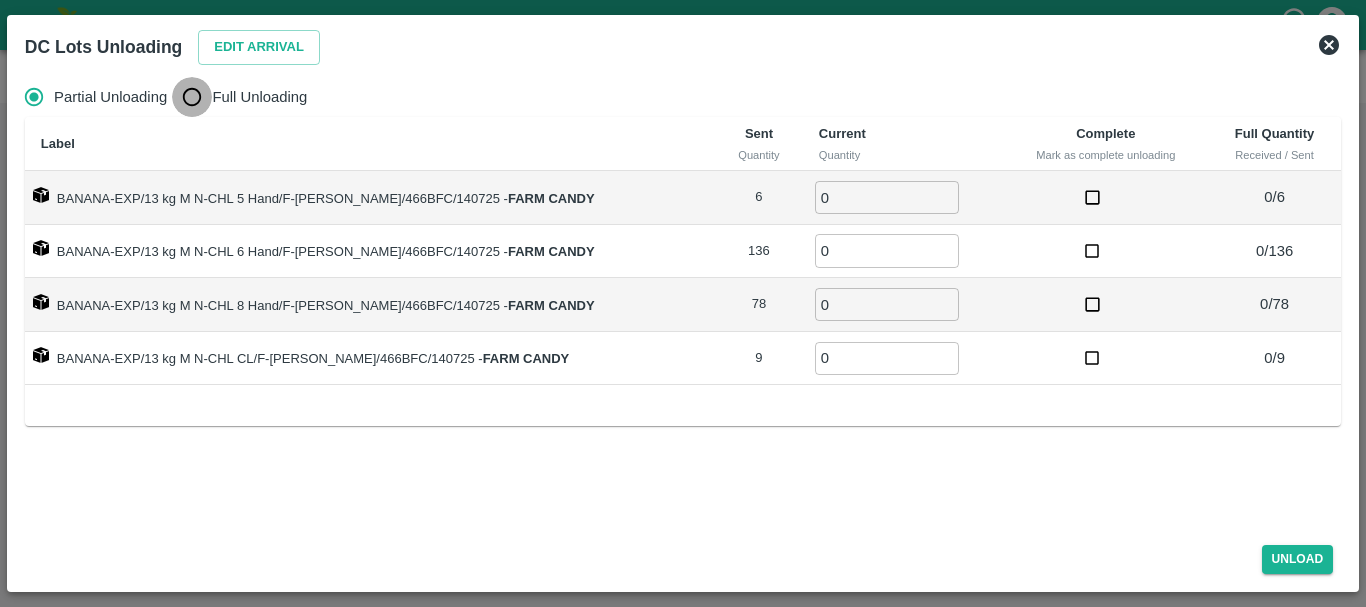 click on "Full Unloading" at bounding box center [192, 97] 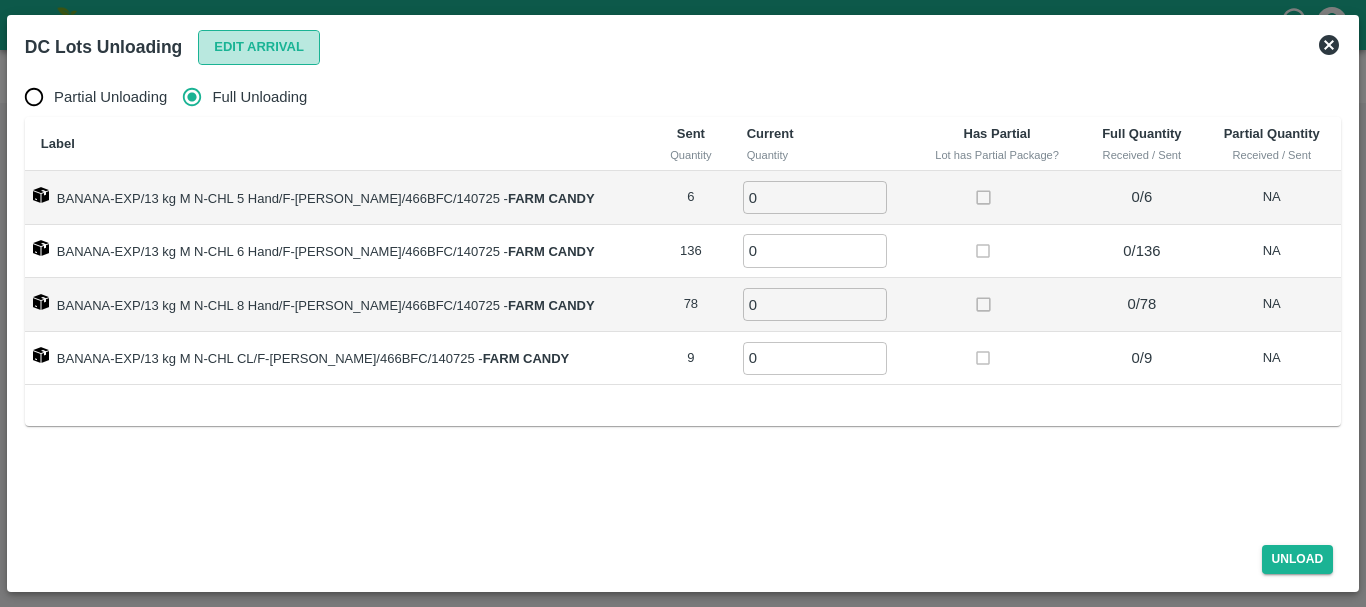 click on "Edit Arrival" at bounding box center (259, 47) 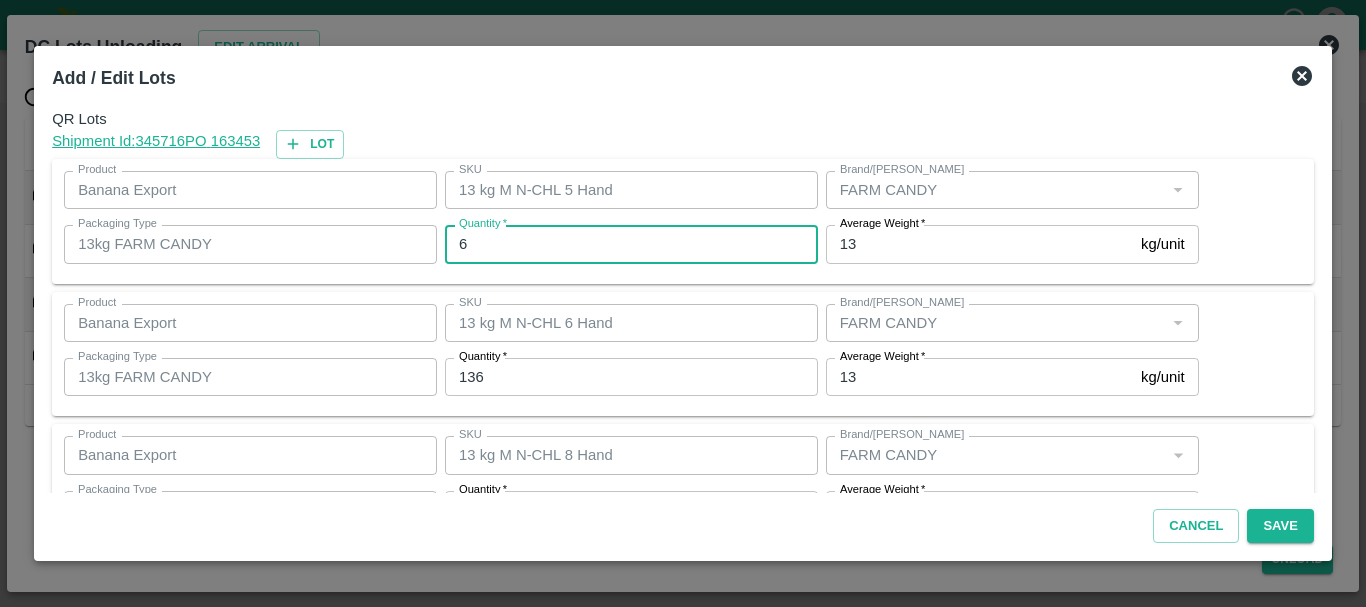 click on "6" at bounding box center (631, 244) 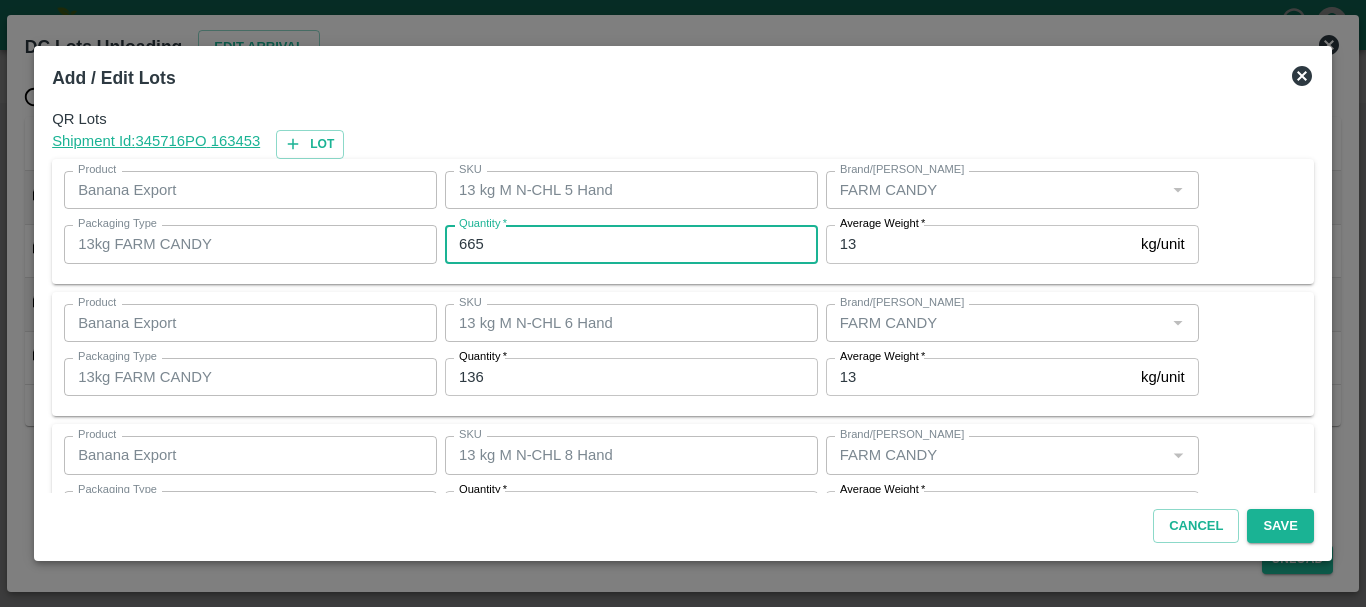 type on "665" 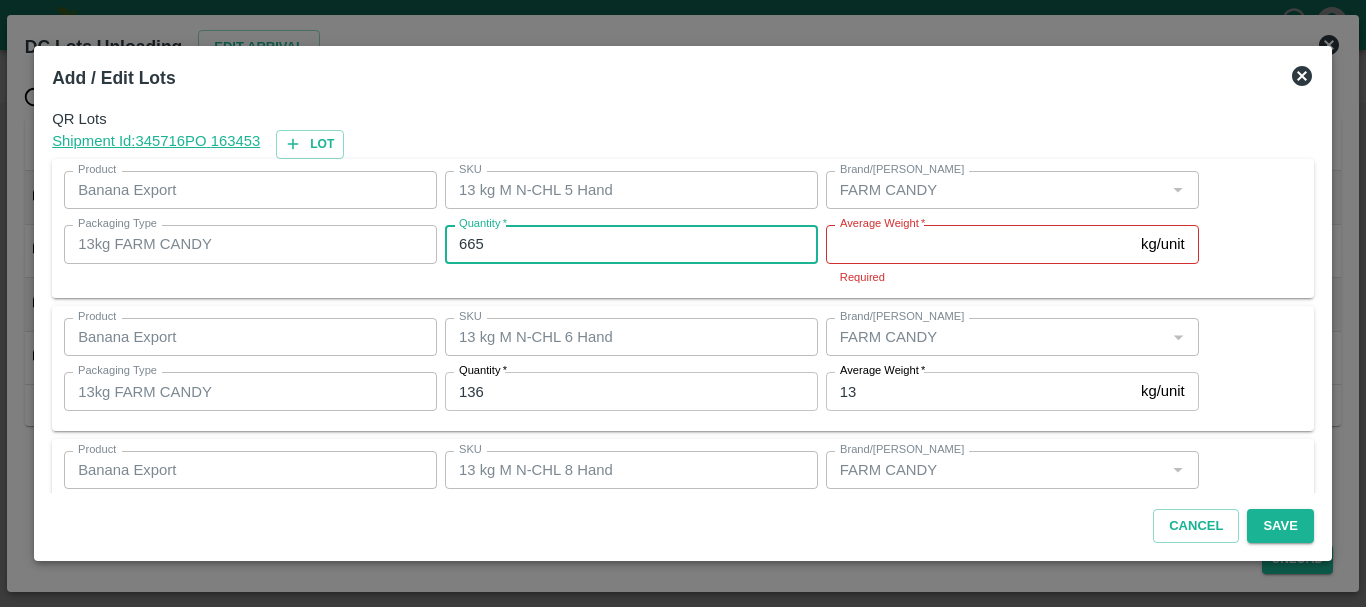 click on "665" at bounding box center (631, 244) 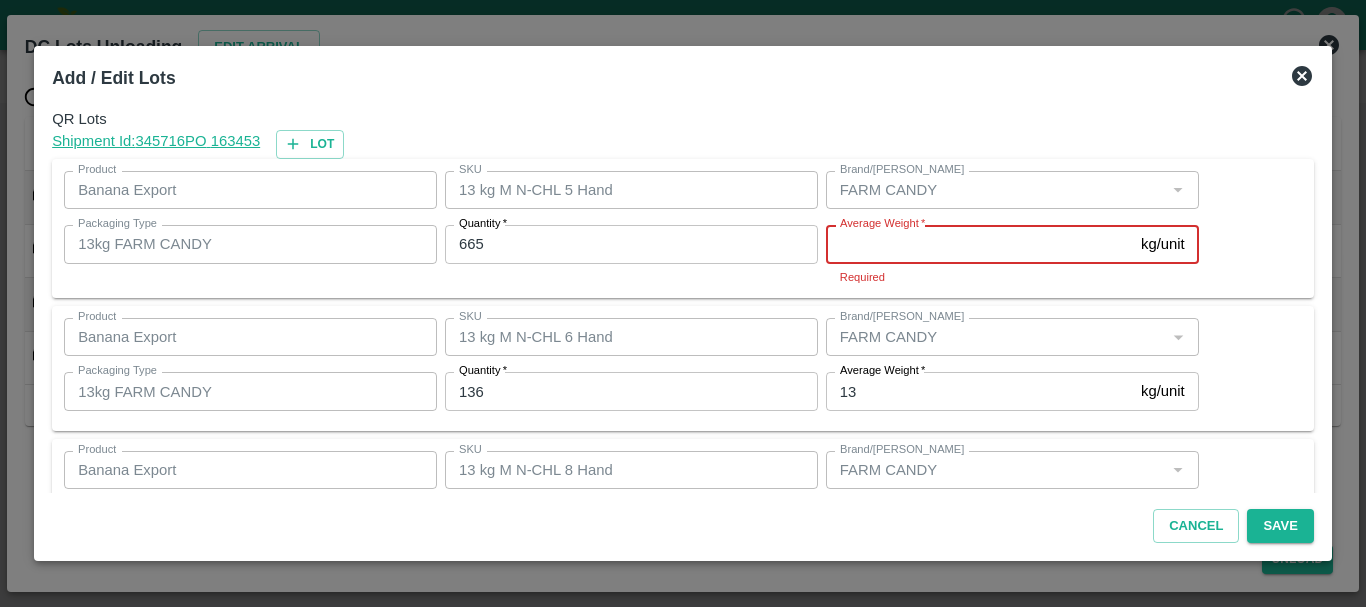 click on "Average Weight   *" at bounding box center [979, 244] 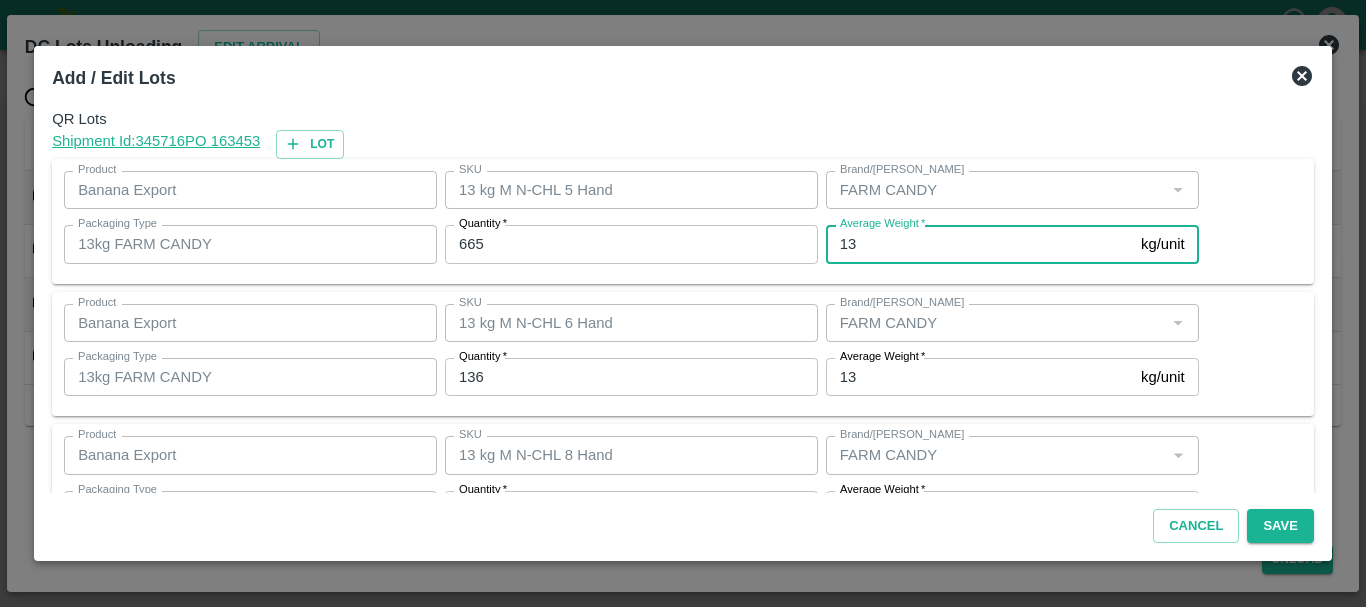 type on "13" 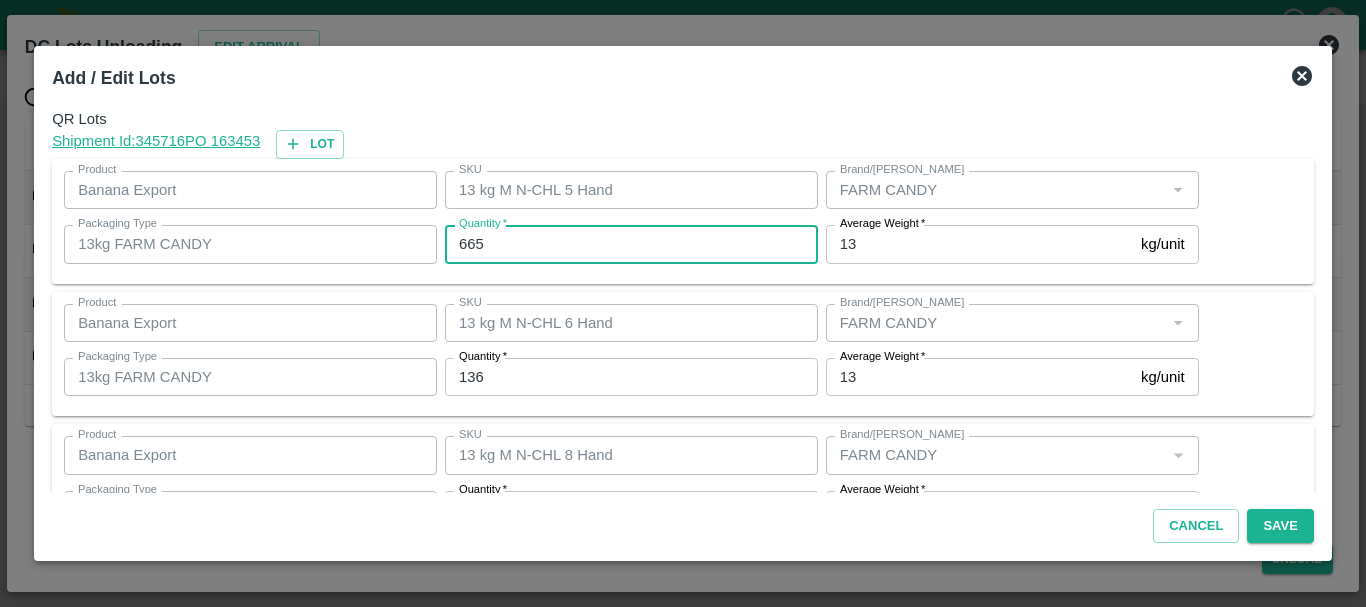 click on "665" at bounding box center [631, 244] 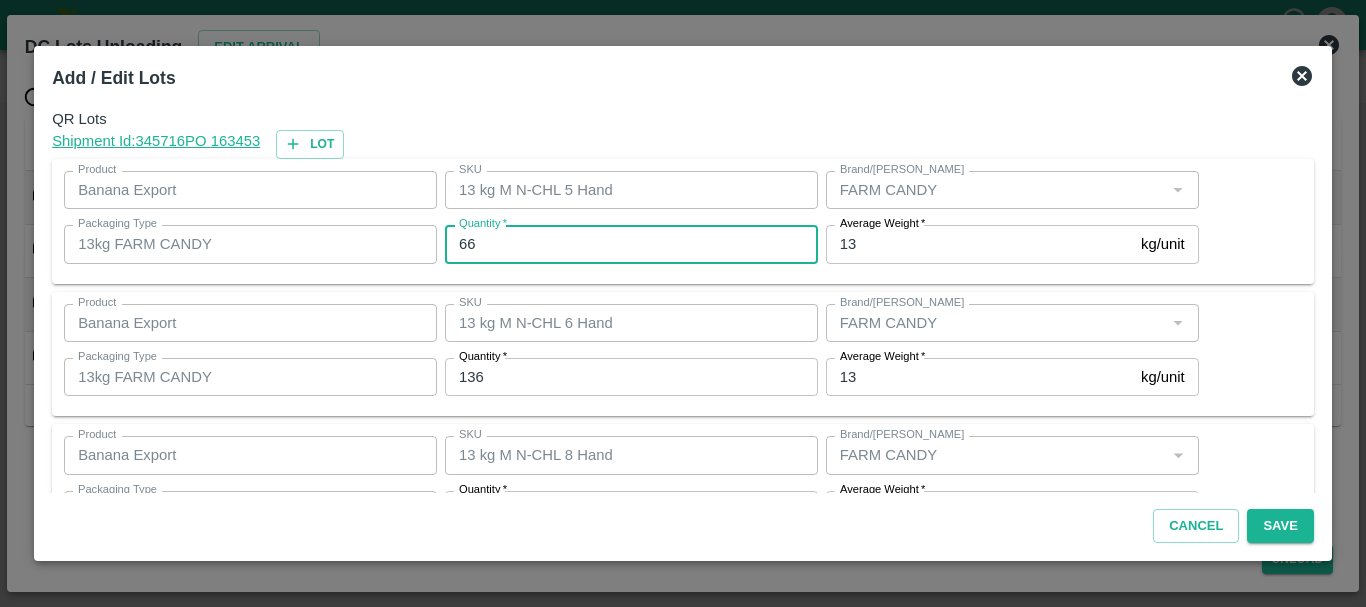 type on "6" 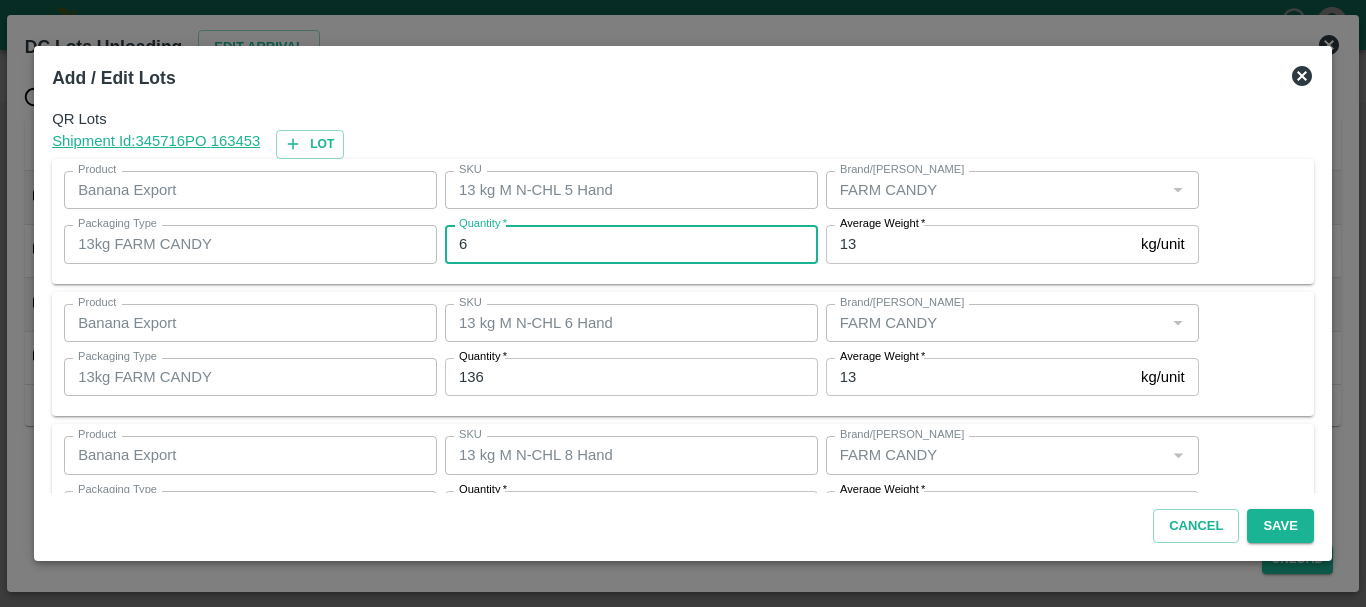 type on "6" 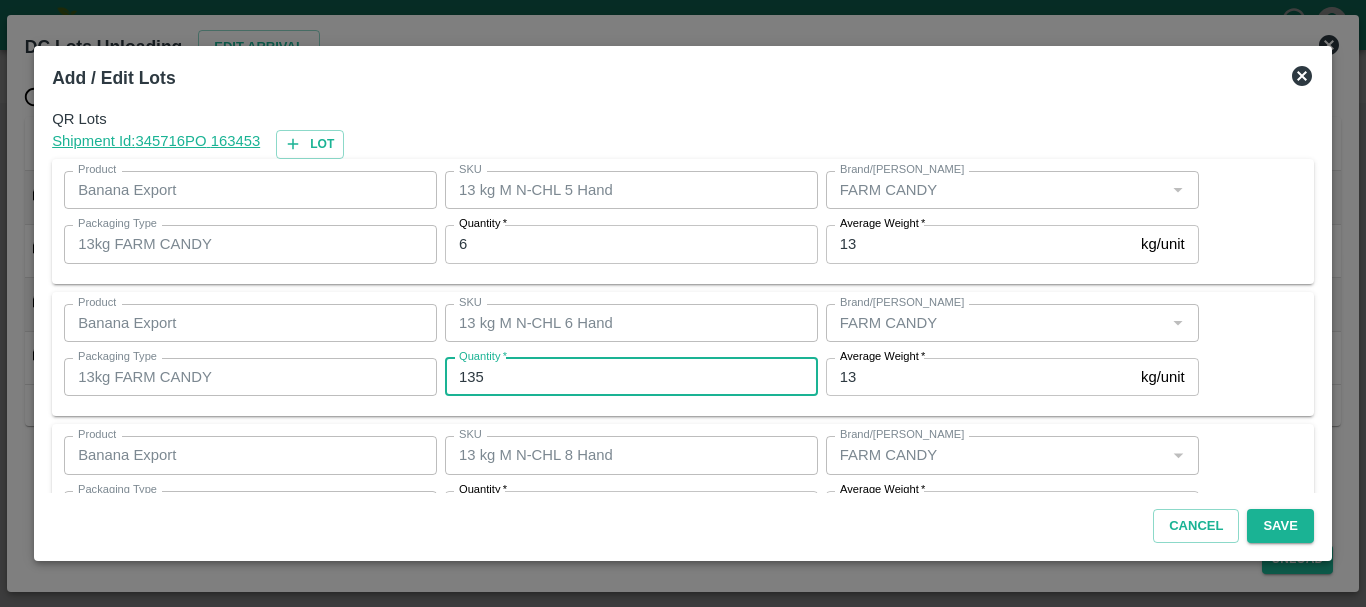 type on "135" 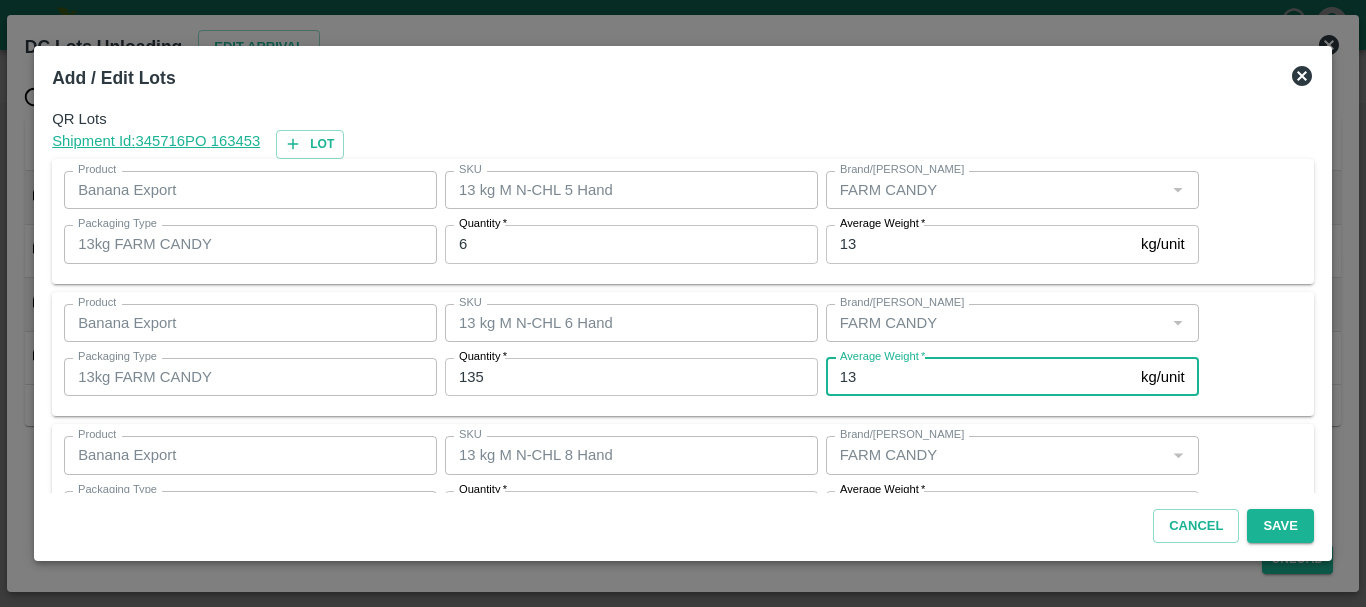 scroll, scrollTop: 36, scrollLeft: 0, axis: vertical 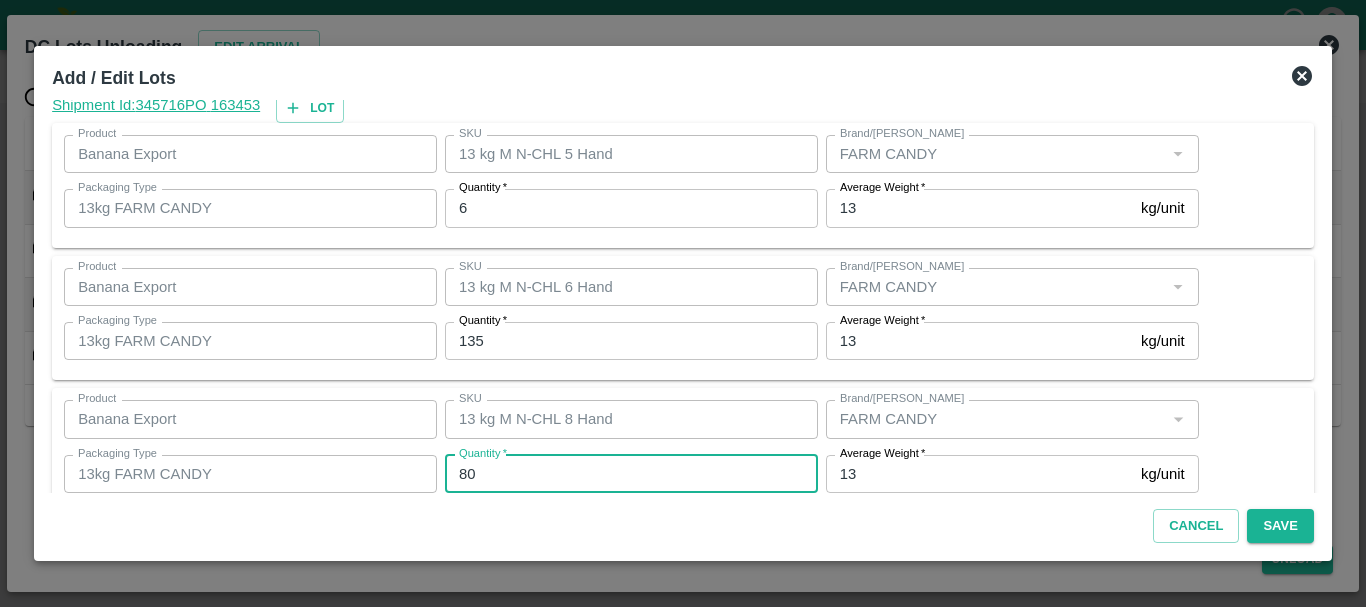 type on "80" 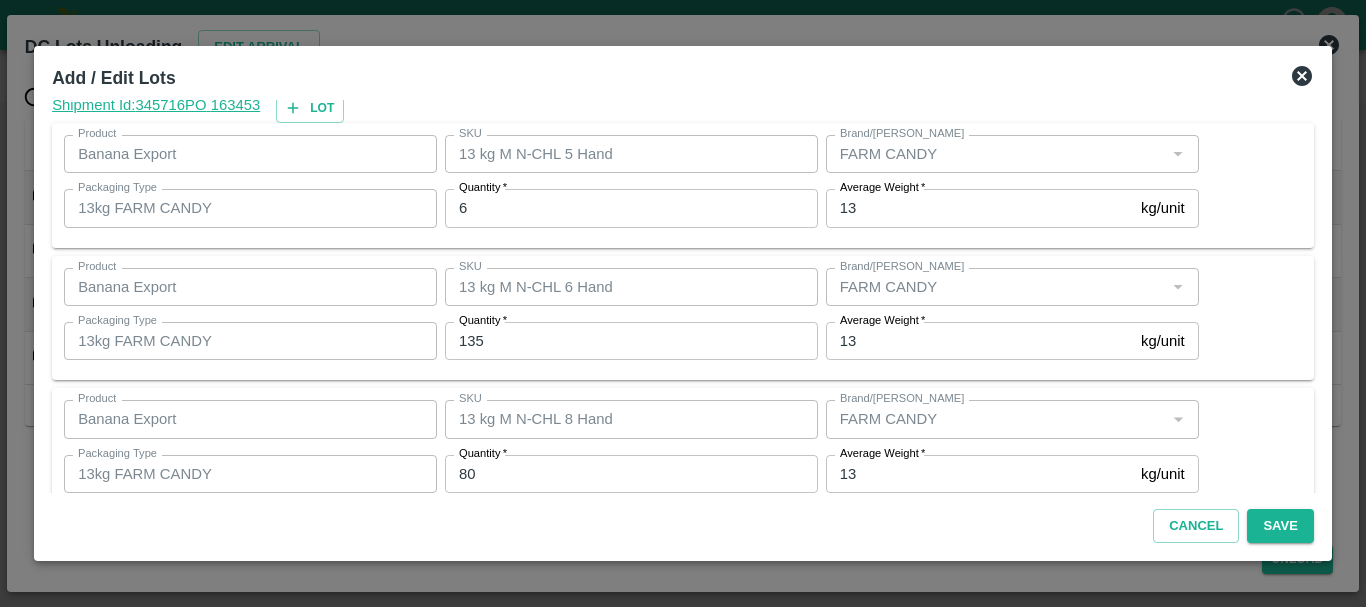 scroll, scrollTop: 205, scrollLeft: 0, axis: vertical 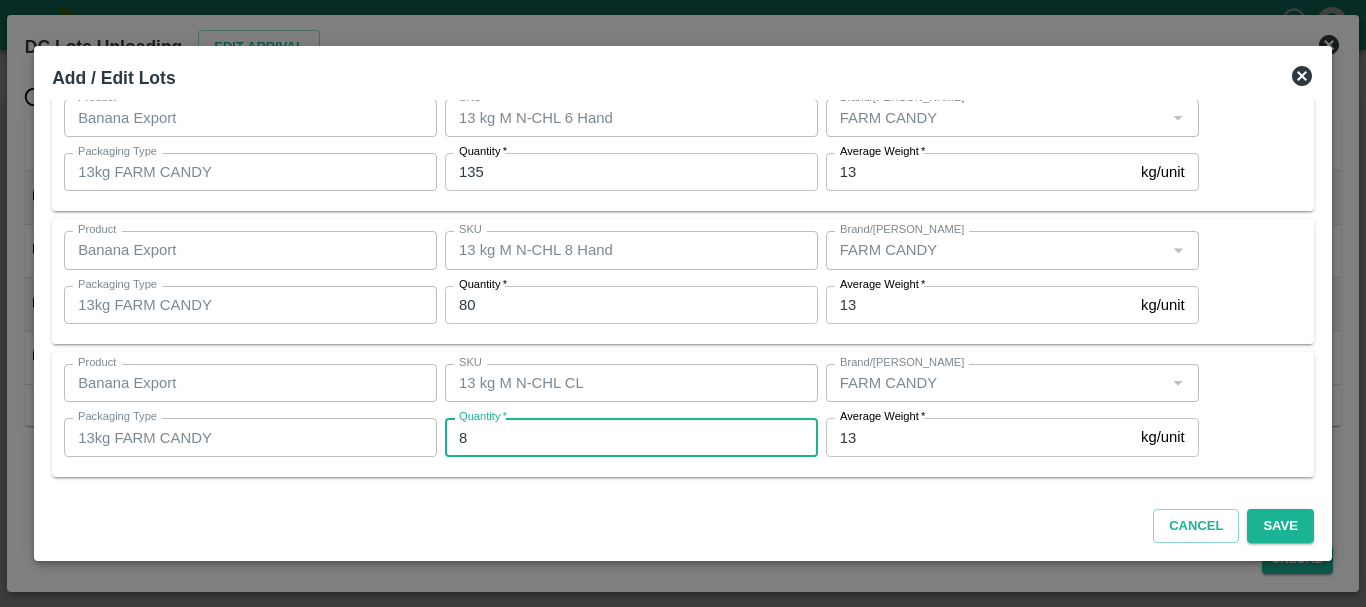 type on "8" 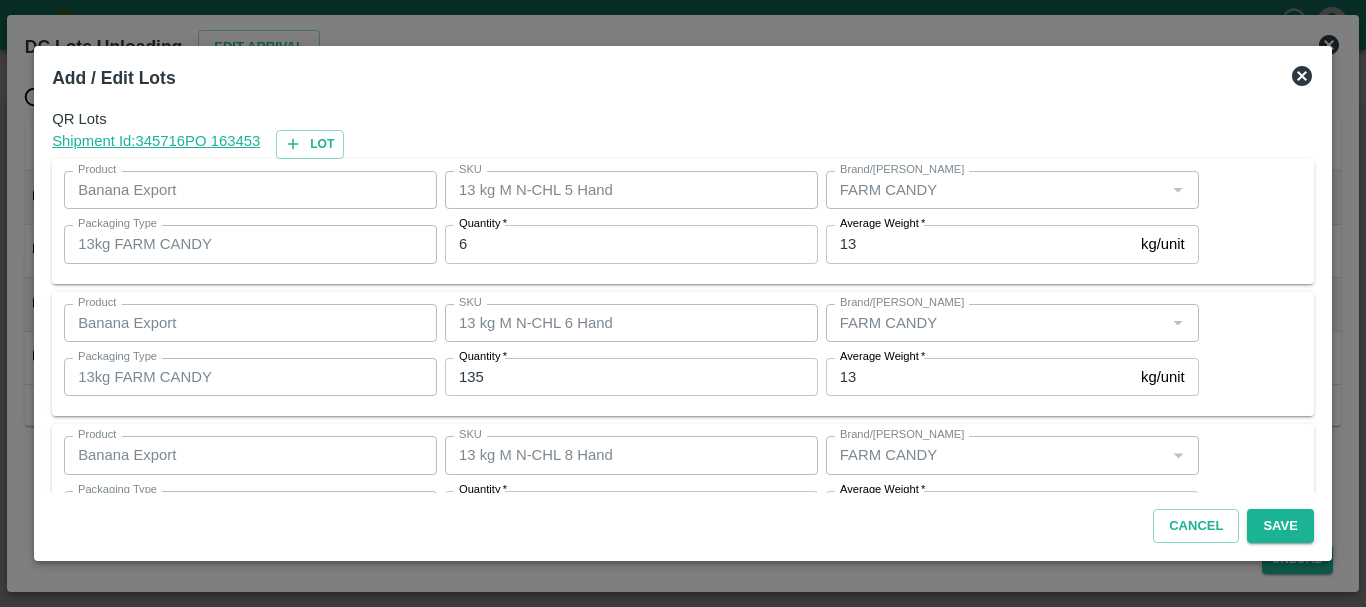 scroll, scrollTop: 205, scrollLeft: 0, axis: vertical 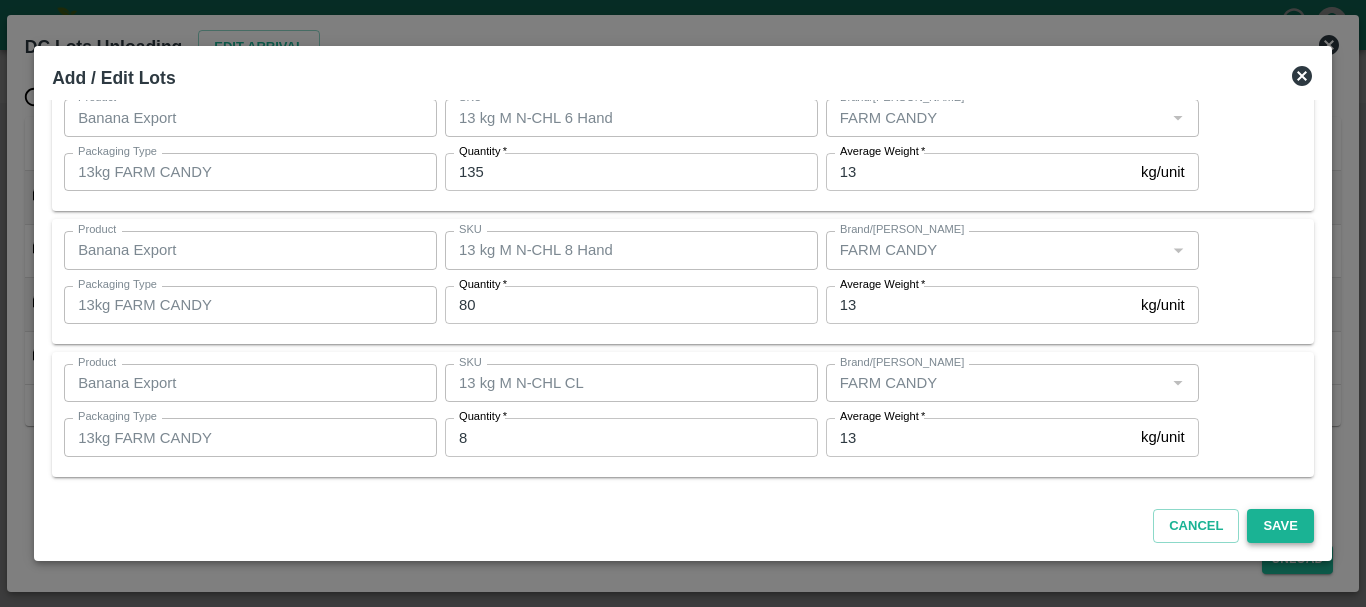 click on "Save" at bounding box center [1280, 526] 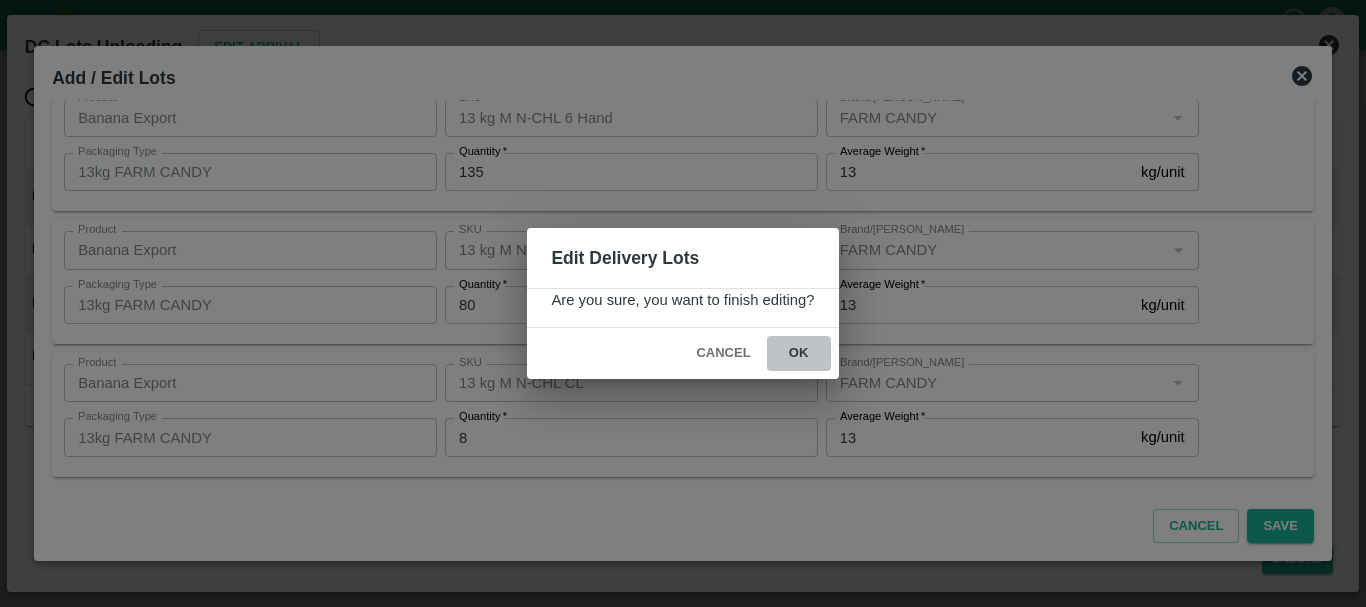 click on "ok" at bounding box center [799, 353] 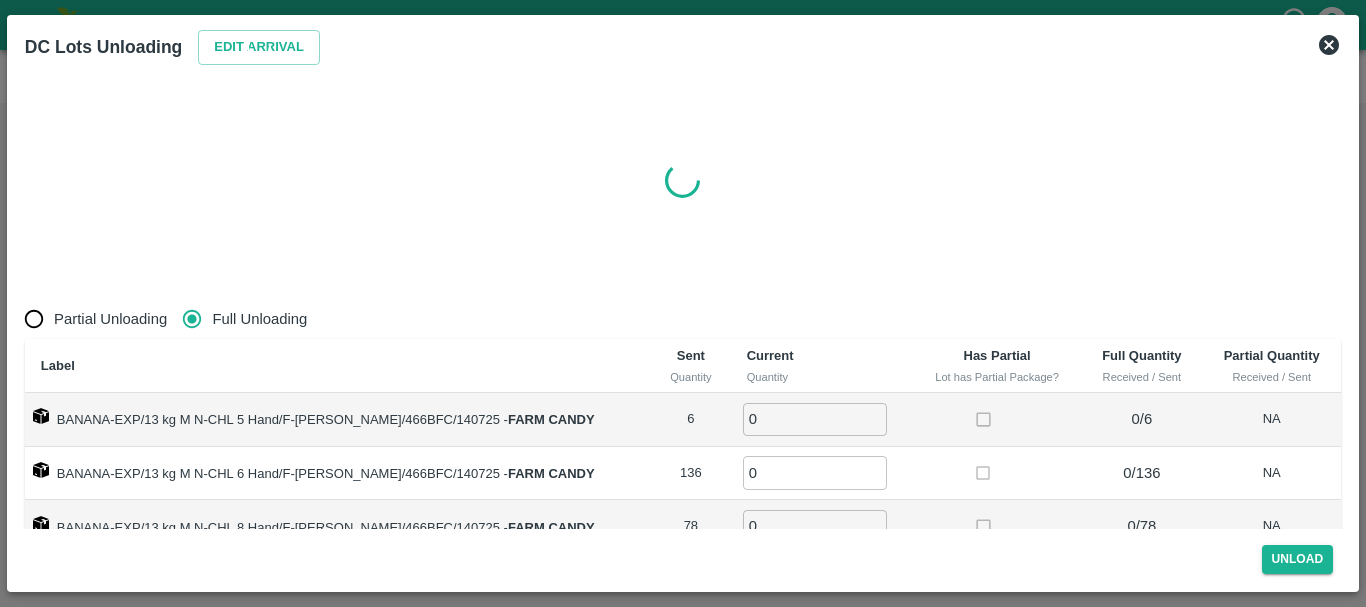 radio on "true" 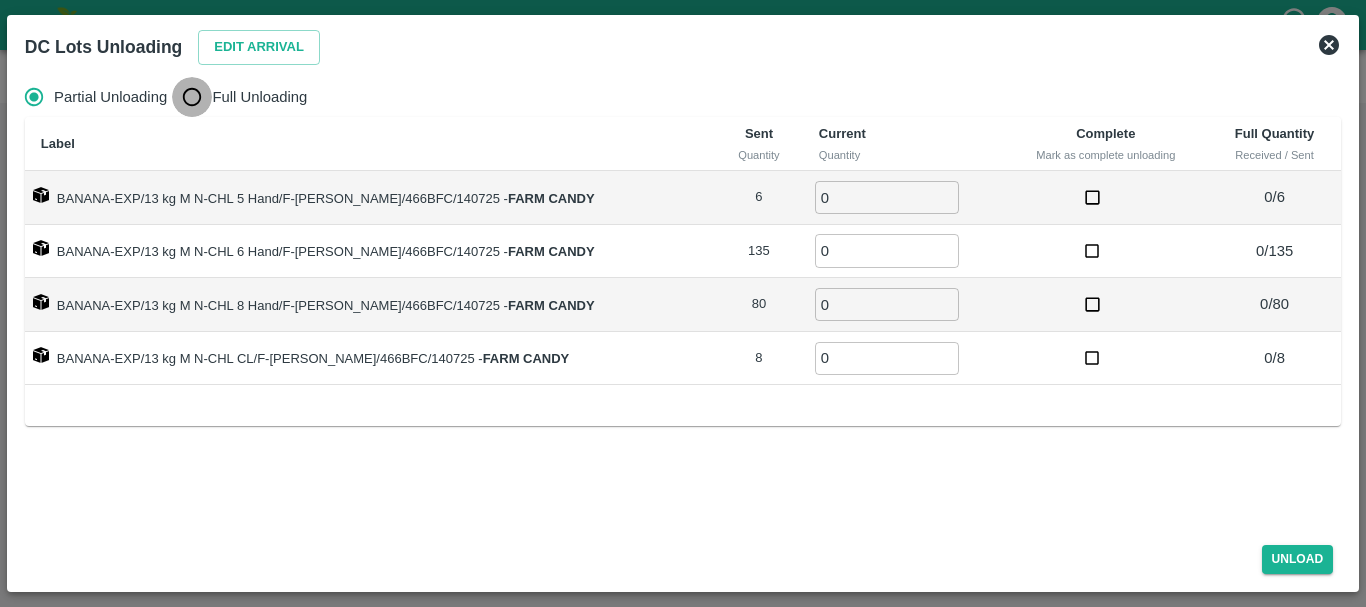 click on "Full Unloading" at bounding box center [192, 97] 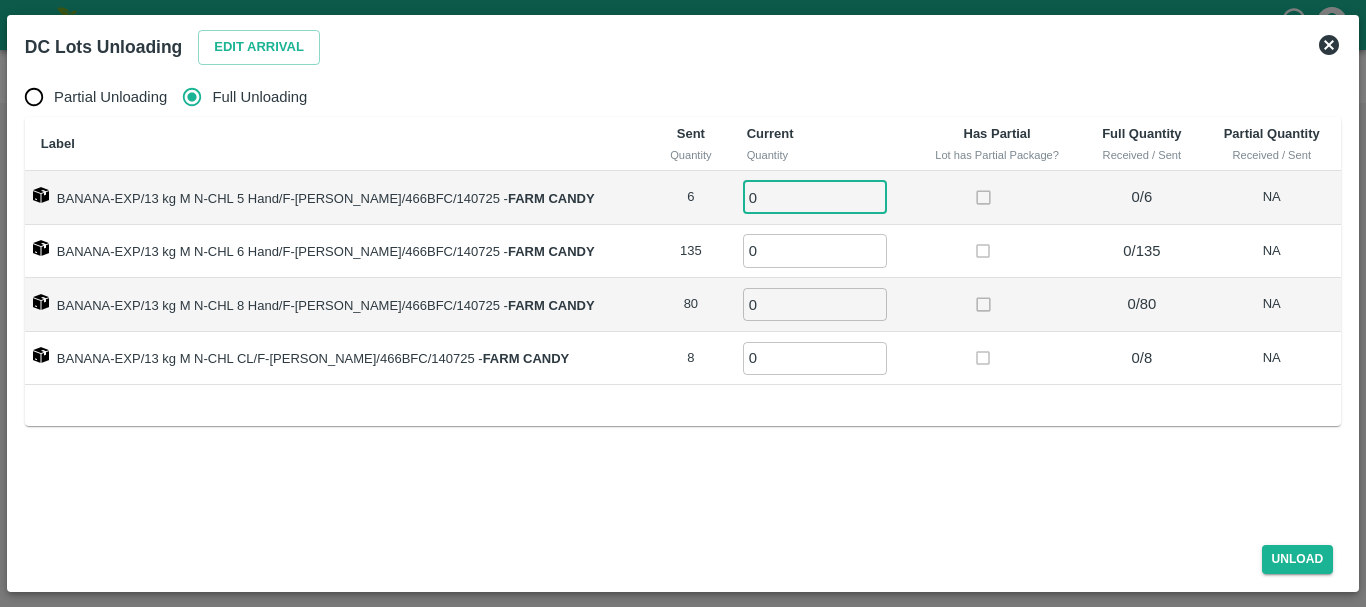 click on "0" at bounding box center (815, 197) 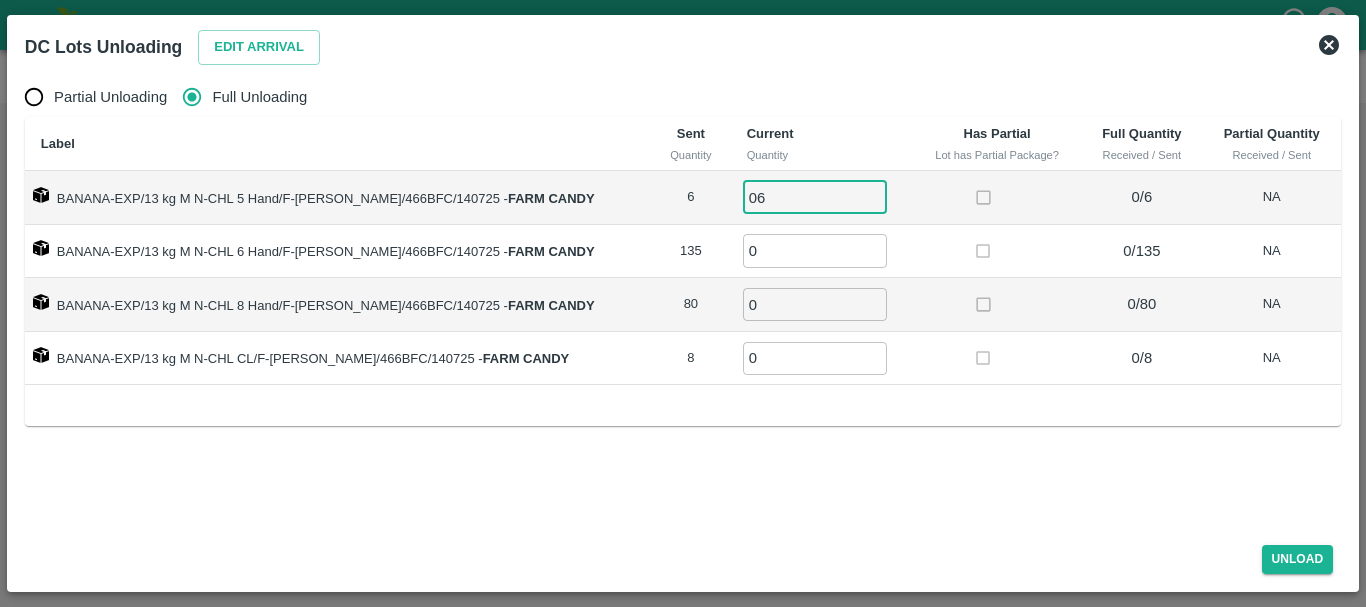 type on "06" 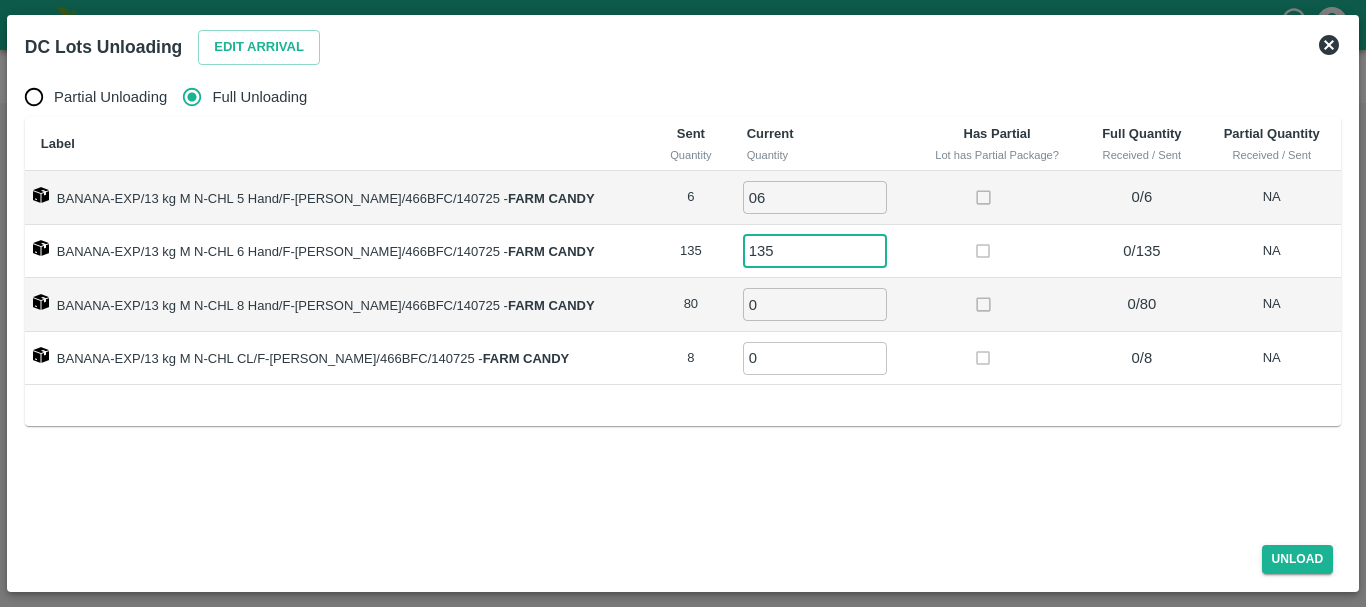 type on "135" 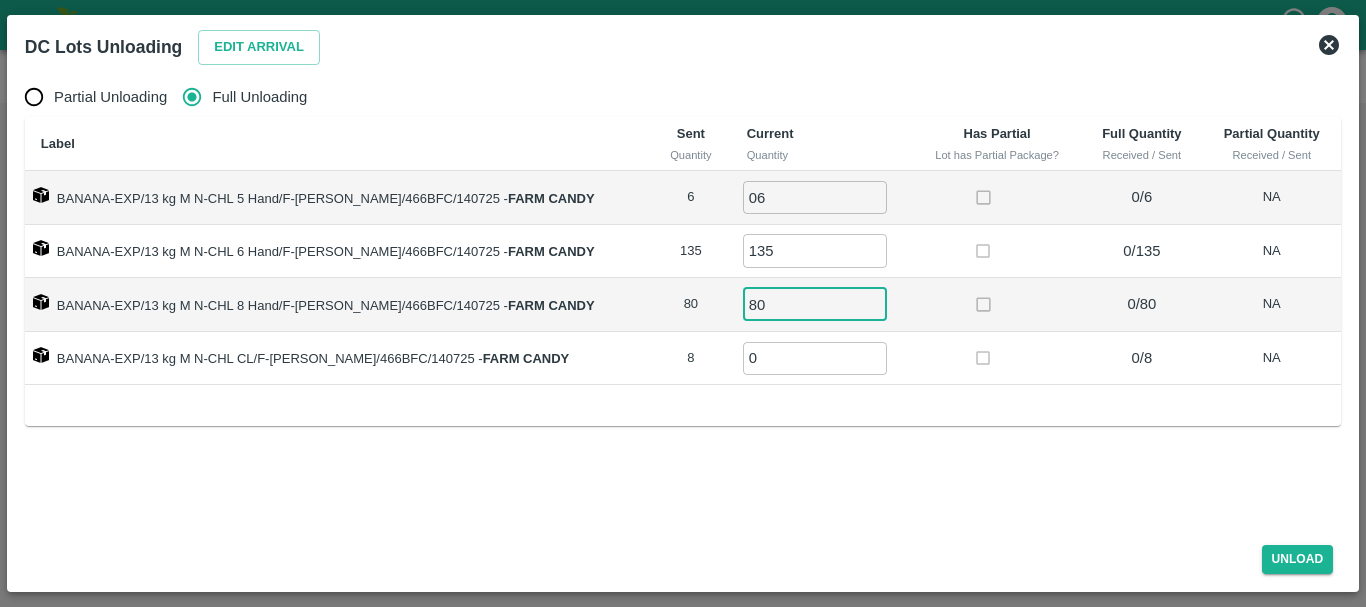 type on "80" 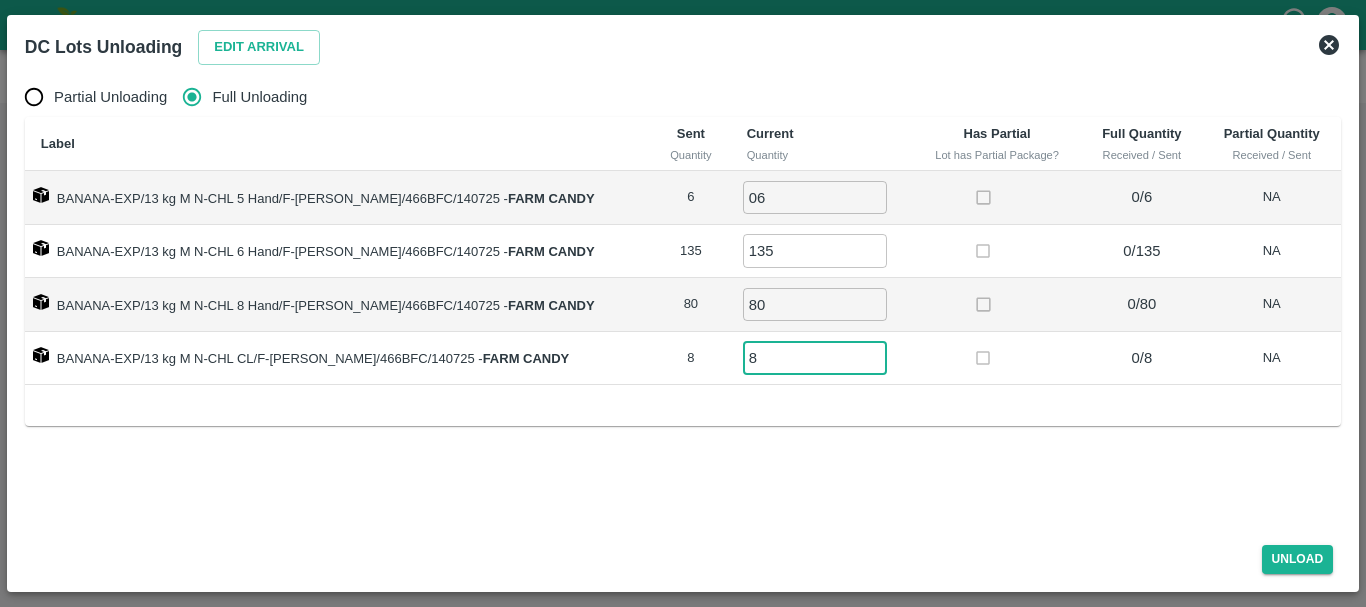 type on "8" 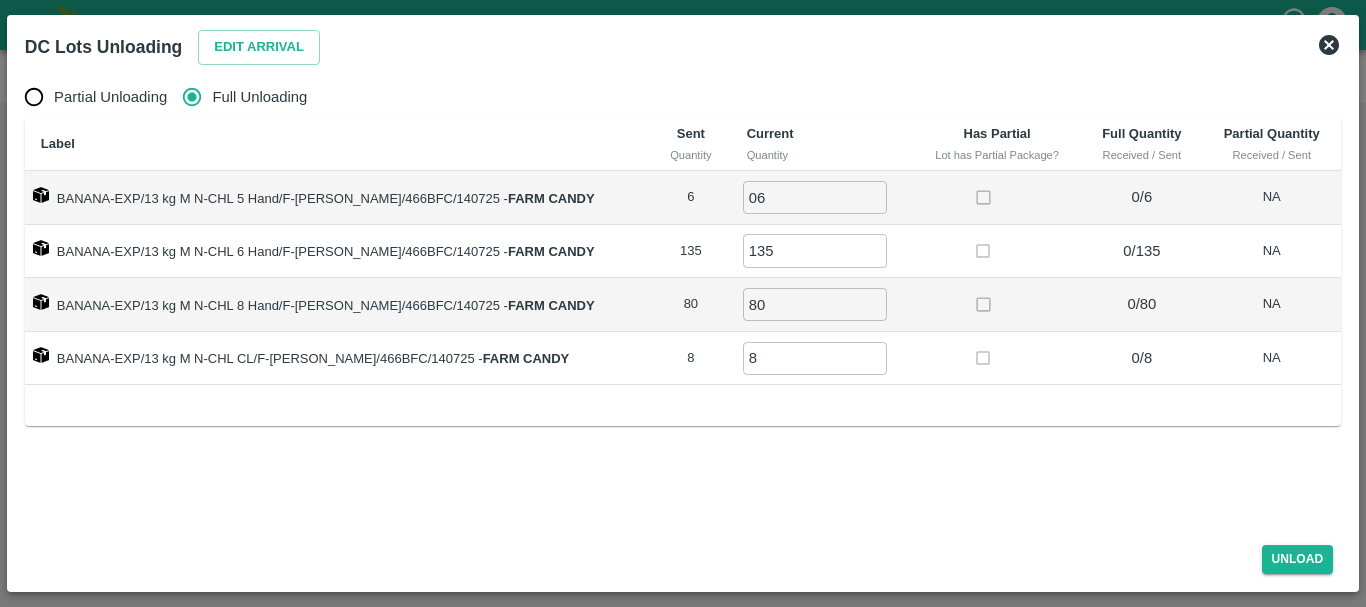 click on "Partial Unloading Full Unloading Label Sent Quantity Current Quantity Has Partial Lot has Partial Package? Full Quantity Received / Sent Partial Quantity Received / Sent BANANA-EXP/13 kg M N-CHL 5 Hand/F-MH-Aniket/466BFC/140725   -  FARM CANDY 6 06 ​ 0  /  6 NA BANANA-EXP/13 kg M N-CHL 6 Hand/F-MH-Aniket/466BFC/140725   -  FARM CANDY 135 135 ​ 0  /  135 NA BANANA-EXP/13 kg M N-CHL 8 Hand/F-MH-Aniket/466BFC/140725   -  FARM CANDY 80 80 ​ 0  /  80 NA BANANA-EXP/13 kg M N-CHL CL/F-MH-Aniket/466BFC/140725   -  FARM CANDY 8 8 ​ 0  /  8 NA" at bounding box center (683, 299) 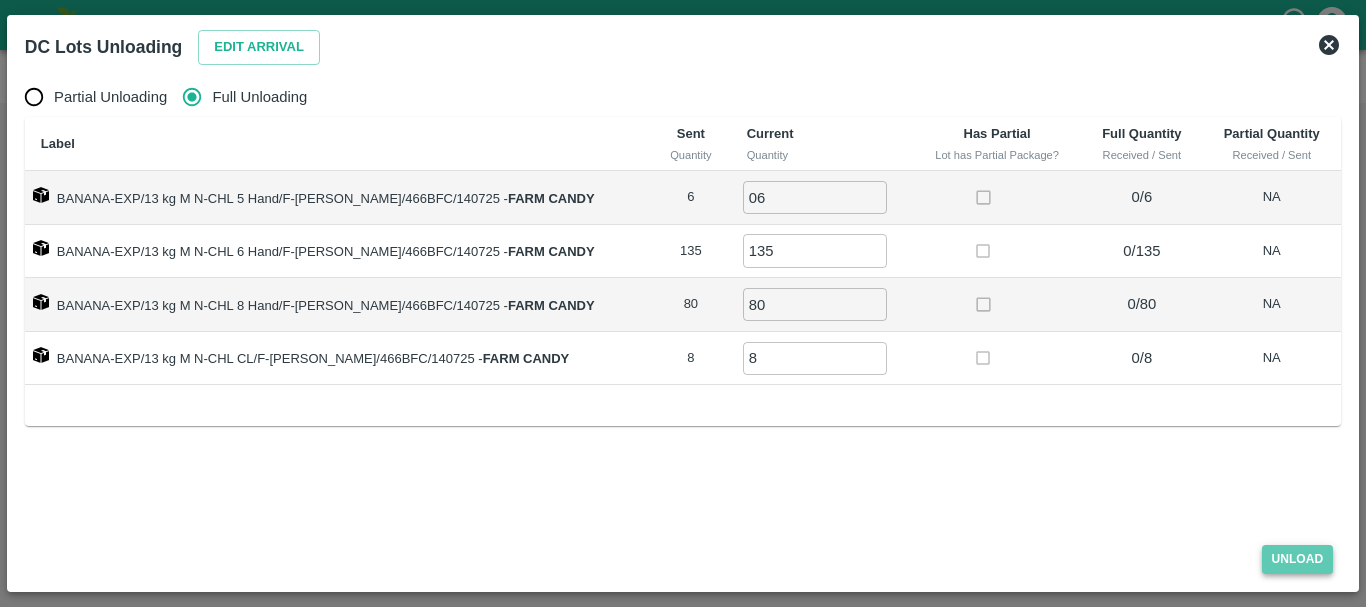 click on "Unload" at bounding box center [1298, 559] 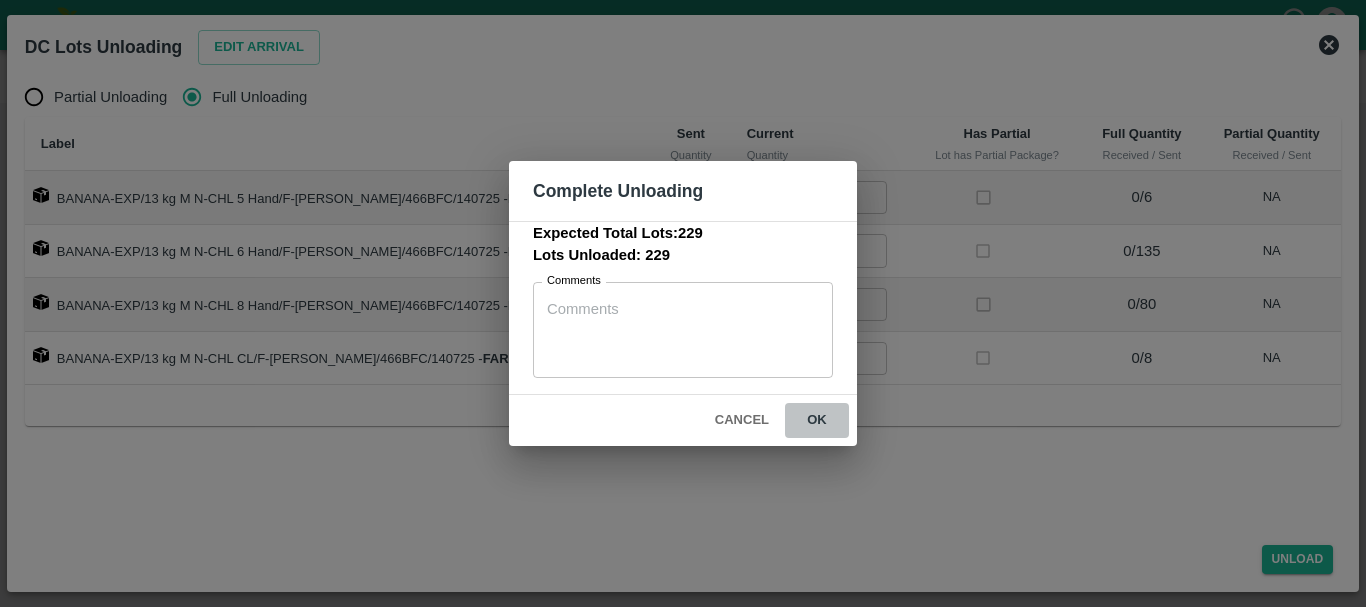 click on "ok" at bounding box center [817, 420] 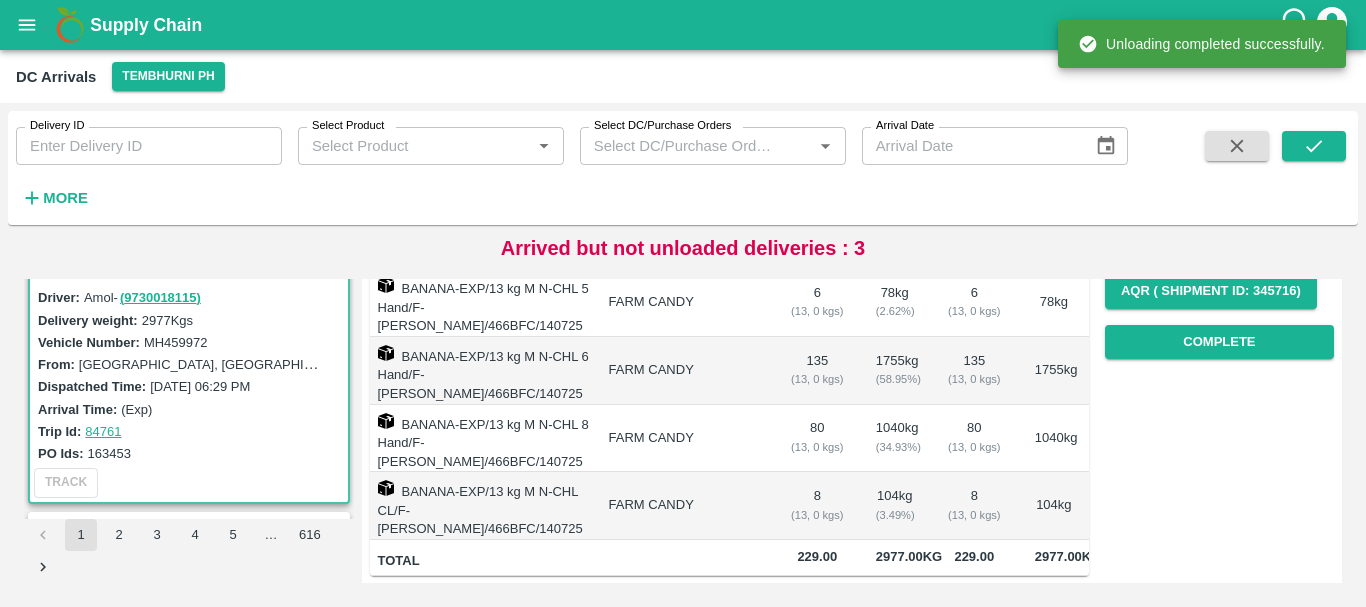 scroll, scrollTop: 0, scrollLeft: 0, axis: both 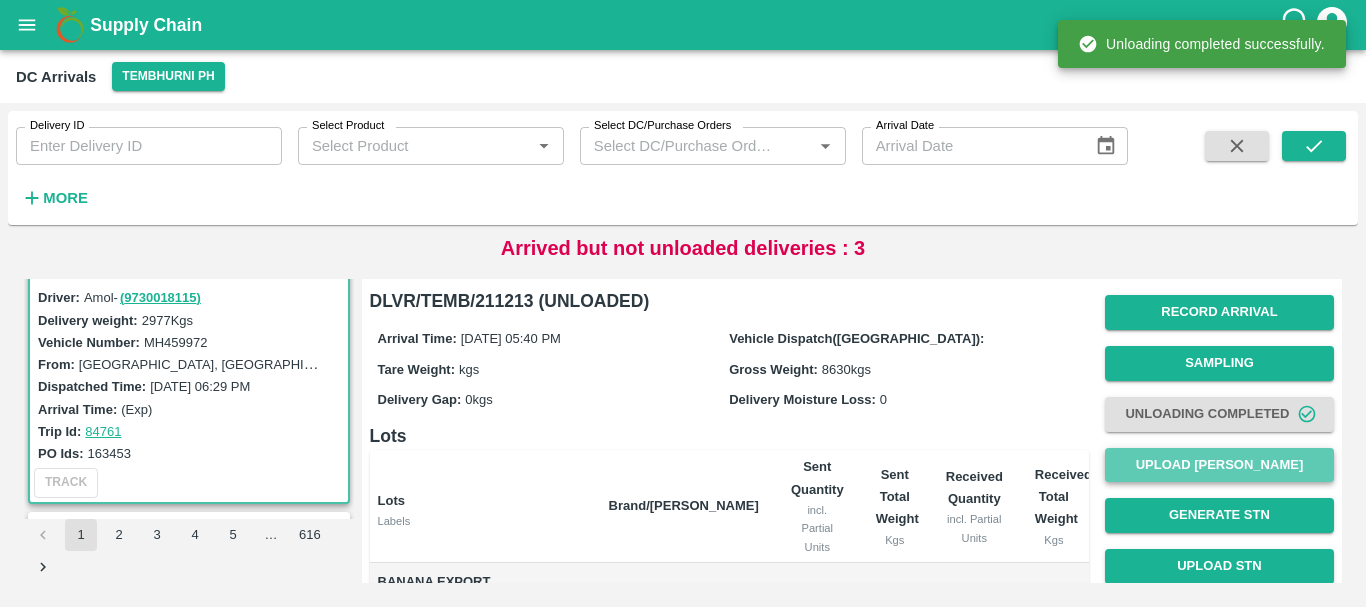 click on "Upload [PERSON_NAME]" at bounding box center (1219, 465) 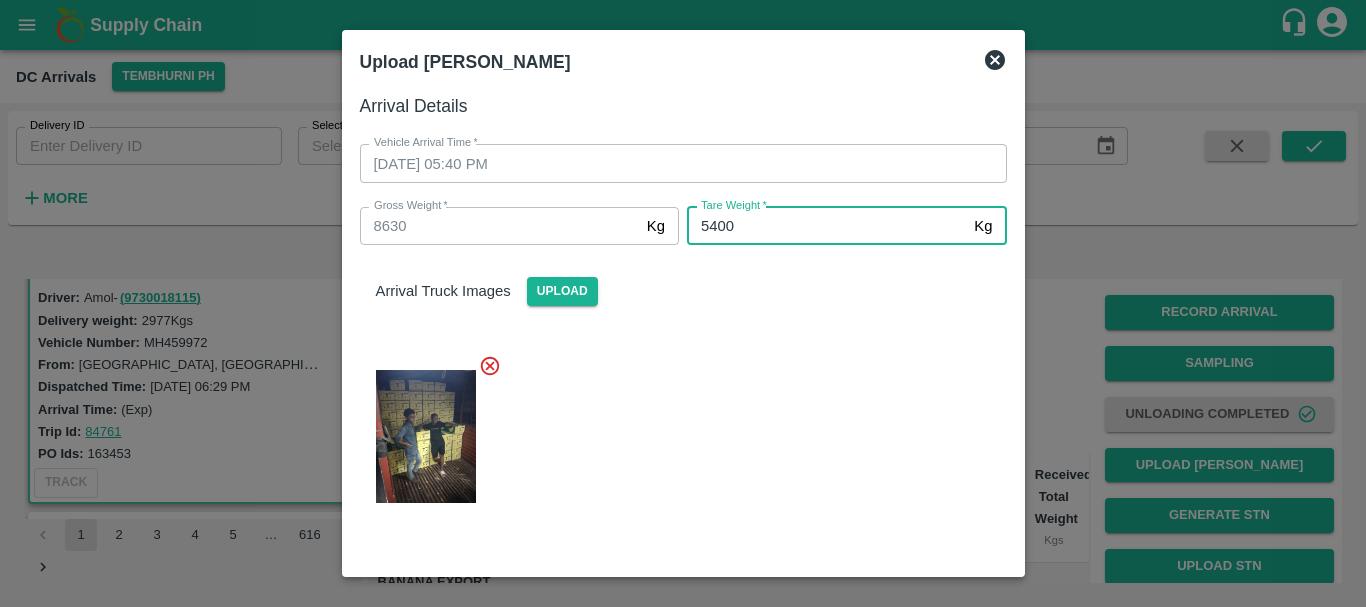 type on "5400" 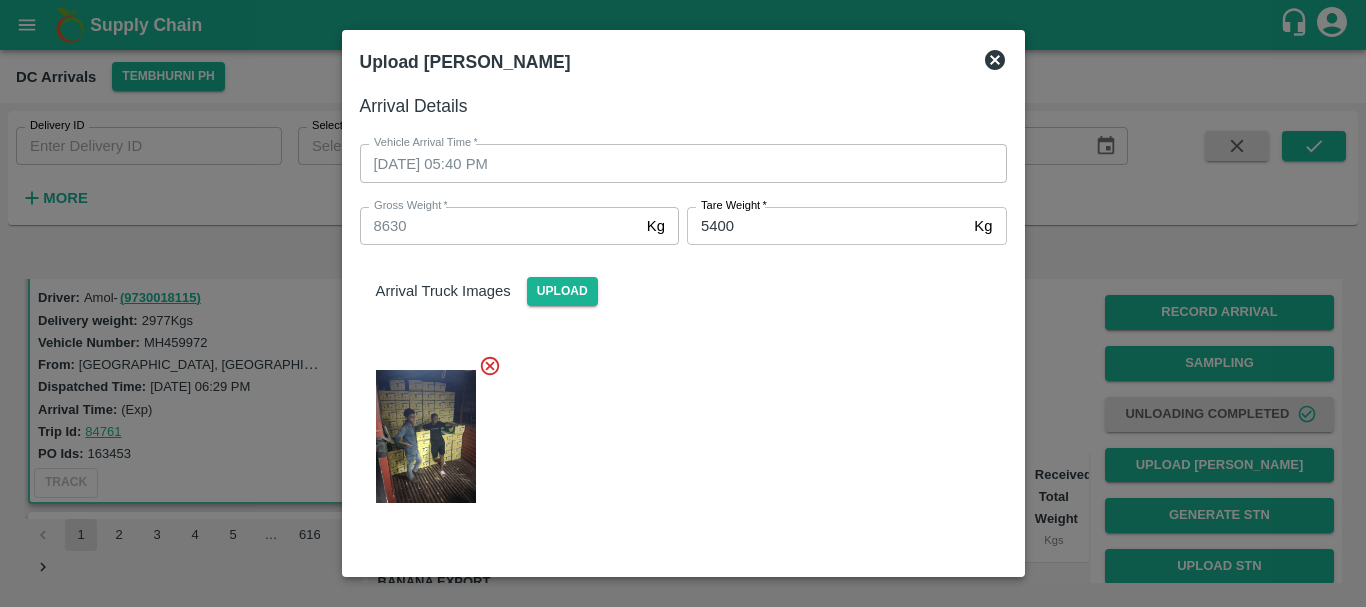 click at bounding box center (675, 430) 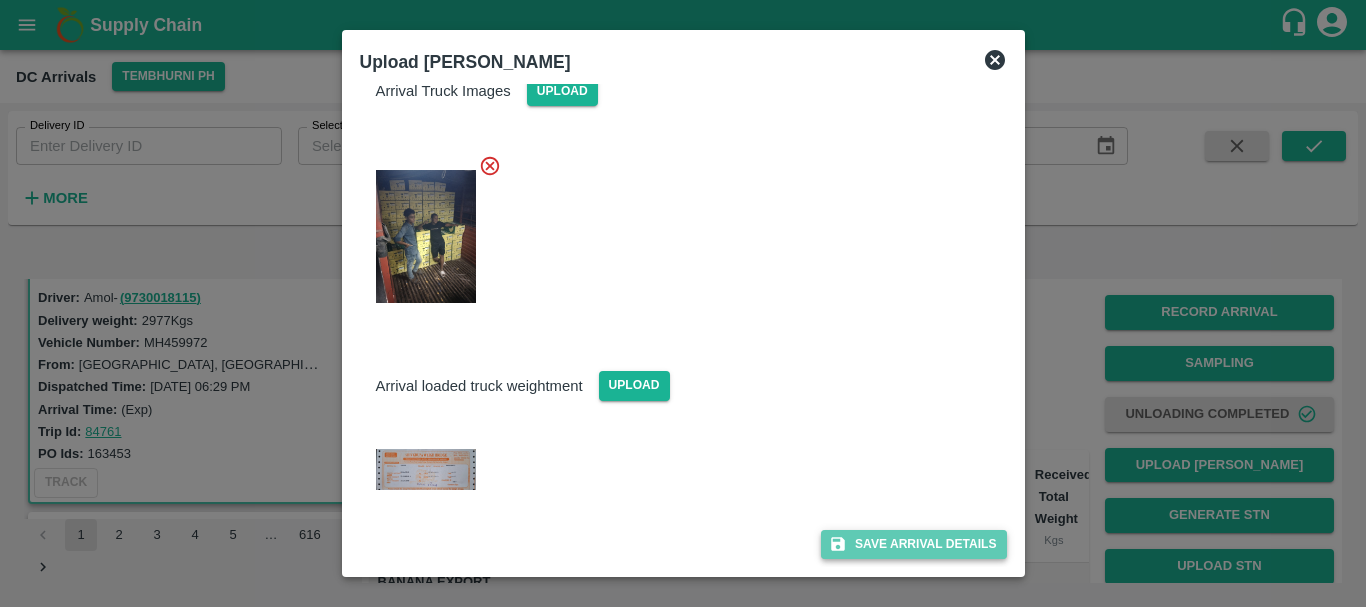 click on "Save Arrival Details" at bounding box center [913, 544] 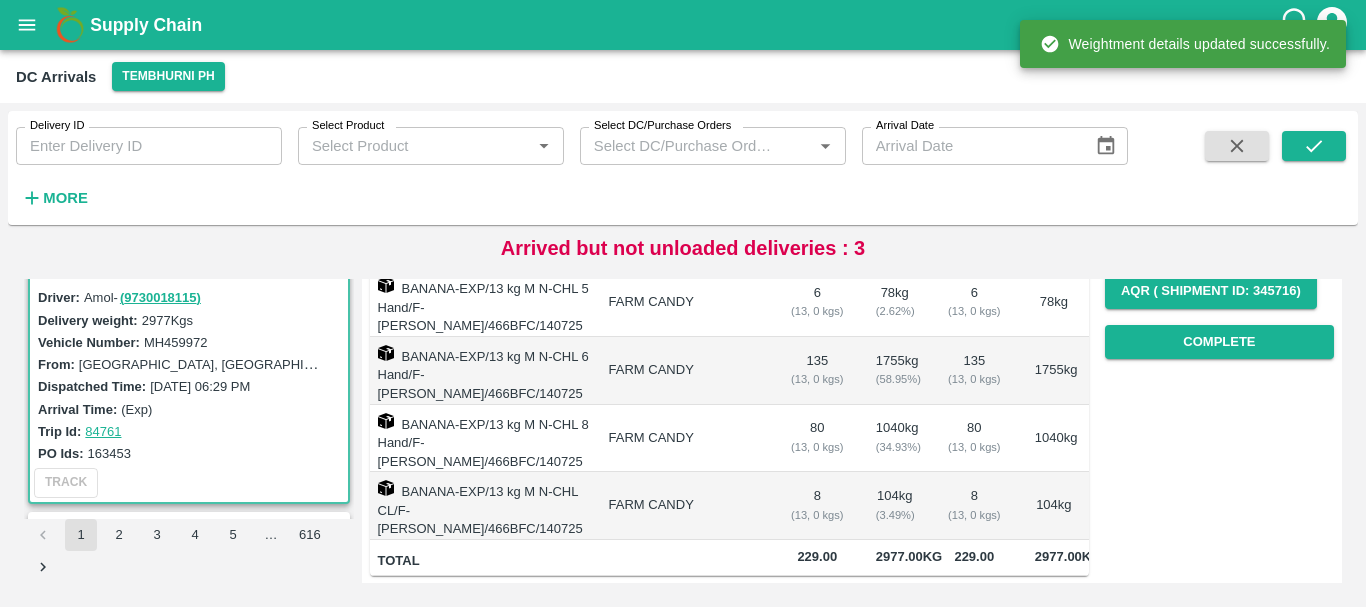 scroll, scrollTop: 0, scrollLeft: 0, axis: both 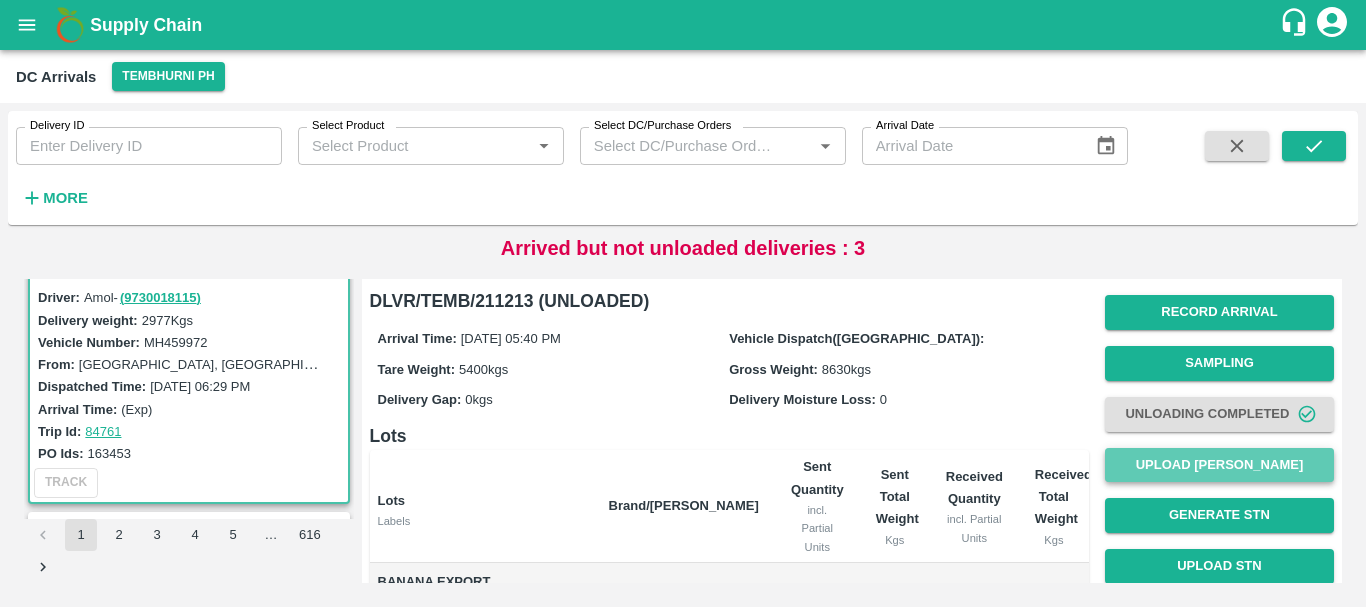 click on "Upload [PERSON_NAME]" at bounding box center [1219, 465] 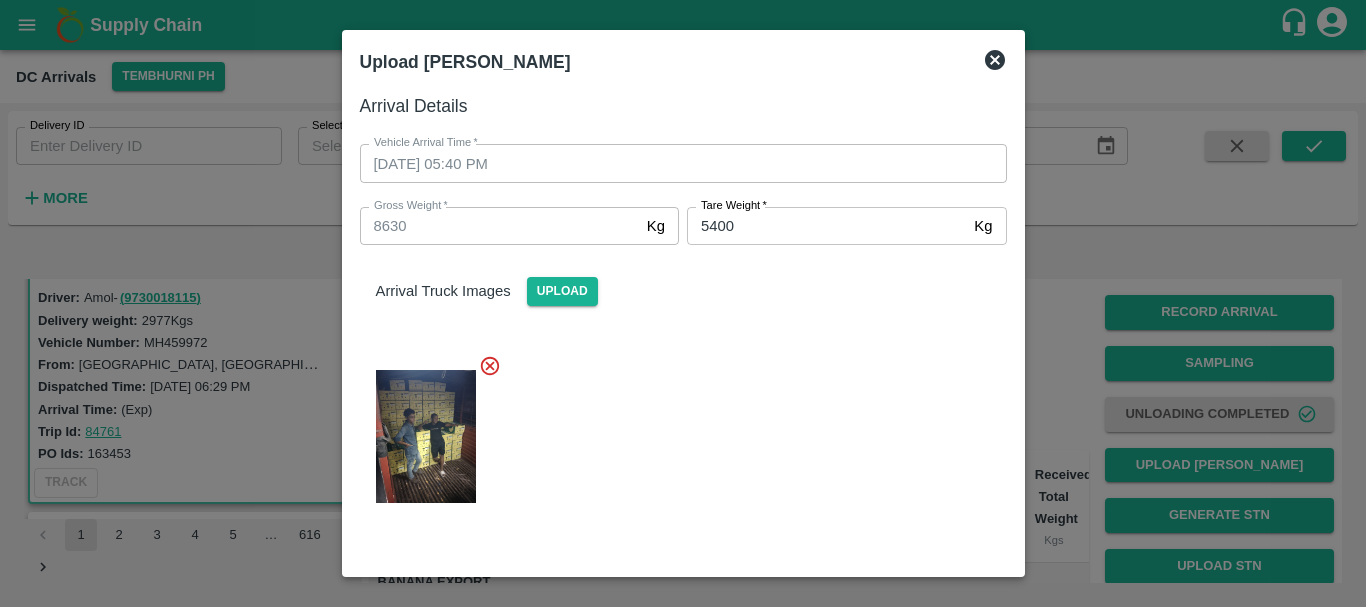 click at bounding box center (683, 303) 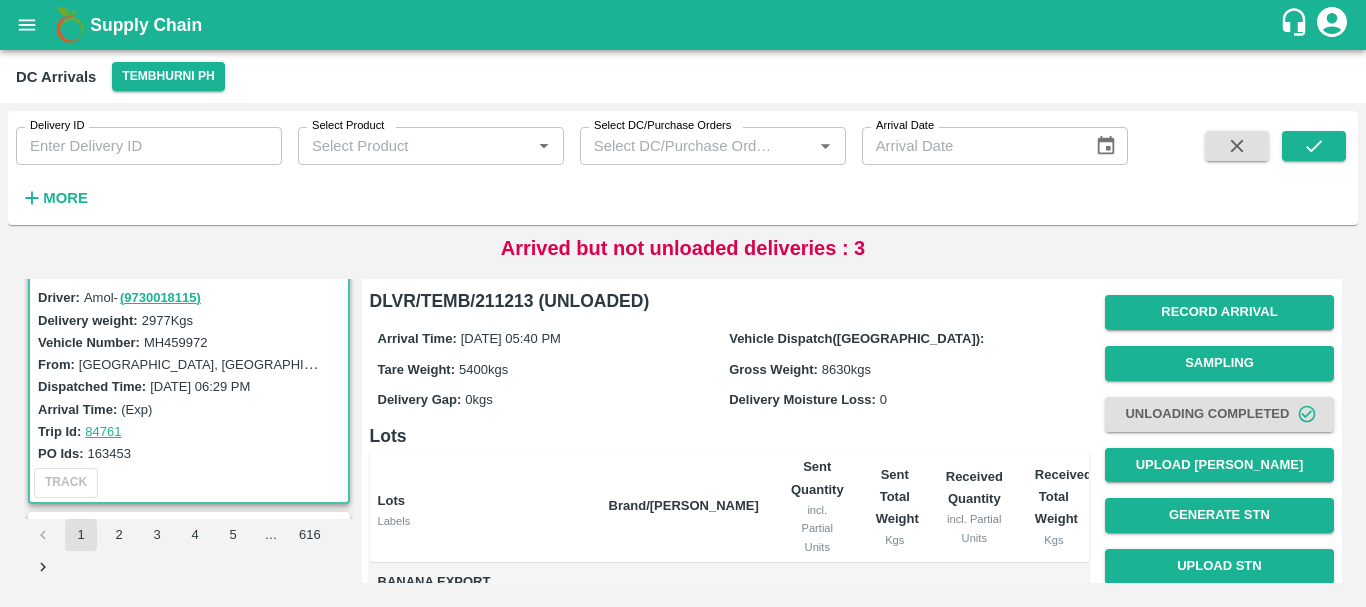 scroll, scrollTop: 328, scrollLeft: 0, axis: vertical 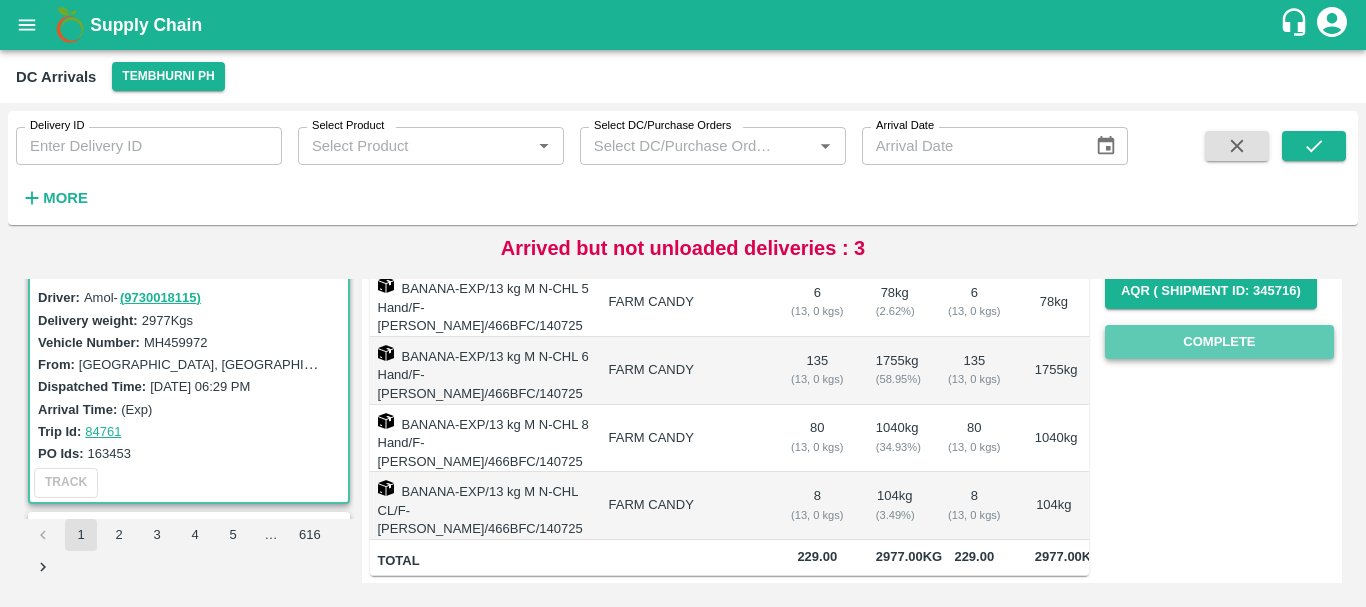 click on "Complete" at bounding box center (1219, 342) 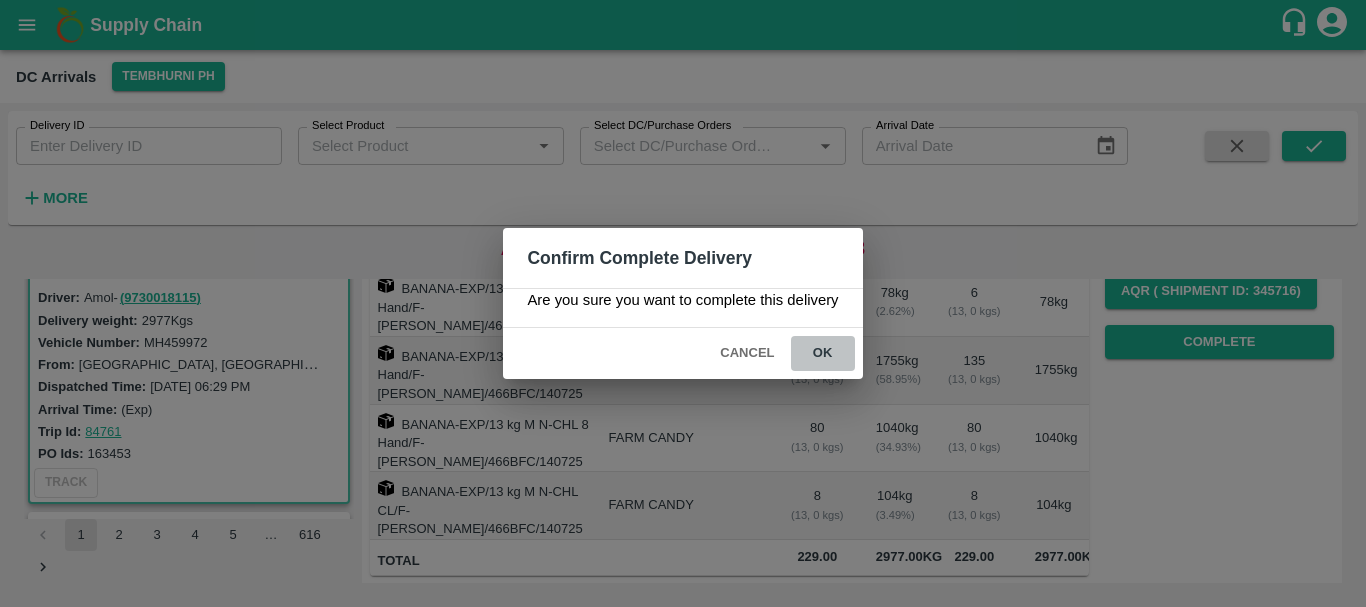 click on "ok" at bounding box center [823, 353] 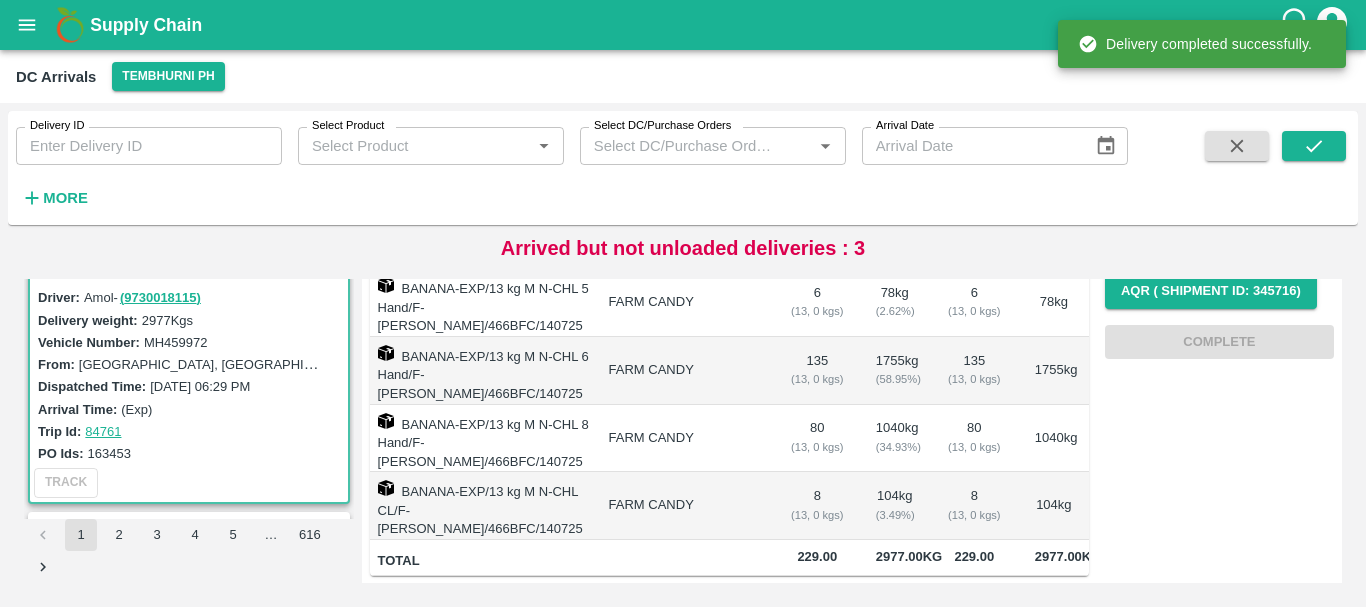 scroll, scrollTop: 0, scrollLeft: 0, axis: both 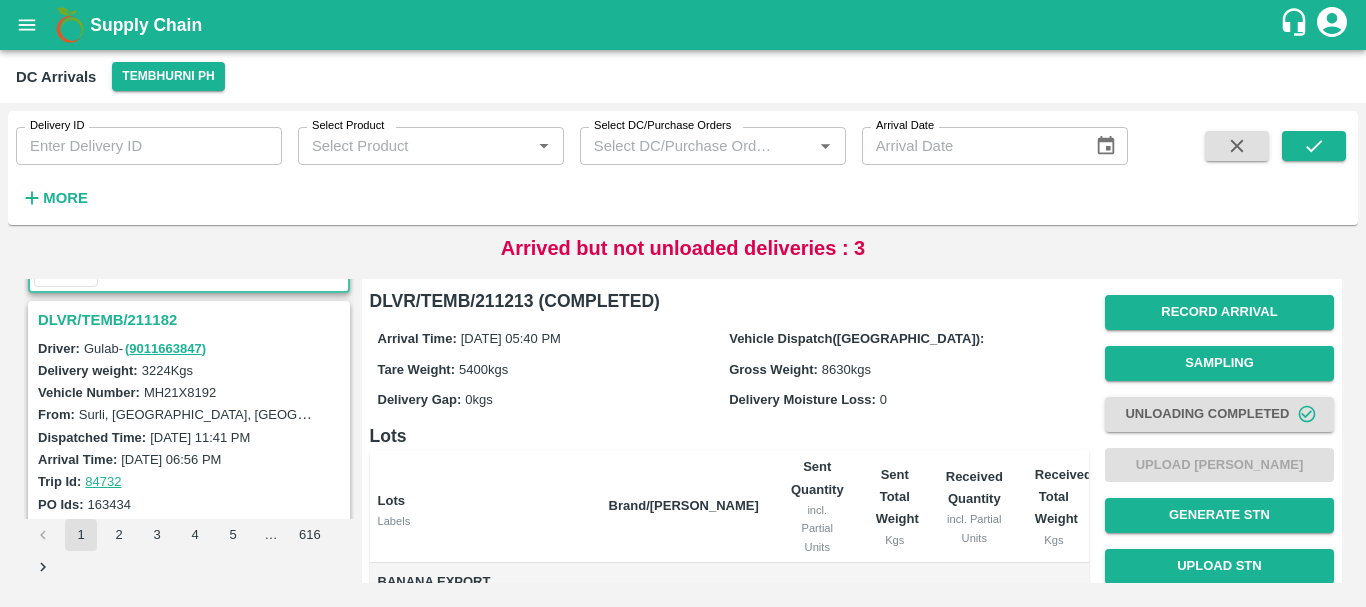 click on "DLVR/TEMB/211182" at bounding box center (192, 320) 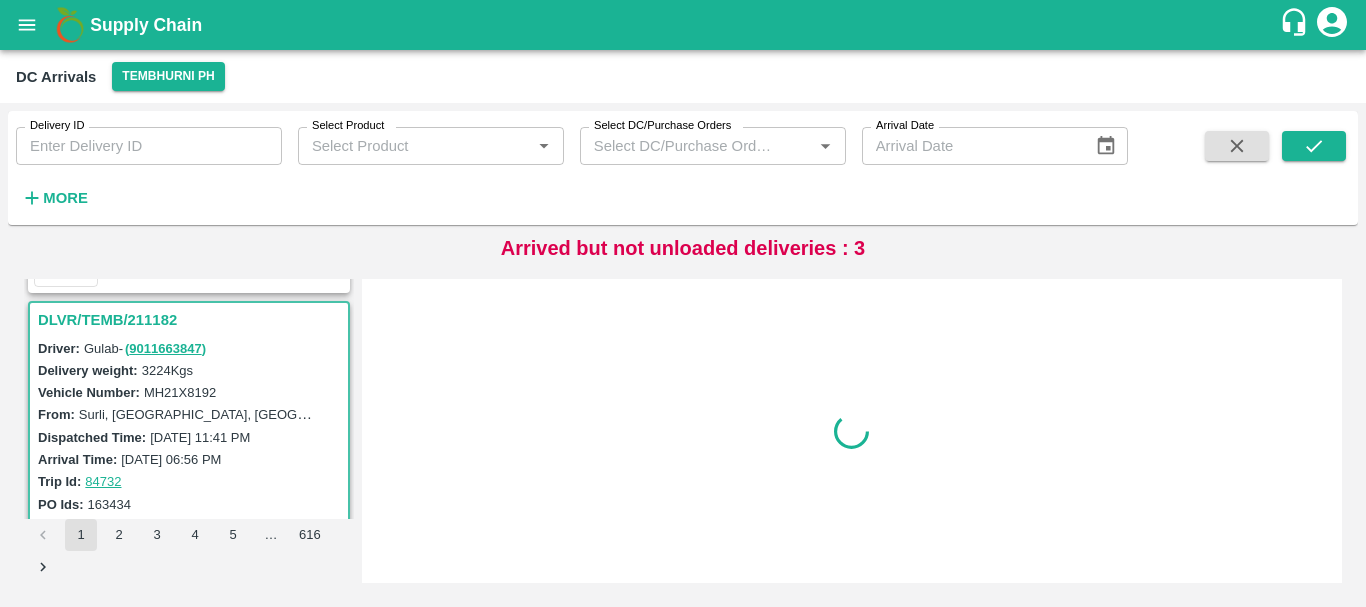 scroll, scrollTop: 4974, scrollLeft: 0, axis: vertical 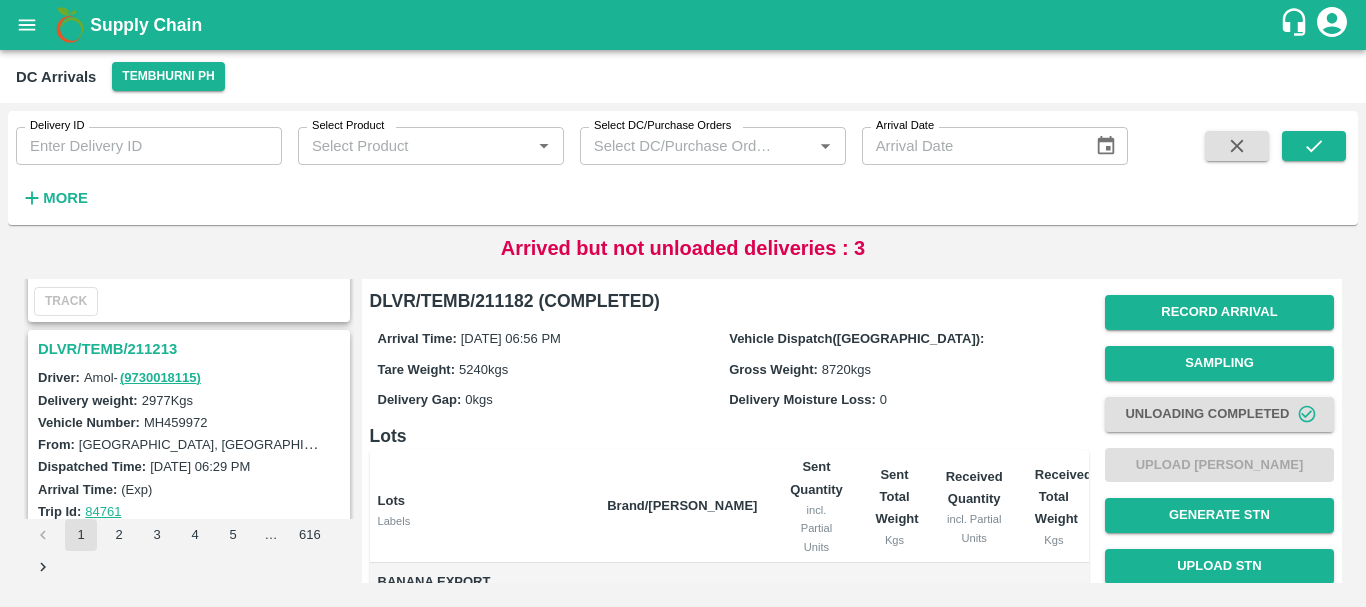 click on "DLVR/TEMB/211213" at bounding box center [192, 349] 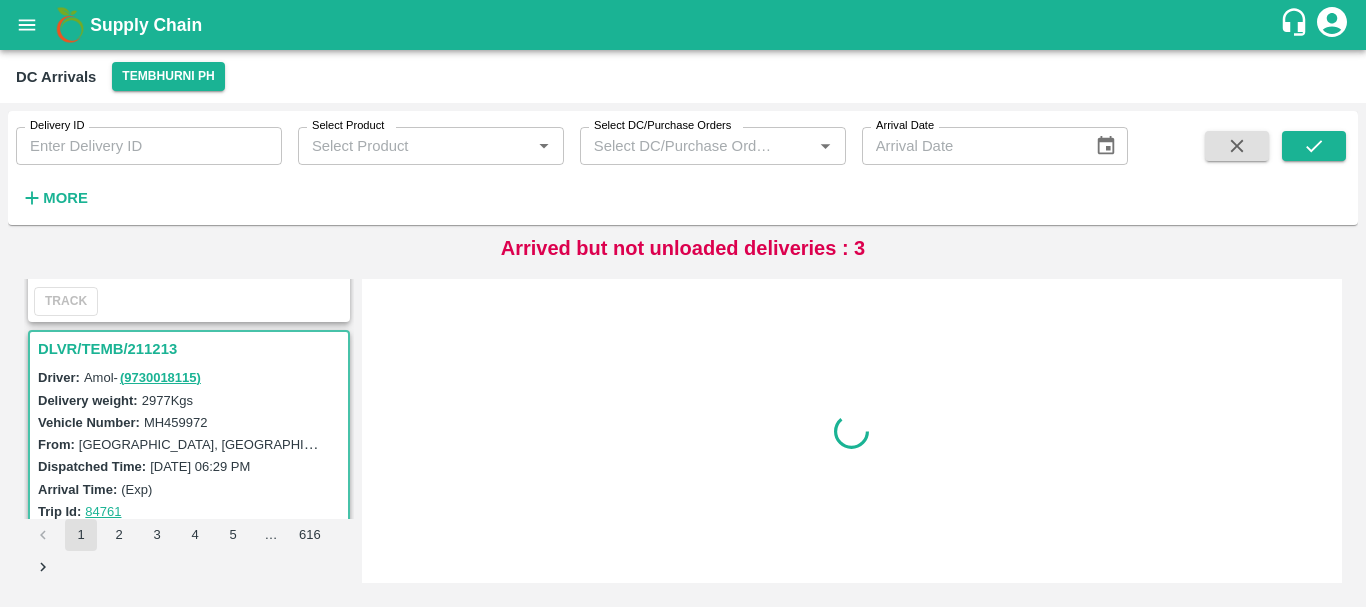 scroll 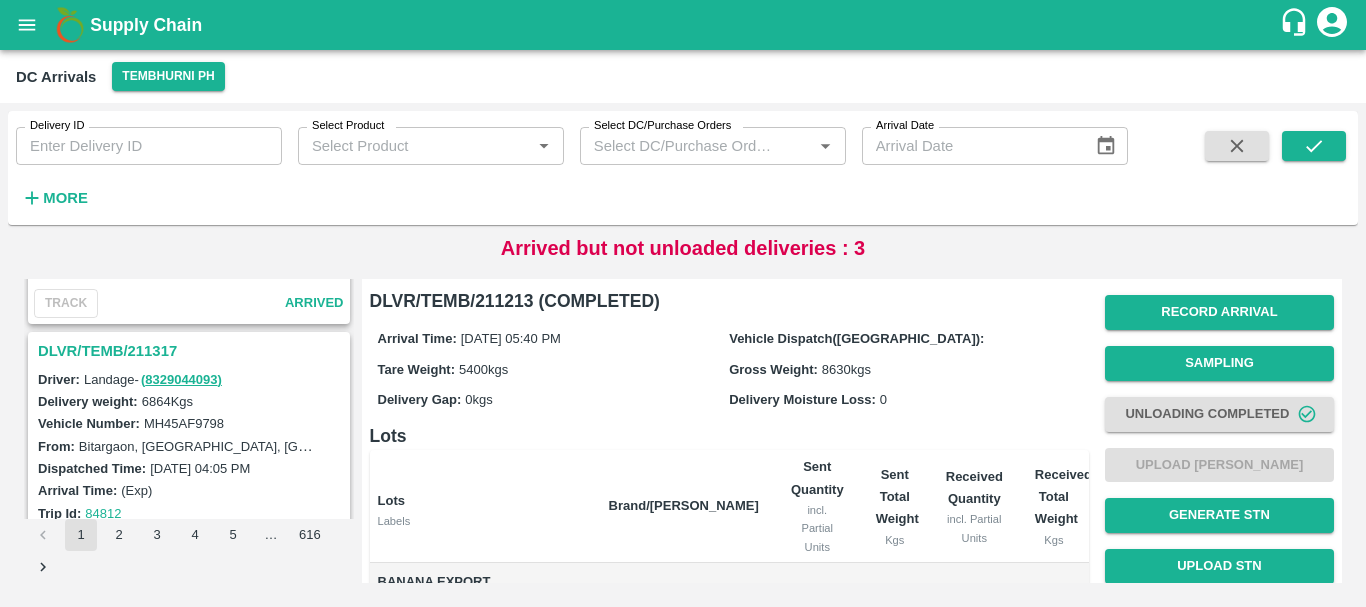 click on "DLVR/TEMB/211317" at bounding box center [192, 351] 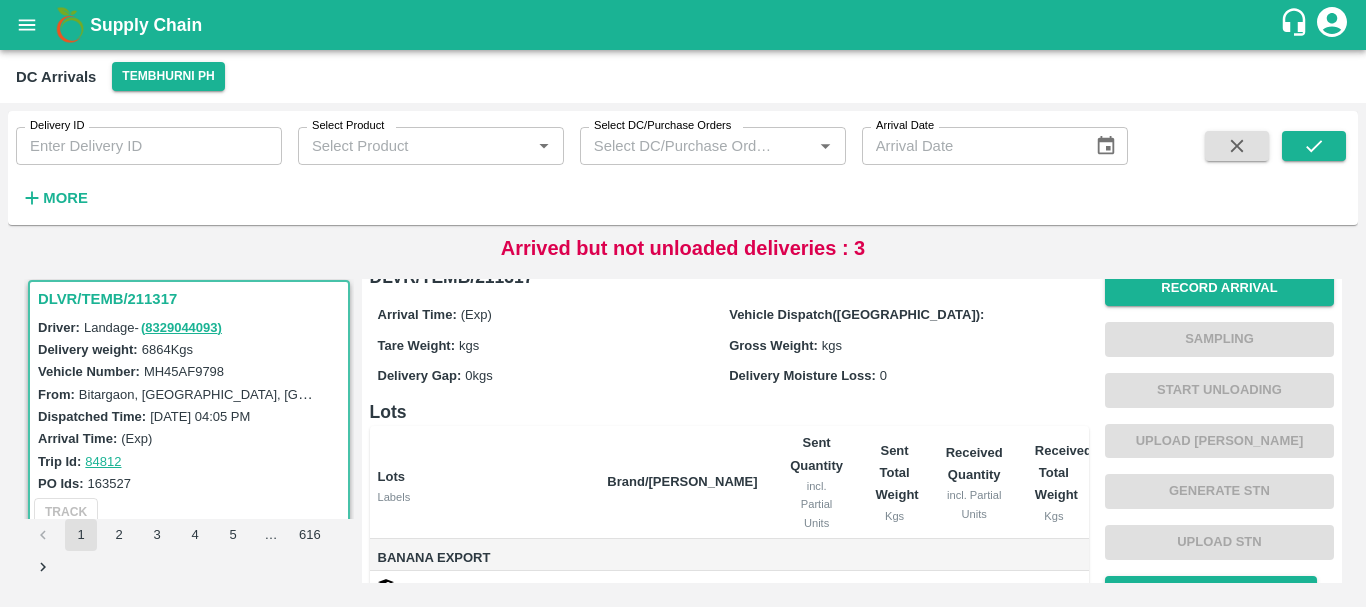 scroll, scrollTop: 0, scrollLeft: 0, axis: both 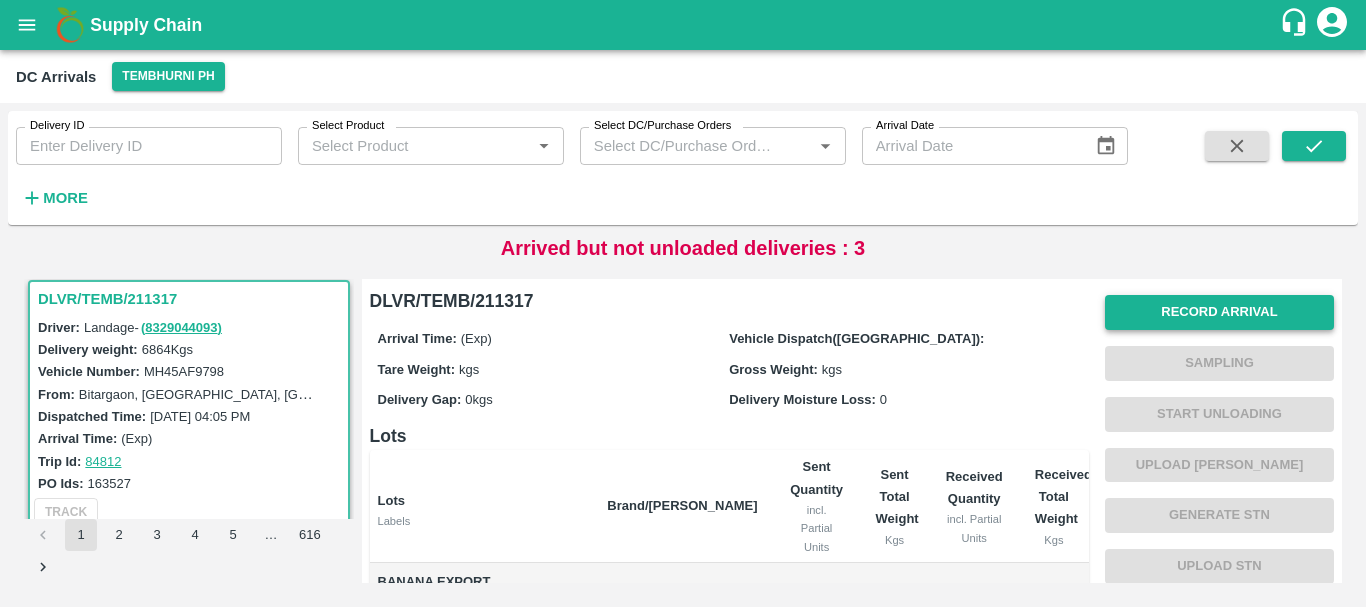 click on "Record Arrival" at bounding box center (1219, 312) 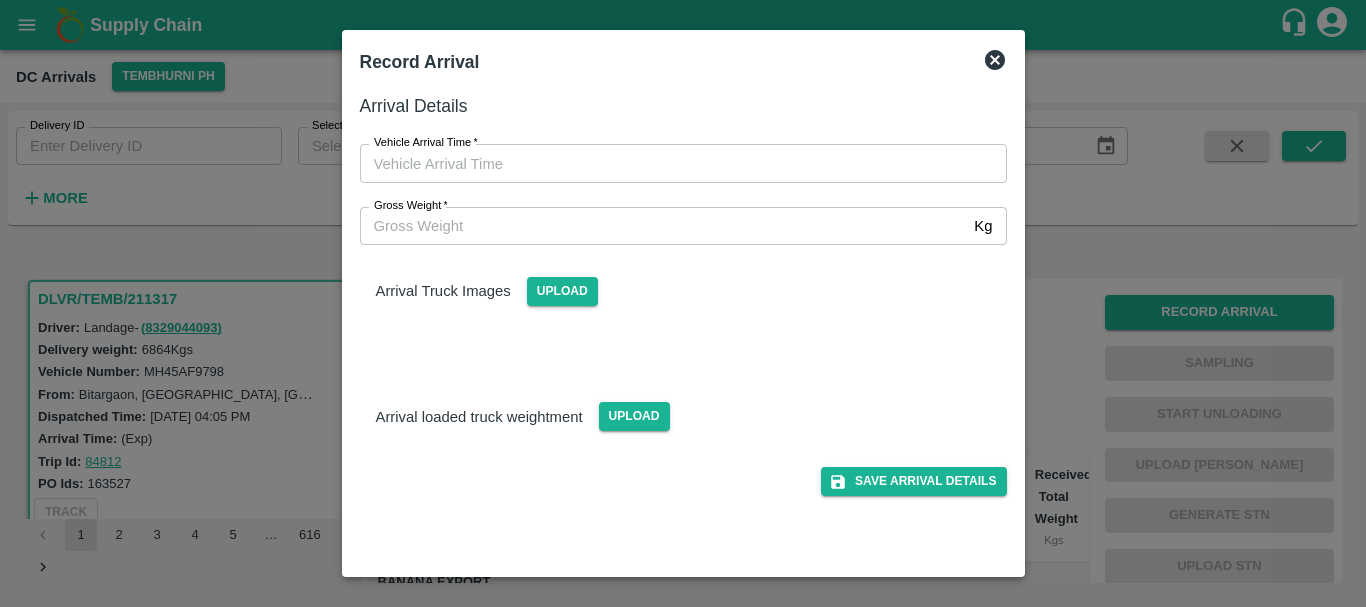type on "DD/MM/YYYY hh:mm aa" 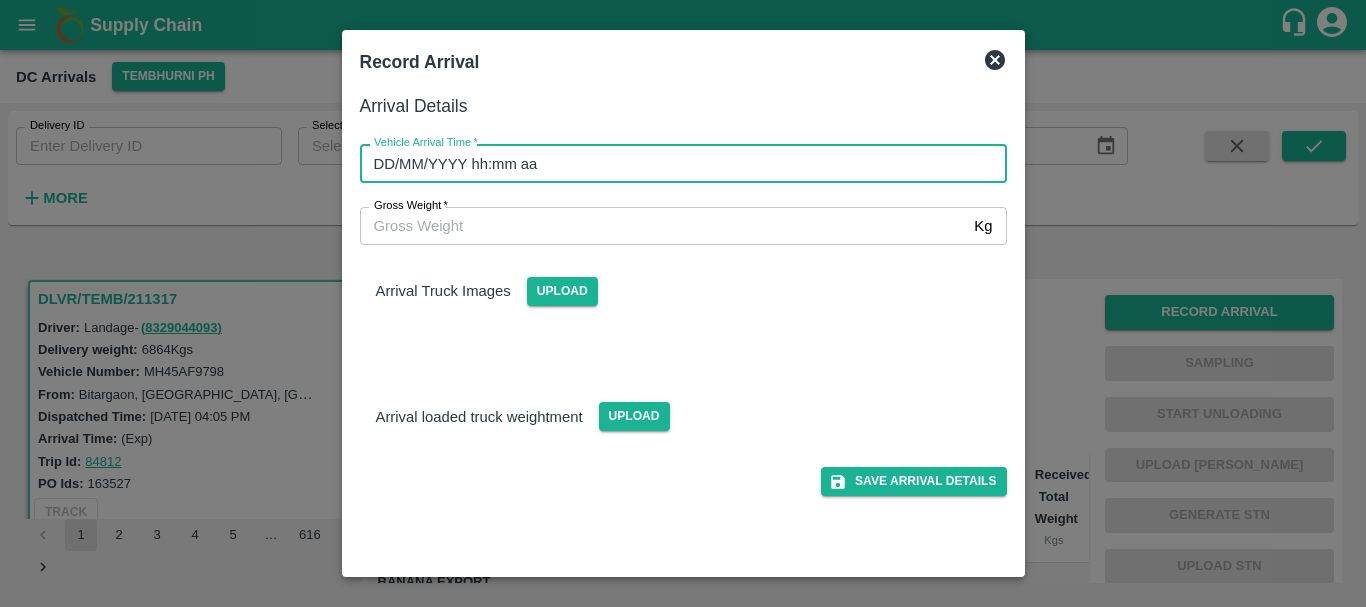 click on "DD/MM/YYYY hh:mm aa" at bounding box center [676, 163] 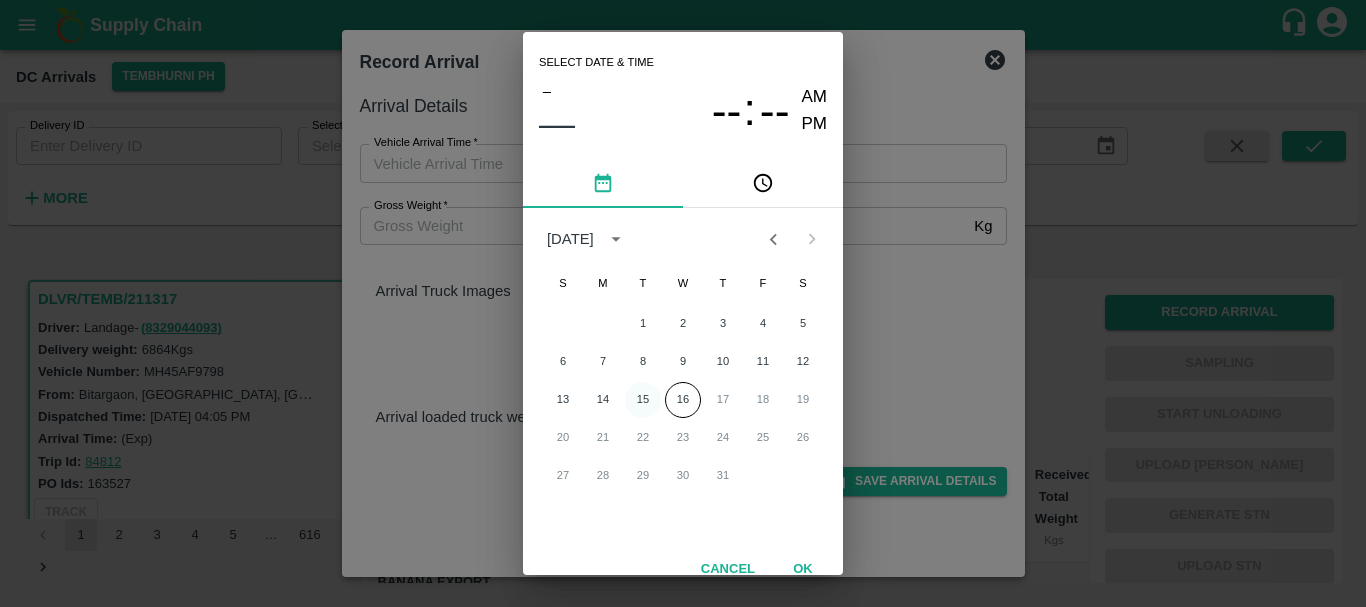 click on "15" at bounding box center (643, 400) 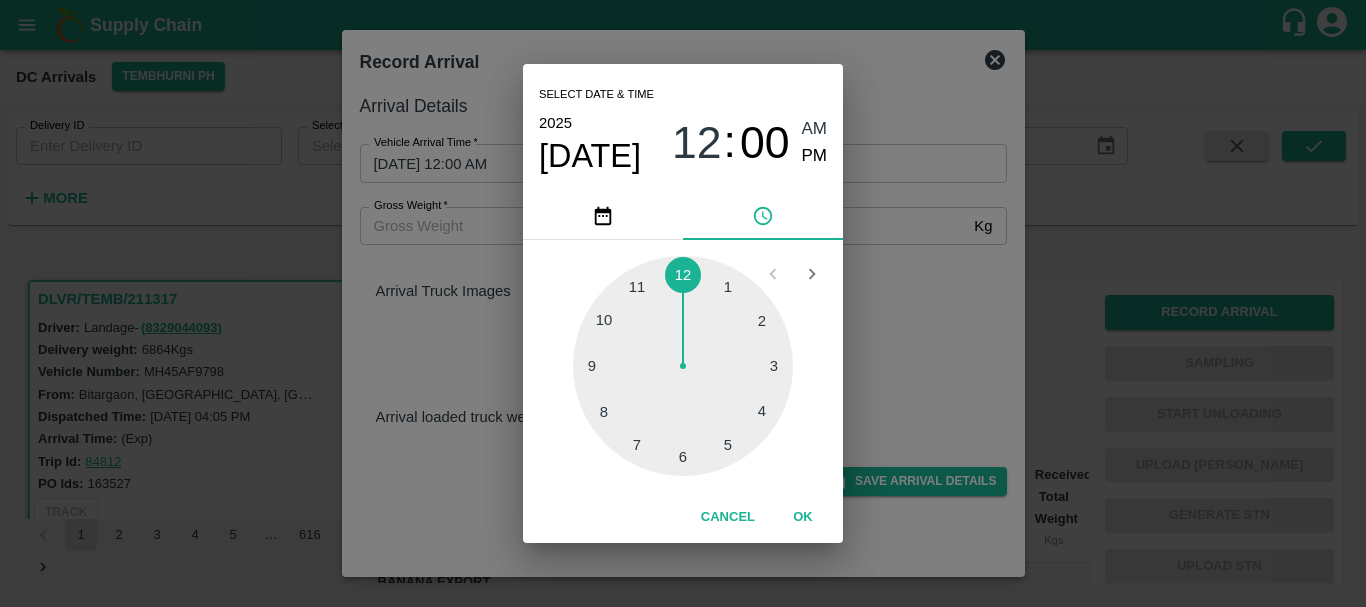 click at bounding box center (683, 366) 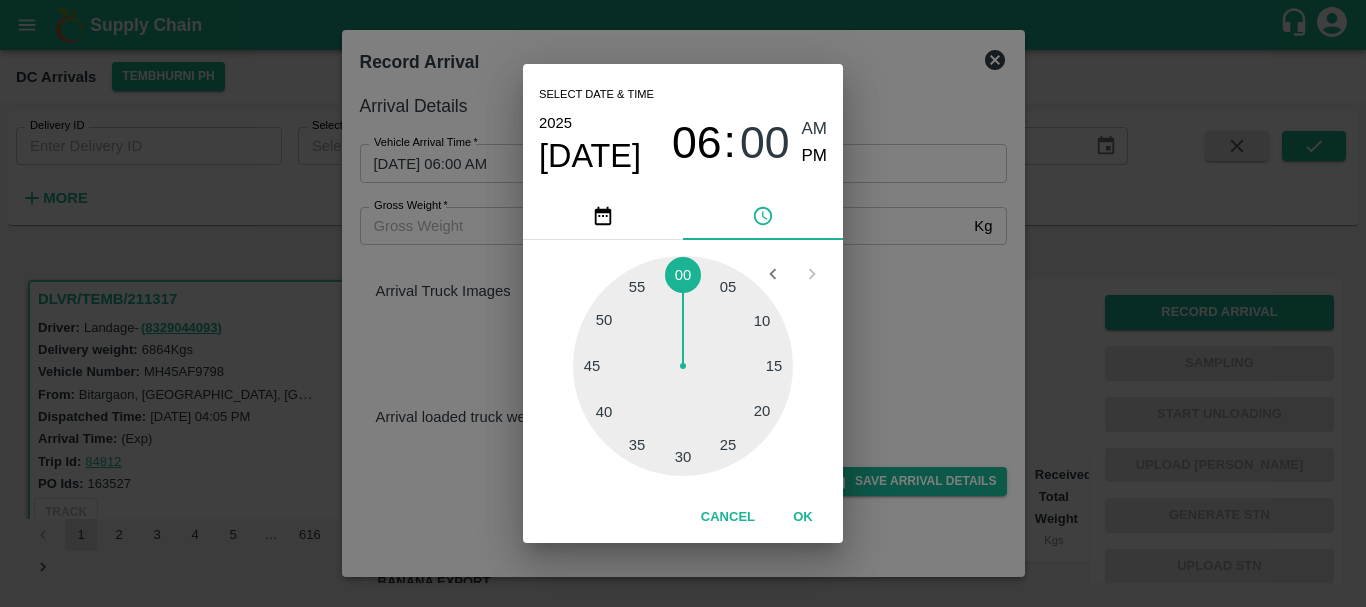 click at bounding box center [683, 366] 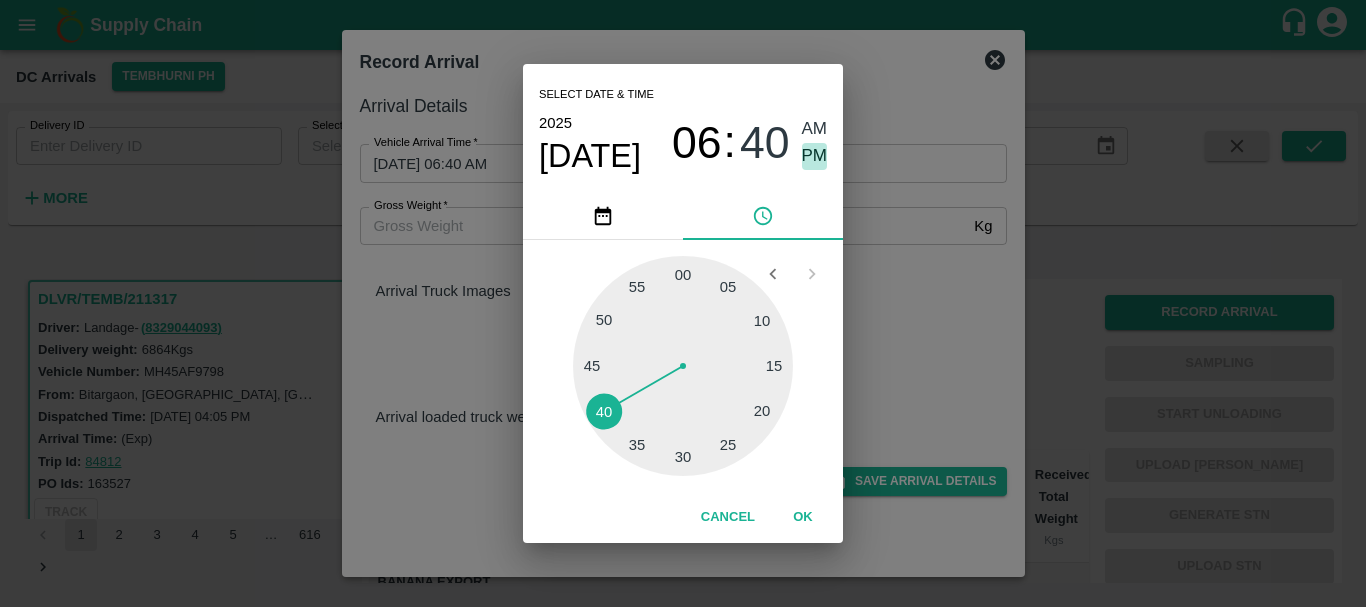 click on "PM" at bounding box center (815, 156) 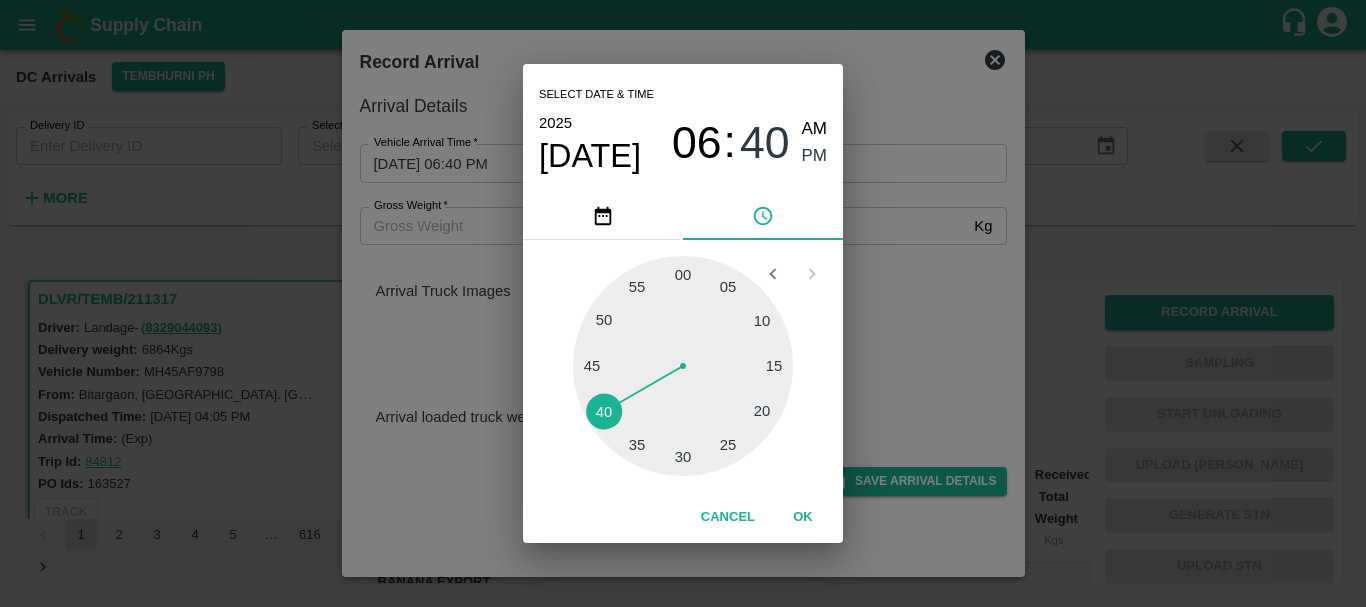 click on "Select date & time 2025 Jul 15 06 : 40 AM PM 05 10 15 20 25 30 35 40 45 50 55 00 Cancel OK" at bounding box center (683, 303) 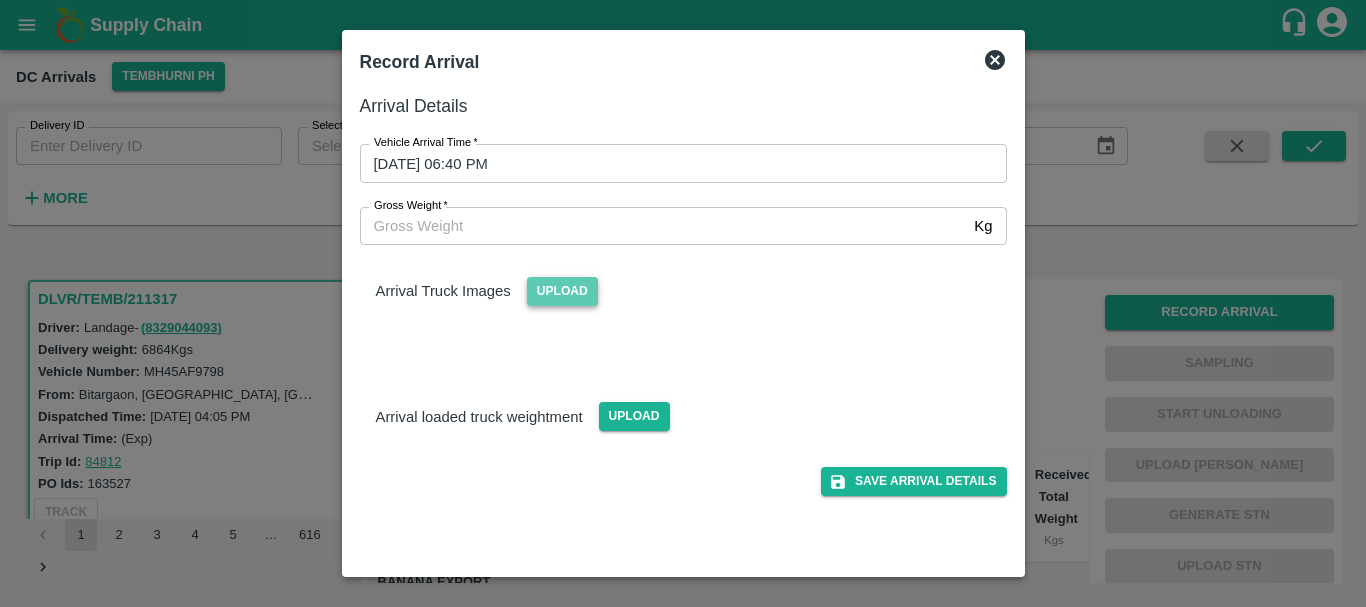 click on "Upload" at bounding box center [562, 291] 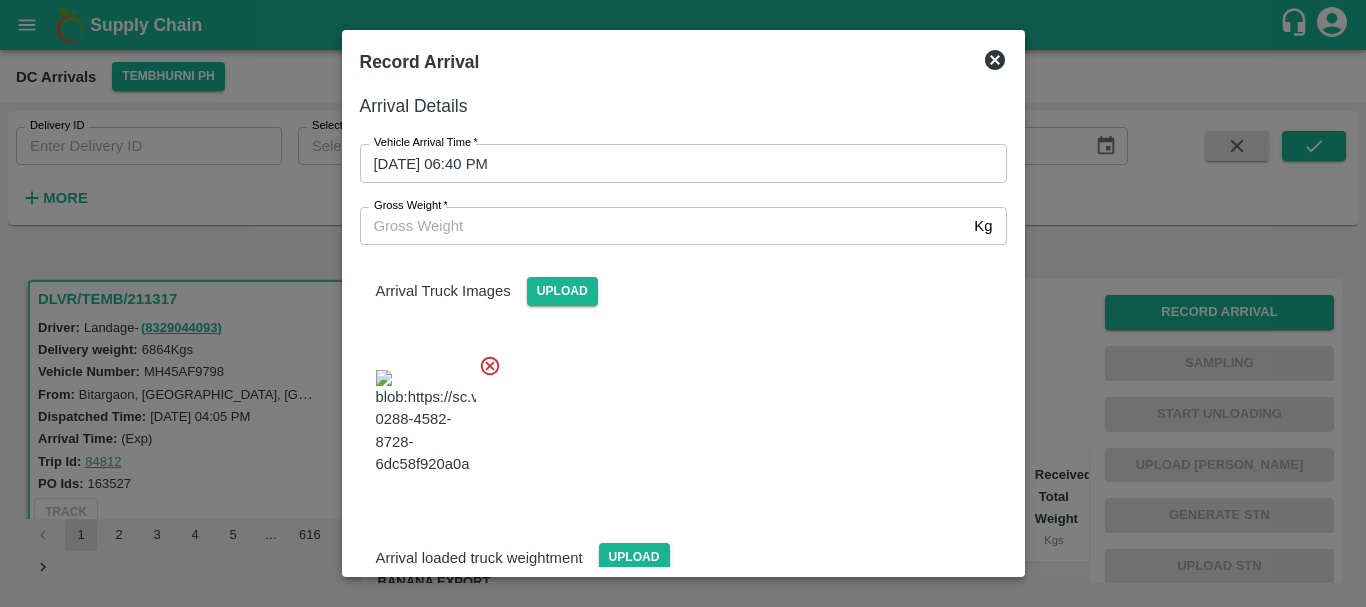 scroll, scrollTop: 107, scrollLeft: 0, axis: vertical 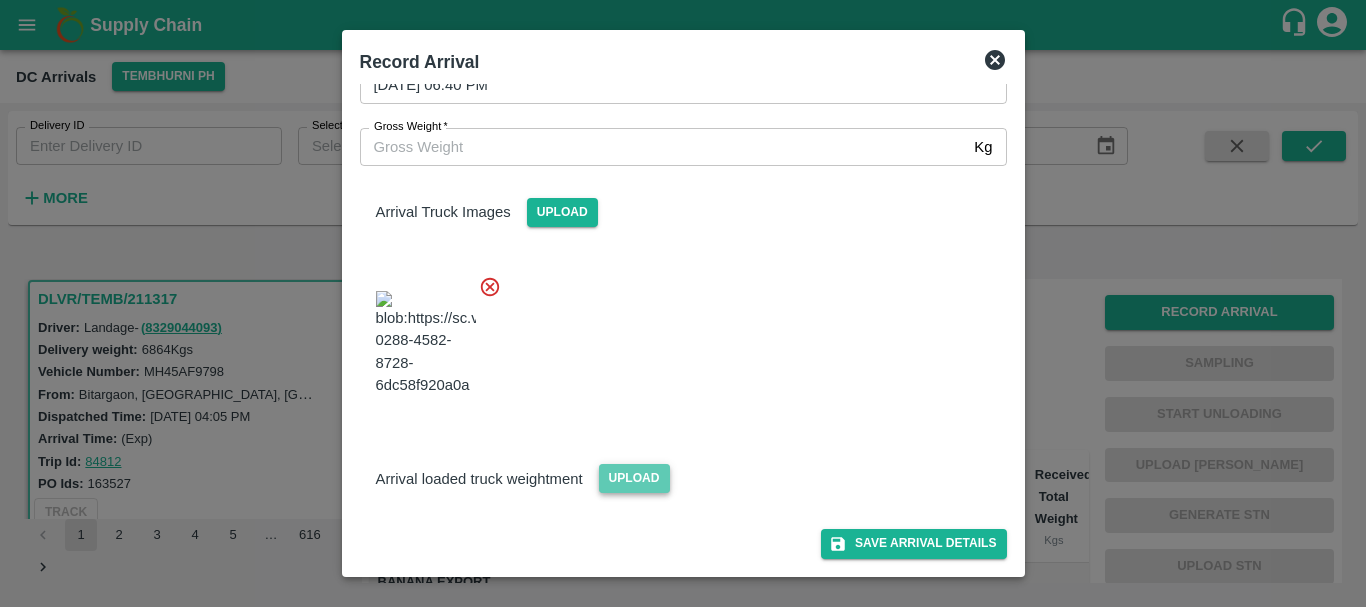 click on "Upload" at bounding box center (634, 478) 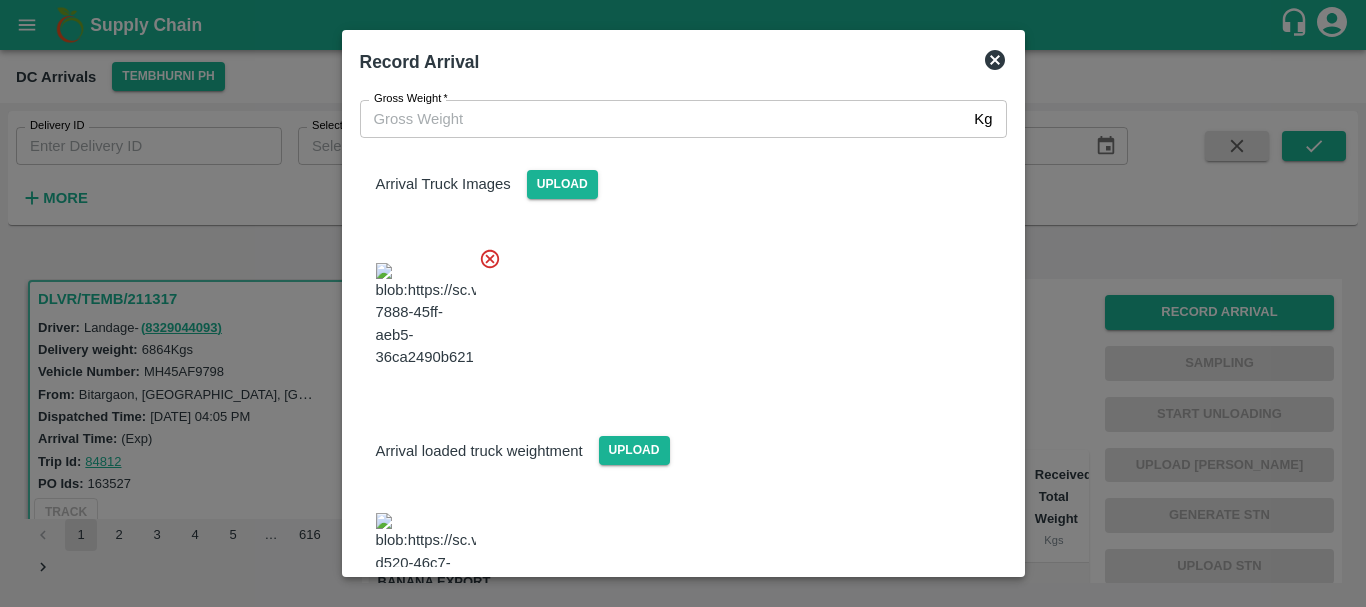 scroll, scrollTop: 203, scrollLeft: 0, axis: vertical 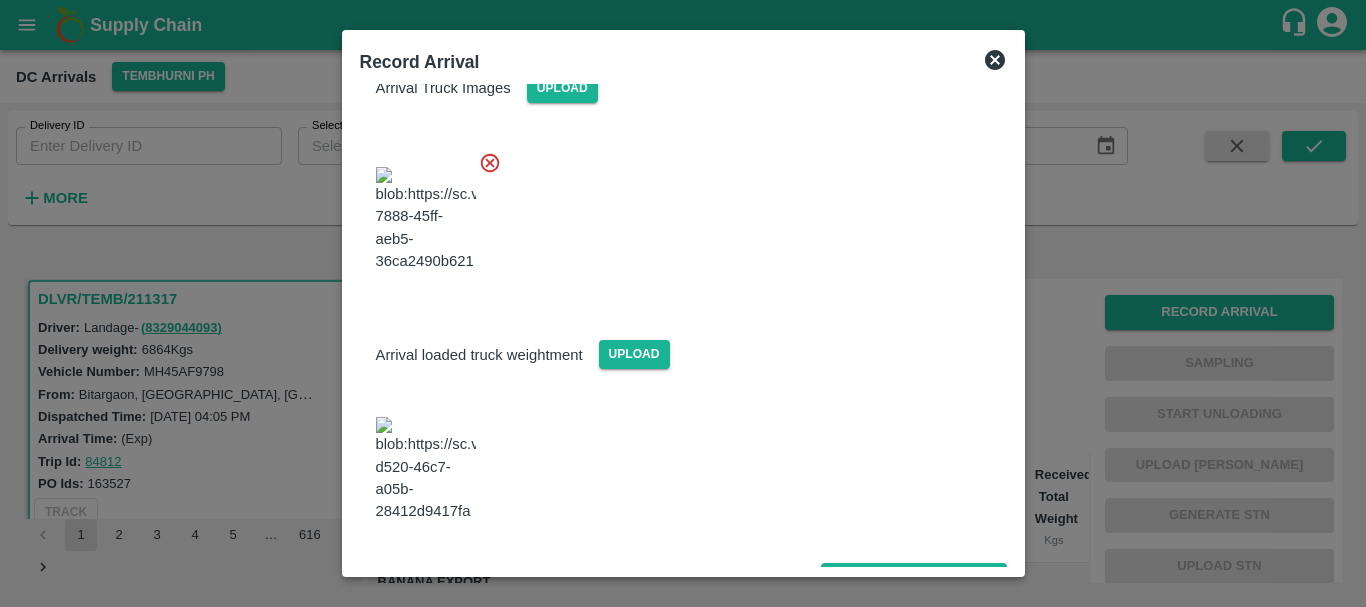 click at bounding box center (426, 469) 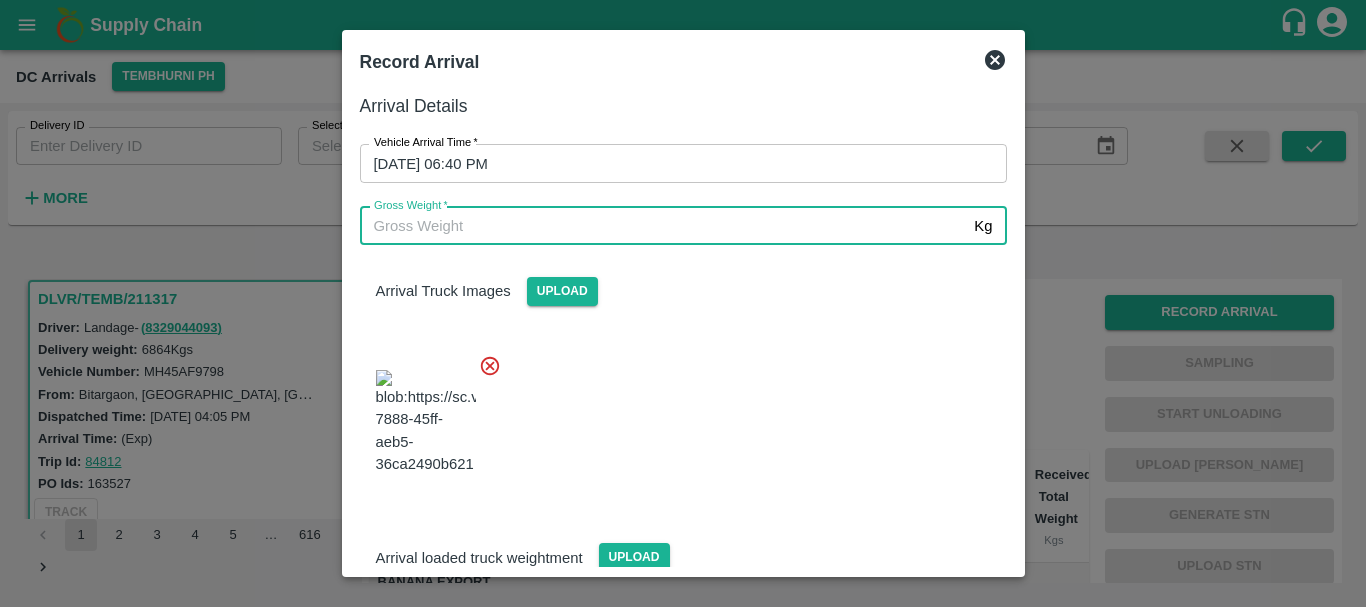 click on "Gross Weight   *" at bounding box center [663, 226] 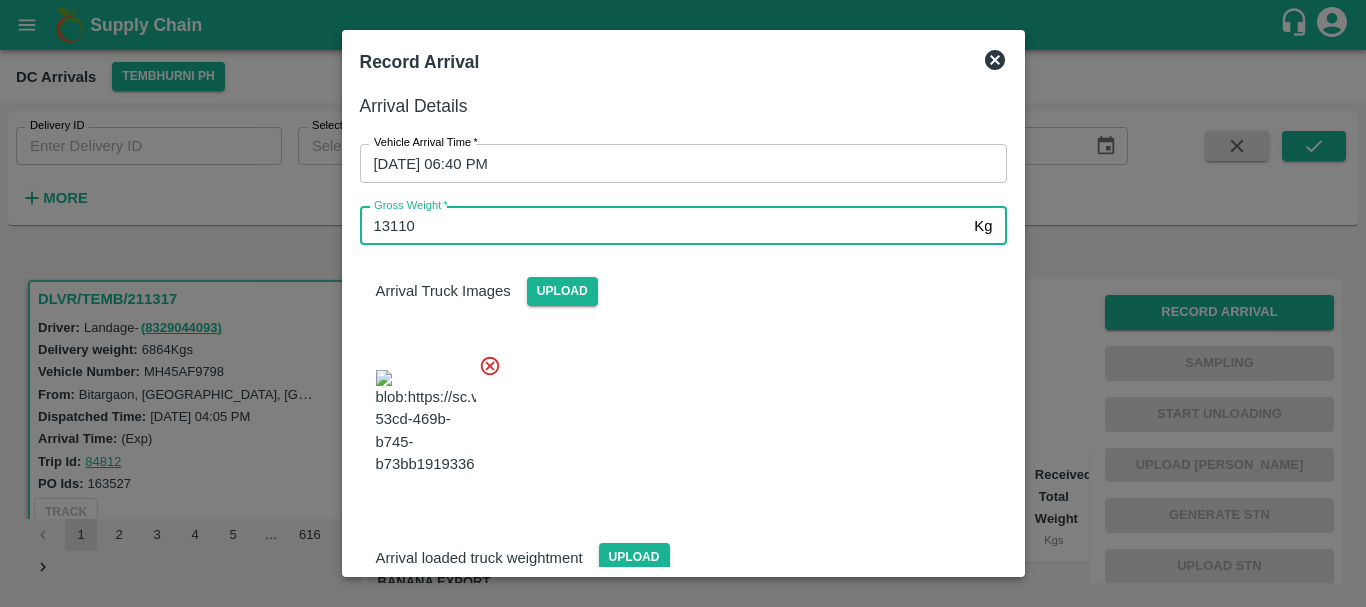 type on "13110" 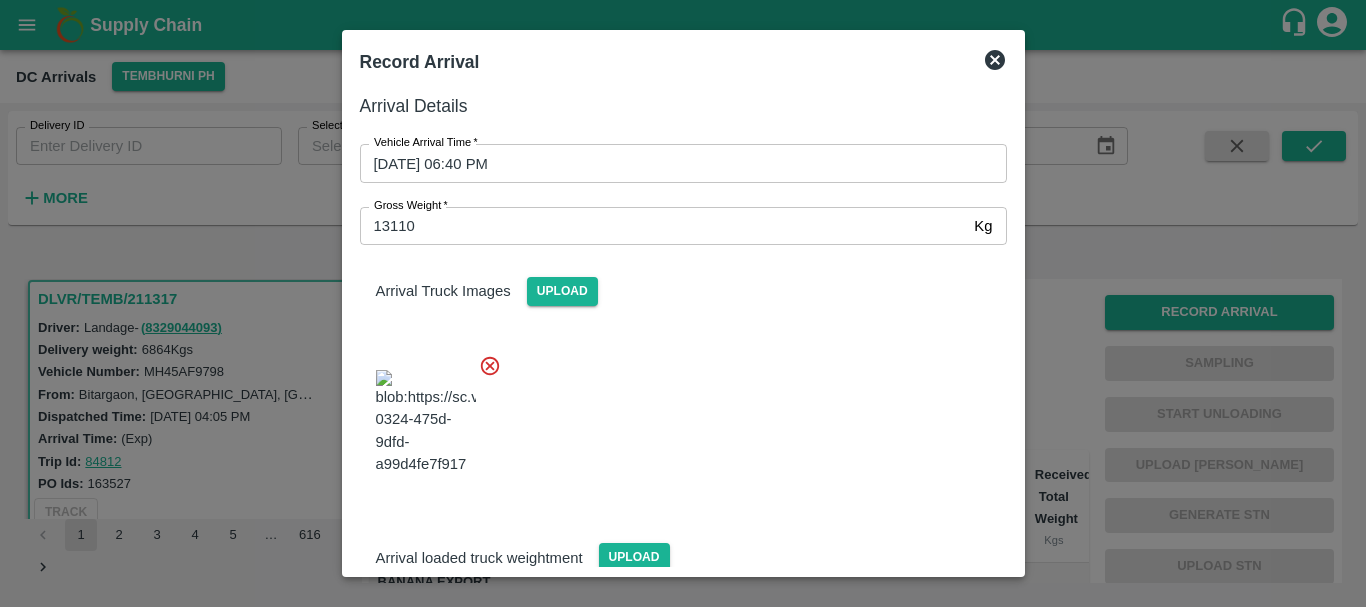 click at bounding box center (675, 416) 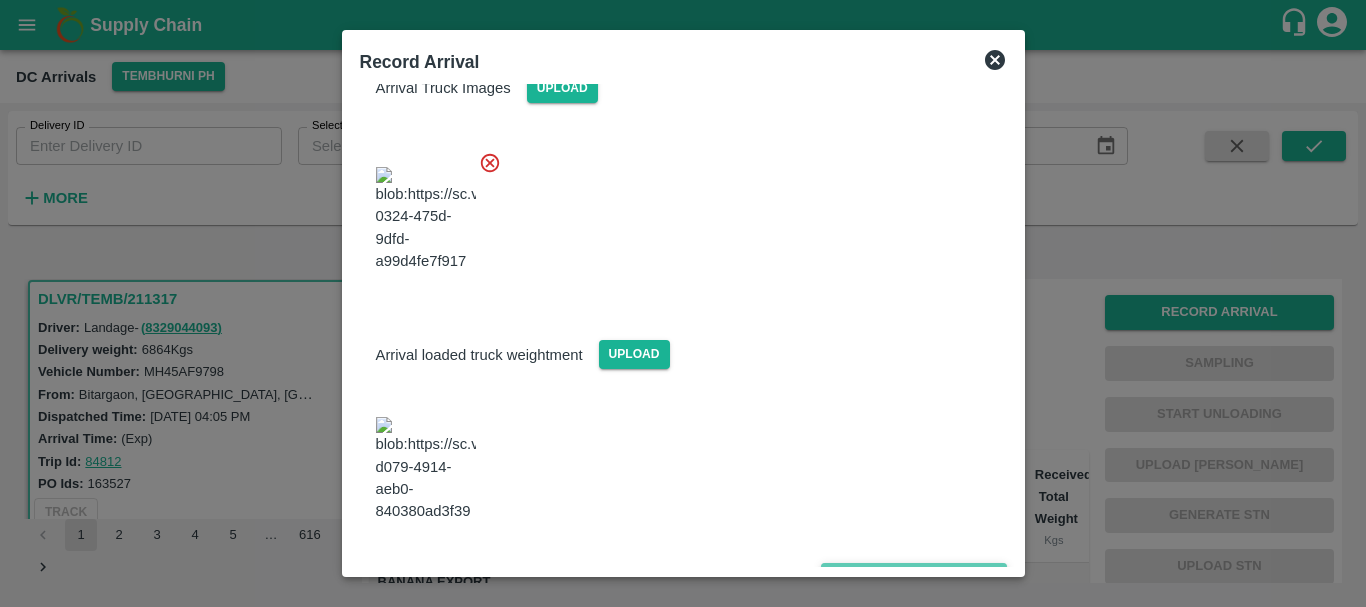 click on "Save Arrival Details" at bounding box center [913, 577] 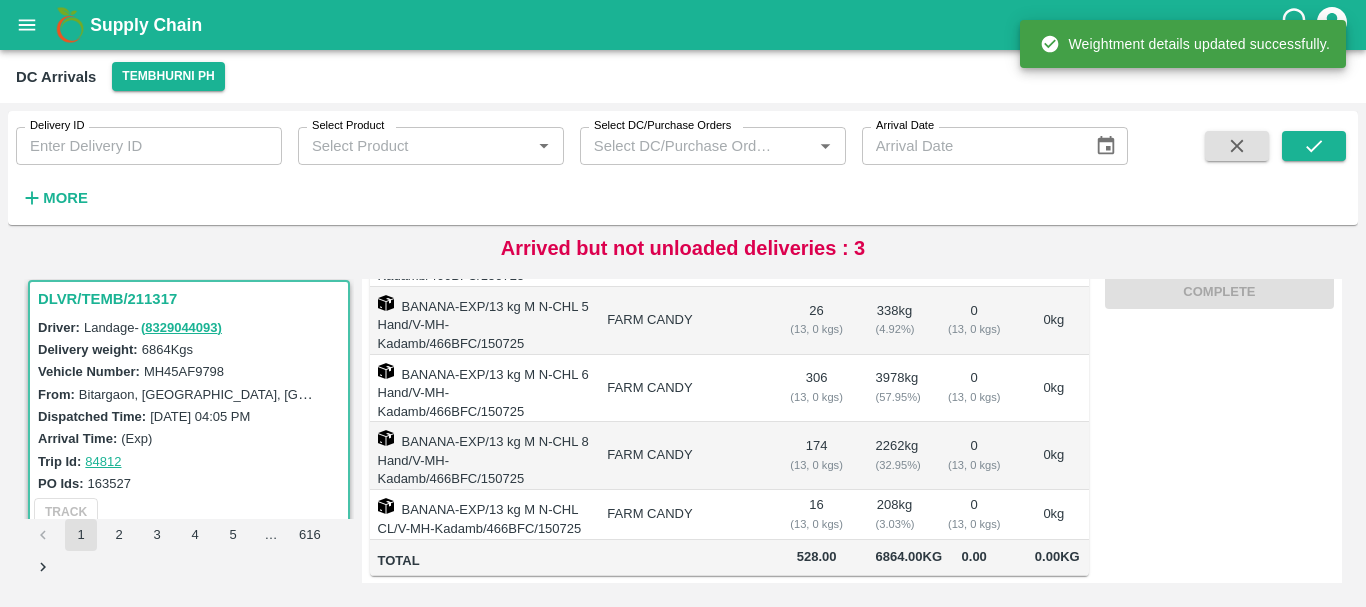 scroll, scrollTop: 0, scrollLeft: 0, axis: both 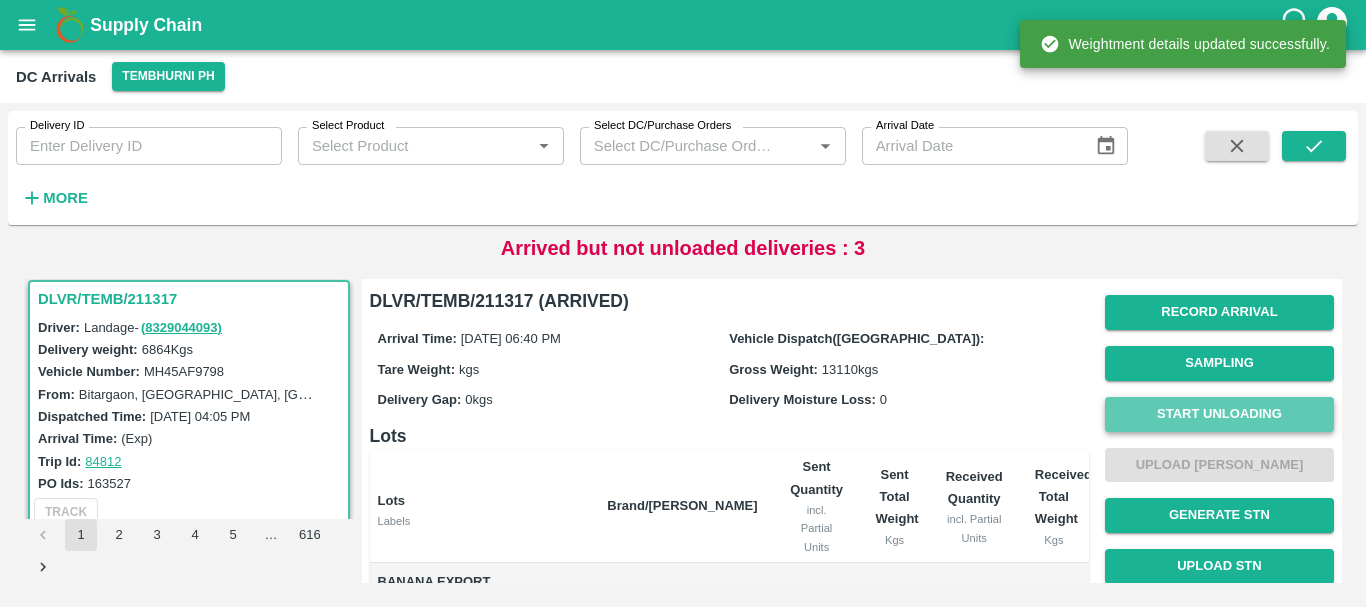 click on "Start Unloading" at bounding box center [1219, 414] 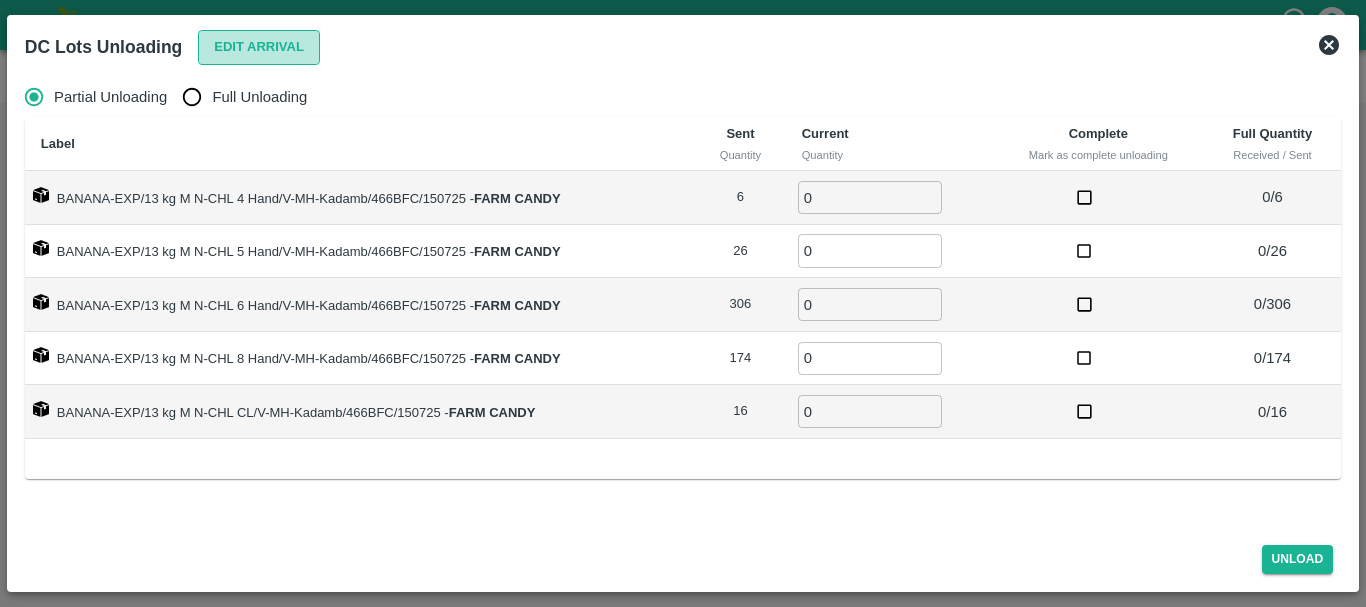 click on "Edit Arrival" at bounding box center (259, 47) 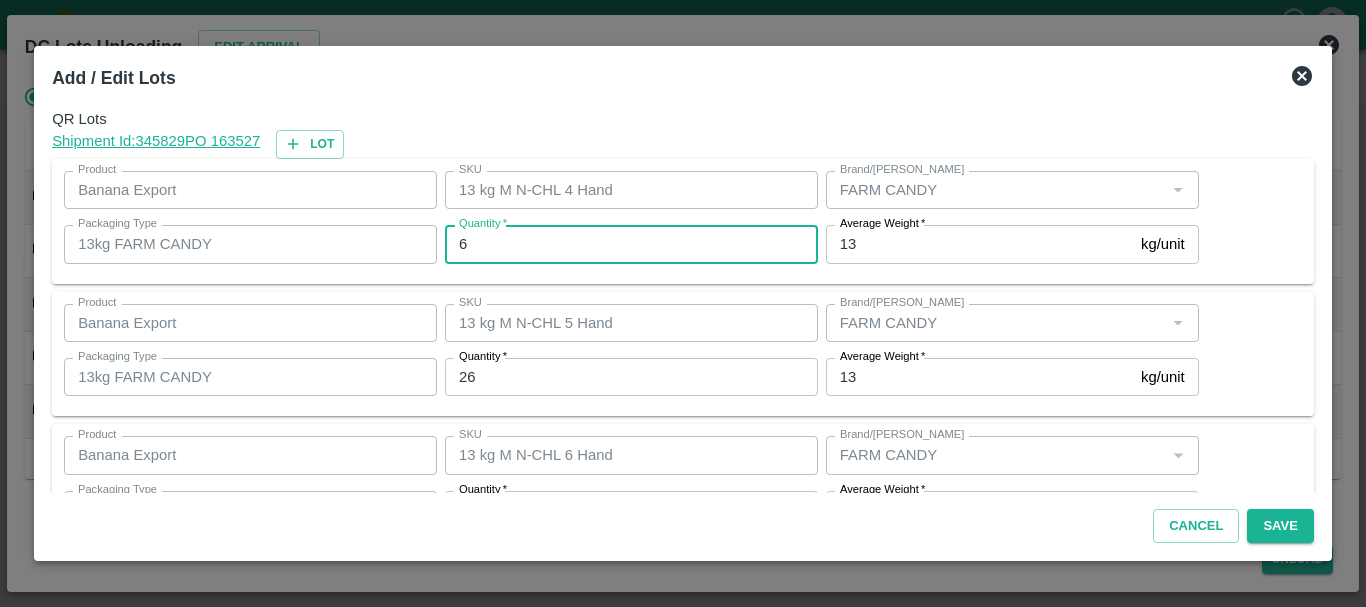 click on "6" at bounding box center (631, 244) 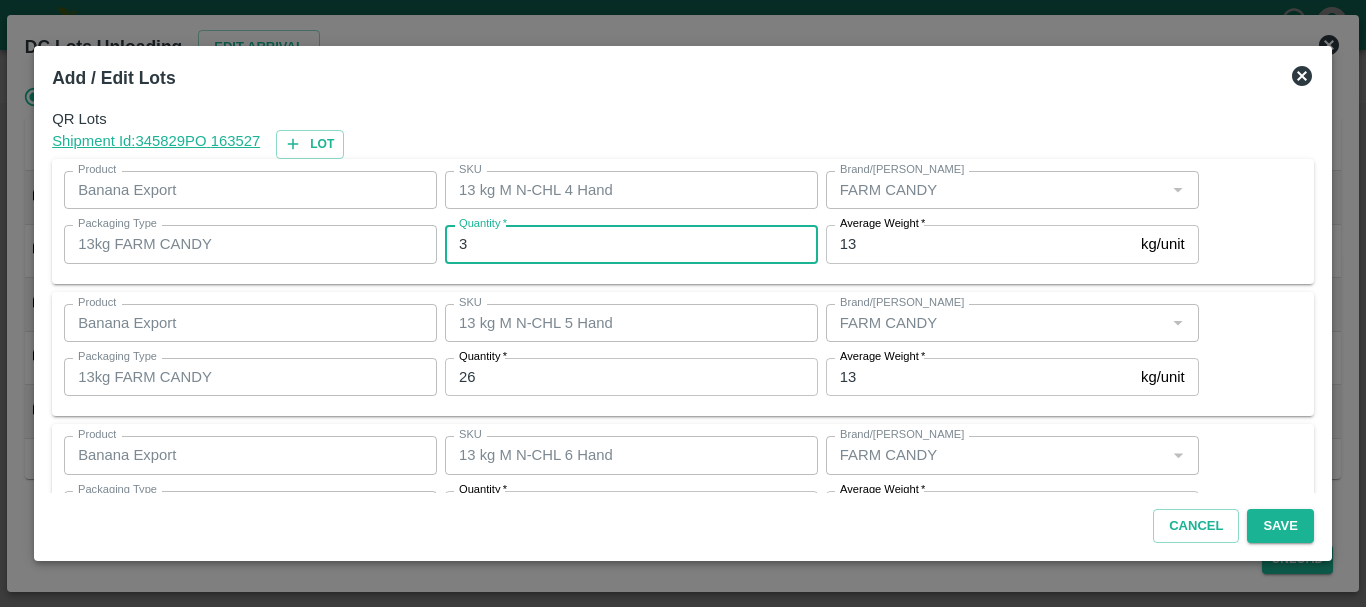type on "3" 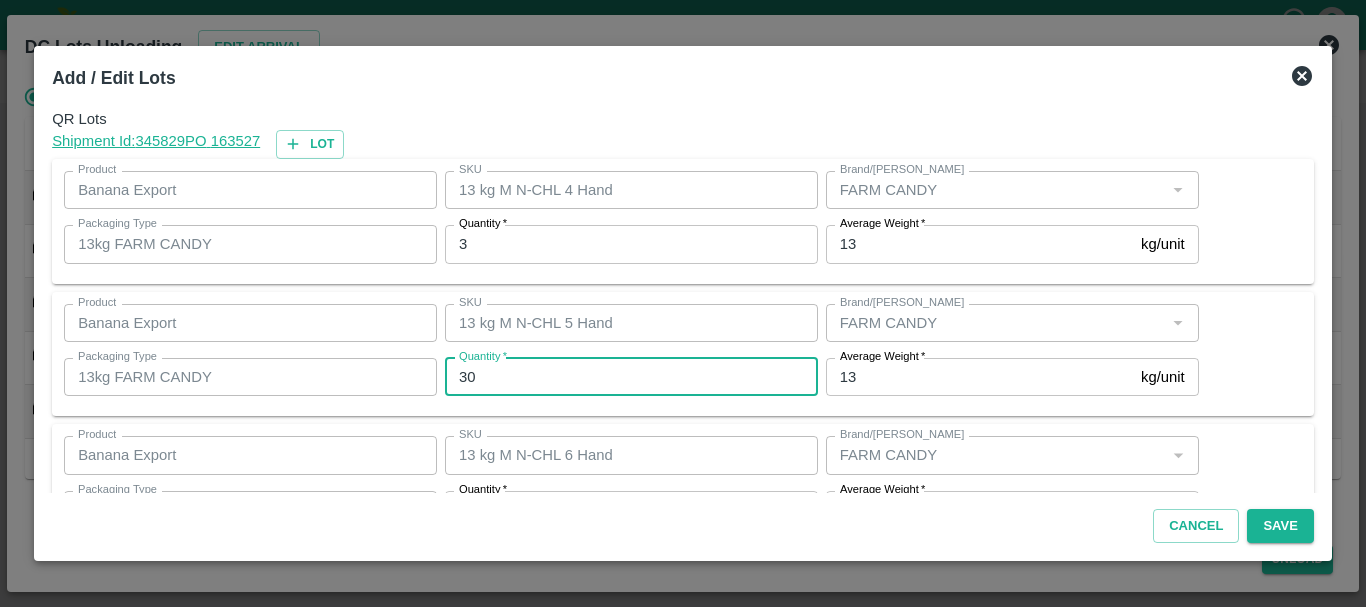 type on "30" 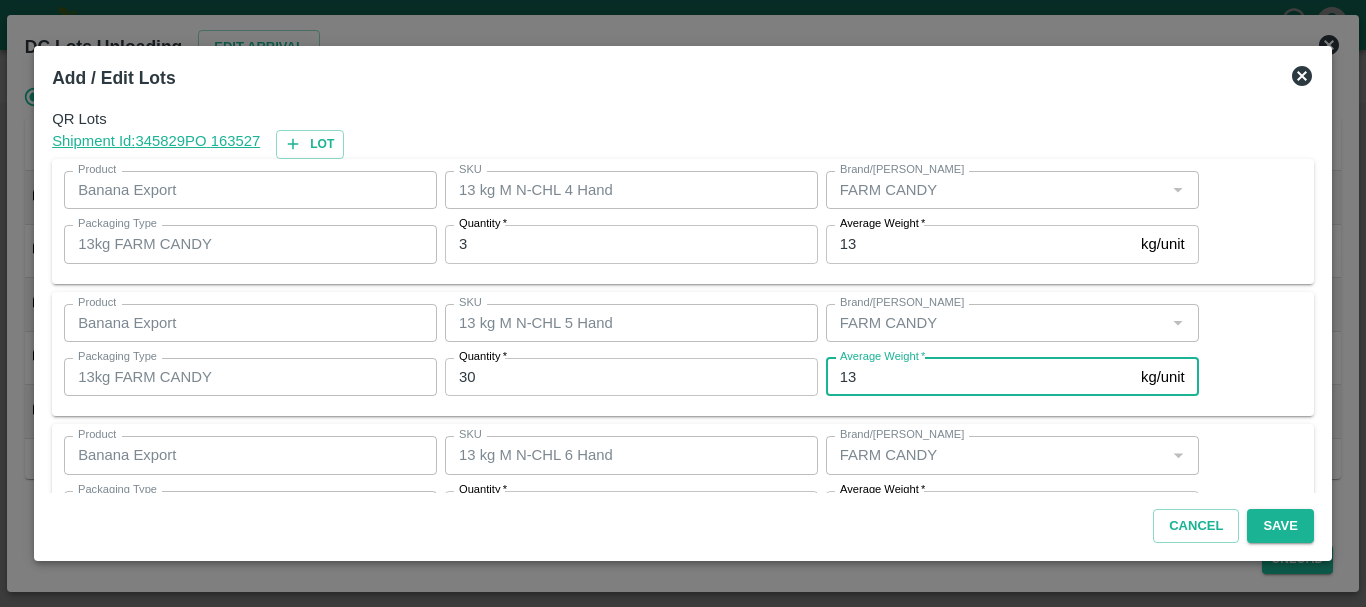 scroll, scrollTop: 36, scrollLeft: 0, axis: vertical 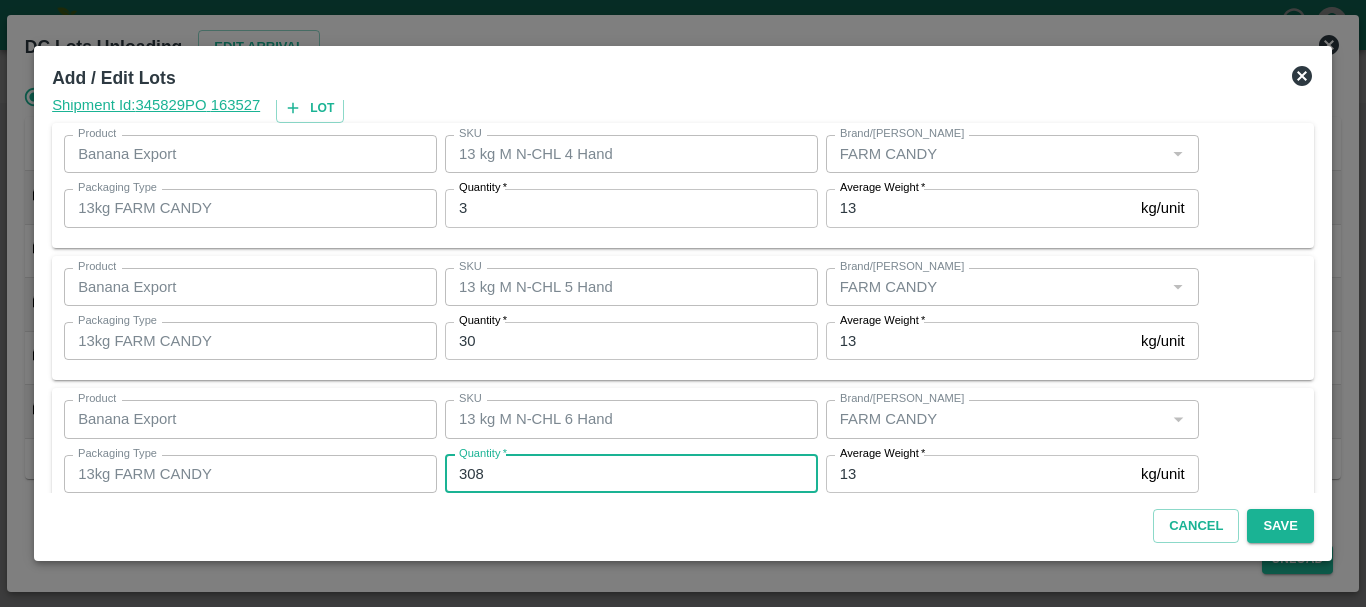 type on "308" 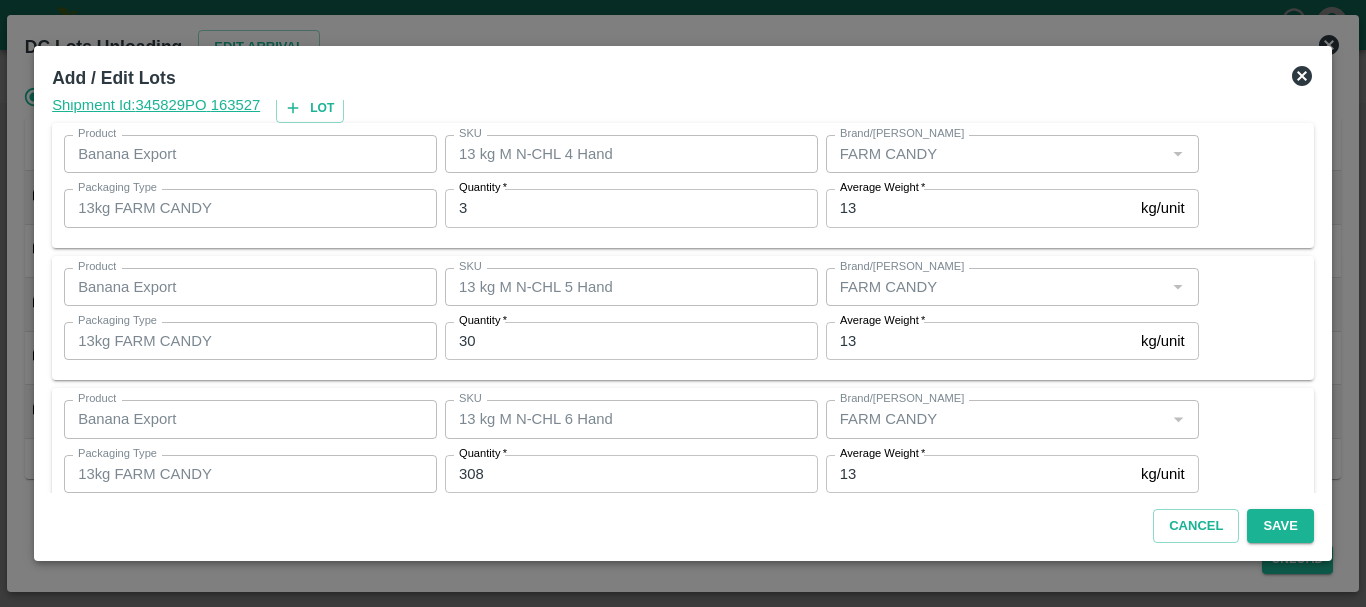 scroll, scrollTop: 338, scrollLeft: 0, axis: vertical 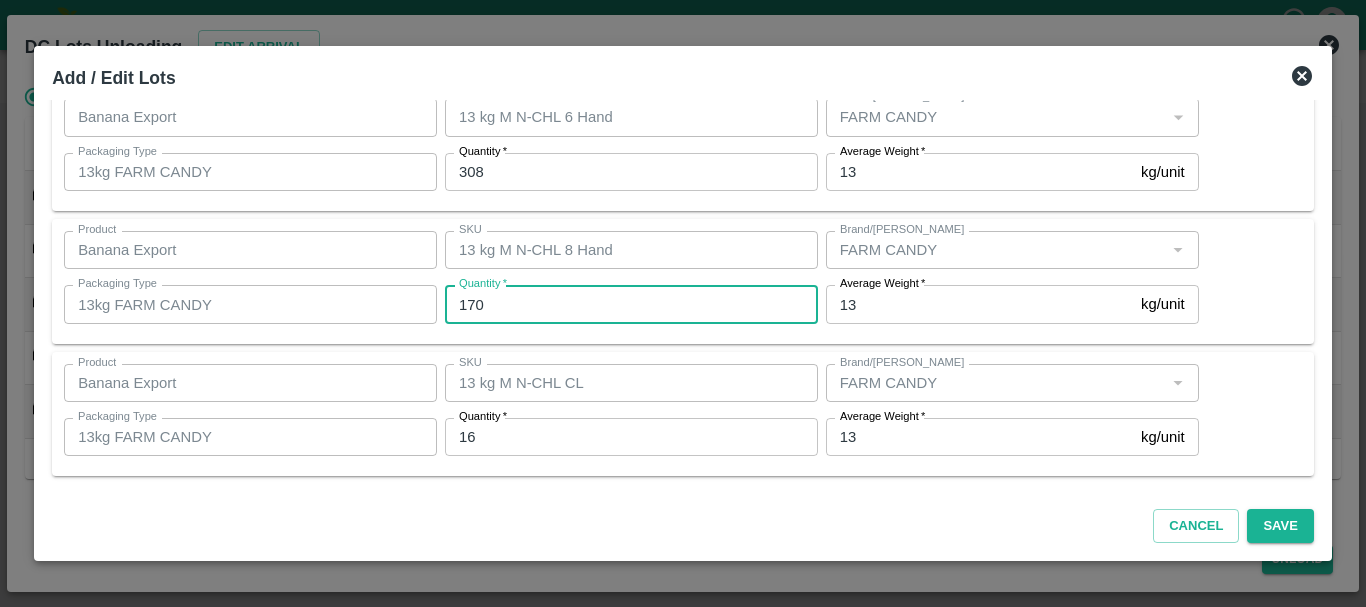 type on "170" 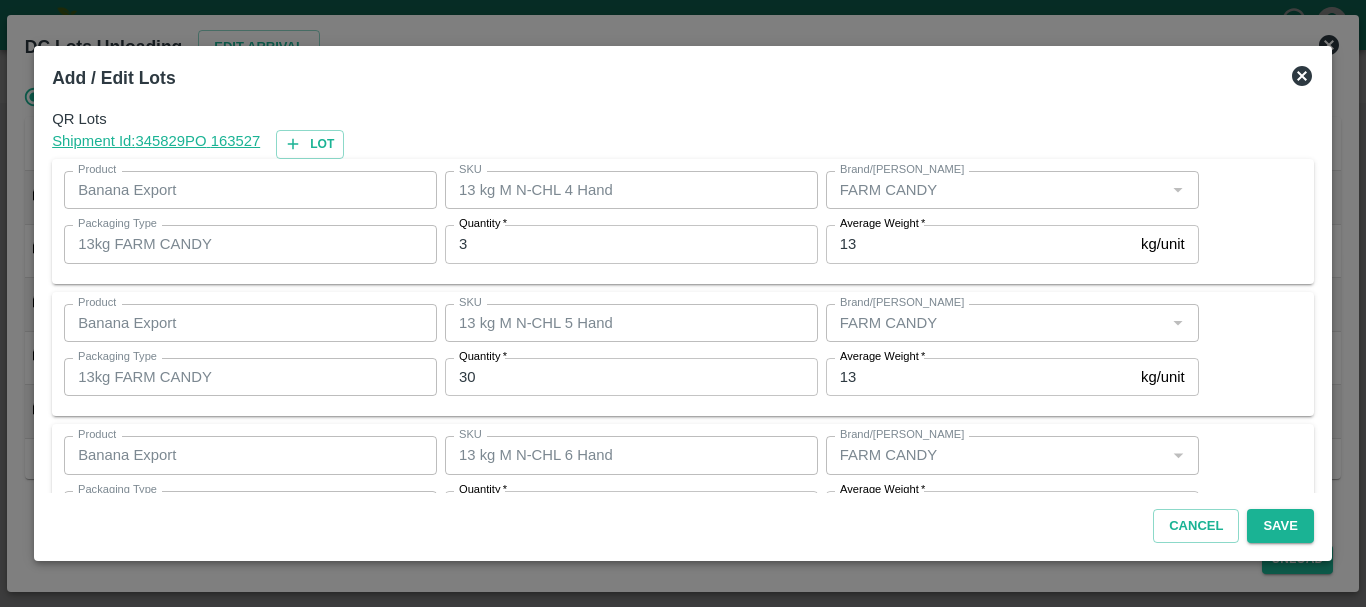 scroll, scrollTop: 337, scrollLeft: 0, axis: vertical 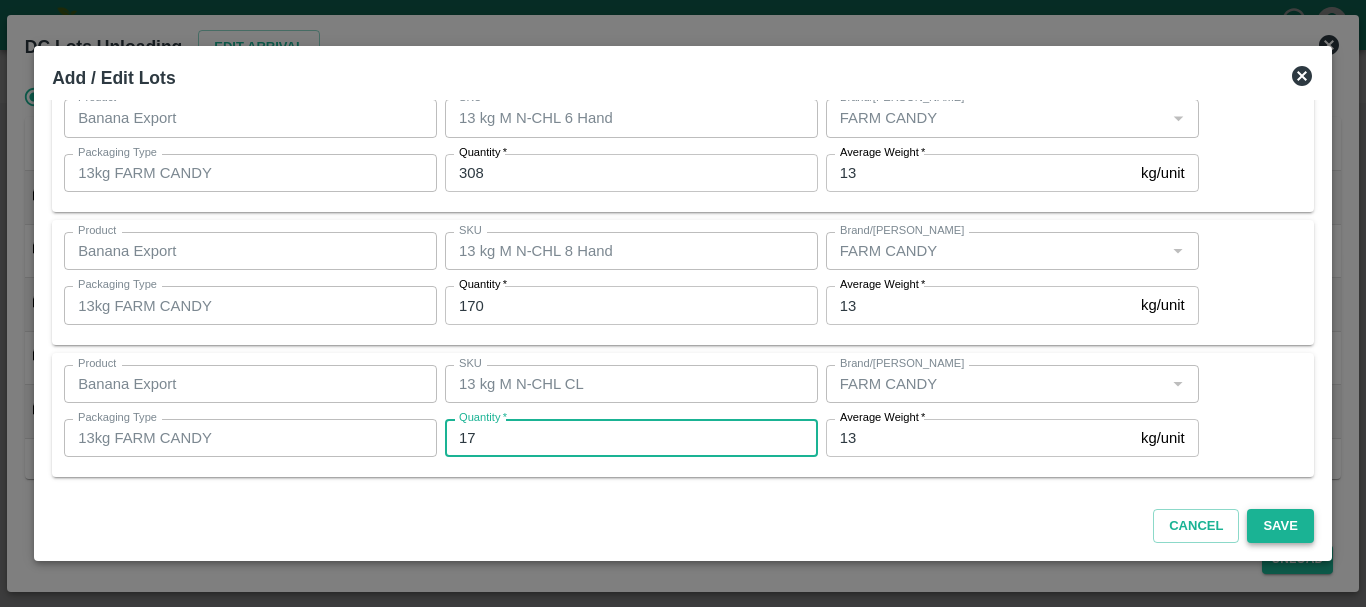 type on "17" 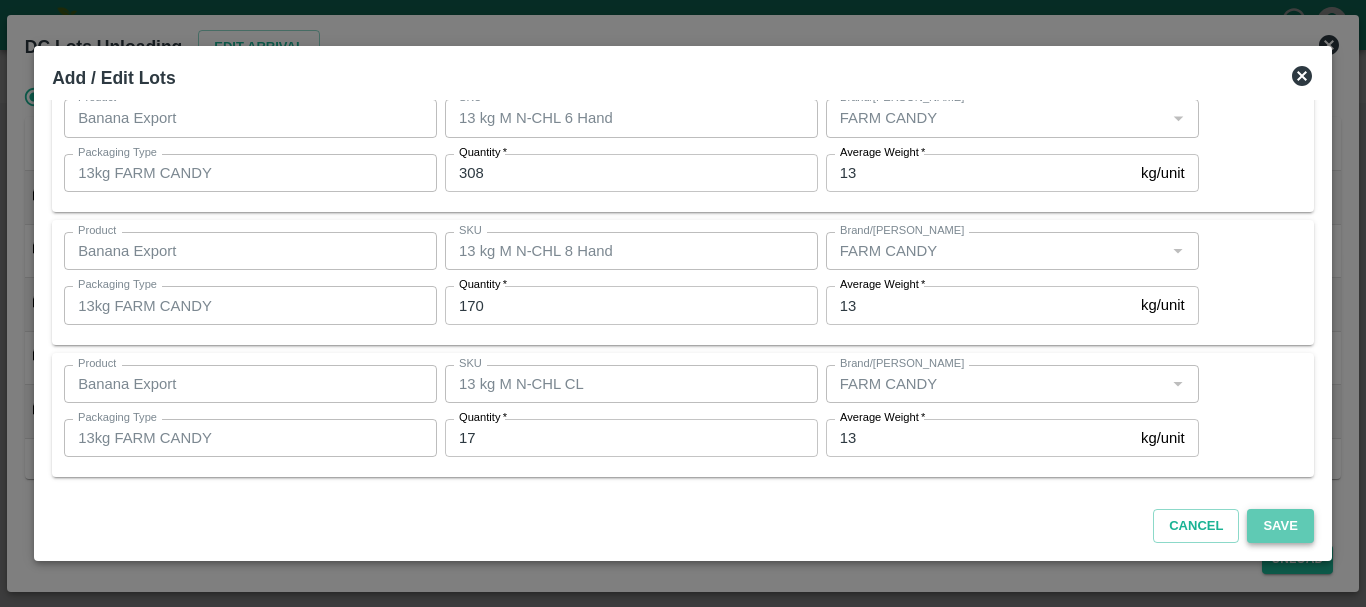 click on "Save" at bounding box center [1280, 526] 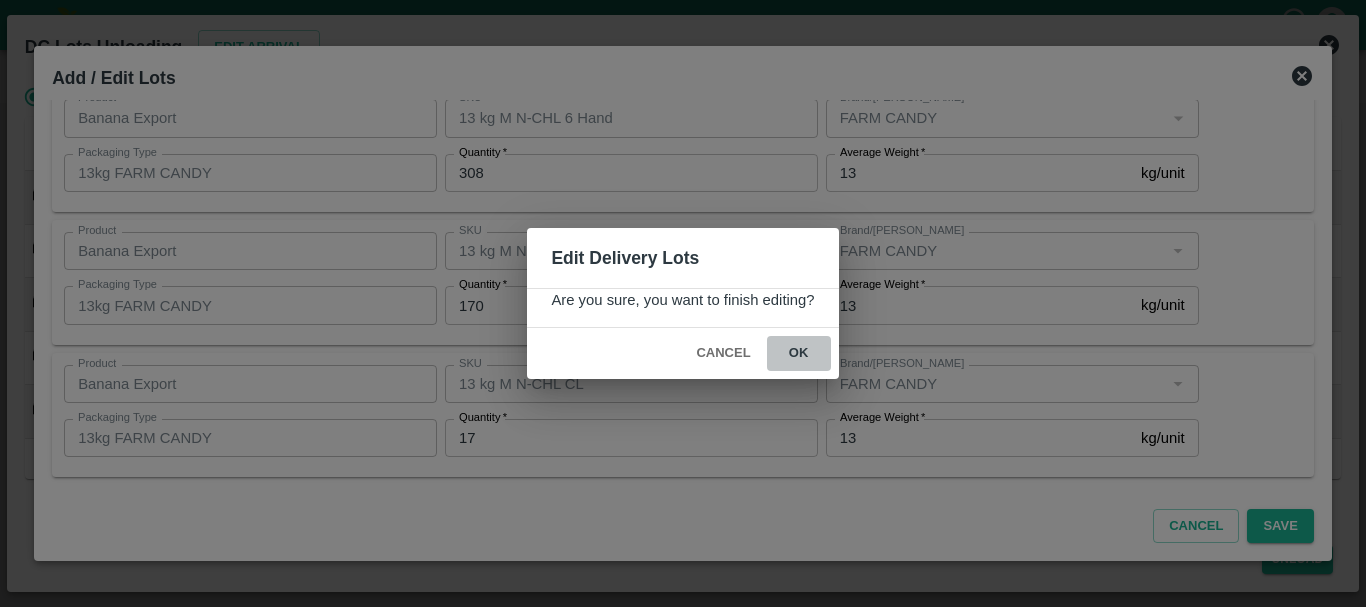 click on "ok" at bounding box center (799, 353) 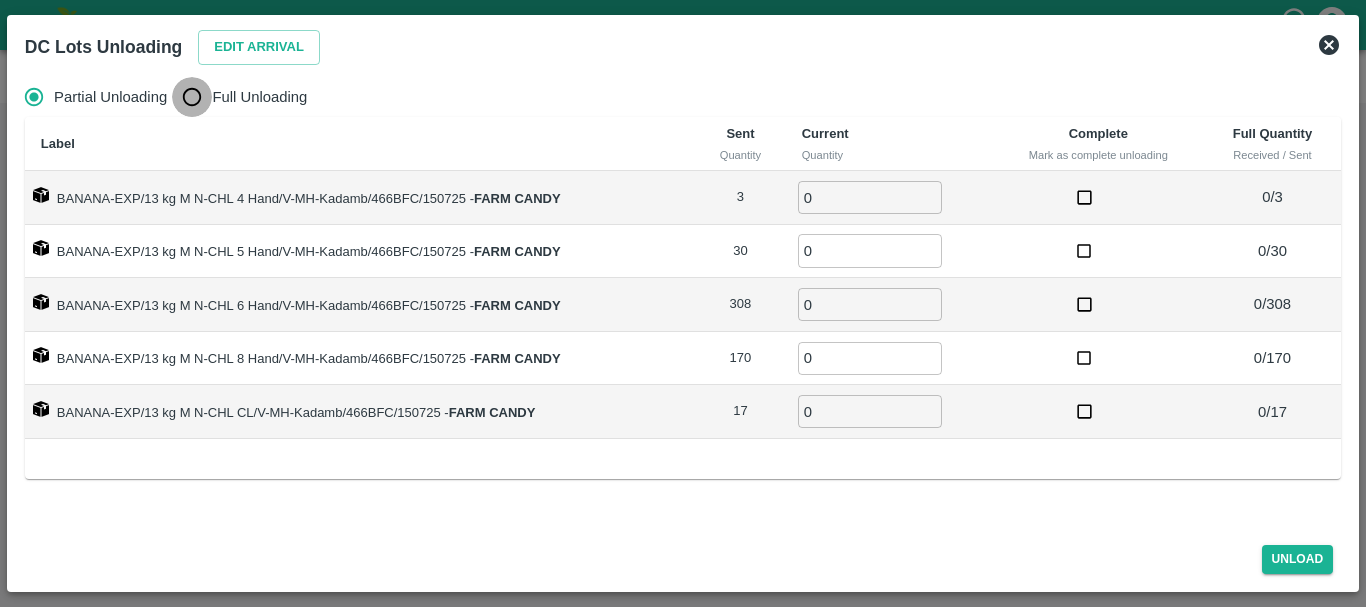 click on "Full Unloading" at bounding box center (192, 97) 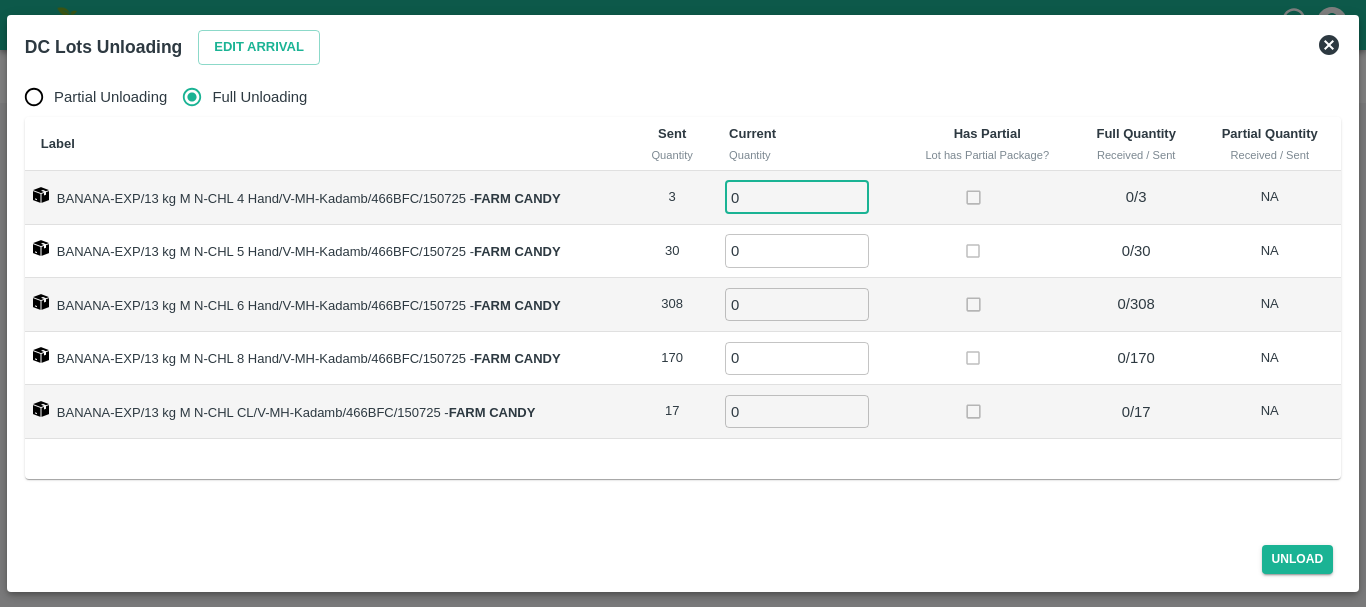 click on "0" at bounding box center (797, 197) 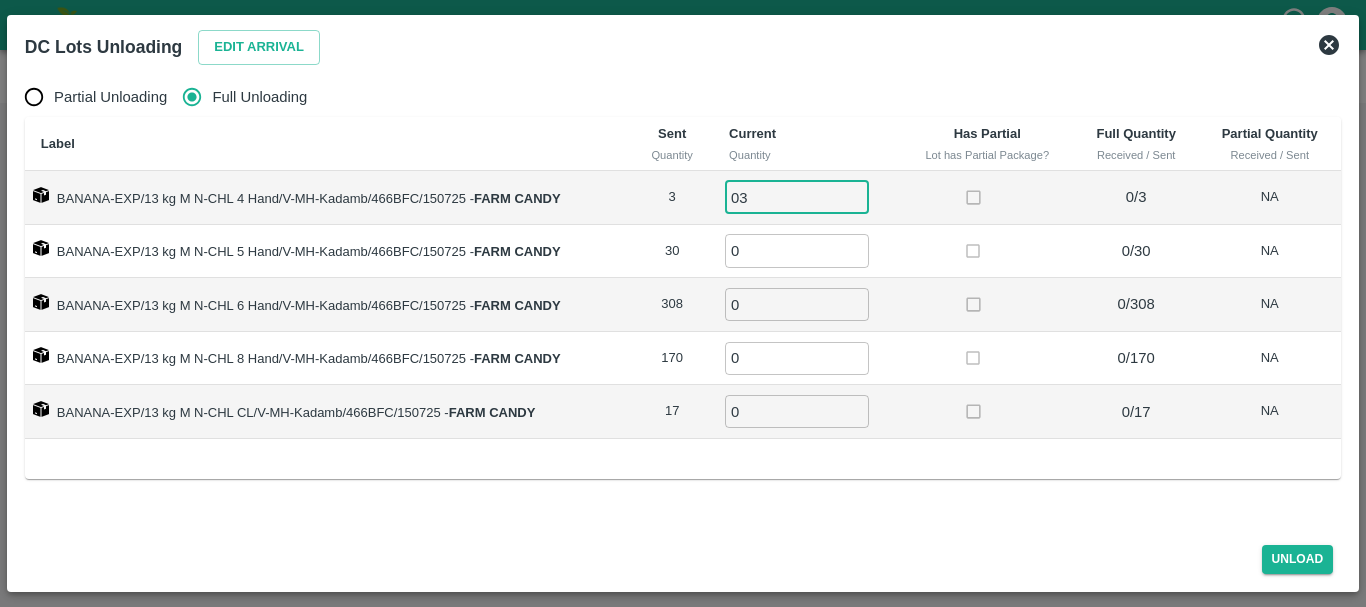 type on "03" 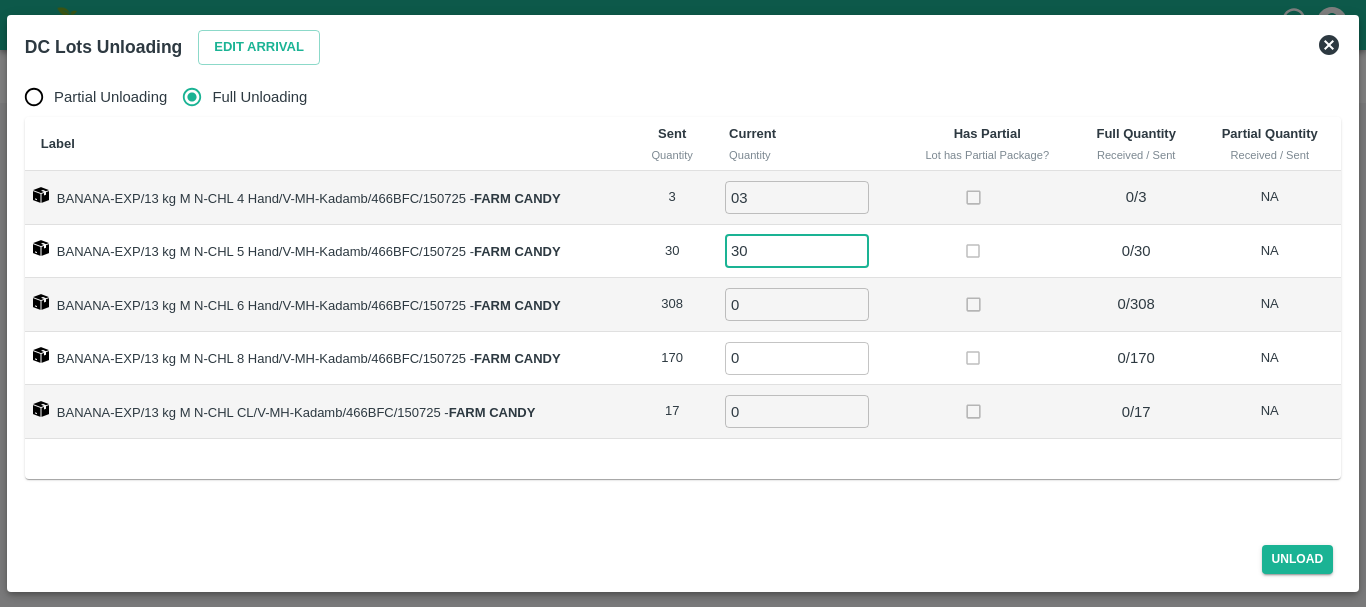 type on "30" 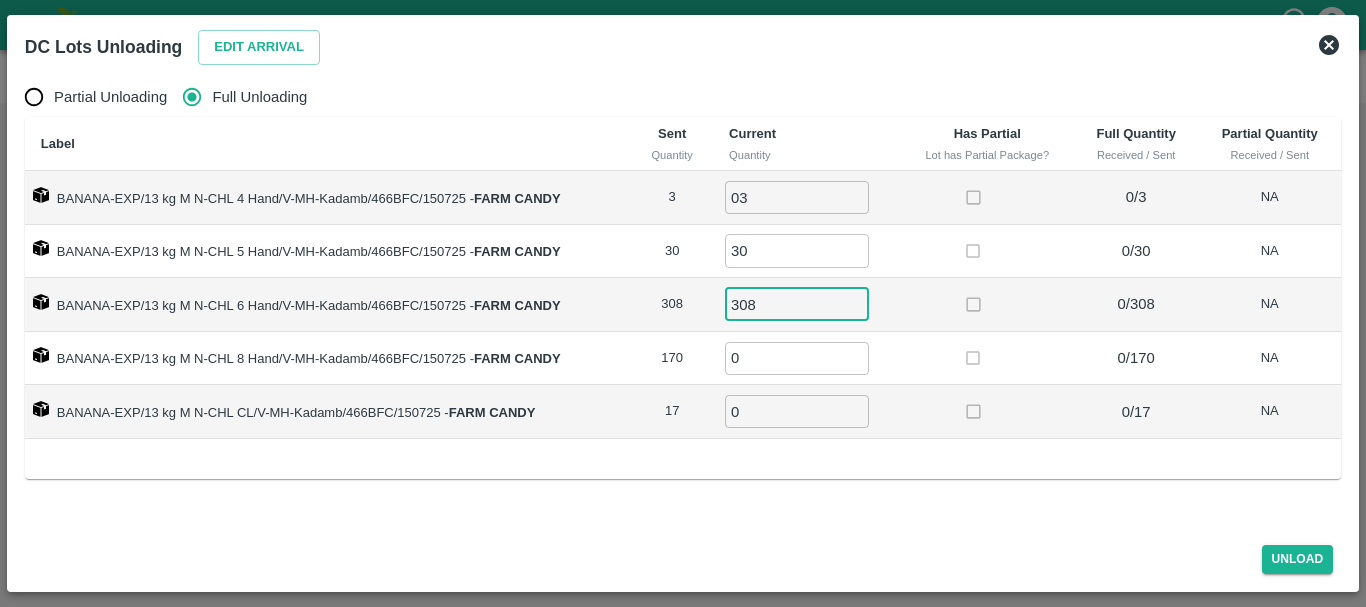 type on "308" 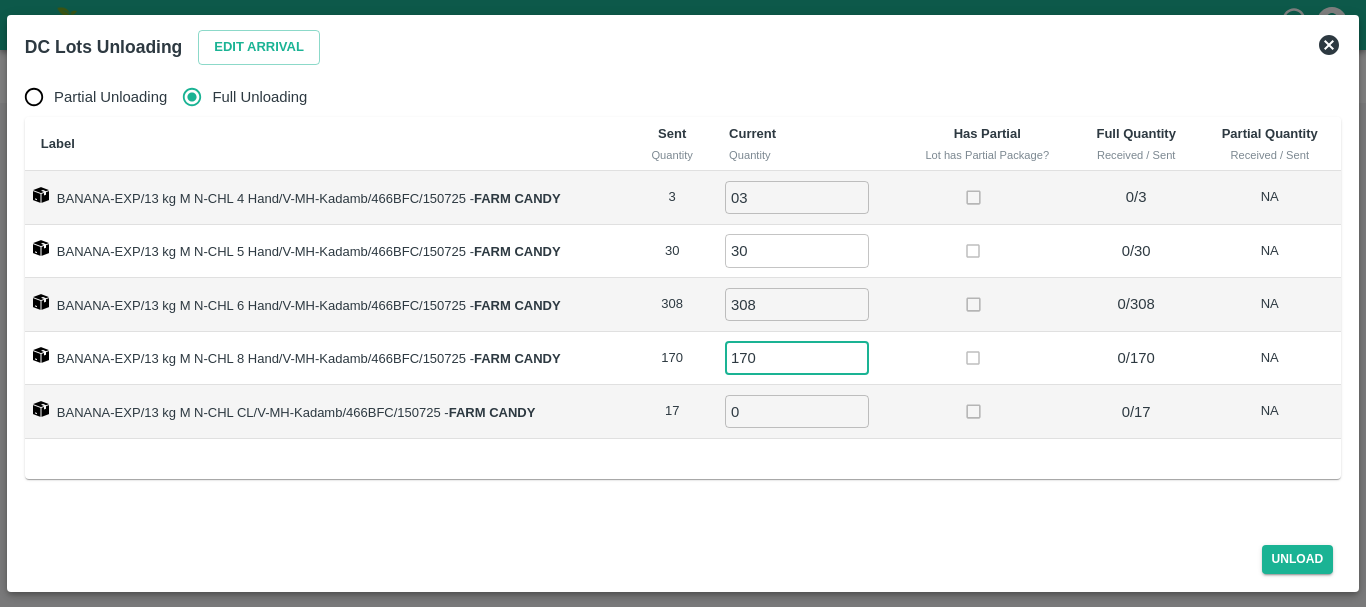 type on "170" 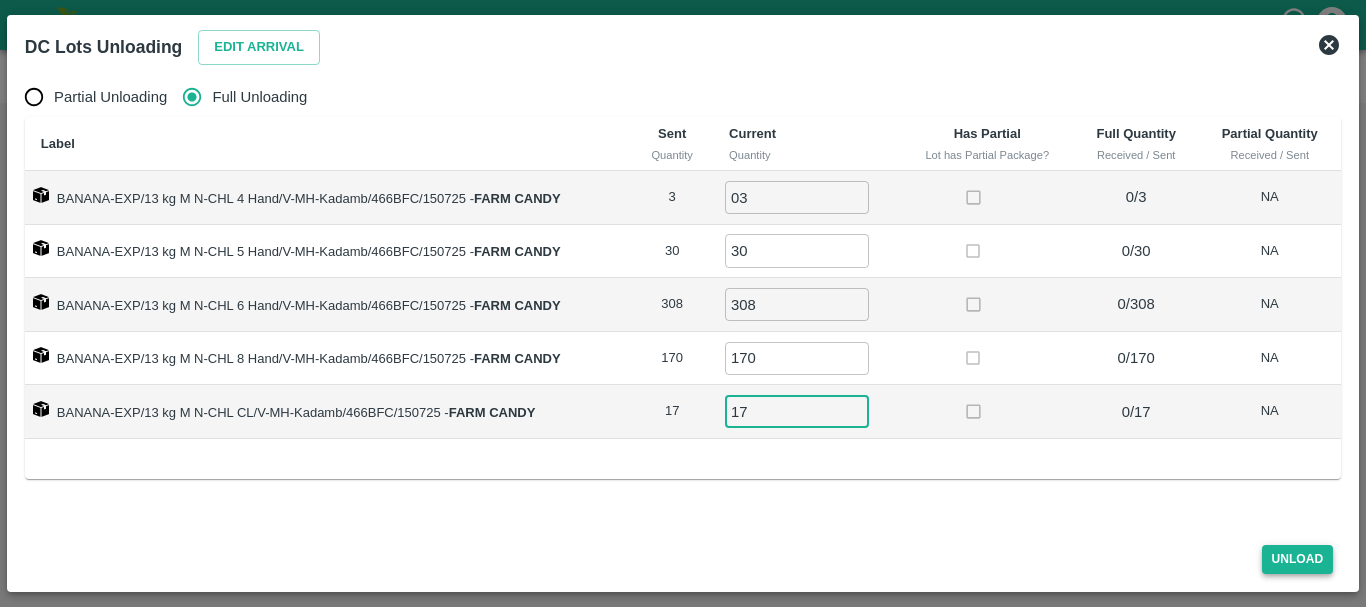 type on "17" 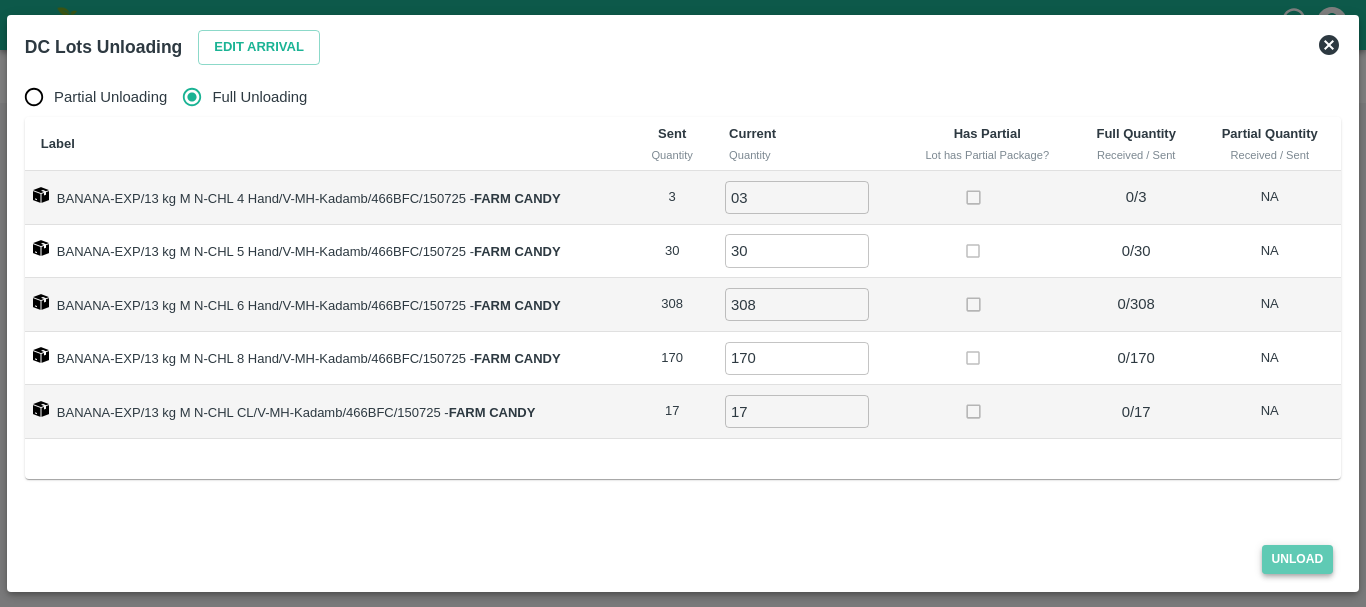 click on "Unload" at bounding box center [1298, 559] 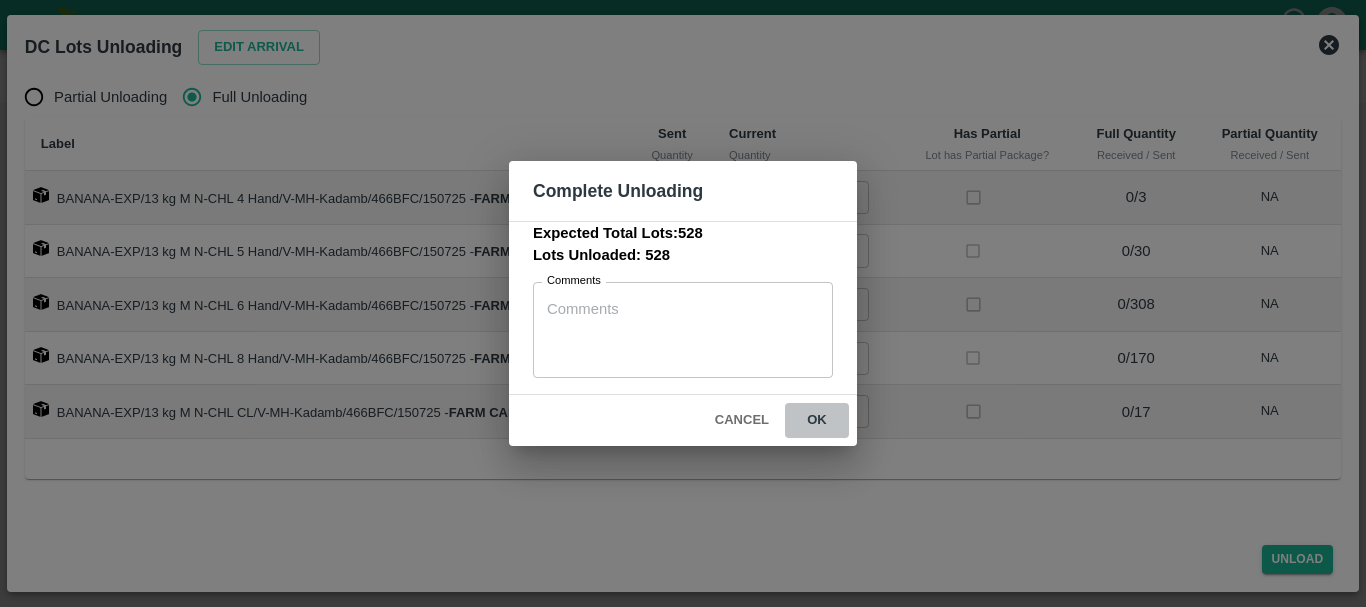 click on "ok" at bounding box center [817, 420] 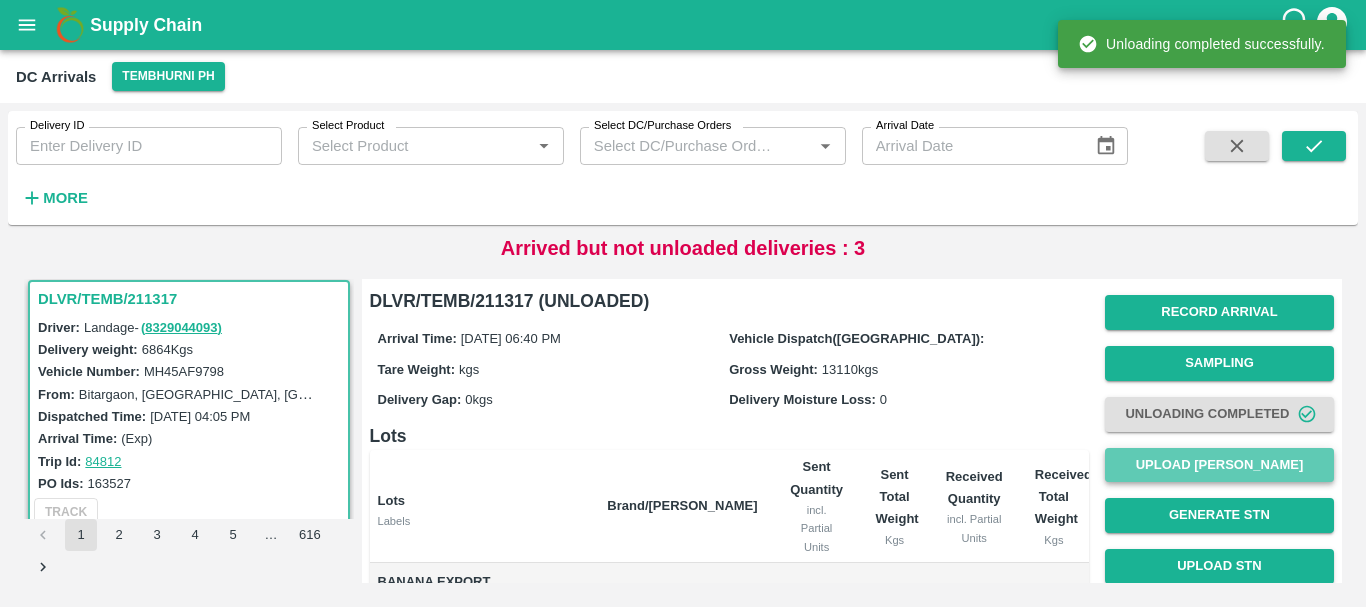 click on "Upload [PERSON_NAME]" at bounding box center (1219, 465) 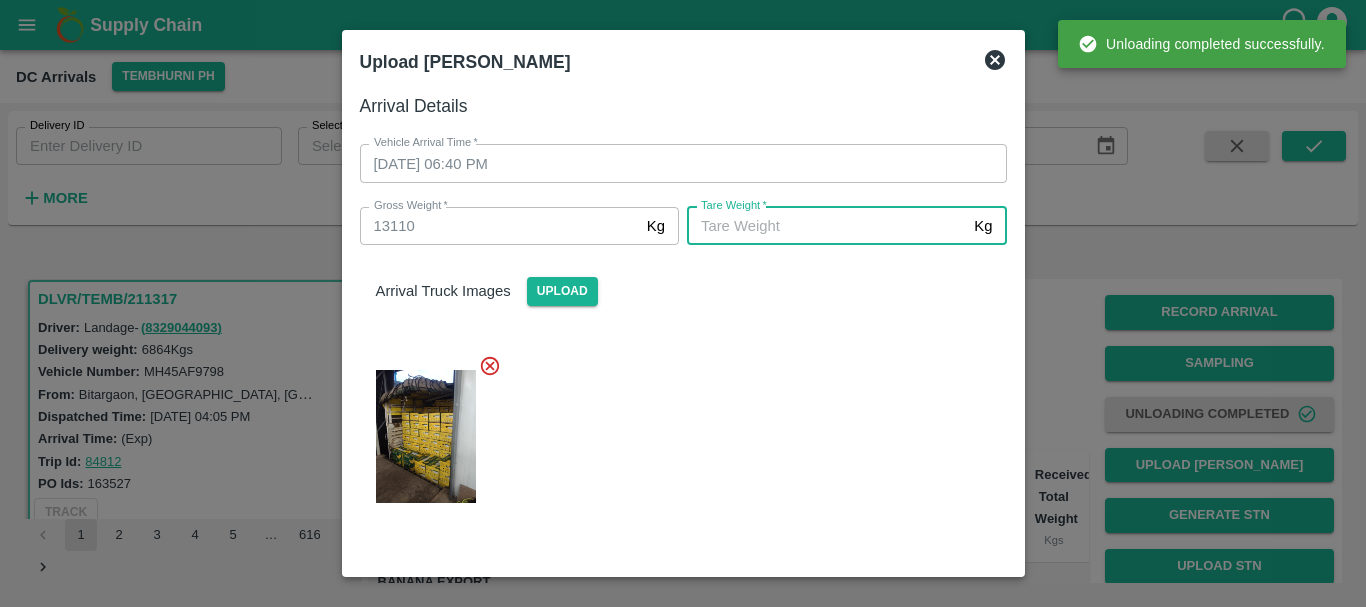 click on "Tare Weight   *" at bounding box center [826, 226] 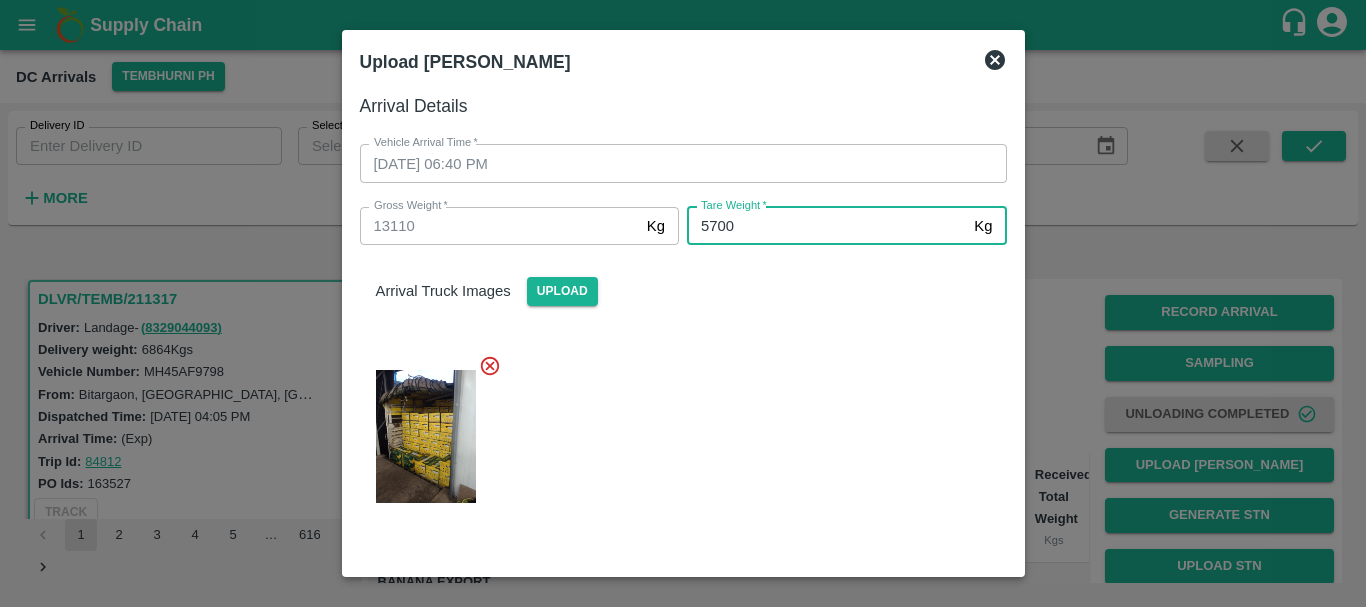 type on "5700" 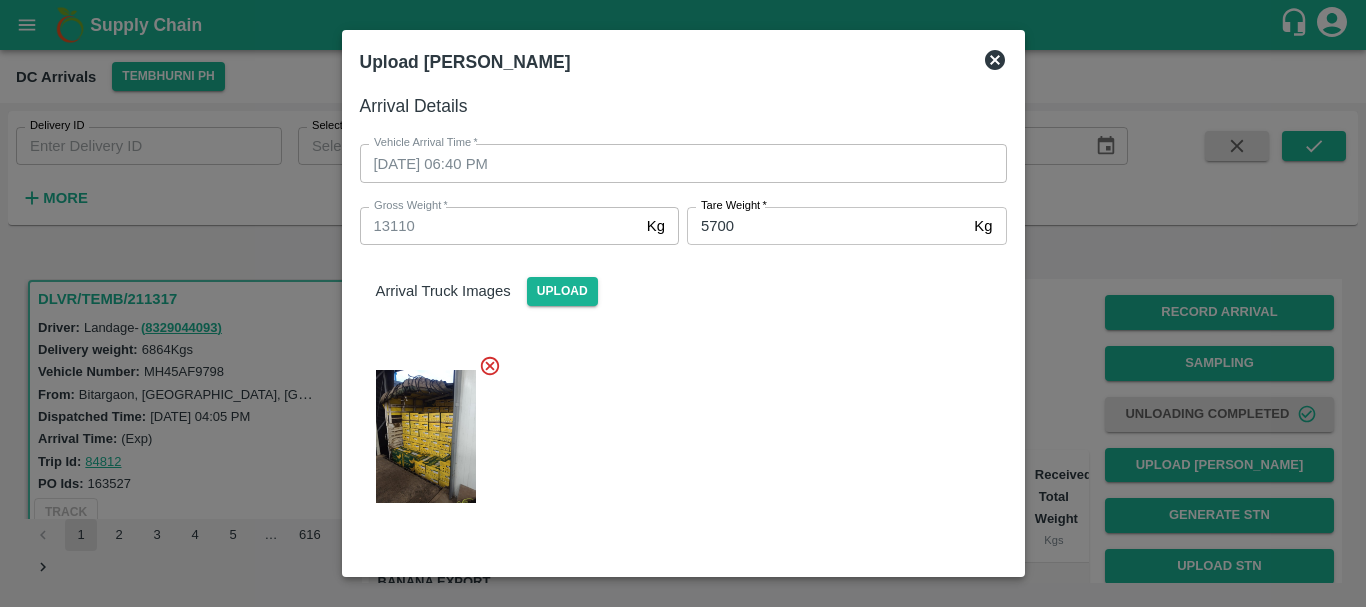 click at bounding box center [675, 430] 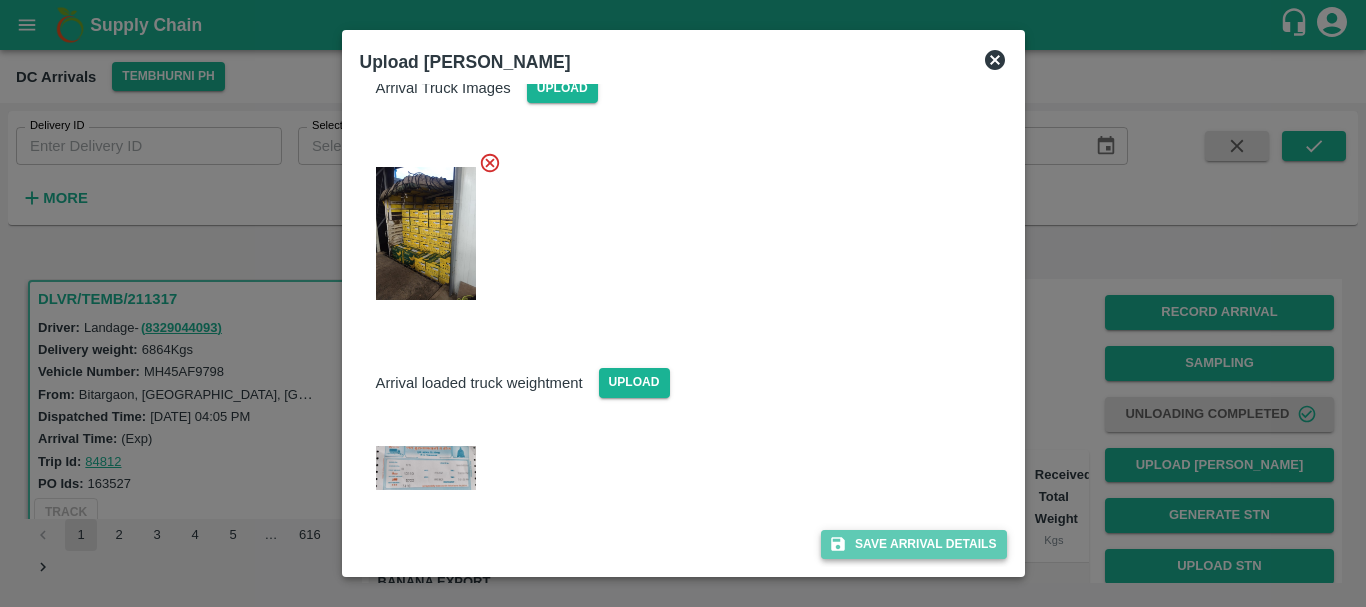 click on "Save Arrival Details" at bounding box center (913, 544) 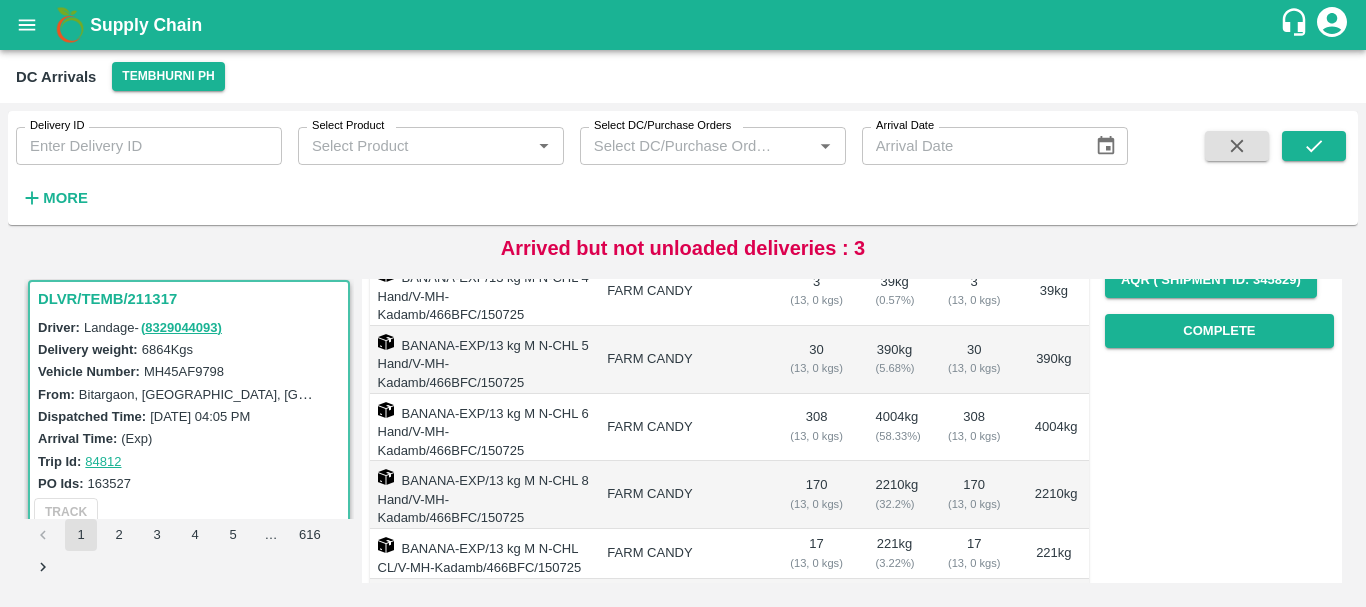 scroll, scrollTop: 336, scrollLeft: 0, axis: vertical 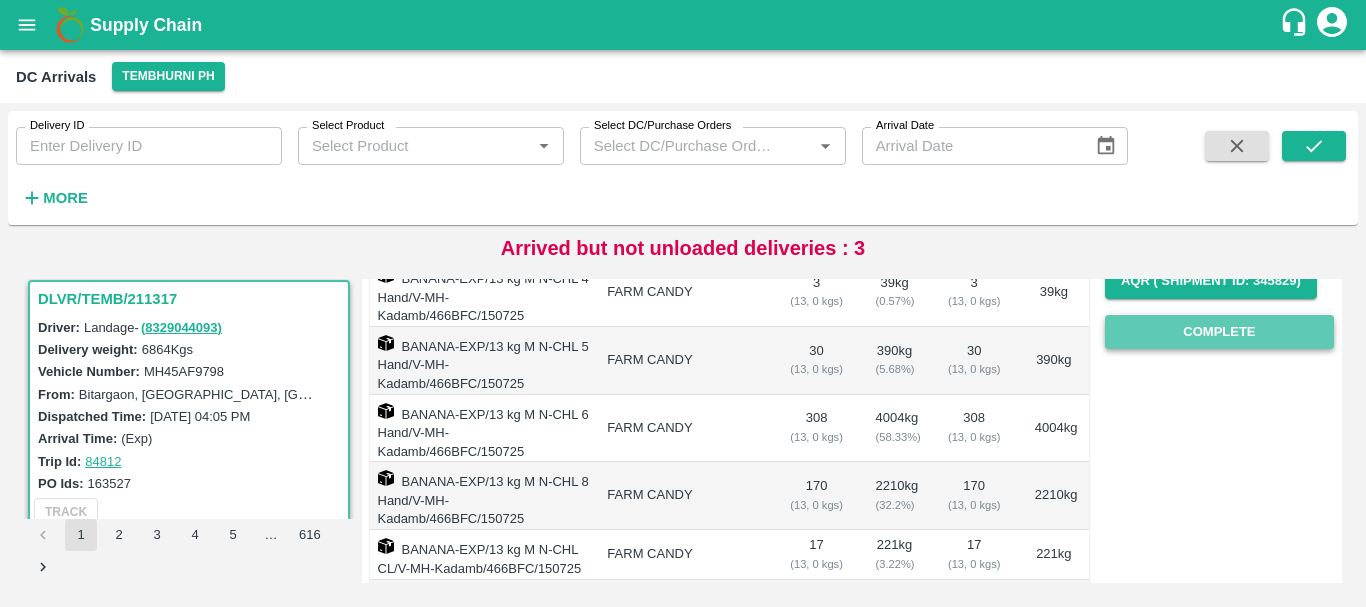 click on "Complete" at bounding box center (1219, 332) 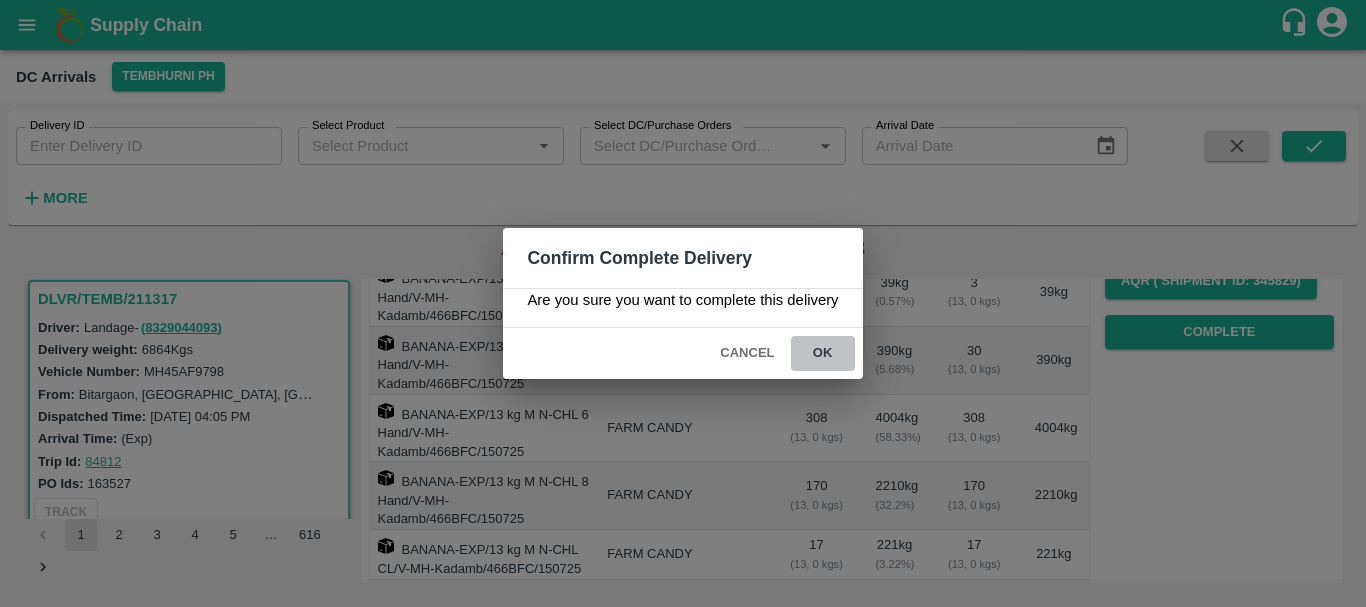 click on "ok" at bounding box center [823, 353] 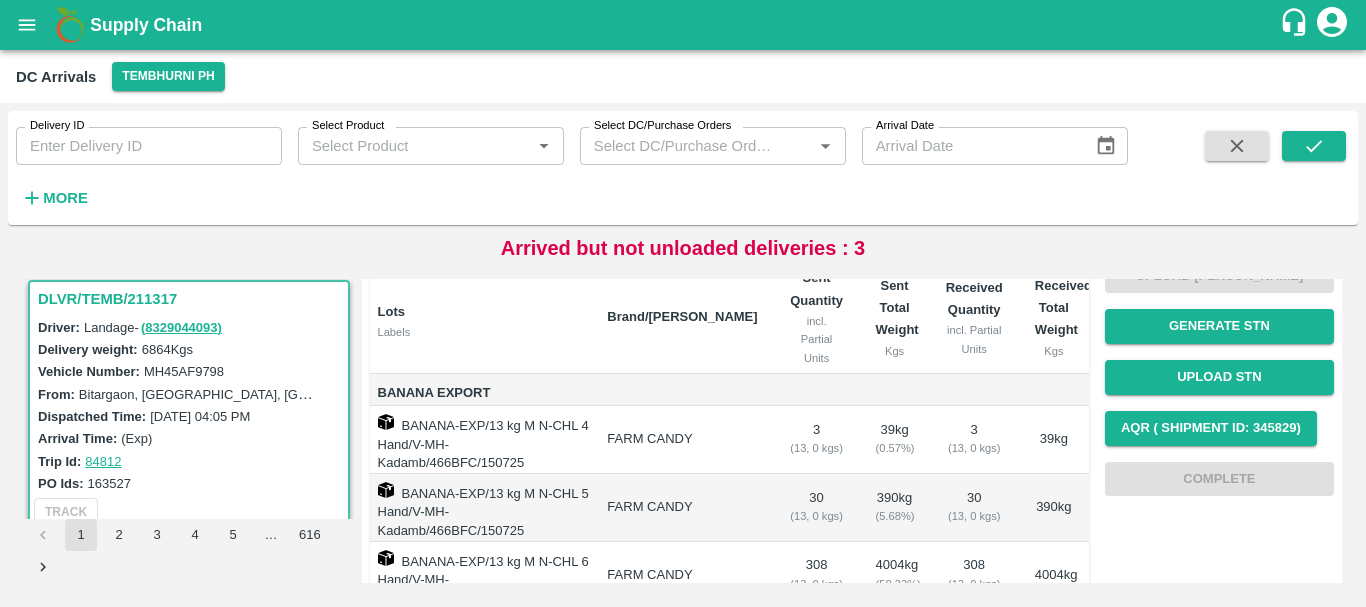 scroll, scrollTop: 0, scrollLeft: 0, axis: both 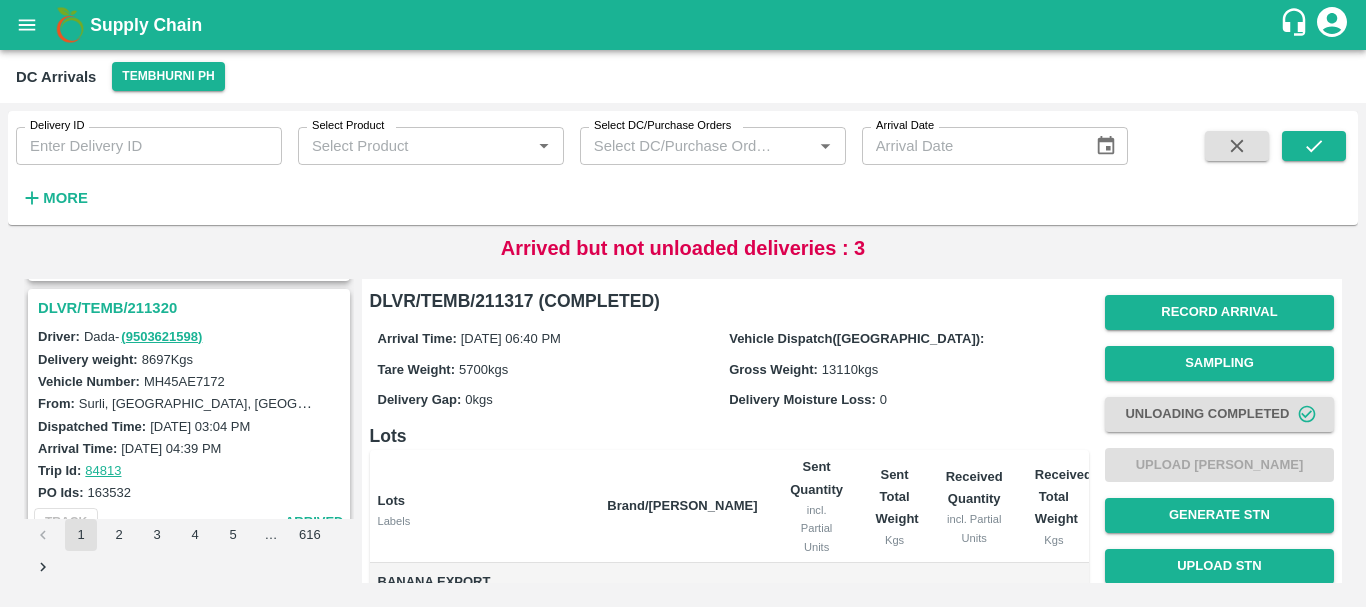 click on "DLVR/TEMB/211320" at bounding box center (192, 308) 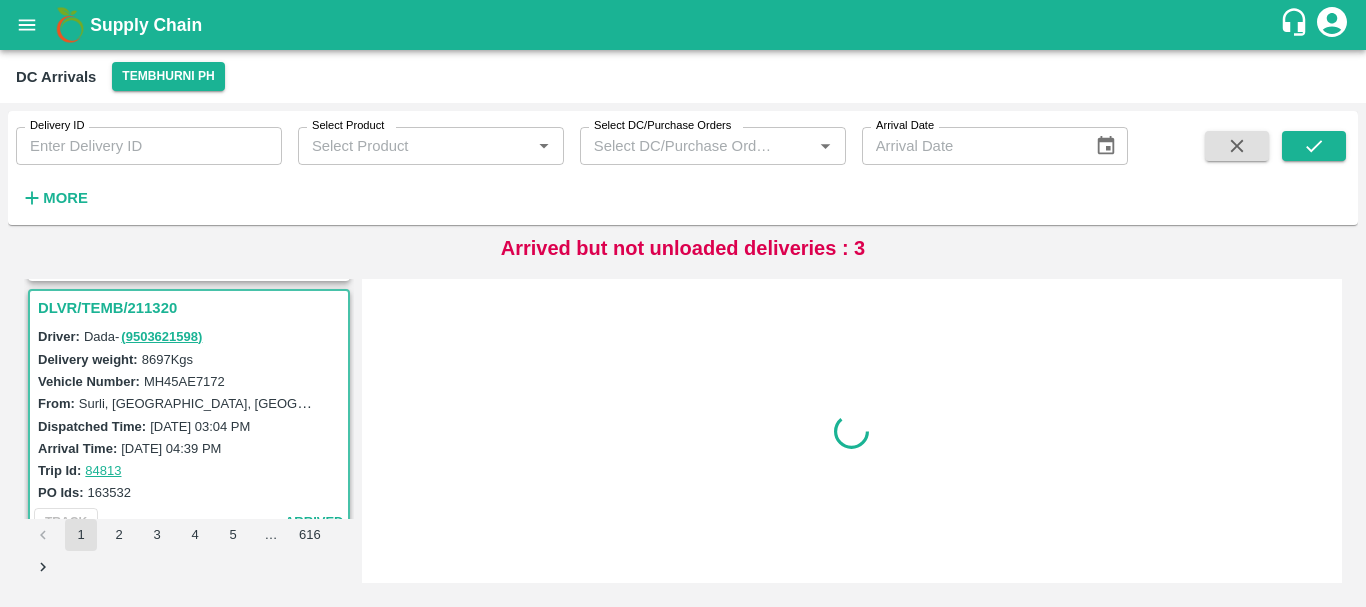 scroll, scrollTop: 4190, scrollLeft: 0, axis: vertical 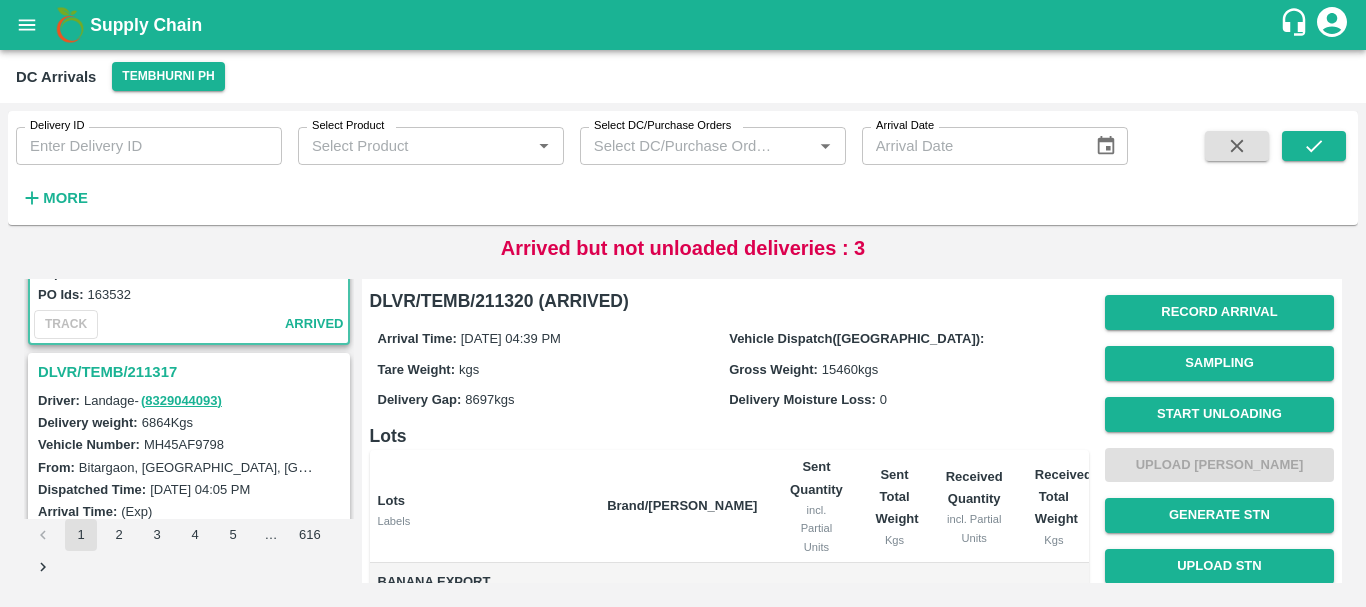 click on "DLVR/TEMB/211317" at bounding box center (192, 372) 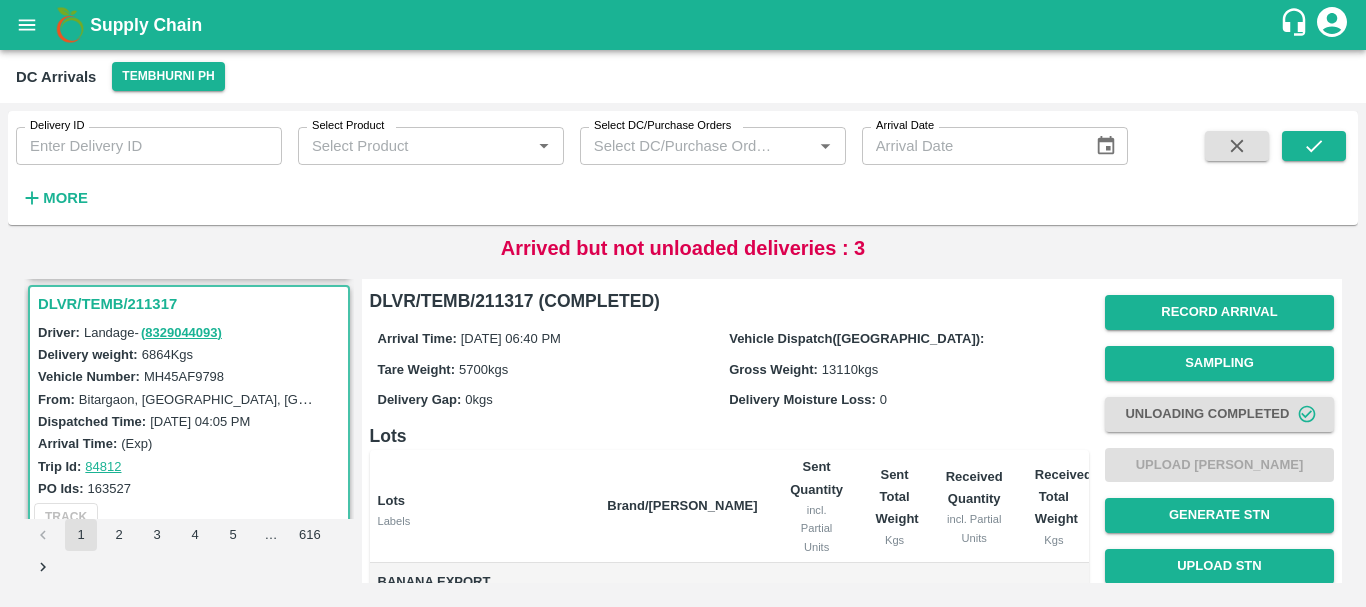 scroll, scrollTop: 4451, scrollLeft: 0, axis: vertical 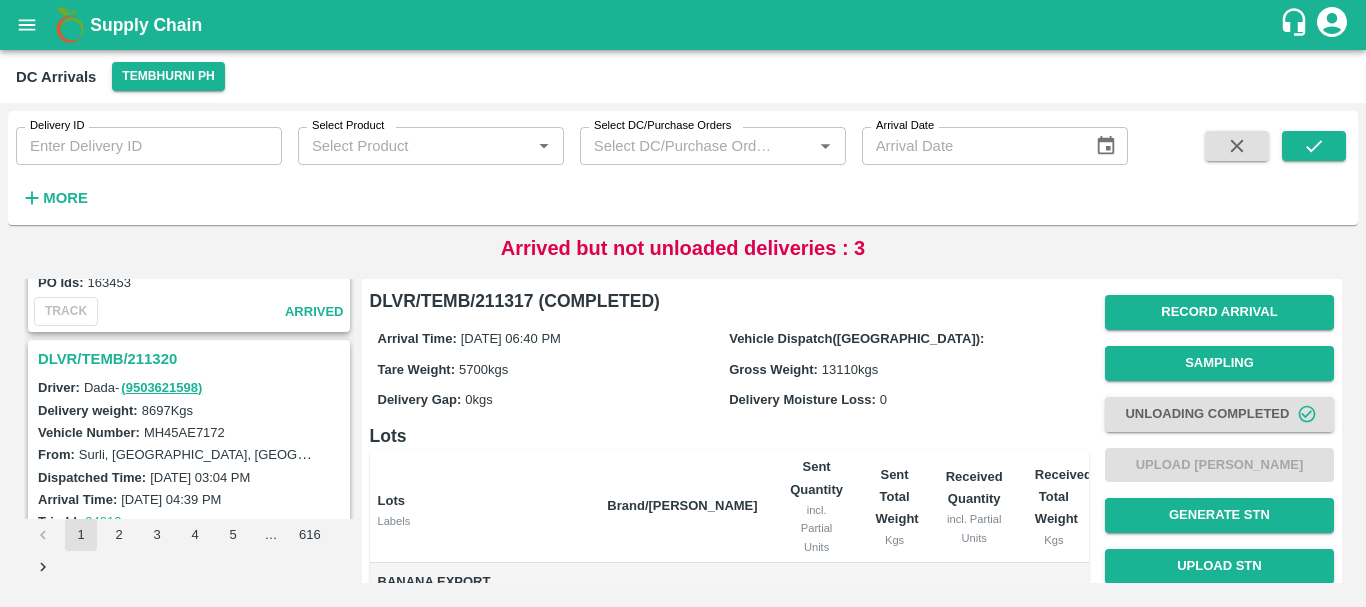 click on "DLVR/TEMB/211320" at bounding box center (192, 359) 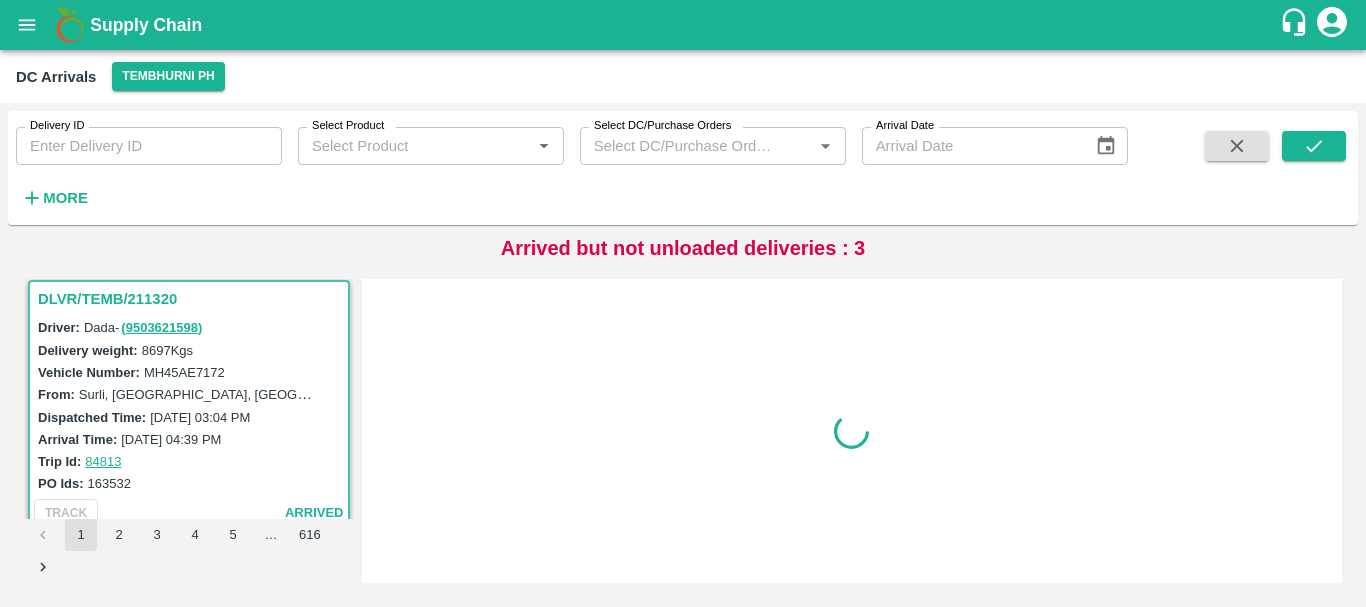 scroll, scrollTop: 4190, scrollLeft: 0, axis: vertical 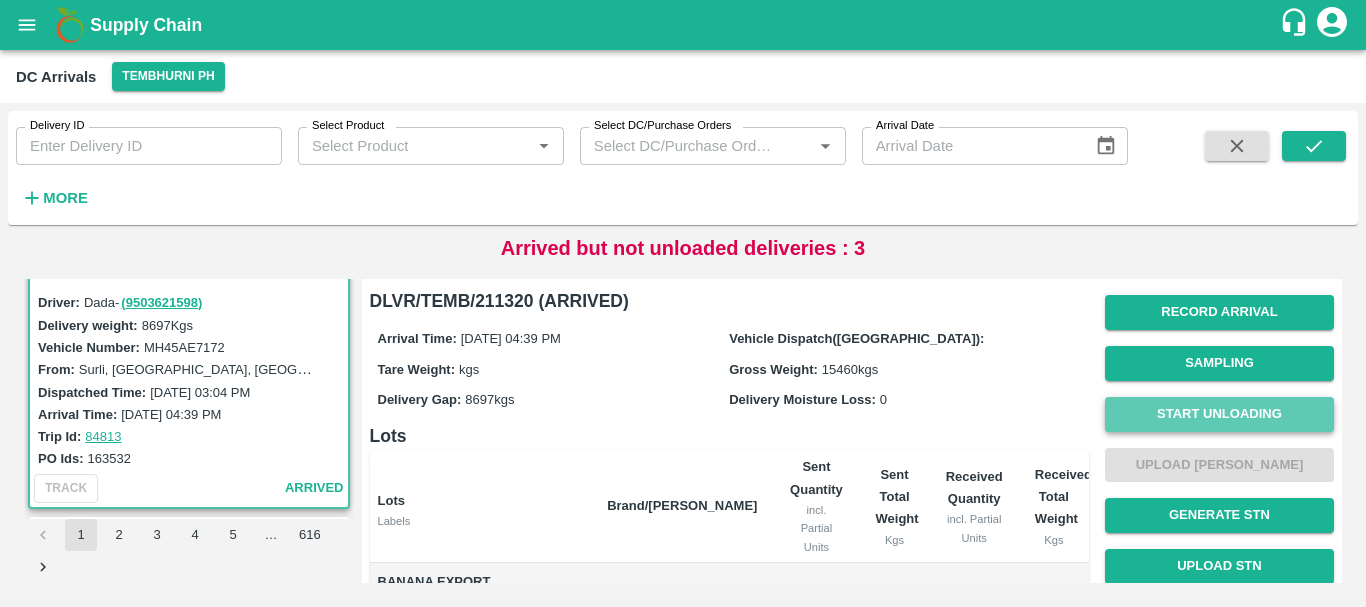 click on "Start Unloading" at bounding box center [1219, 414] 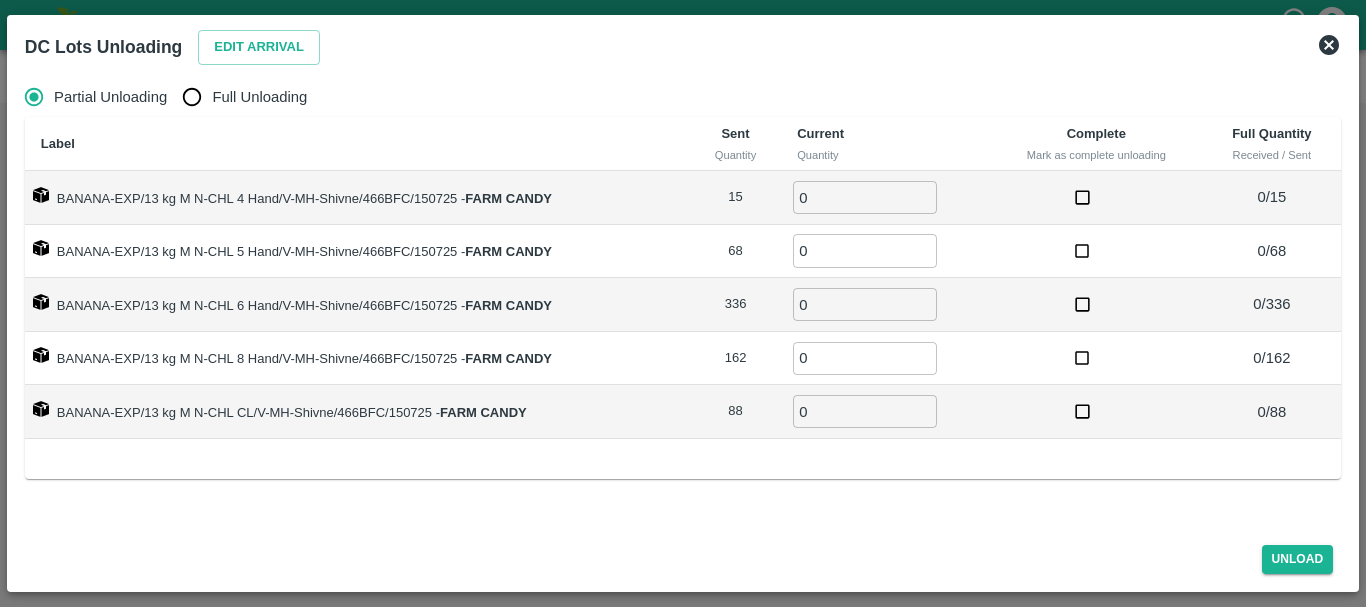 click on "DC Lots Unloading Edit Arrival" at bounding box center [683, 47] 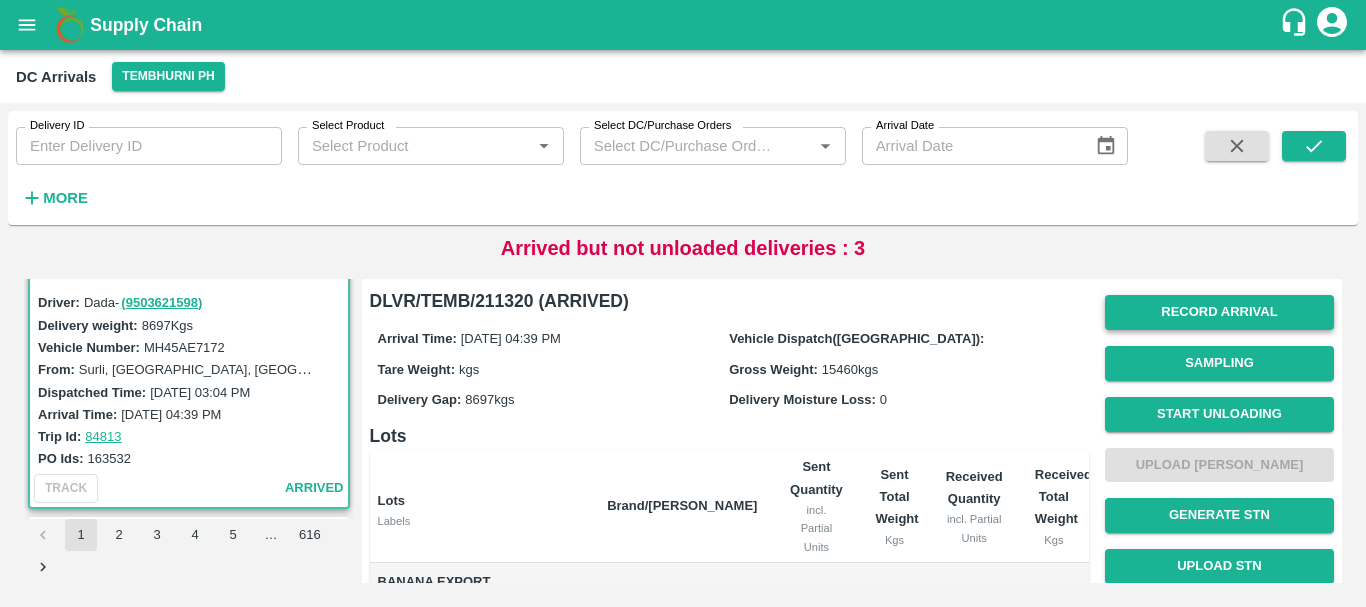 click on "Record Arrival" at bounding box center (1219, 312) 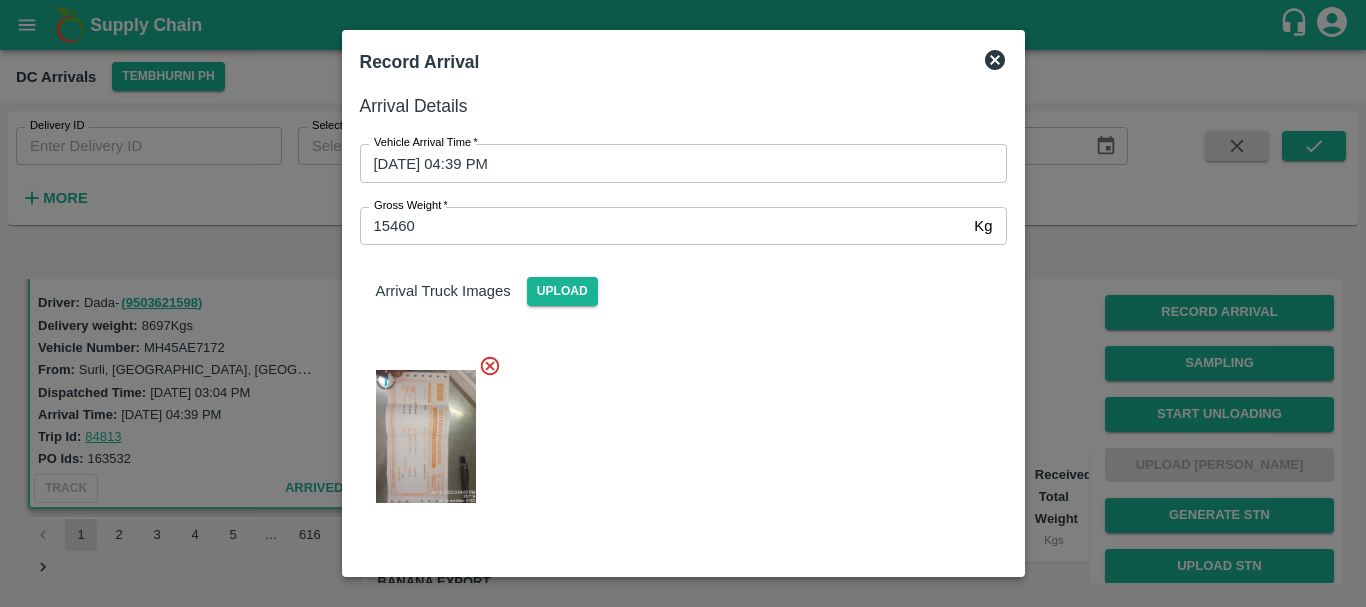 scroll, scrollTop: 337, scrollLeft: 0, axis: vertical 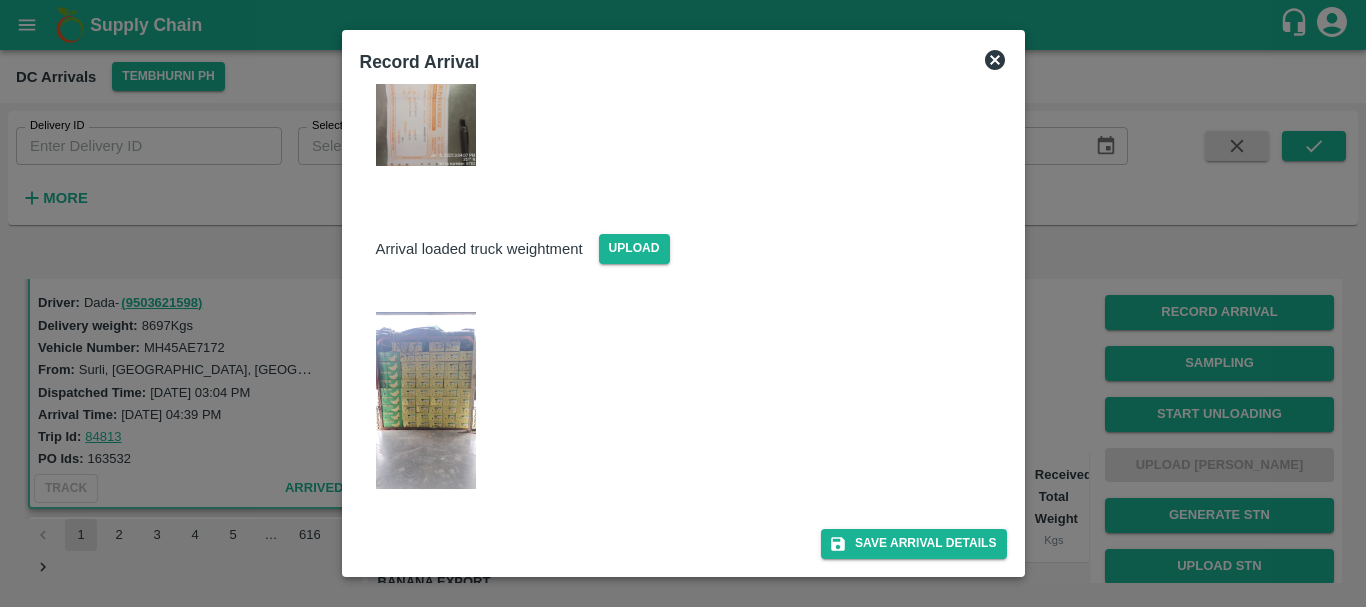click at bounding box center [683, 303] 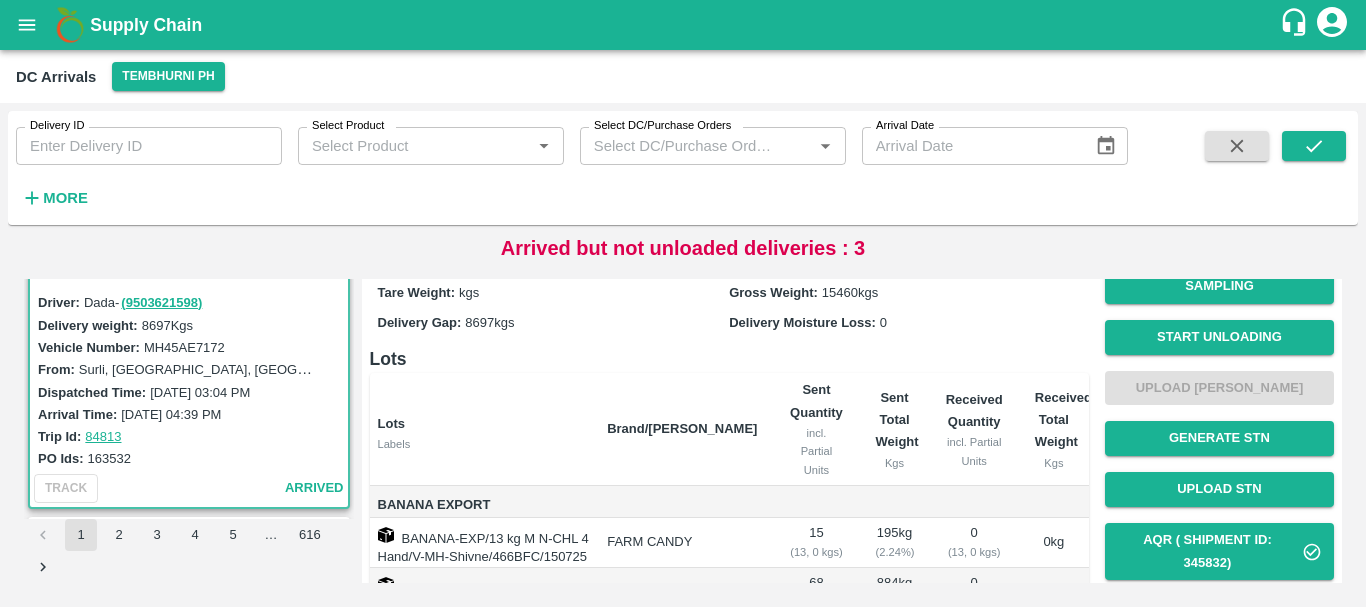 scroll, scrollTop: 0, scrollLeft: 0, axis: both 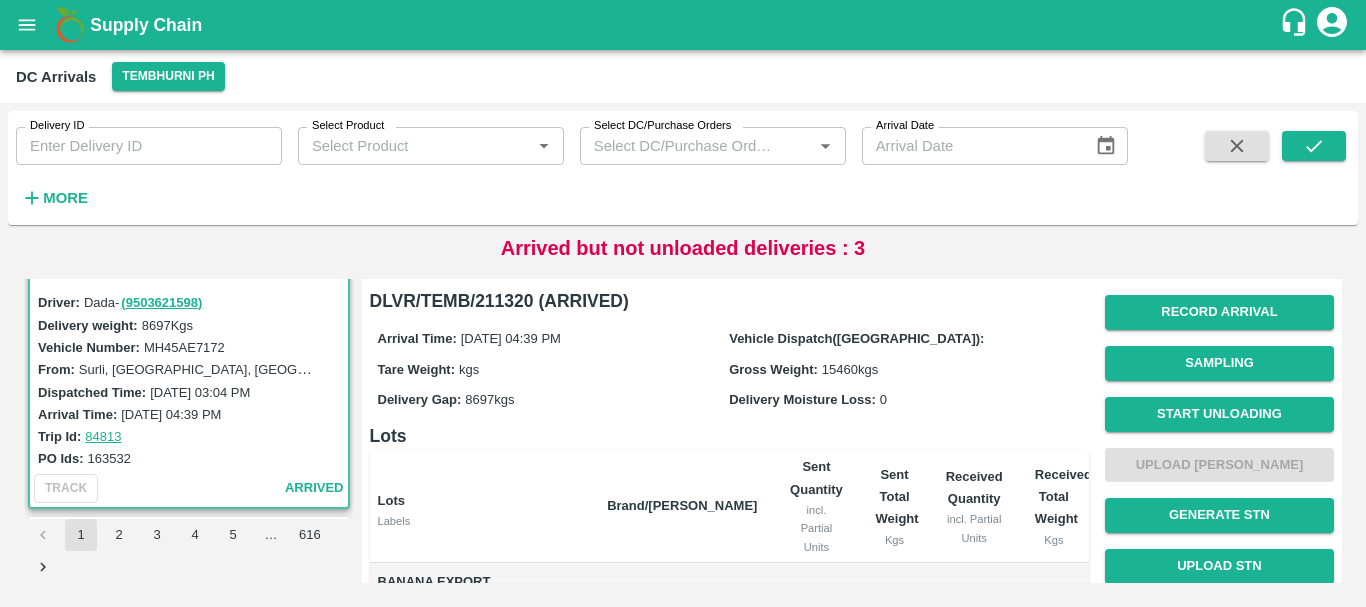 click on "Lots" at bounding box center (729, 436) 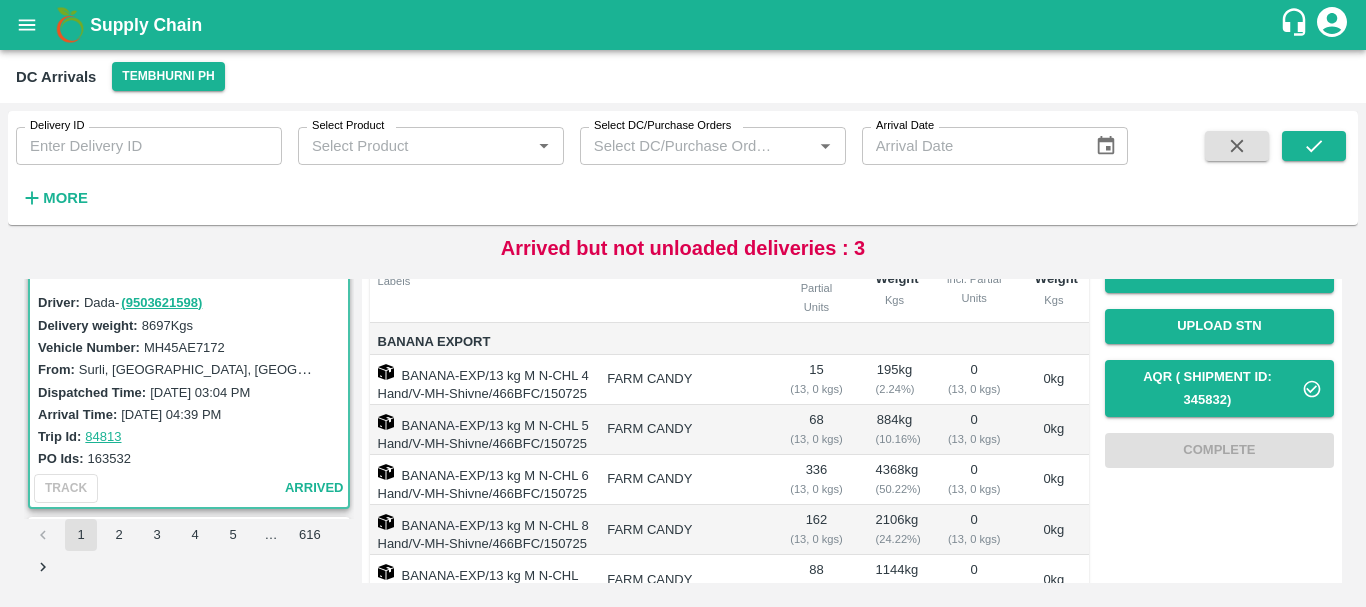 scroll, scrollTop: 0, scrollLeft: 0, axis: both 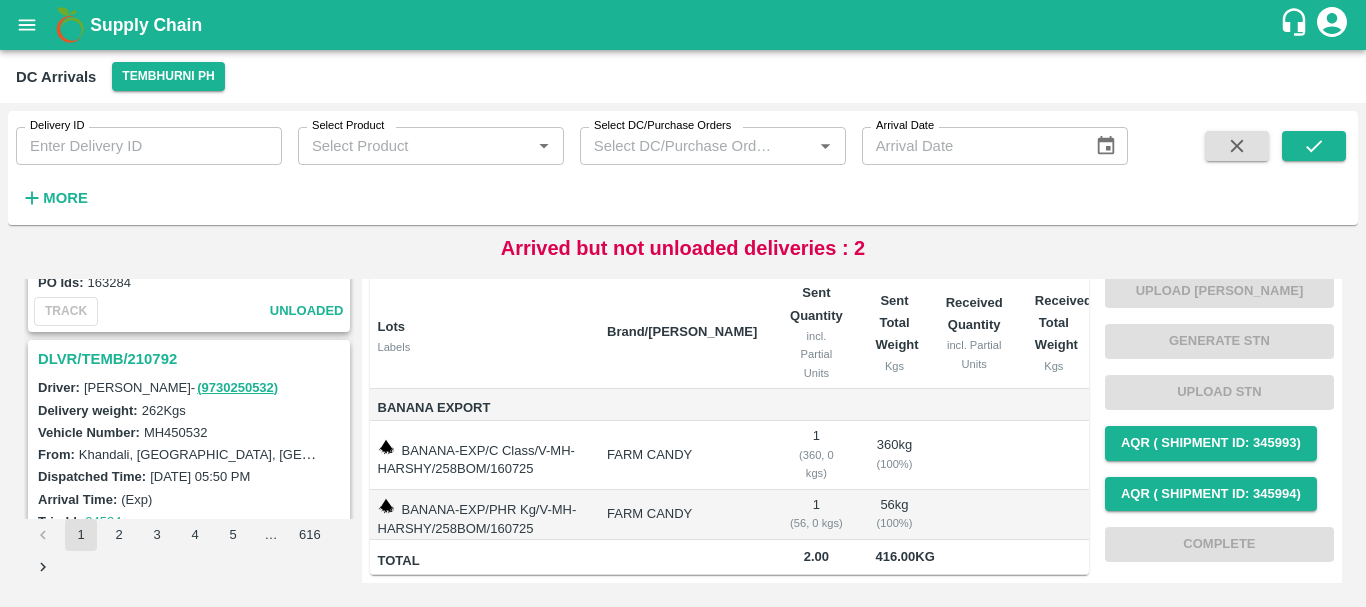 click on "DLVR/TEMB/210792" at bounding box center [192, 359] 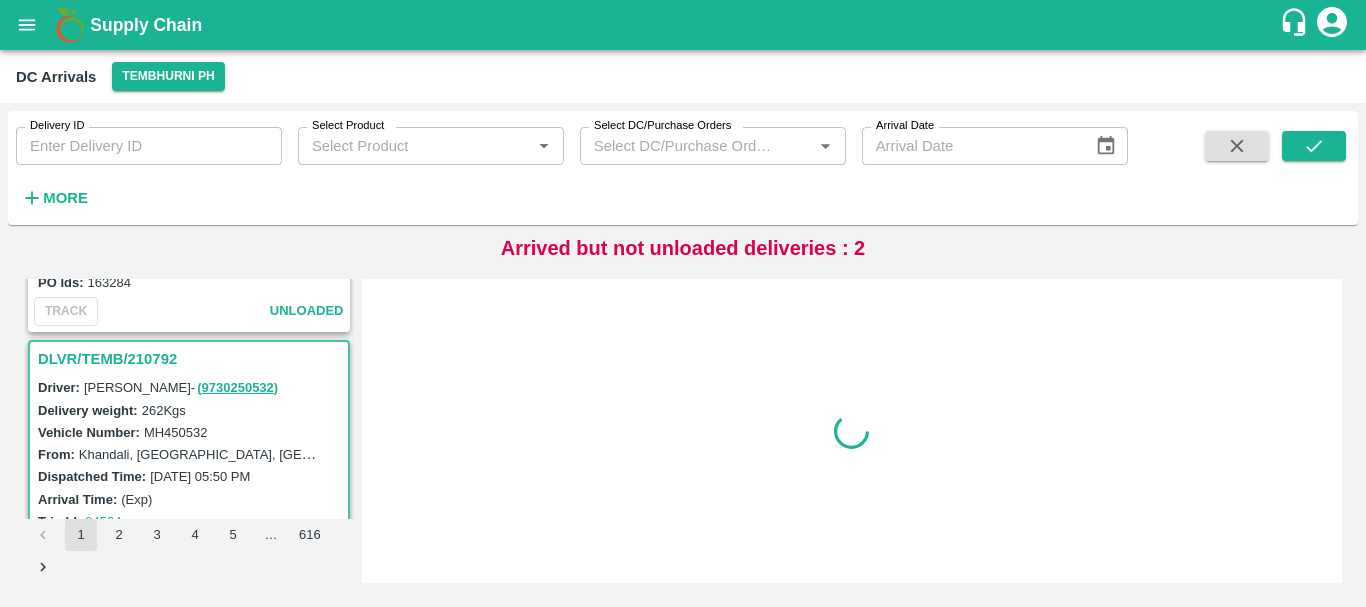 scroll, scrollTop: 0, scrollLeft: 0, axis: both 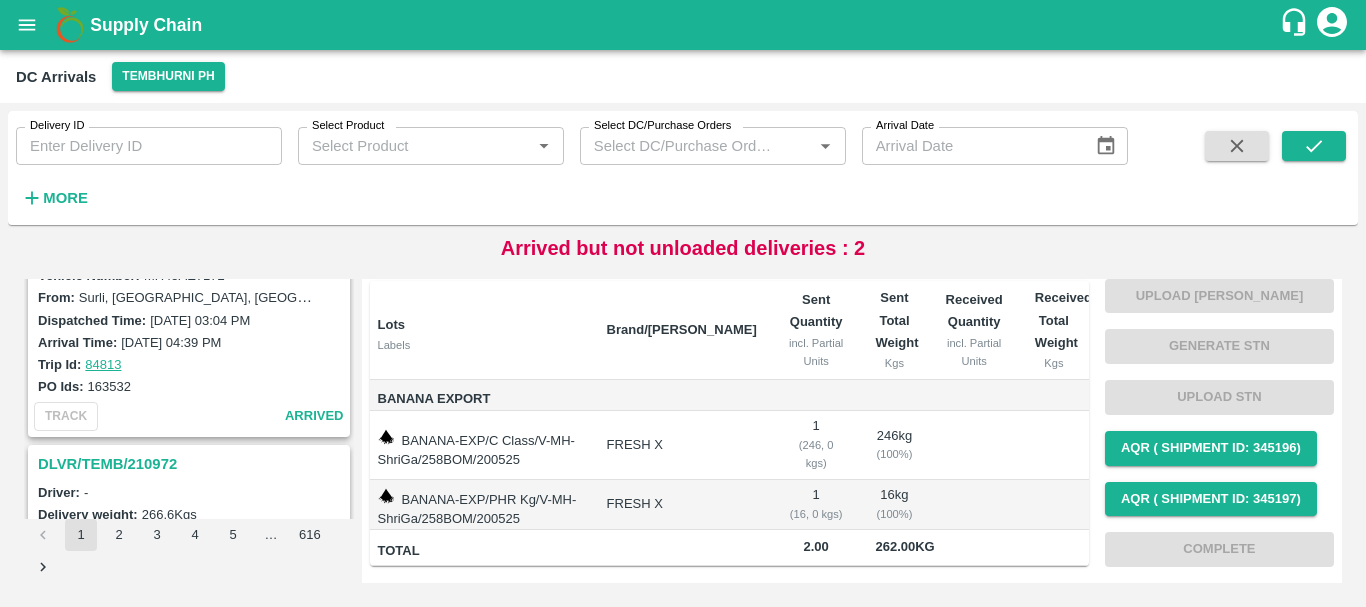 click on "DLVR/TEMB/210972" at bounding box center (192, 464) 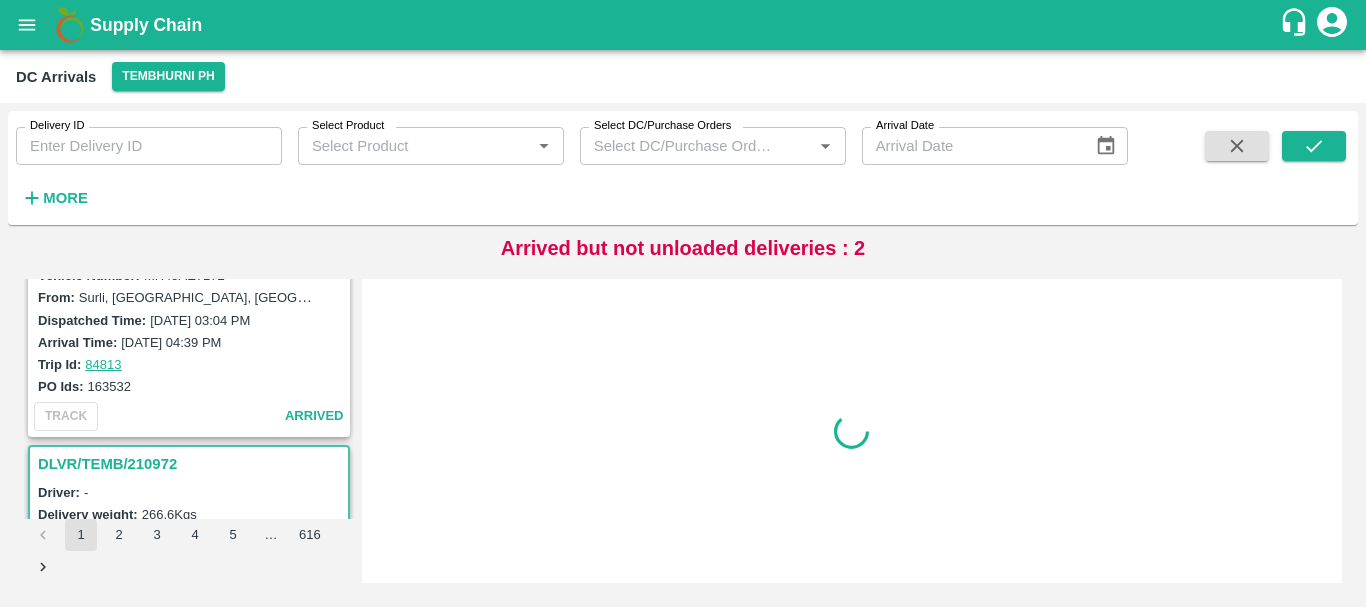scroll, scrollTop: 0, scrollLeft: 0, axis: both 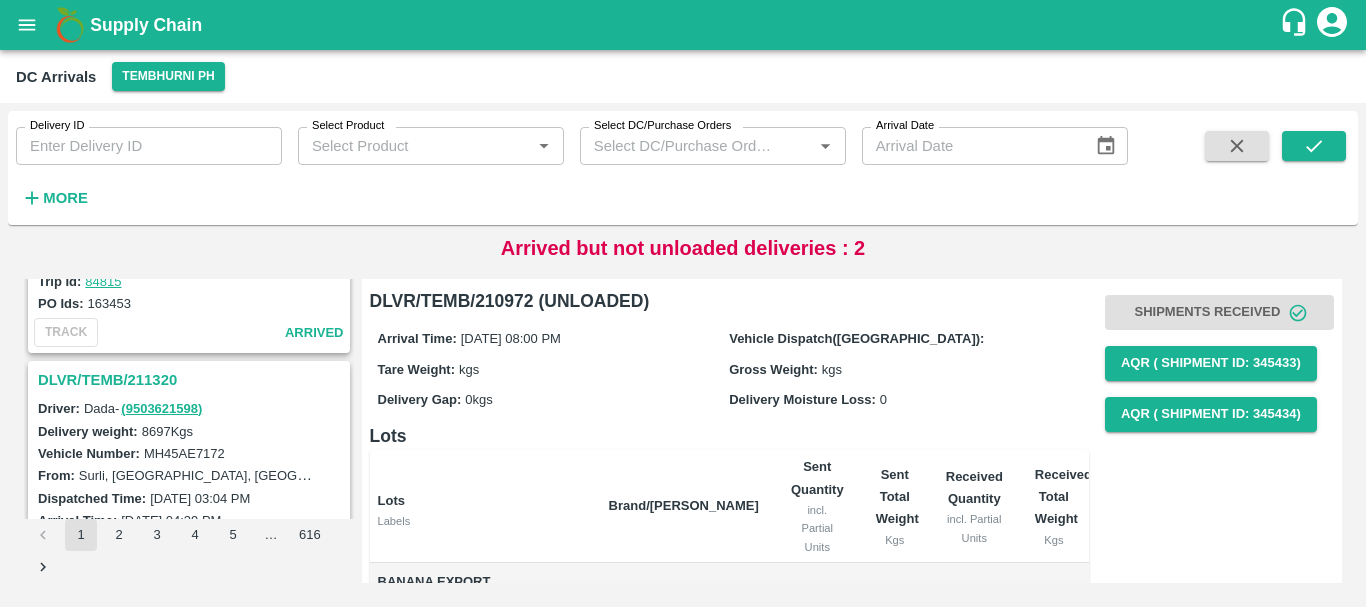 click on "DLVR/TEMB/211320" at bounding box center (192, 380) 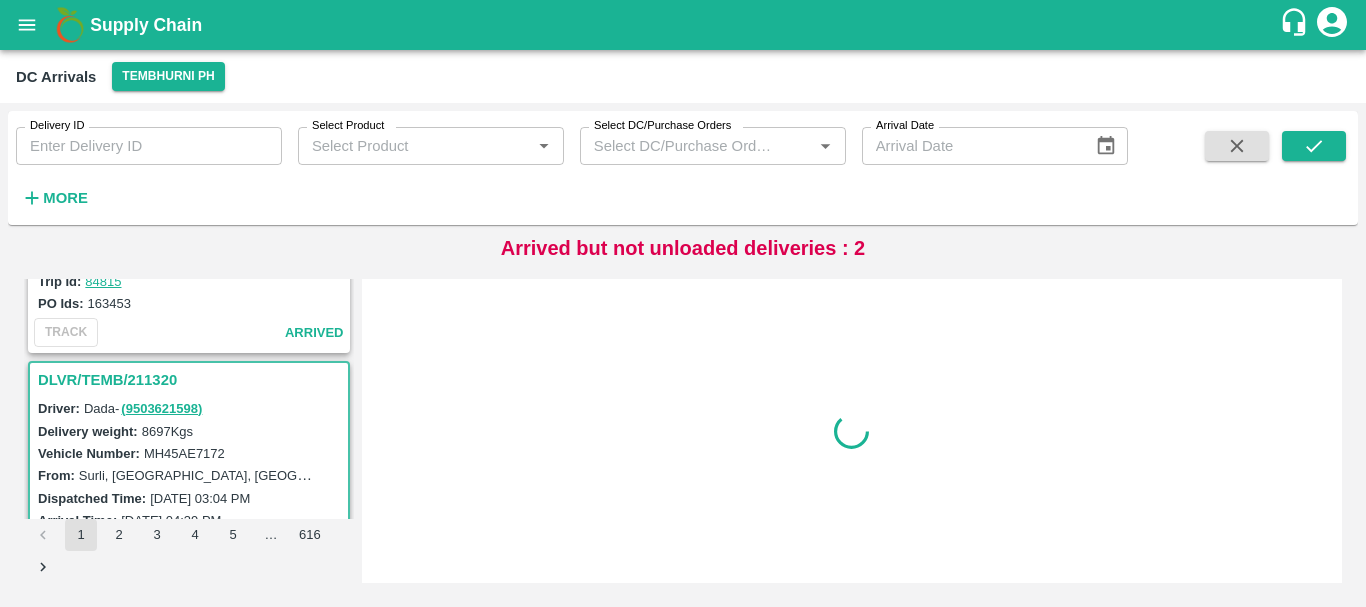 scroll, scrollTop: 4190, scrollLeft: 0, axis: vertical 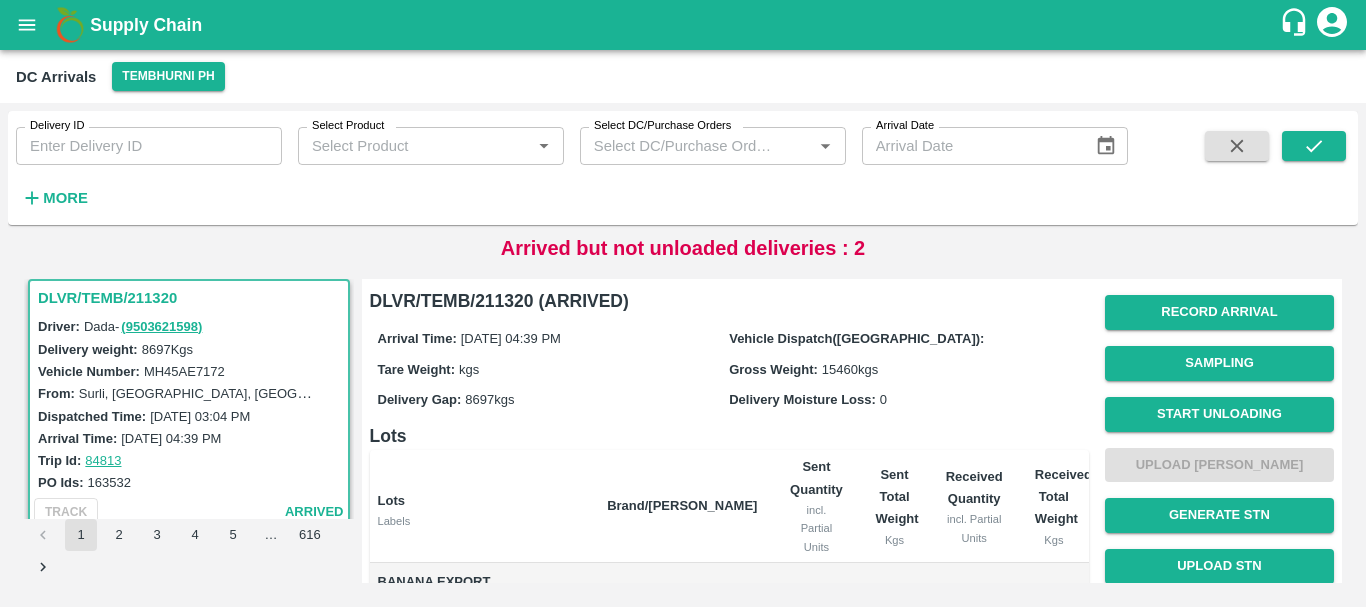 click on "Lots" at bounding box center [729, 436] 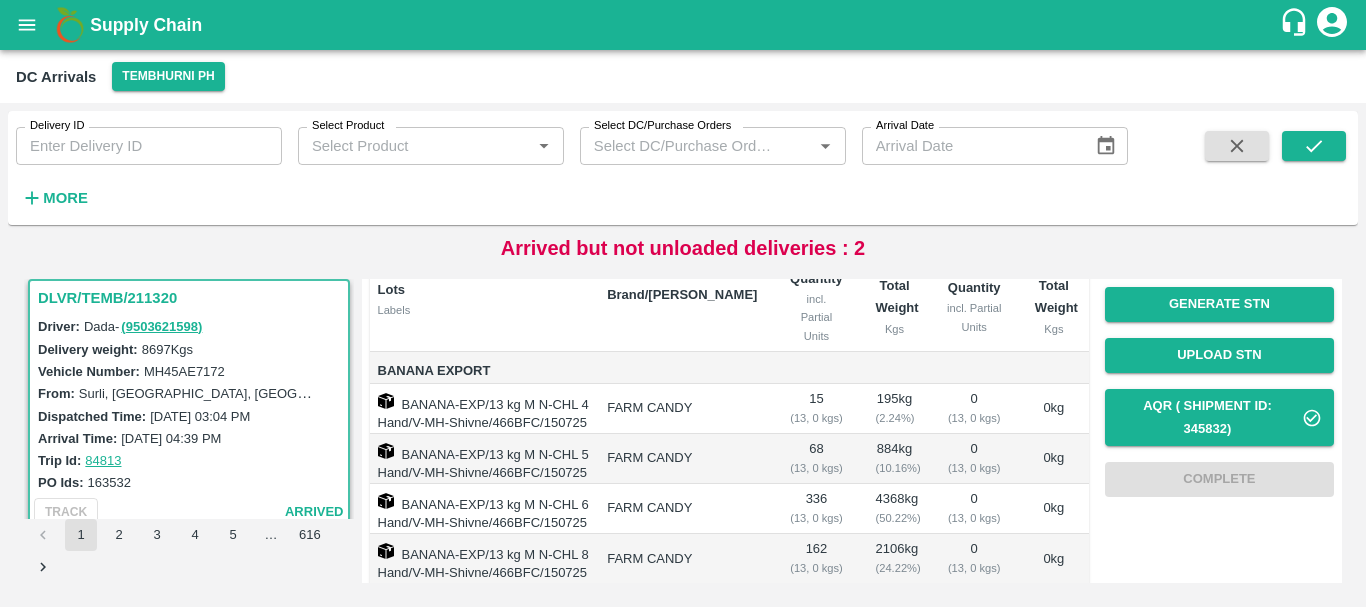 scroll, scrollTop: 0, scrollLeft: 0, axis: both 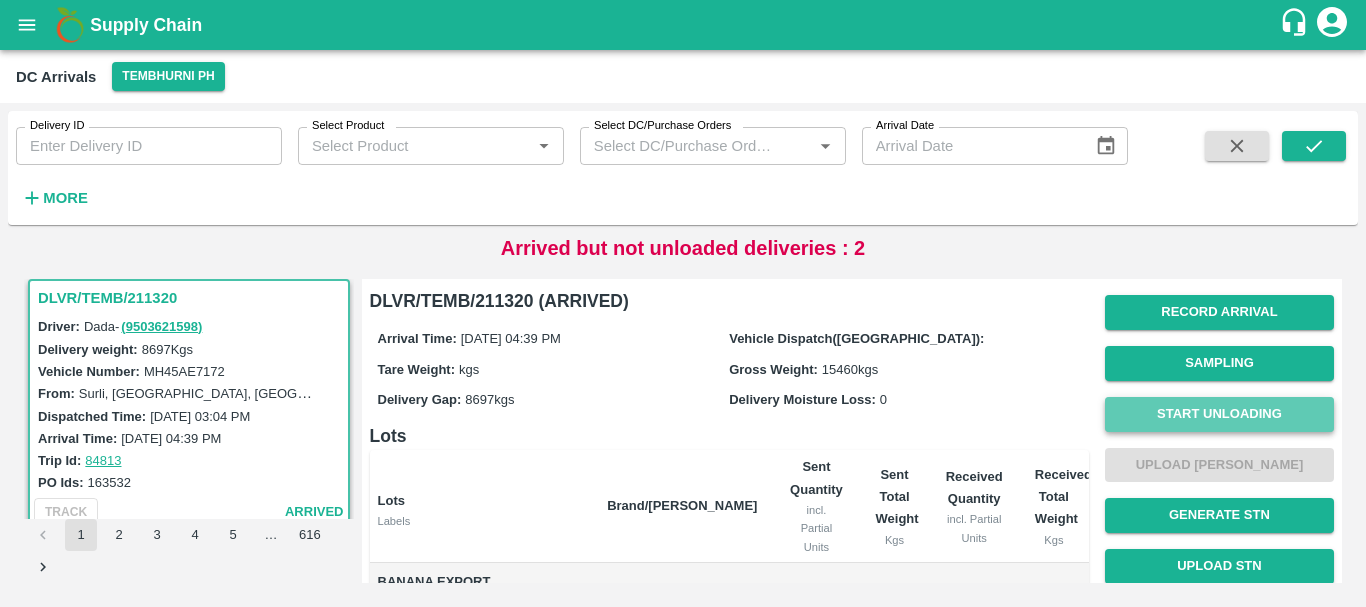 click on "Start Unloading" at bounding box center (1219, 414) 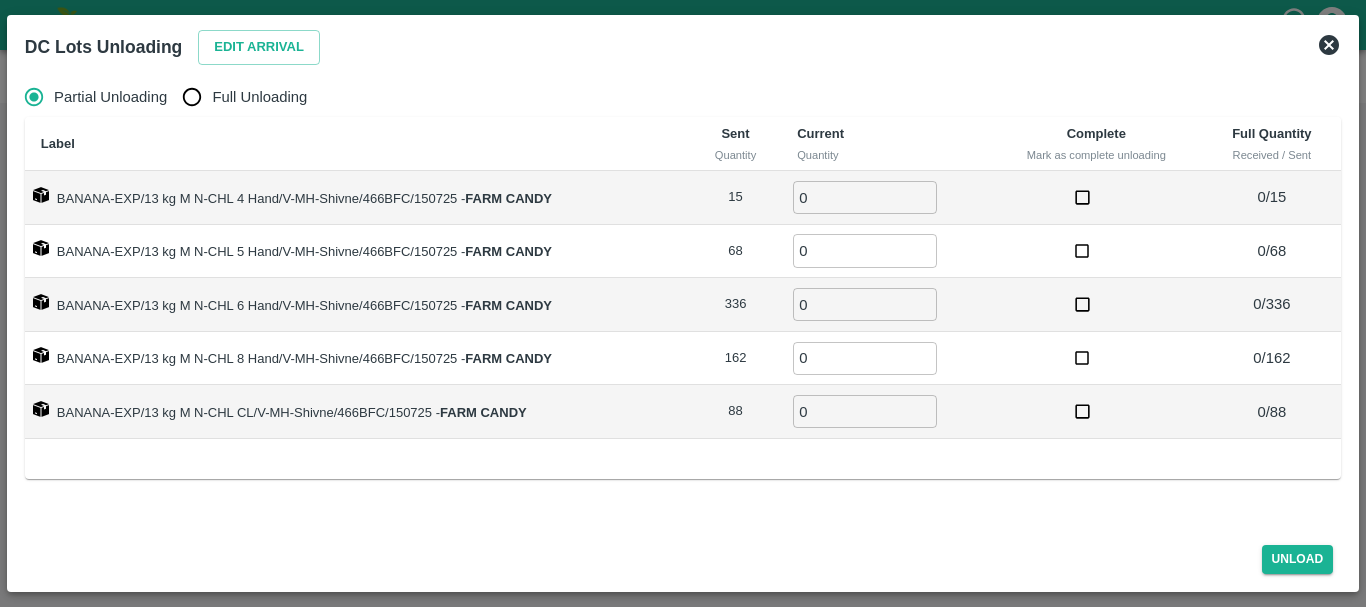 click on "Partial Unloading" at bounding box center (110, 97) 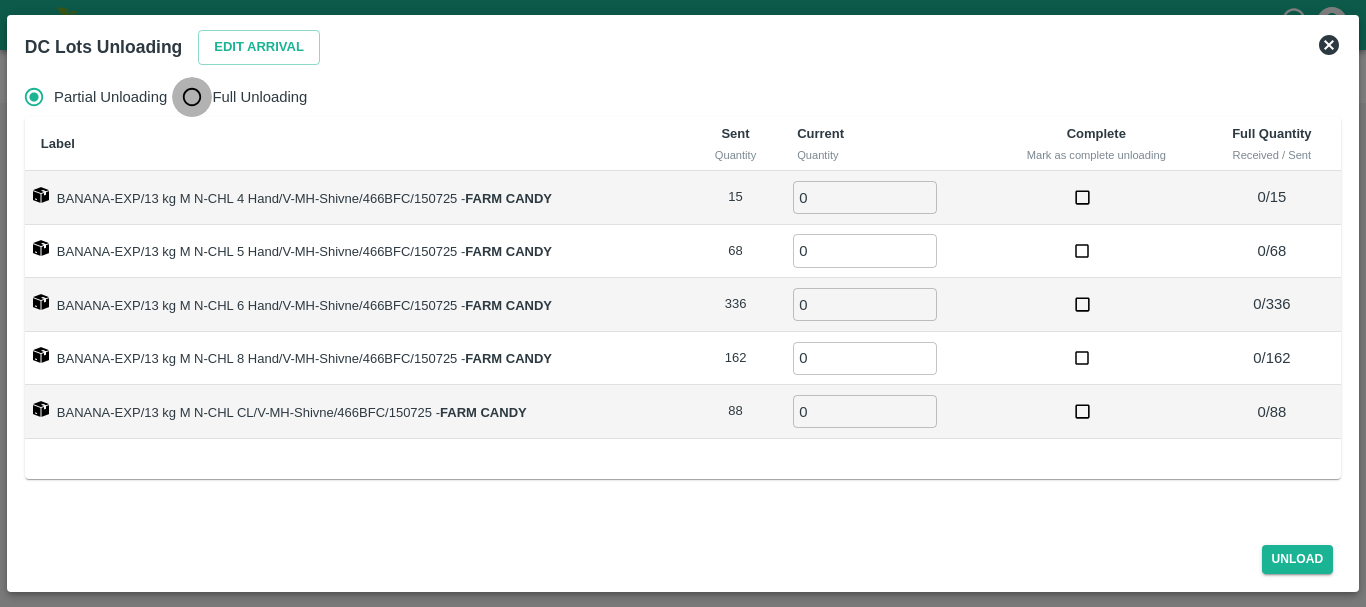 click on "Full Unloading" at bounding box center (192, 97) 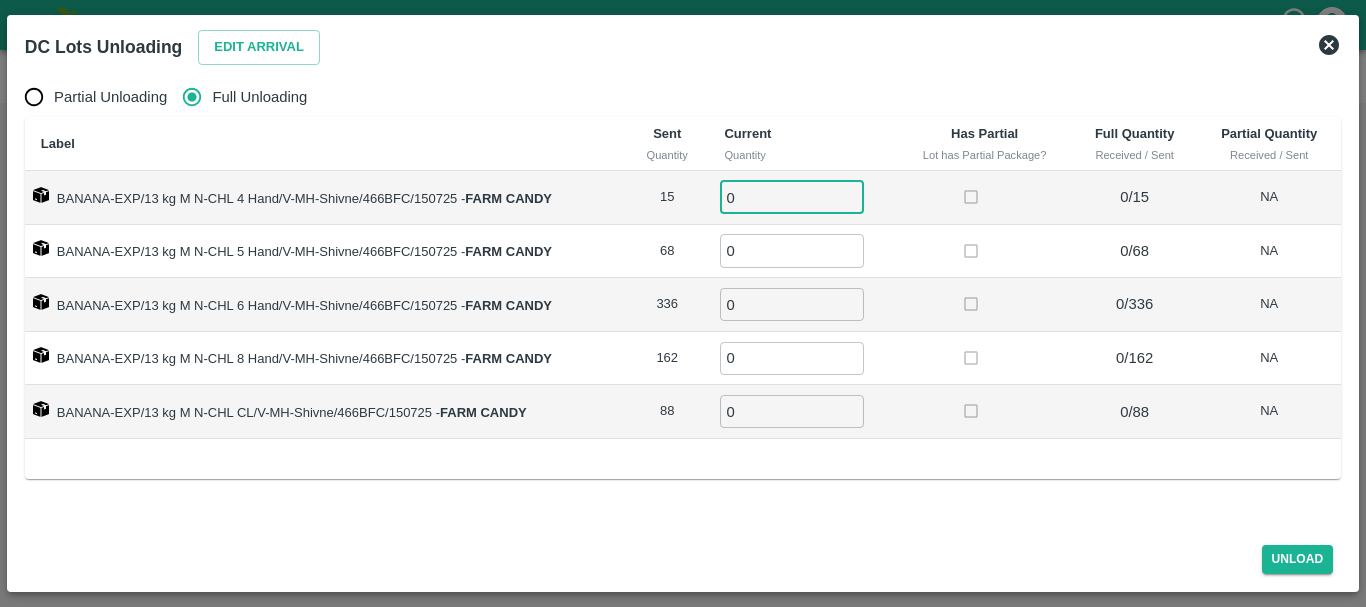 click on "0" at bounding box center [792, 197] 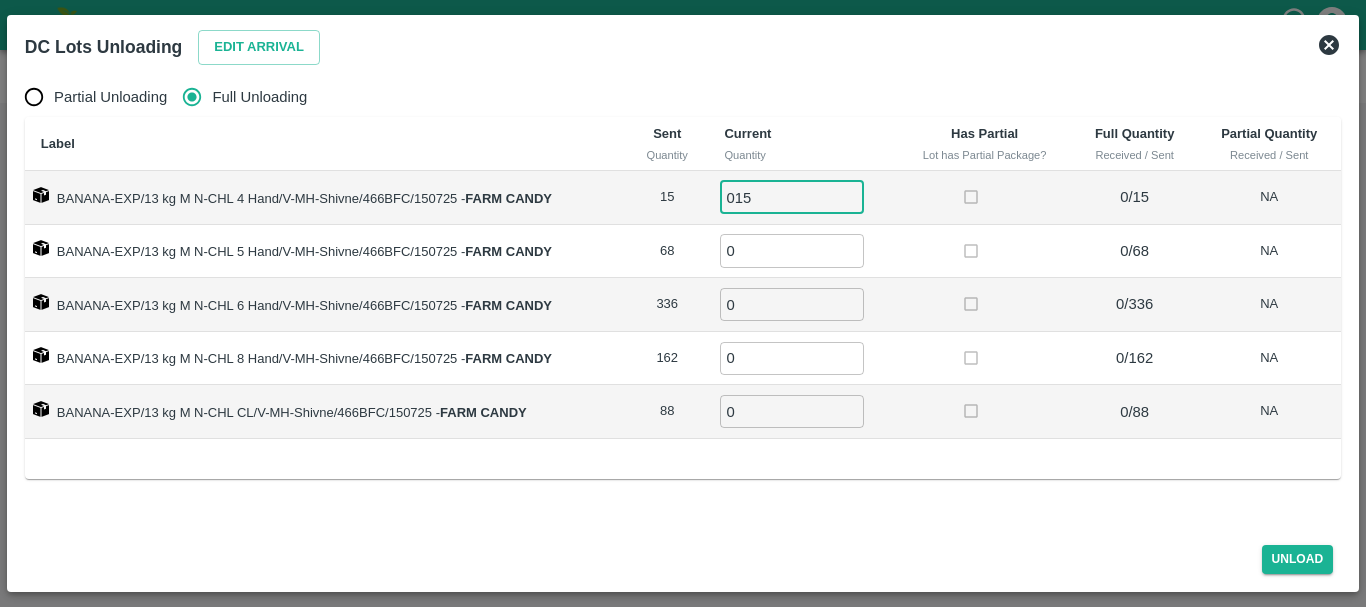 type on "015" 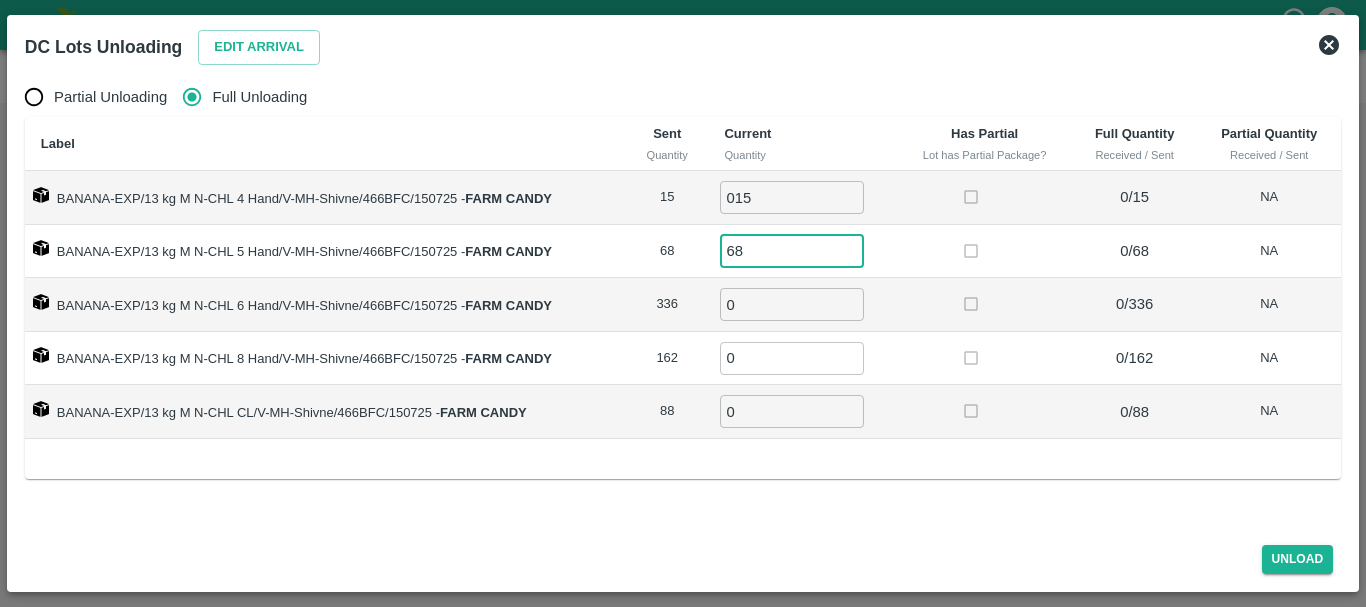 type on "68" 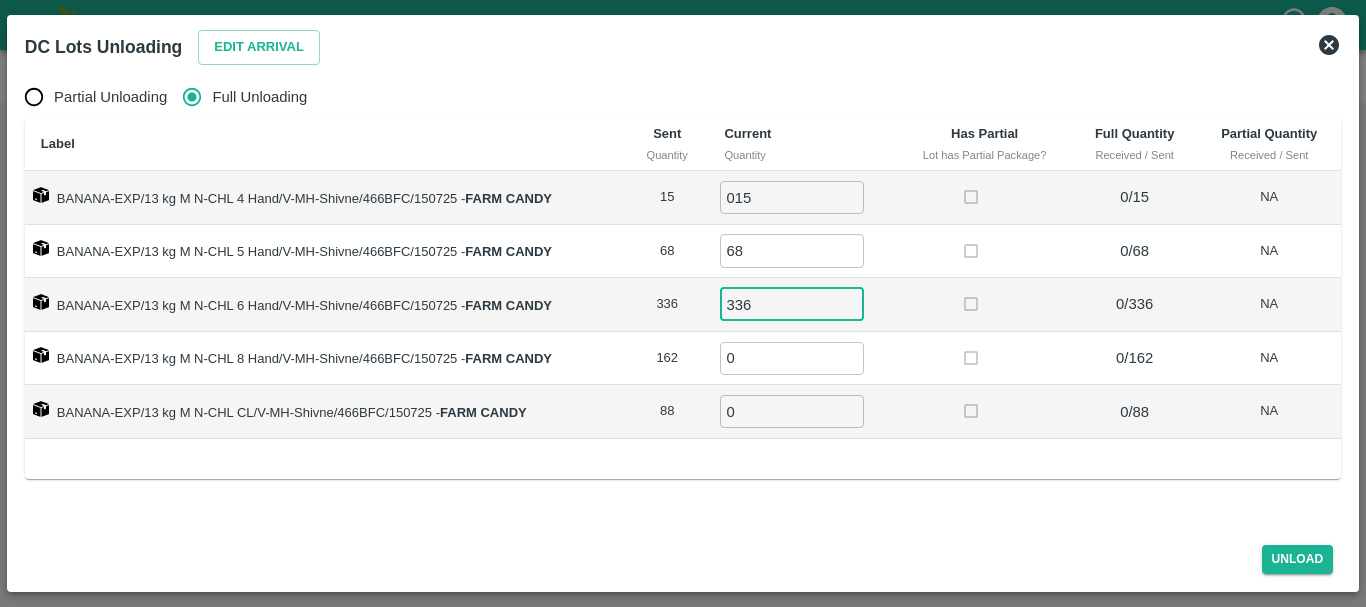 type on "336" 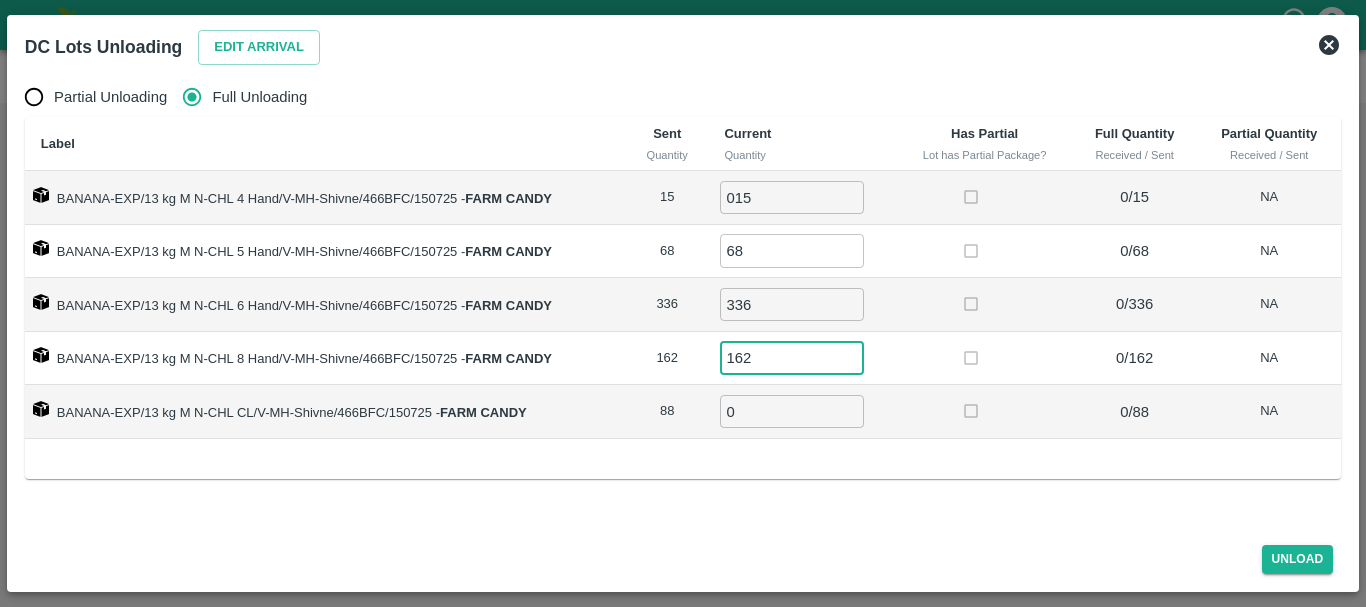 type on "162" 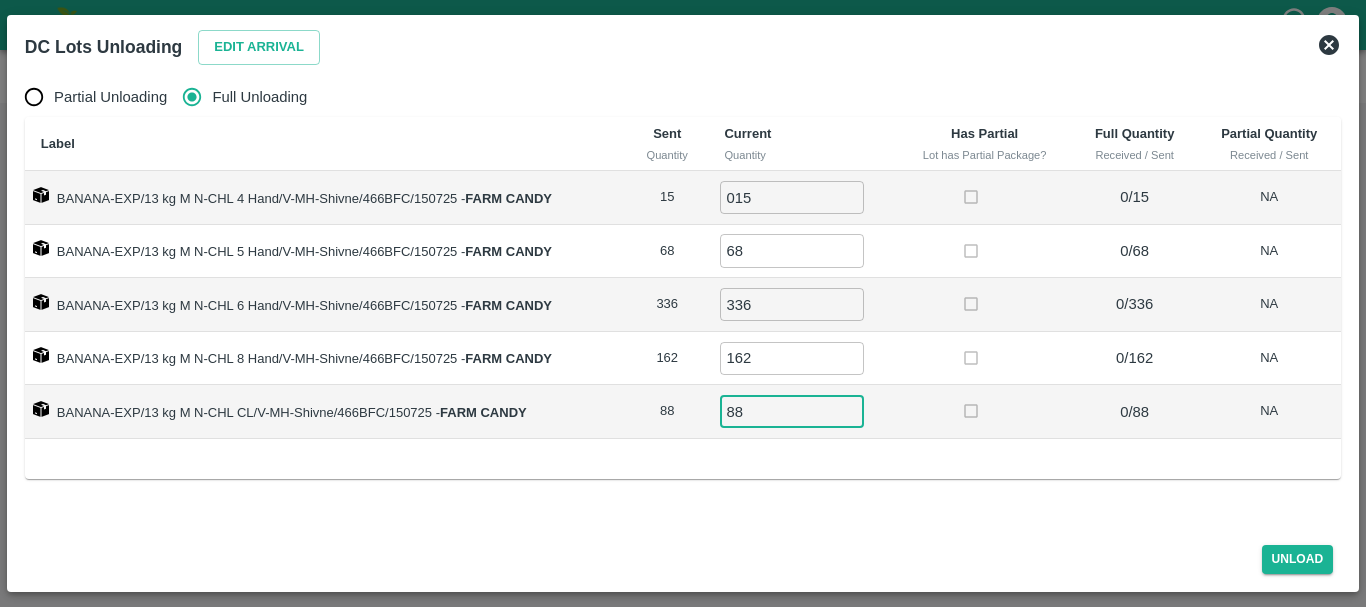 type on "88" 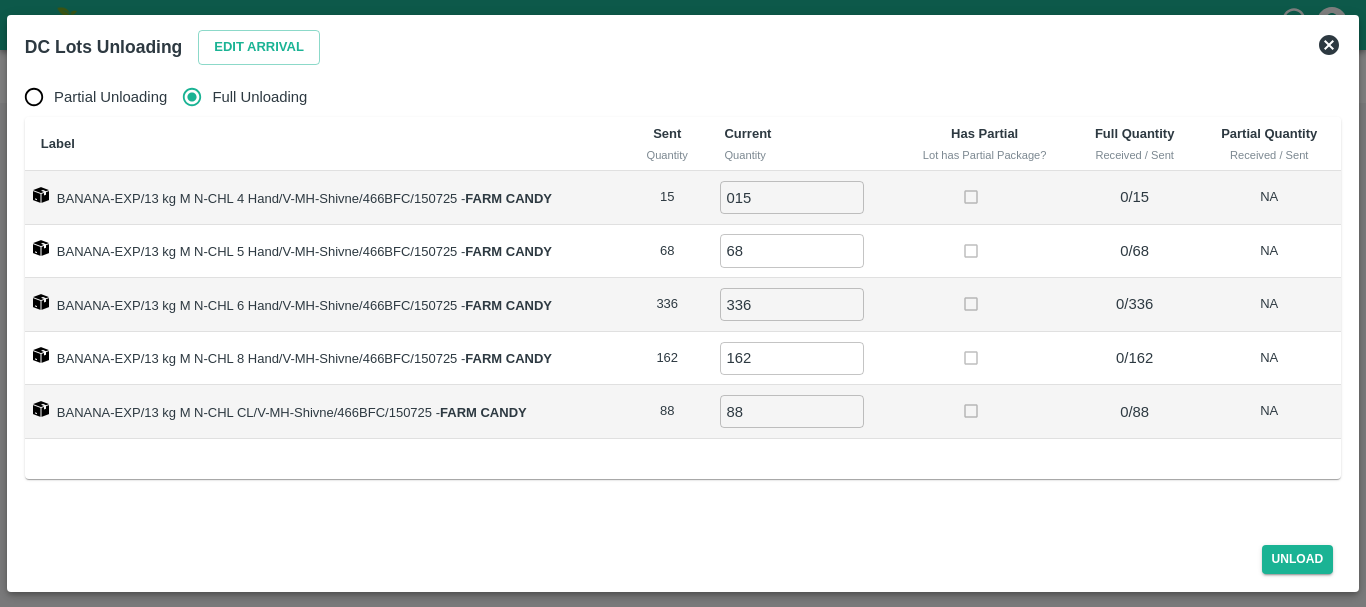click at bounding box center (984, 412) 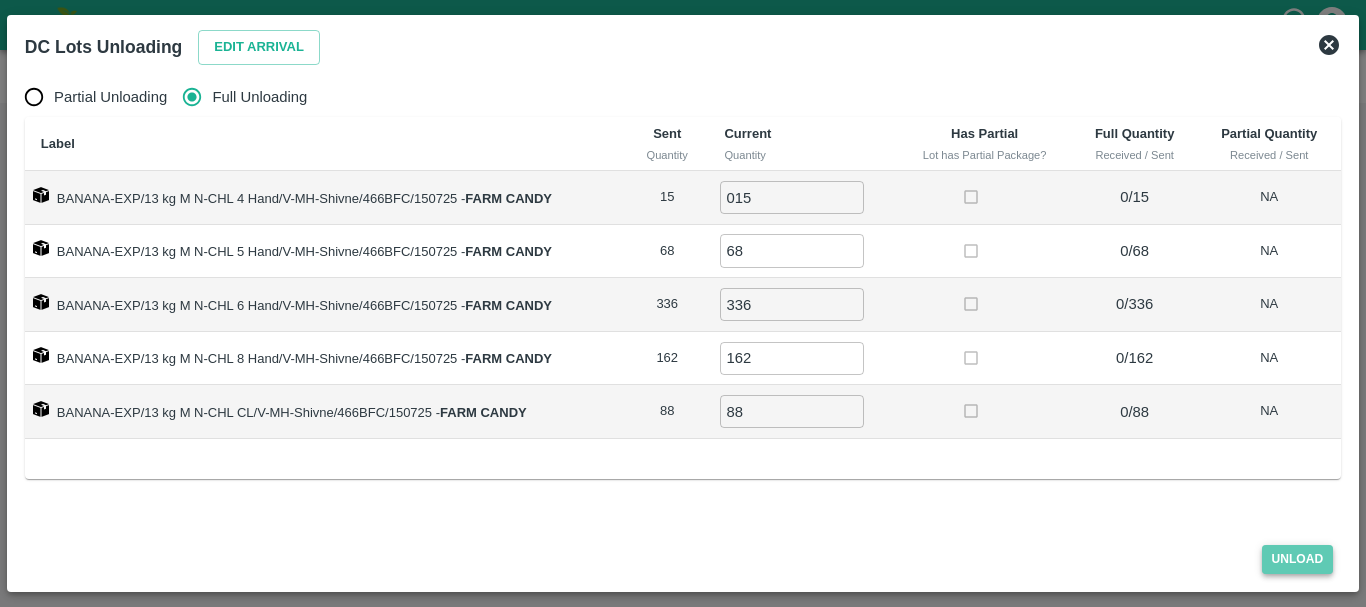 click on "Unload" at bounding box center (1298, 559) 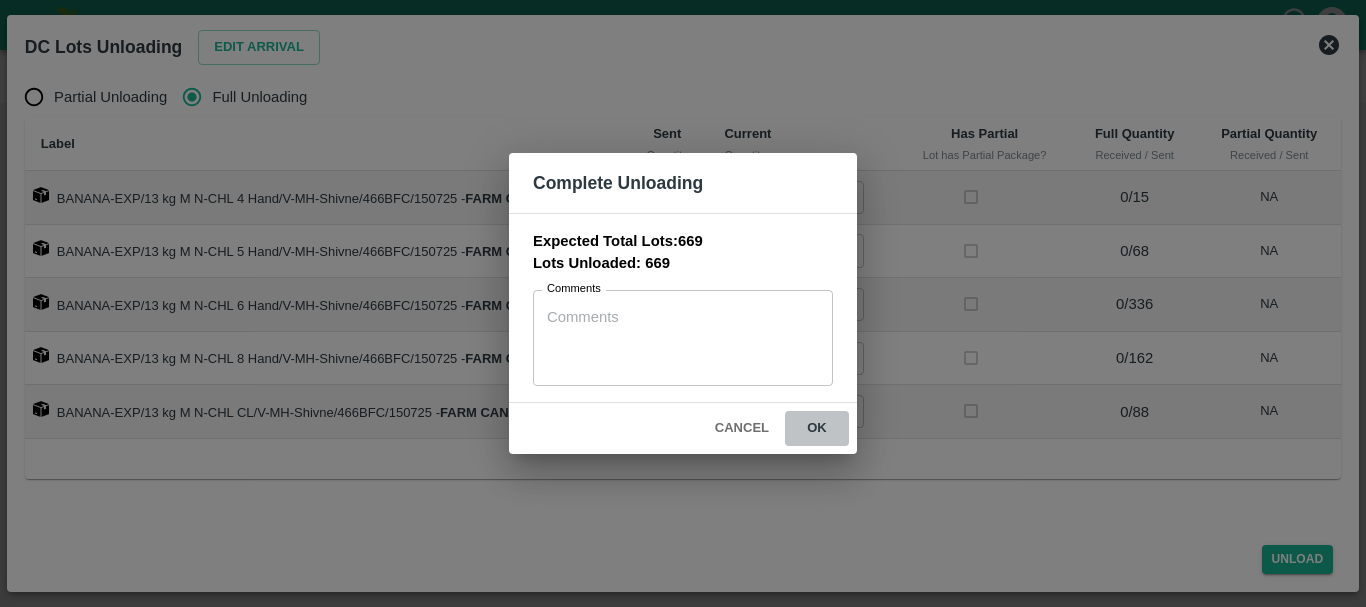 click on "ok" at bounding box center (817, 428) 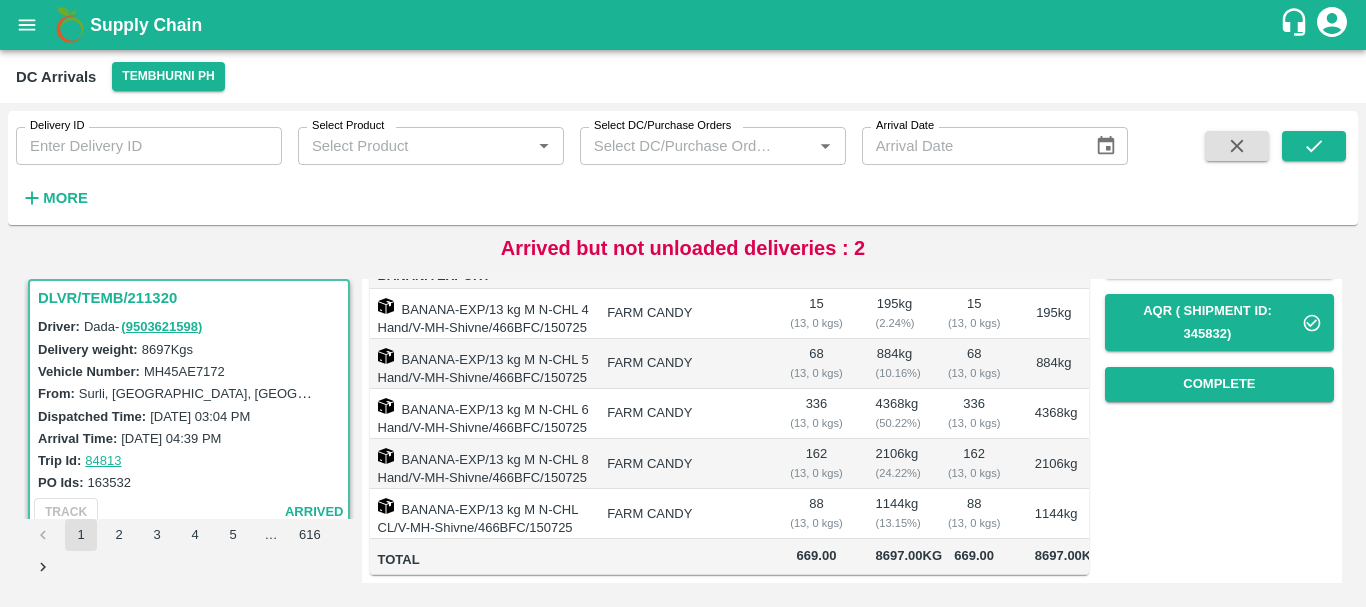 scroll, scrollTop: 0, scrollLeft: 0, axis: both 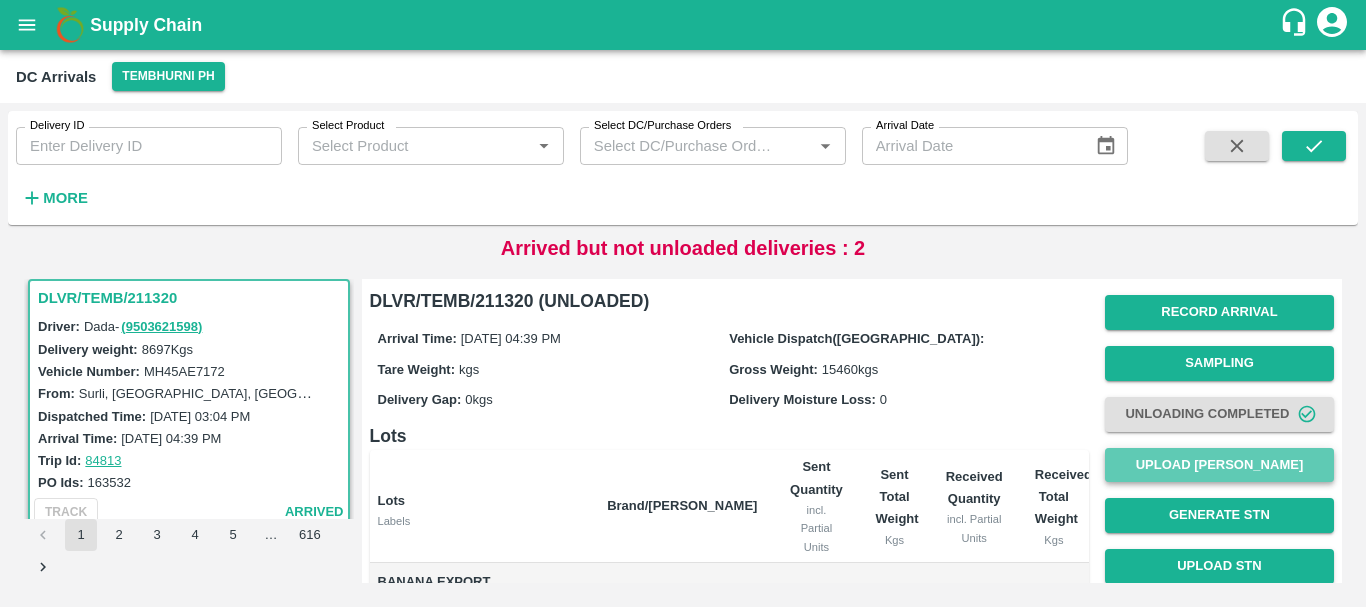click on "Upload [PERSON_NAME]" at bounding box center [1219, 465] 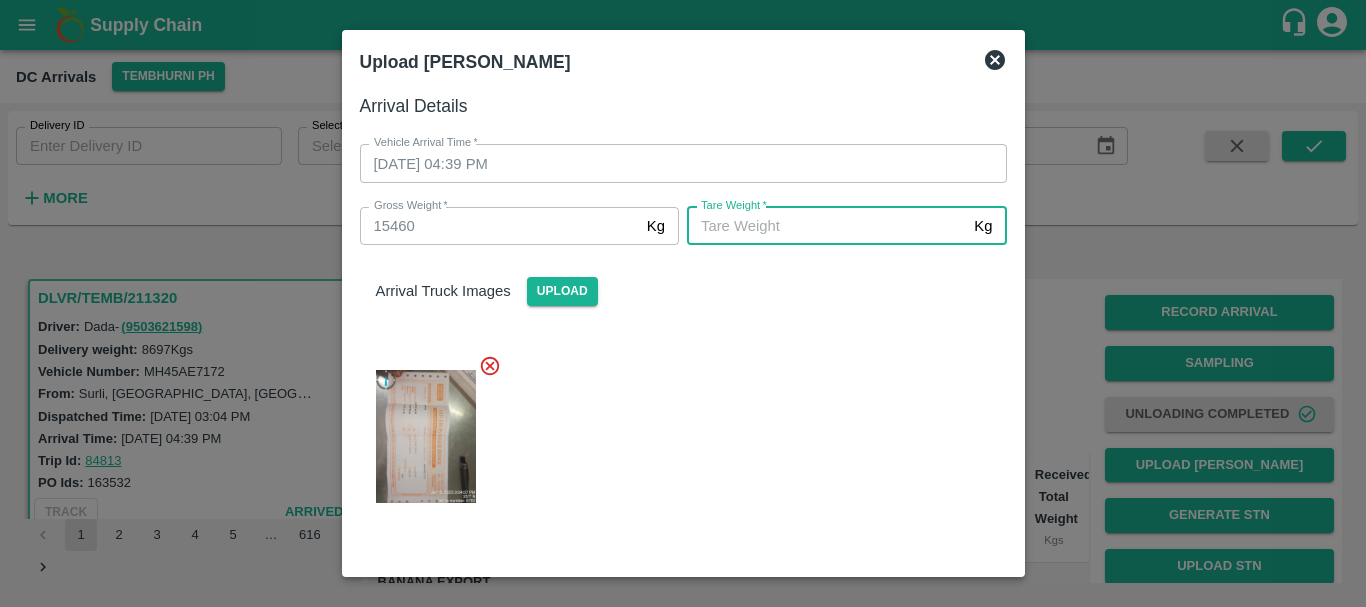 click on "[PERSON_NAME]   *" at bounding box center [826, 226] 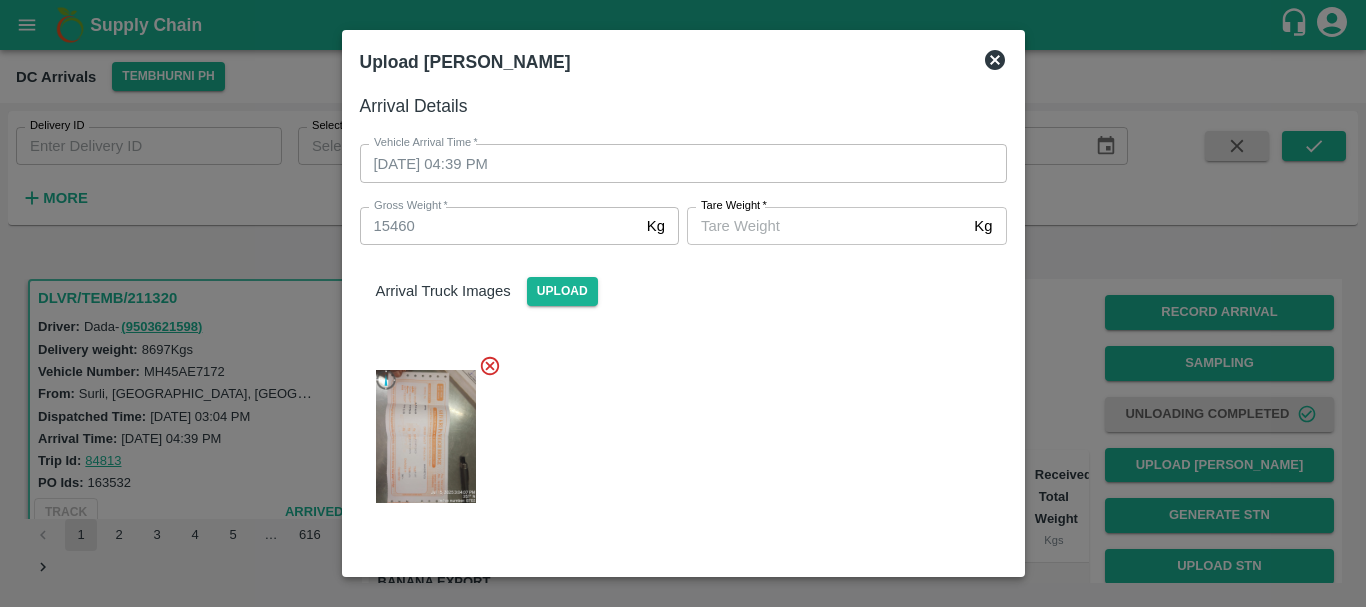 click at bounding box center (426, 436) 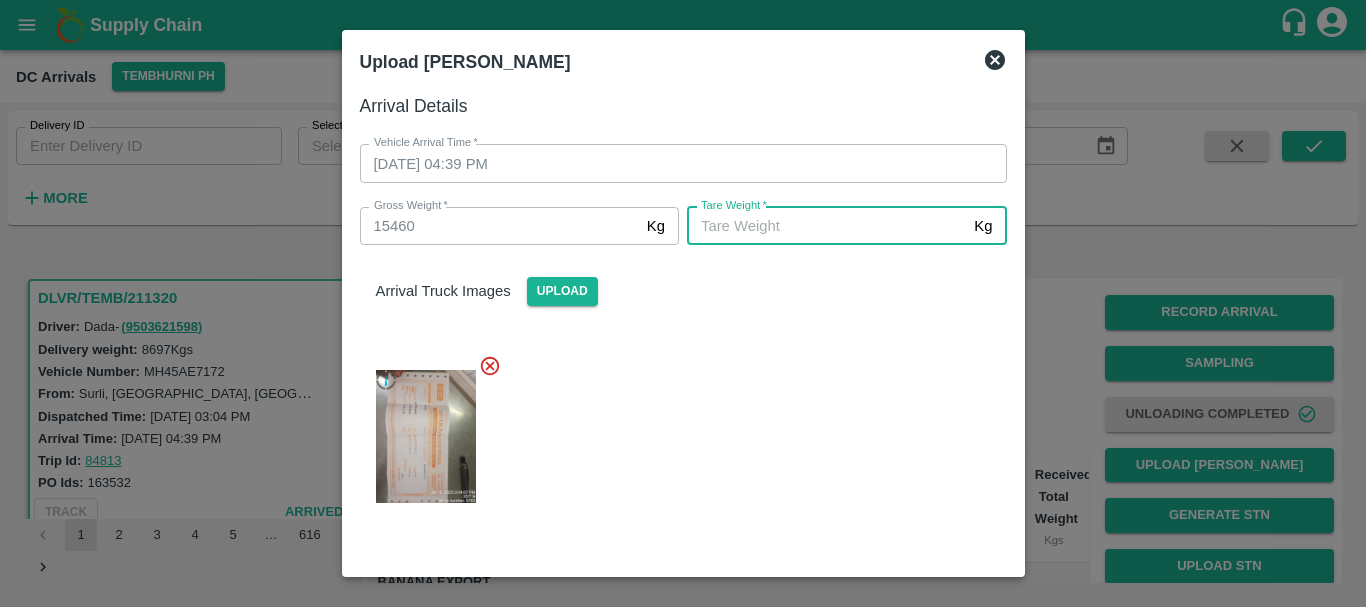 click on "Tare Weight   *" at bounding box center [826, 226] 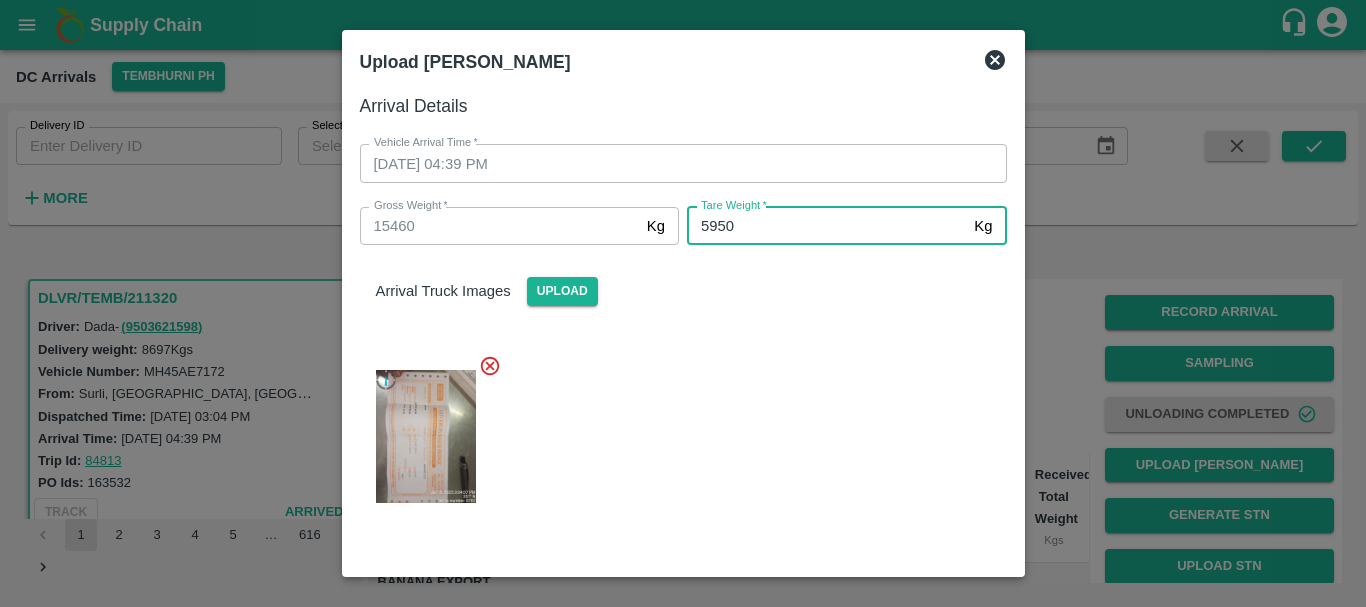type on "5950" 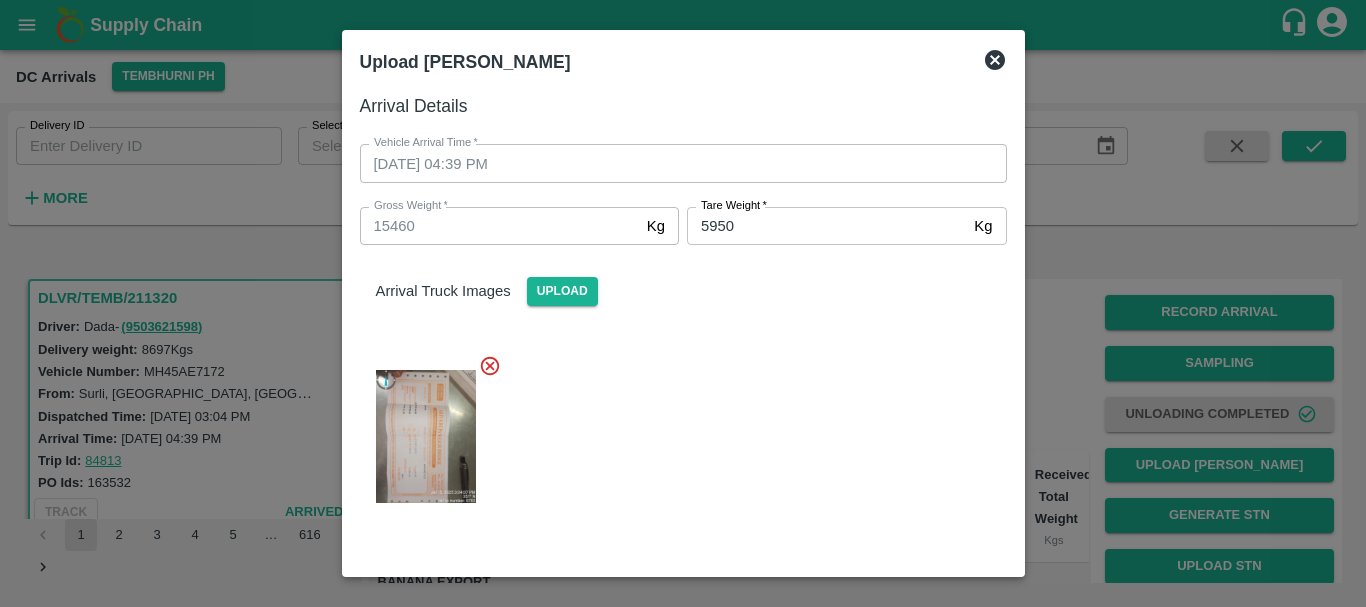 click at bounding box center (675, 430) 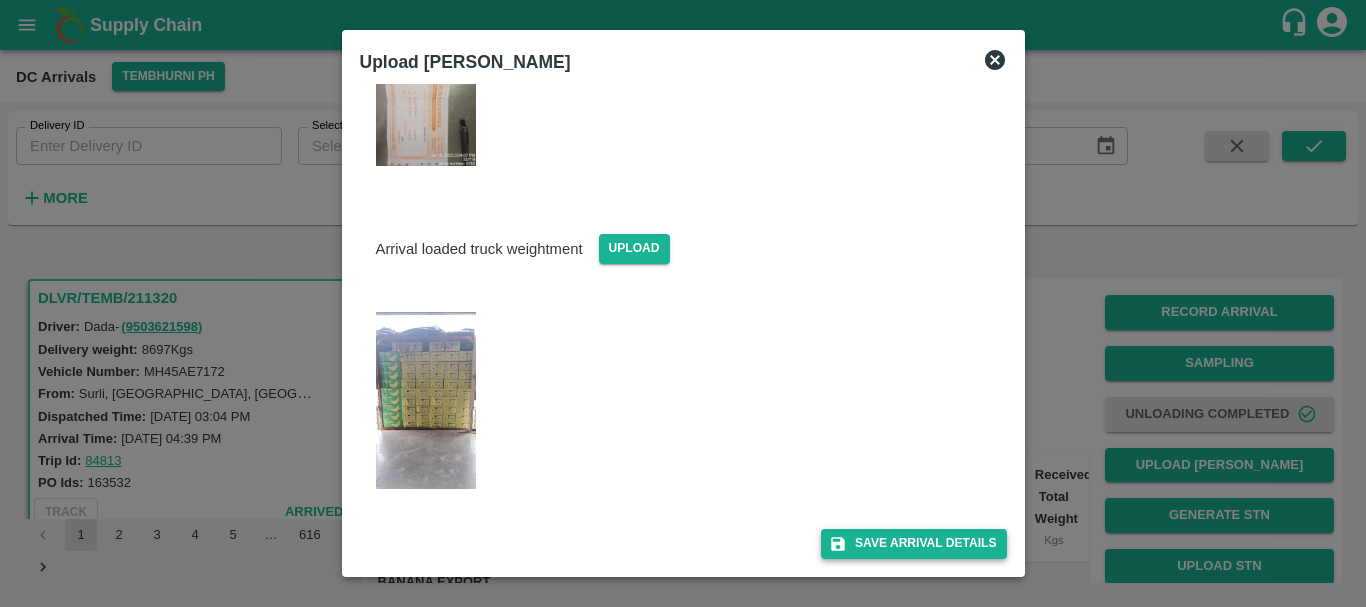 click on "Save Arrival Details" at bounding box center (913, 543) 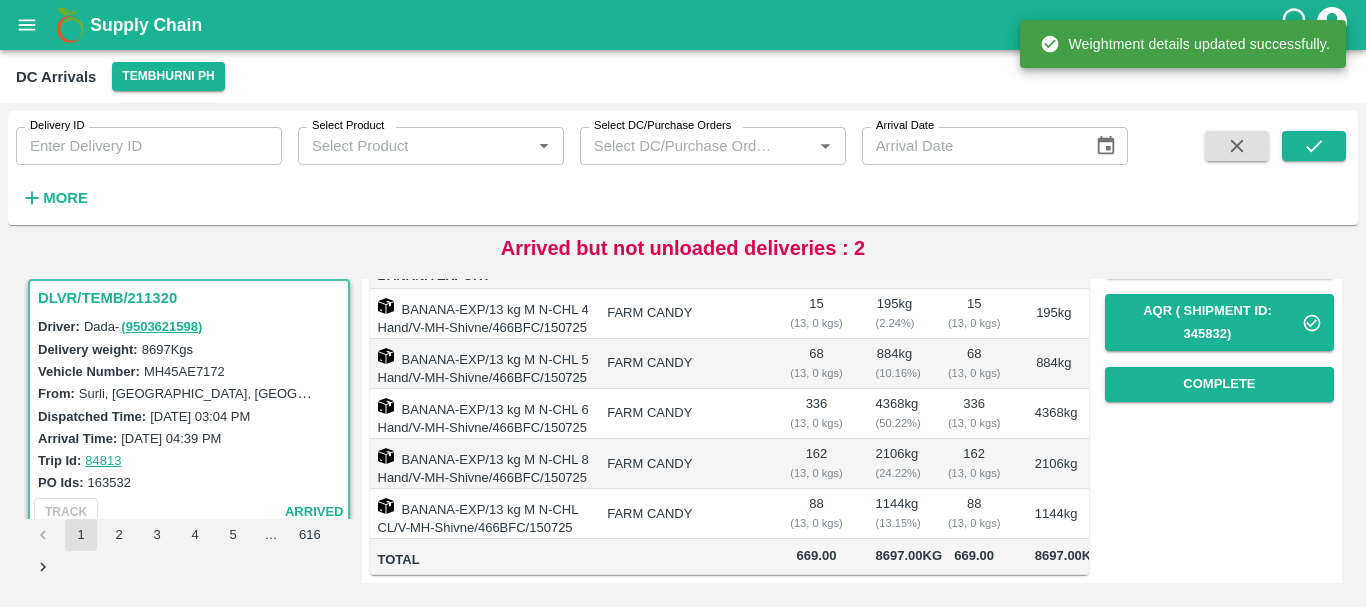 scroll, scrollTop: 0, scrollLeft: 0, axis: both 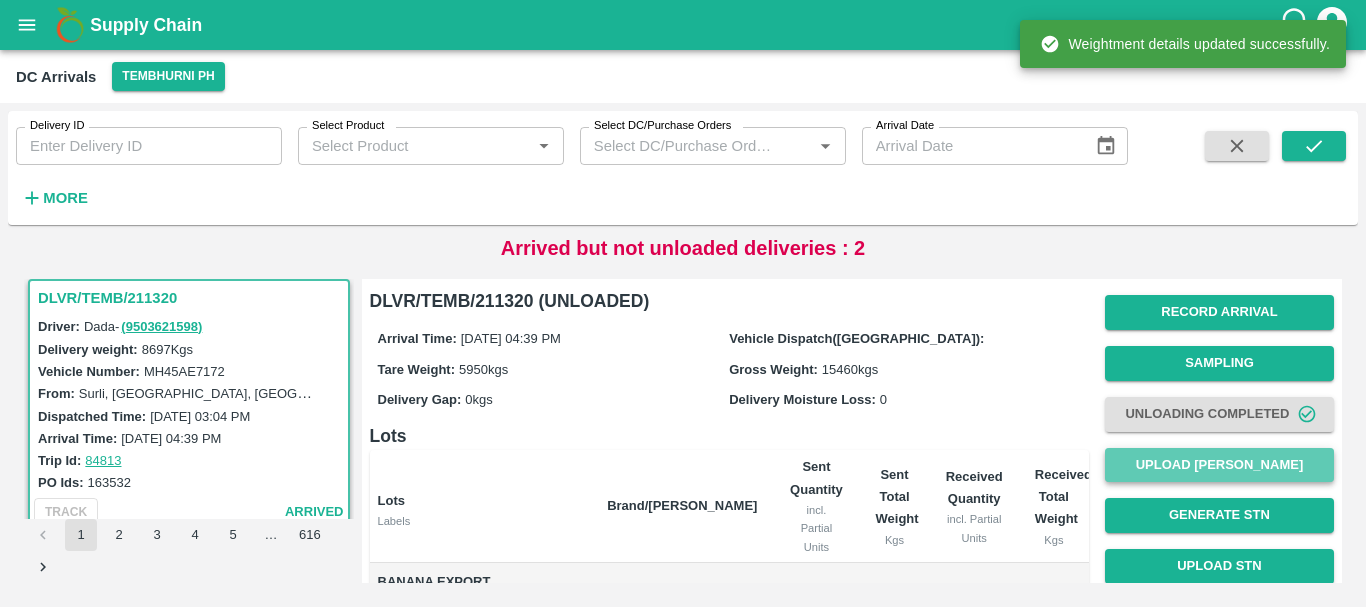 click on "Upload [PERSON_NAME]" at bounding box center (1219, 465) 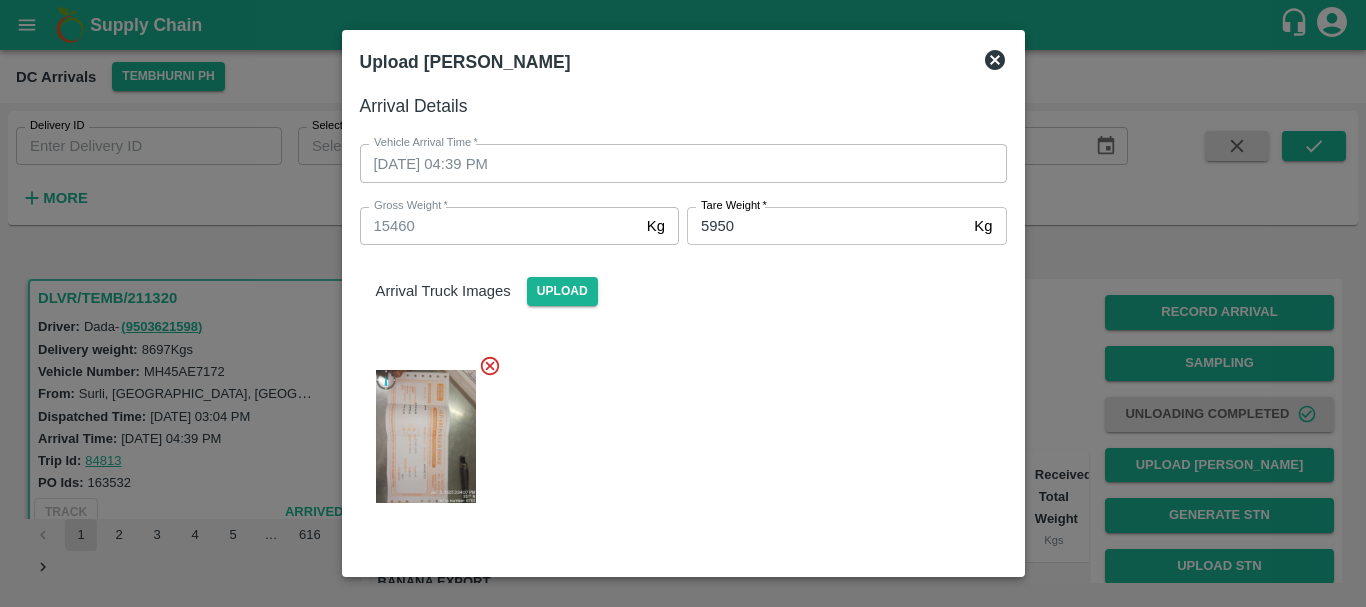 click at bounding box center (675, 430) 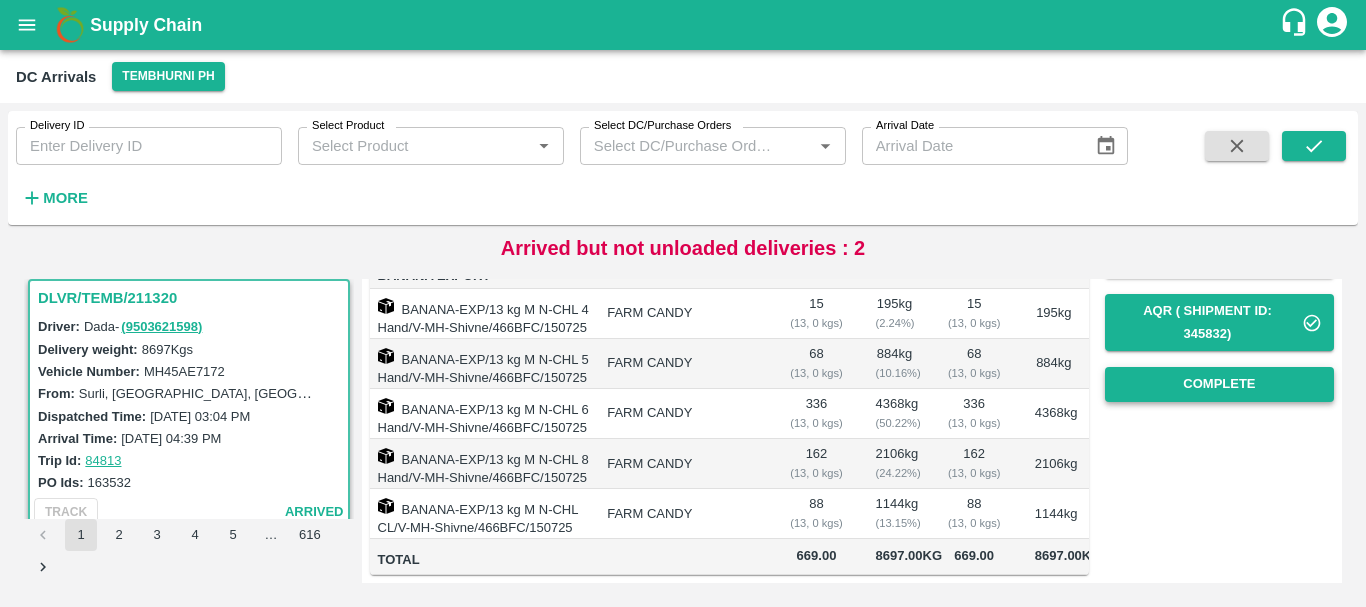 scroll, scrollTop: 315, scrollLeft: 0, axis: vertical 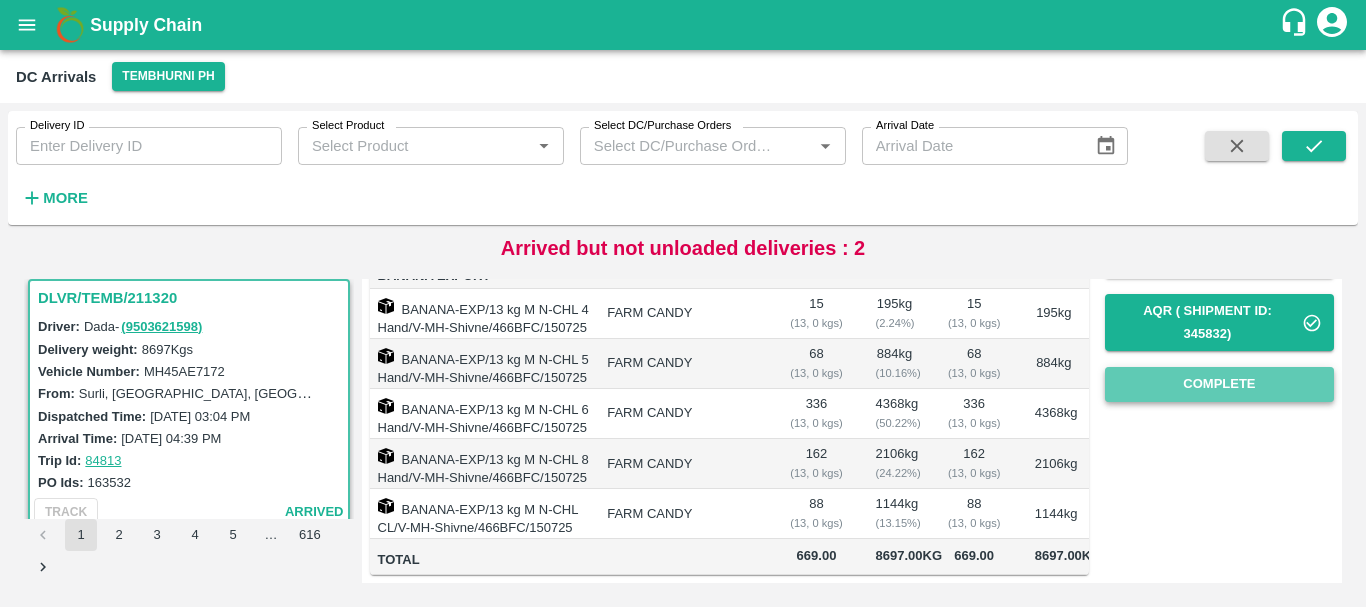 click on "Complete" at bounding box center (1219, 384) 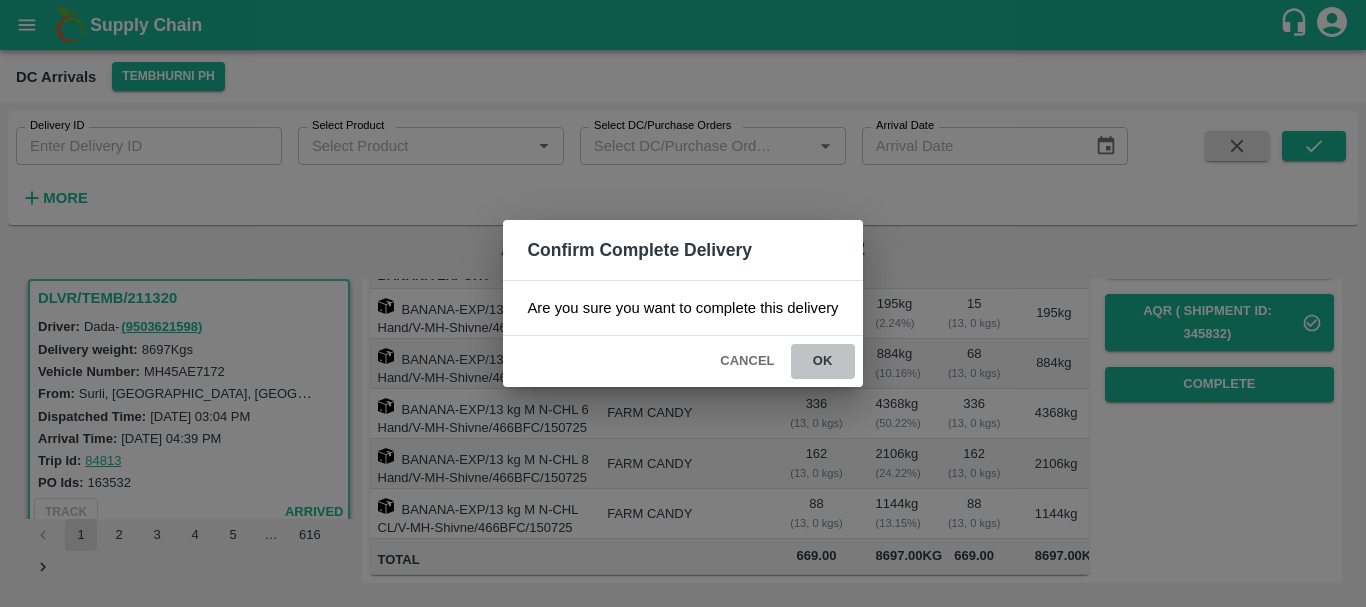 click on "ok" at bounding box center [823, 361] 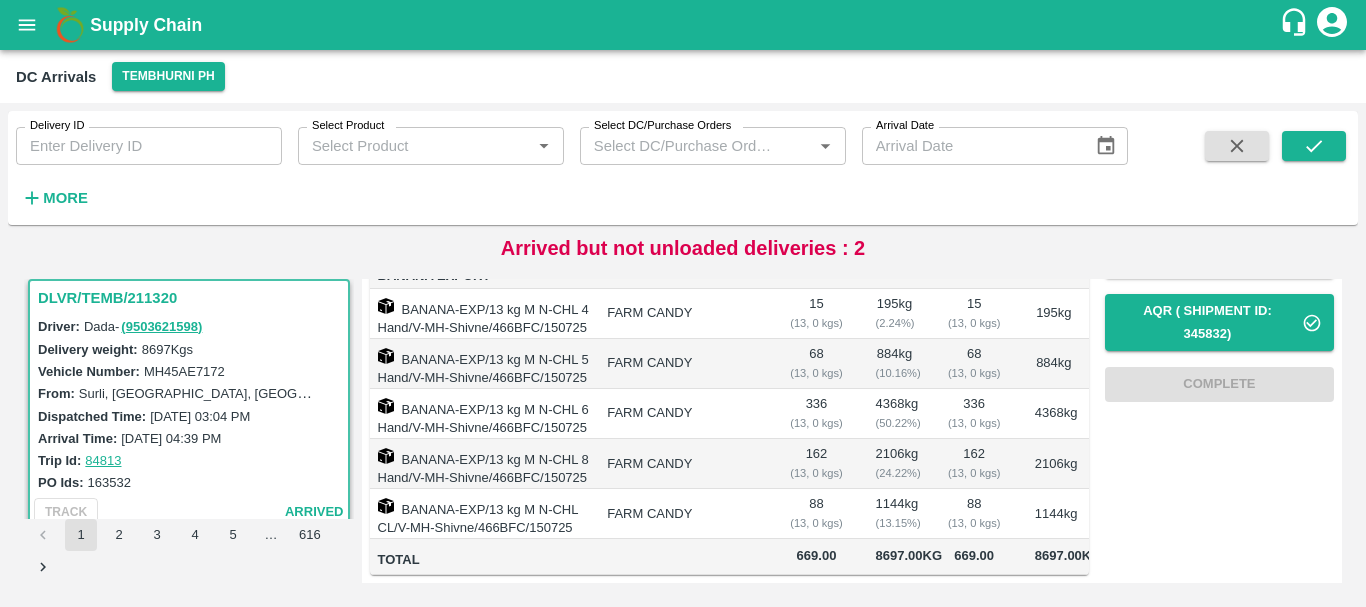 scroll, scrollTop: 0, scrollLeft: 0, axis: both 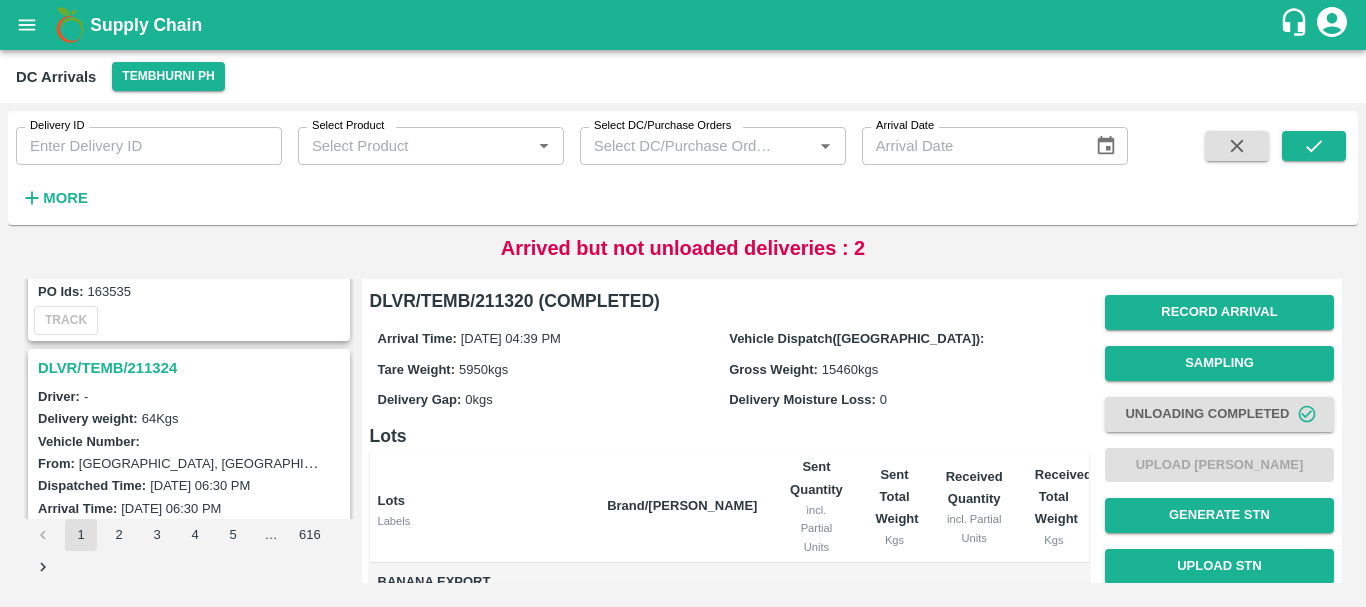 click on "DLVR/TEMB/211324" at bounding box center (192, 368) 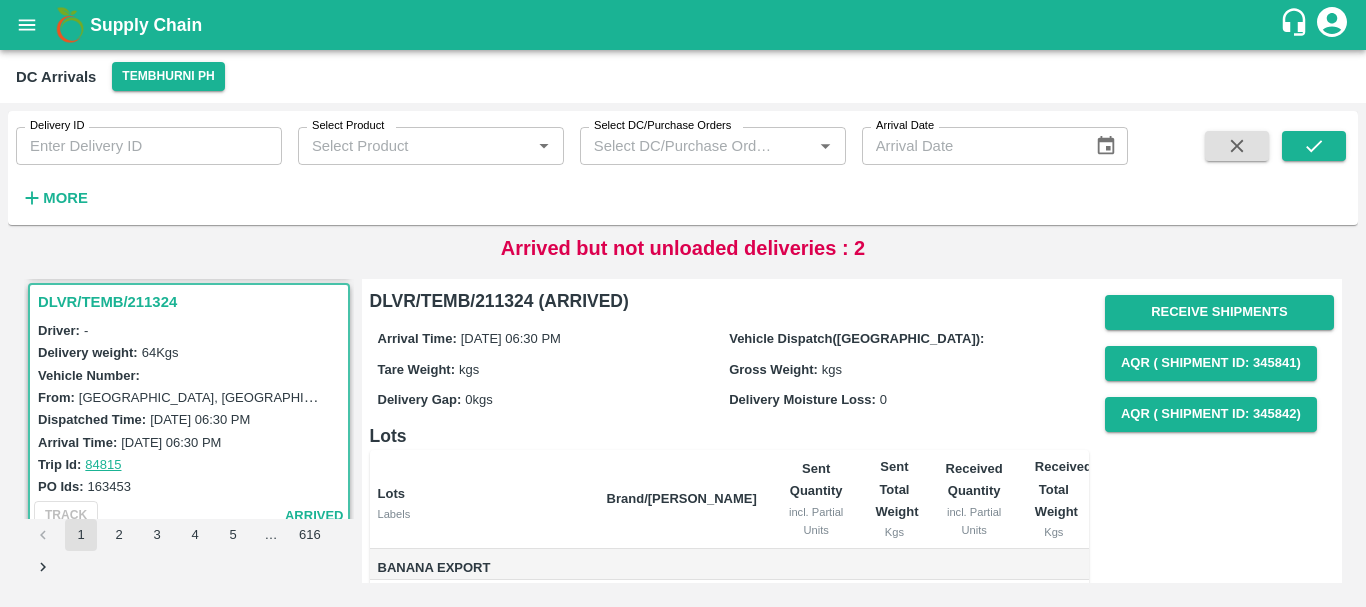 scroll, scrollTop: 3929, scrollLeft: 0, axis: vertical 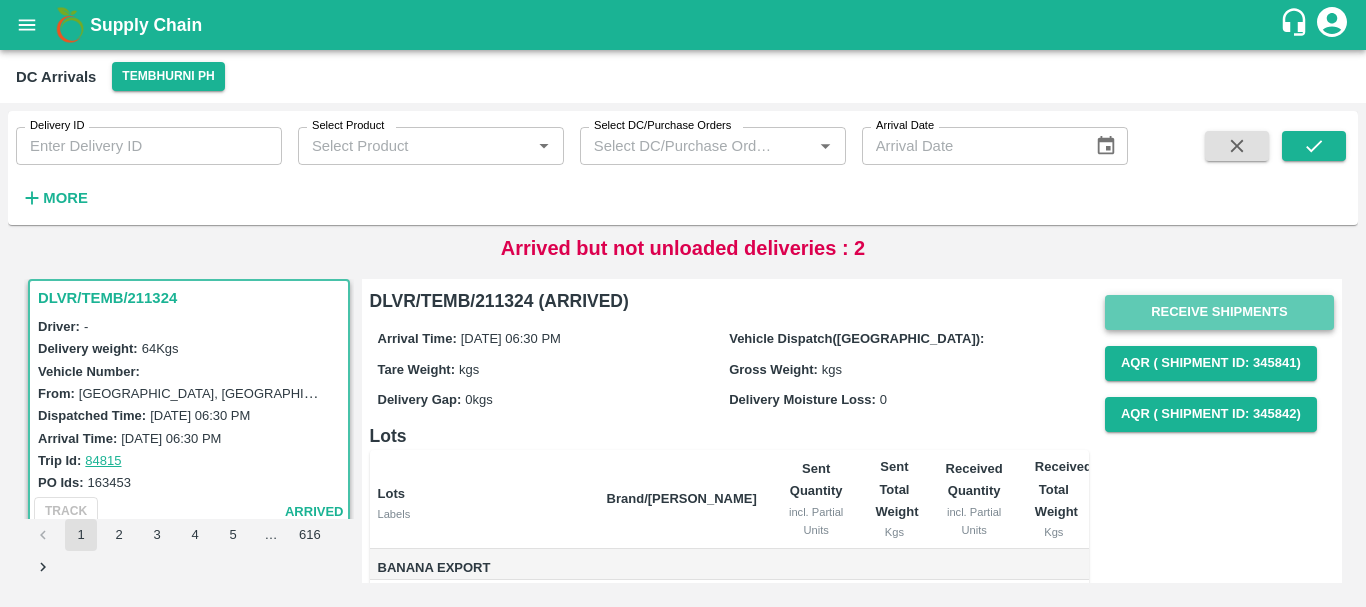 click on "Receive Shipments" at bounding box center (1219, 312) 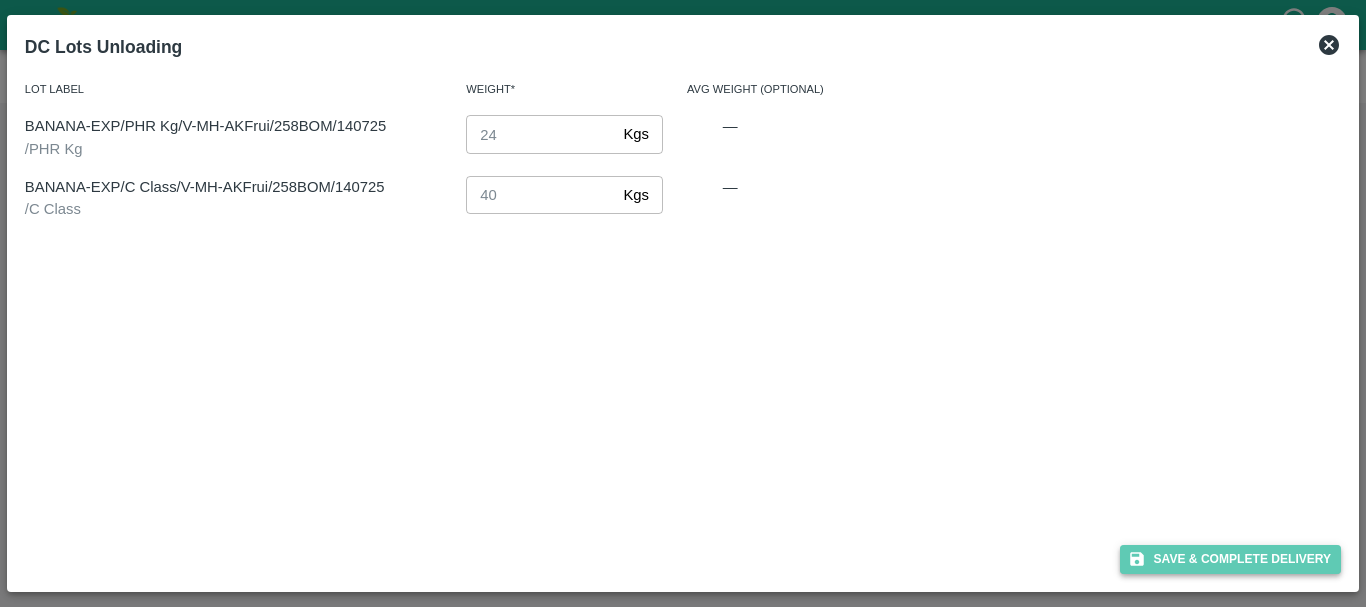 click on "Save & Complete Delivery" at bounding box center [1231, 559] 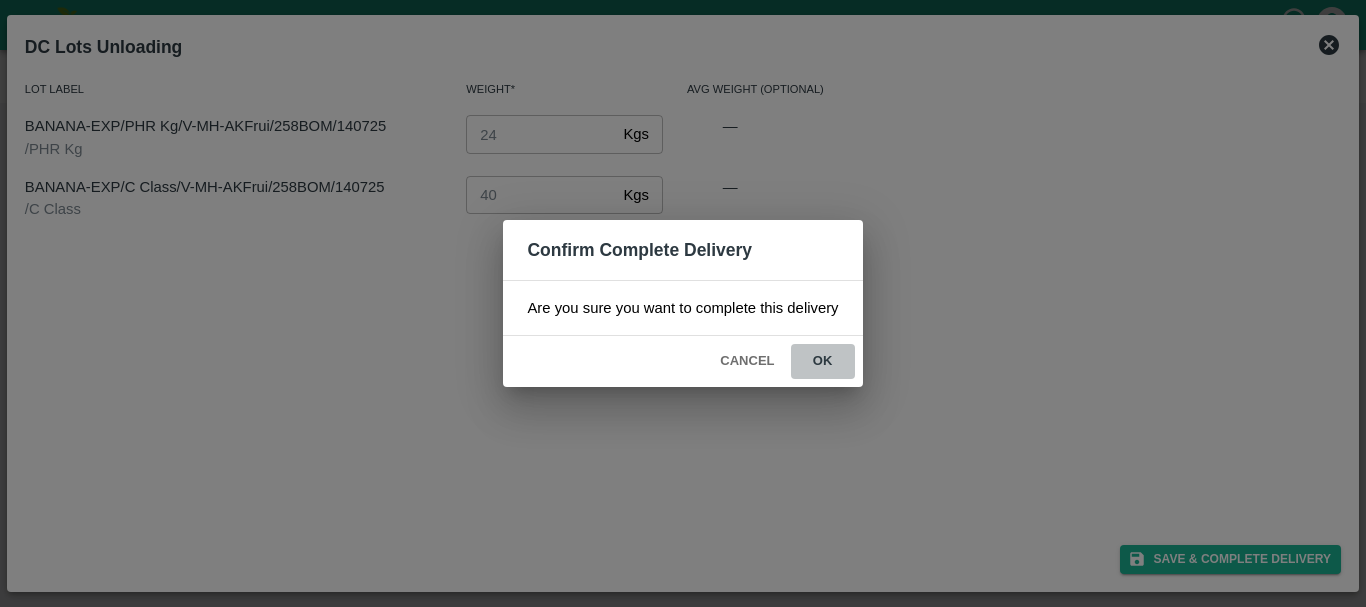 click on "ok" at bounding box center [823, 361] 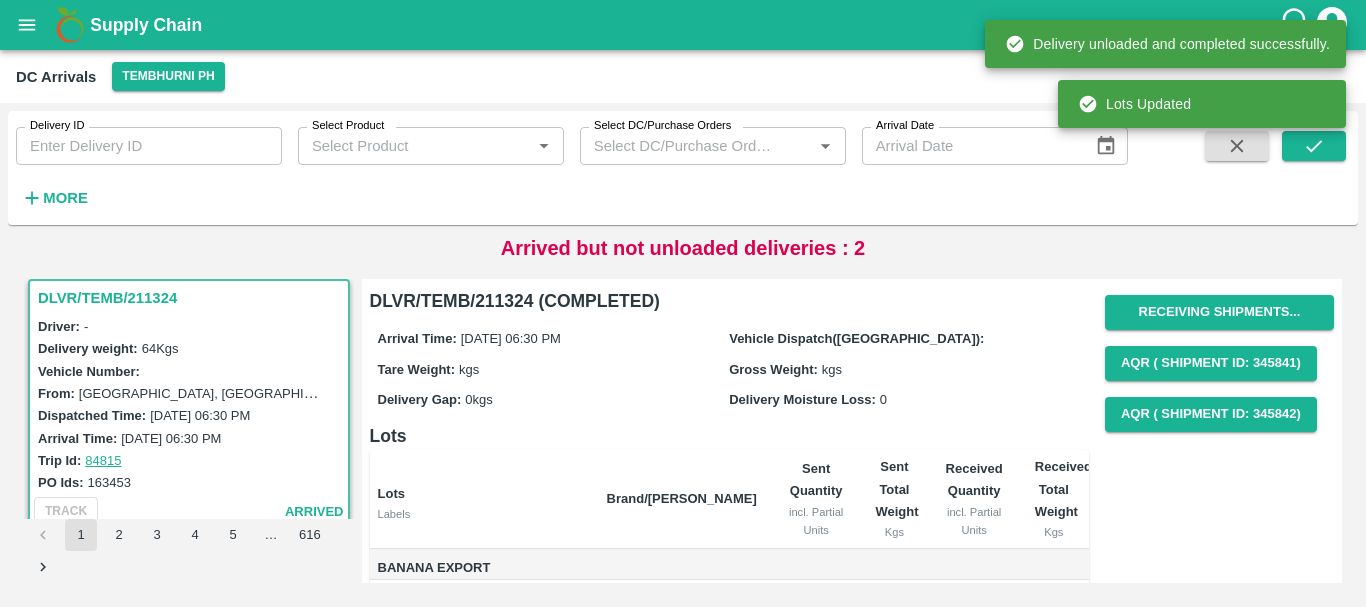 scroll, scrollTop: 172, scrollLeft: 0, axis: vertical 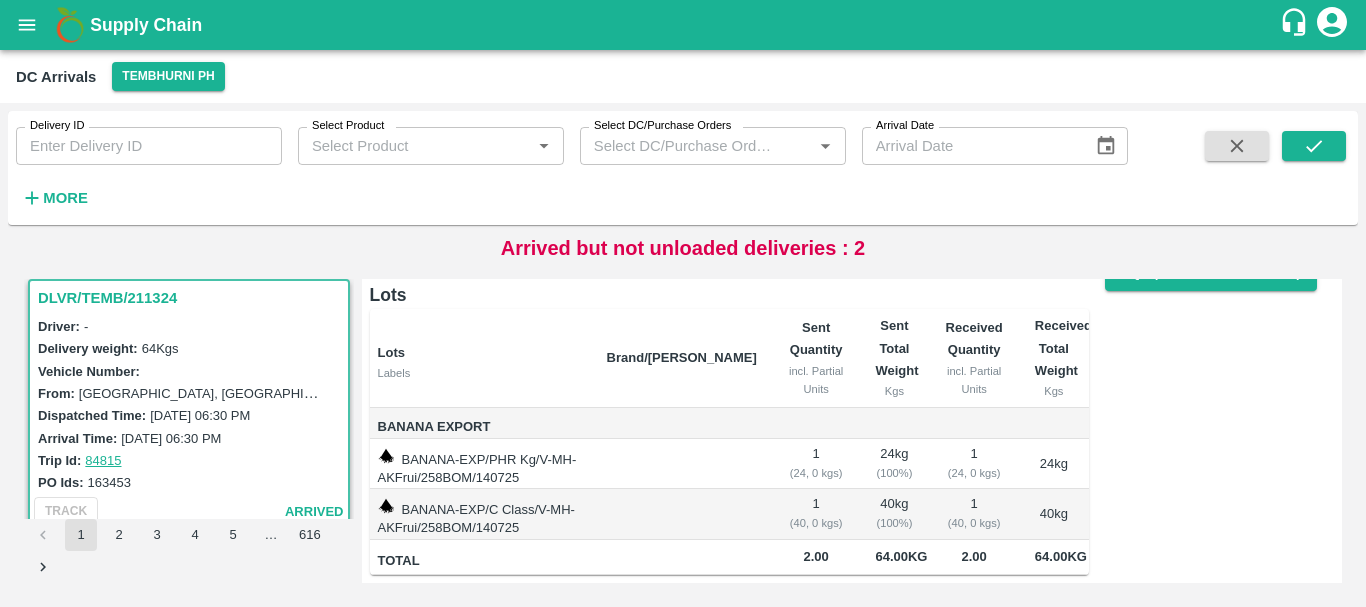 click at bounding box center [682, 464] 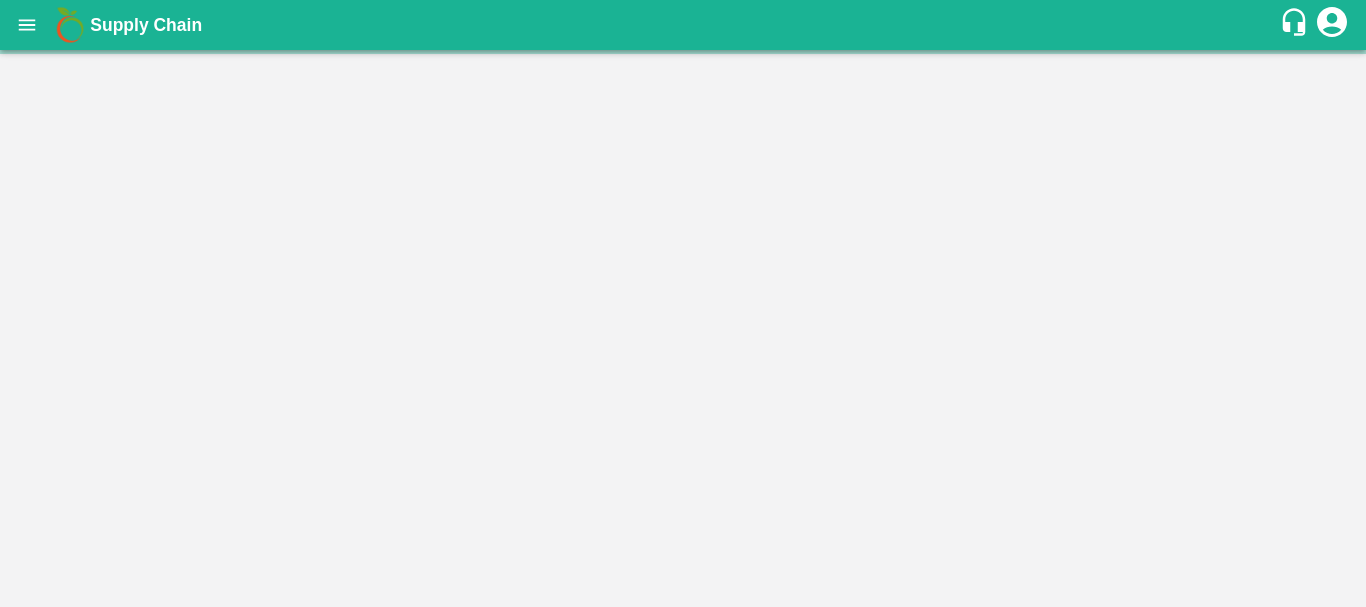 scroll, scrollTop: 0, scrollLeft: 0, axis: both 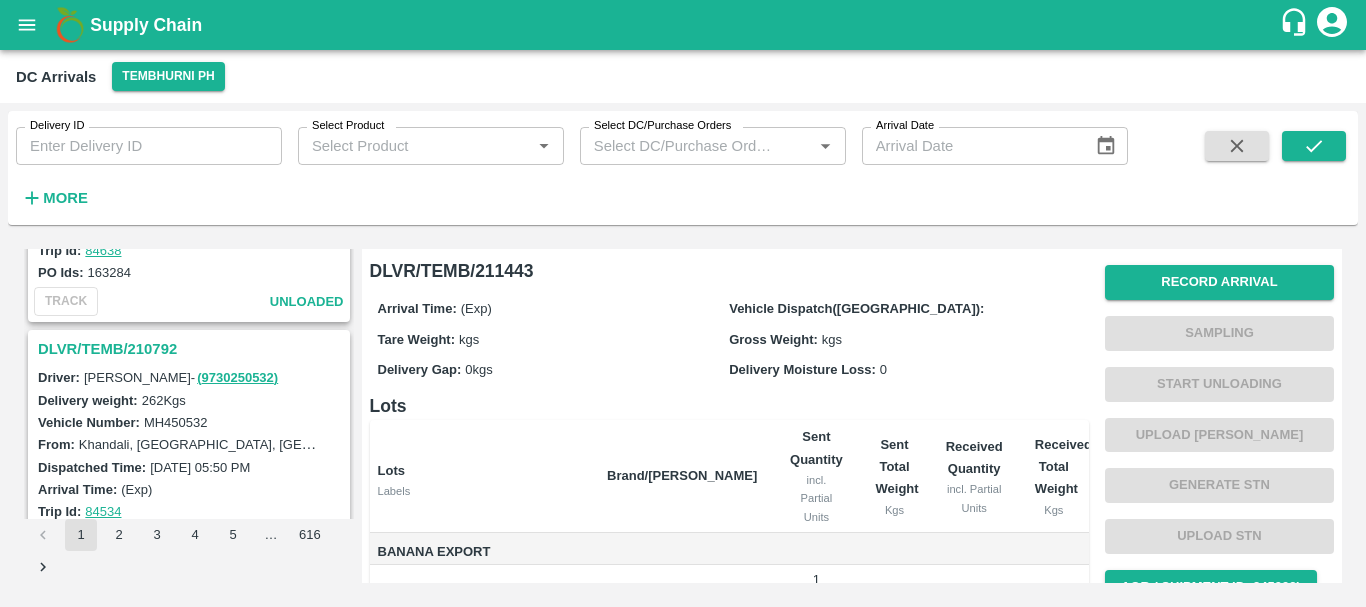 click on "DLVR/TEMB/210792" at bounding box center (192, 349) 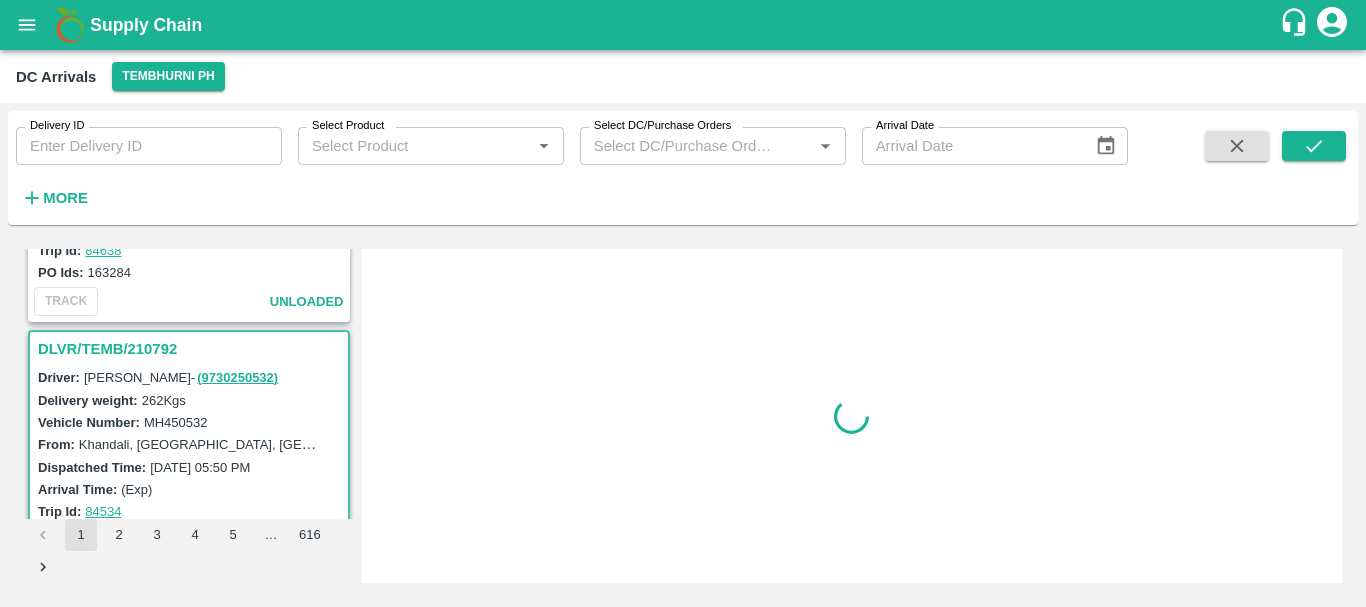 scroll, scrollTop: 4190, scrollLeft: 0, axis: vertical 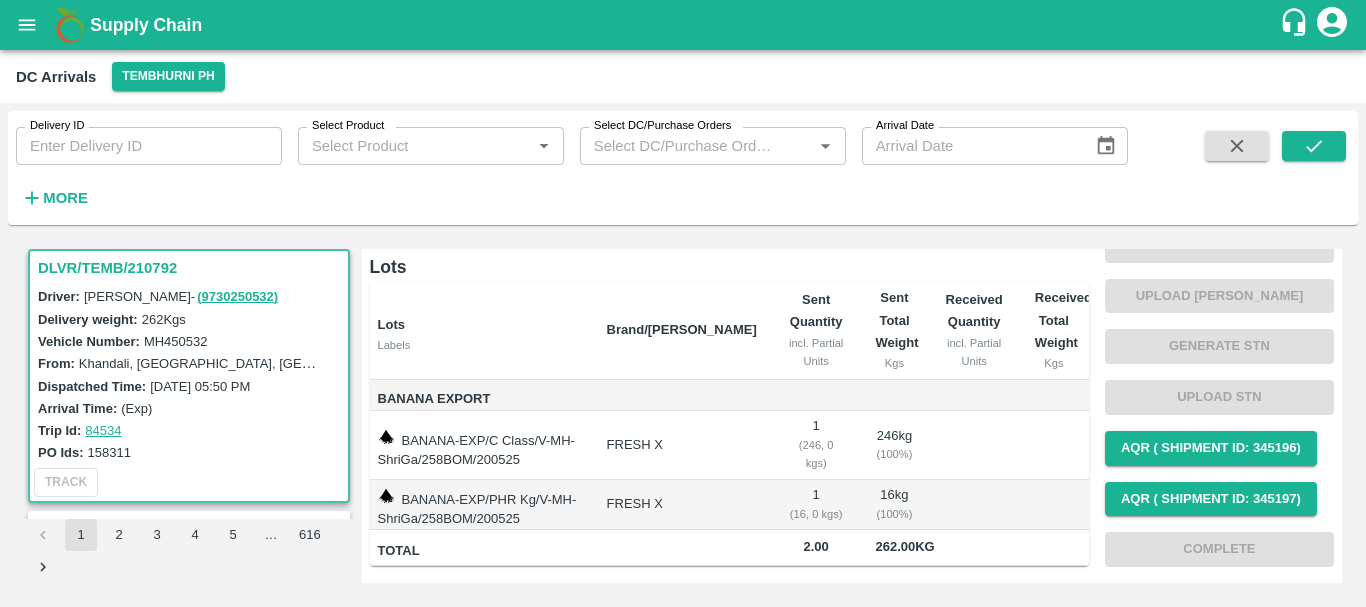 click on "FRESH X" at bounding box center (682, 445) 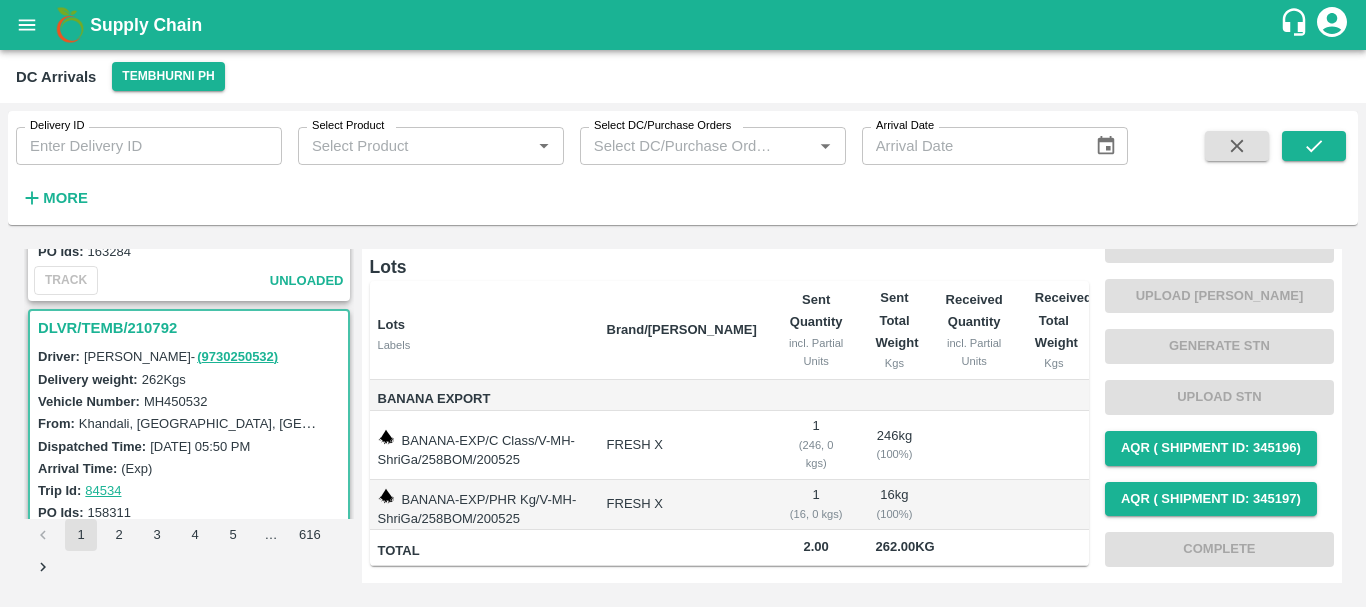scroll, scrollTop: 4129, scrollLeft: 0, axis: vertical 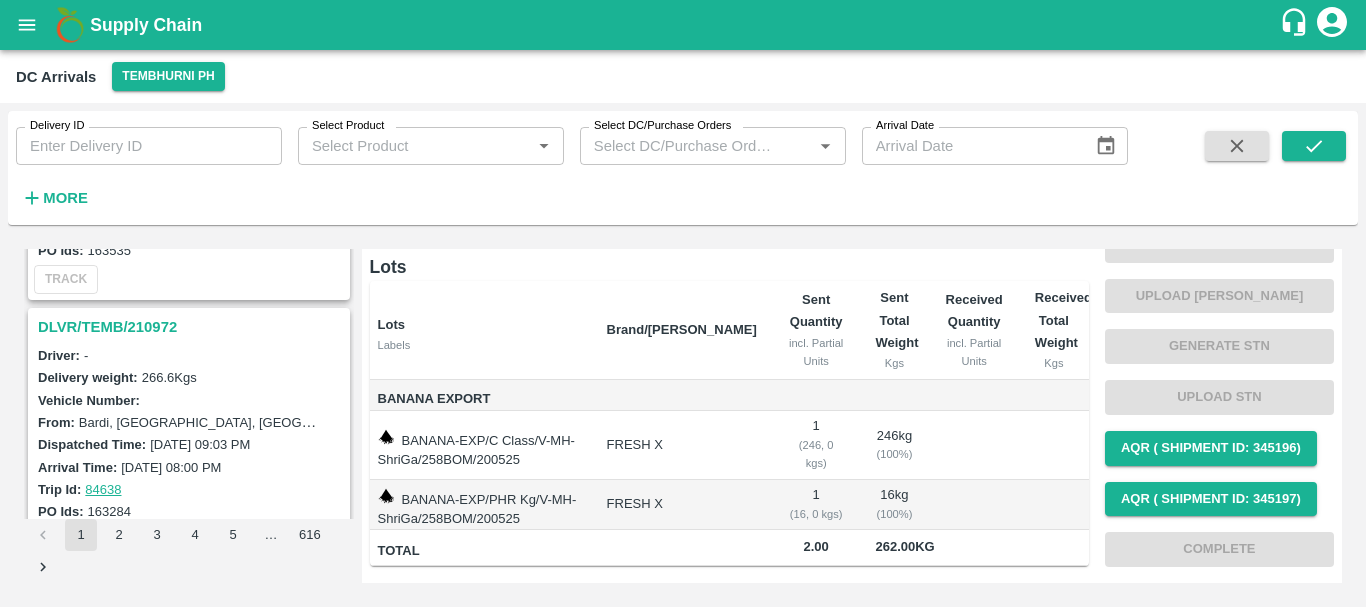 click on "DLVR/TEMB/210972" at bounding box center [192, 327] 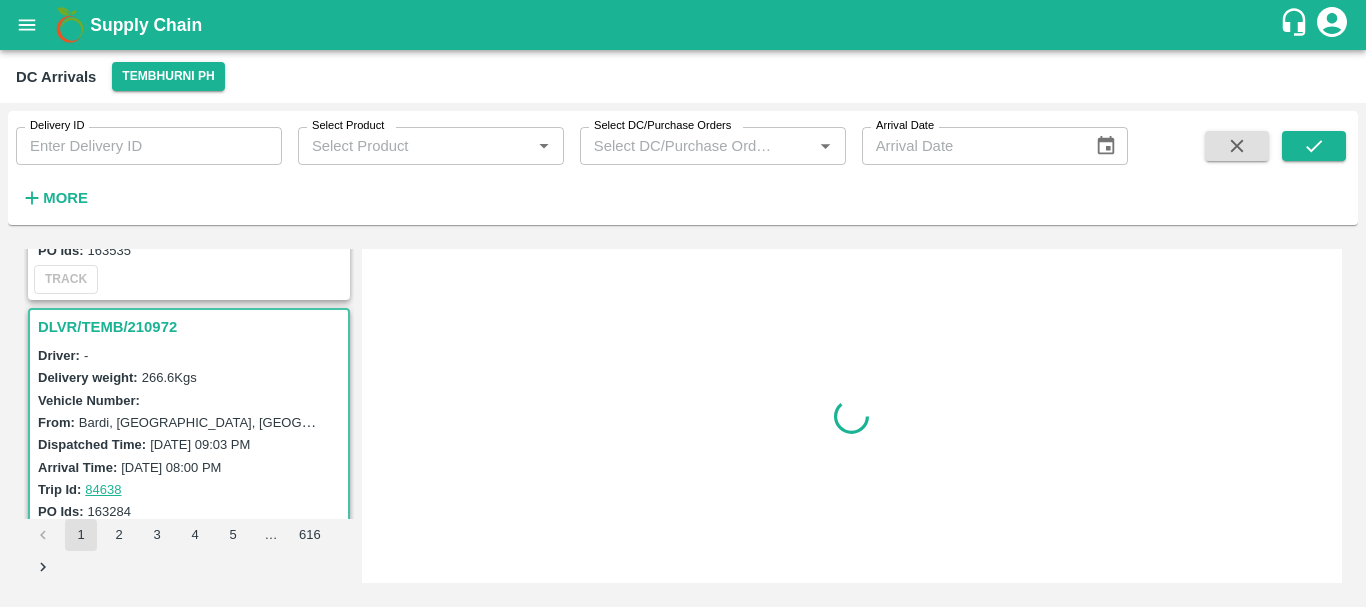 scroll, scrollTop: 0, scrollLeft: 0, axis: both 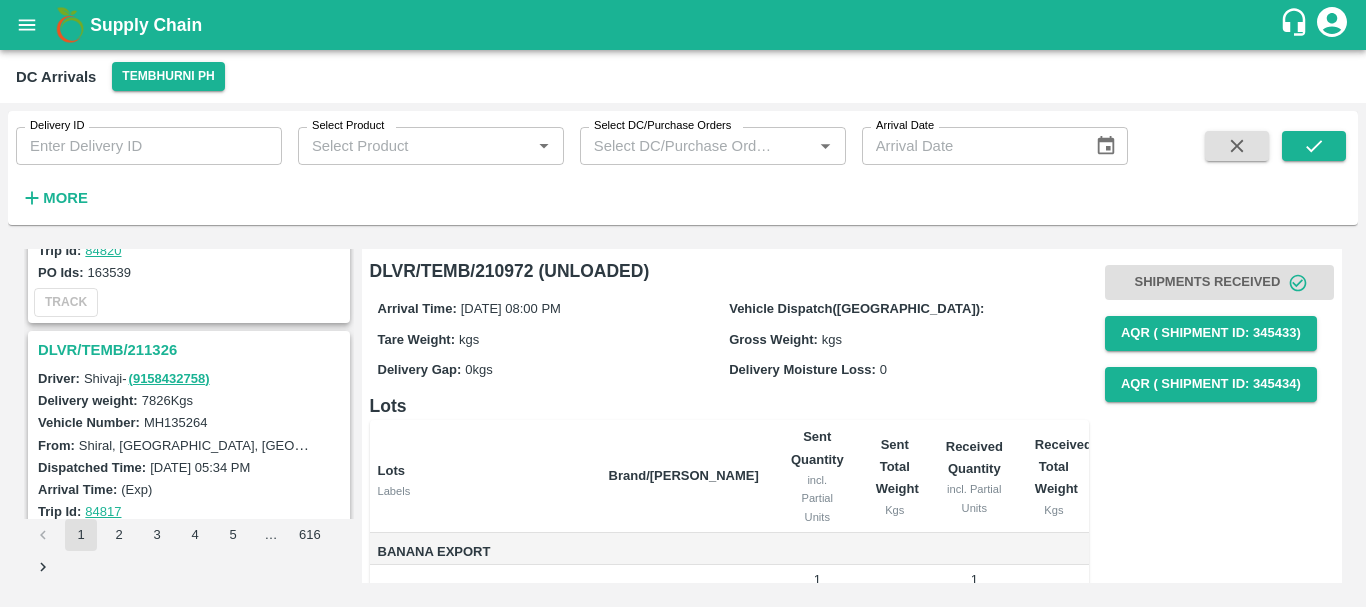 click on "DLVR/TEMB/211326" at bounding box center (192, 350) 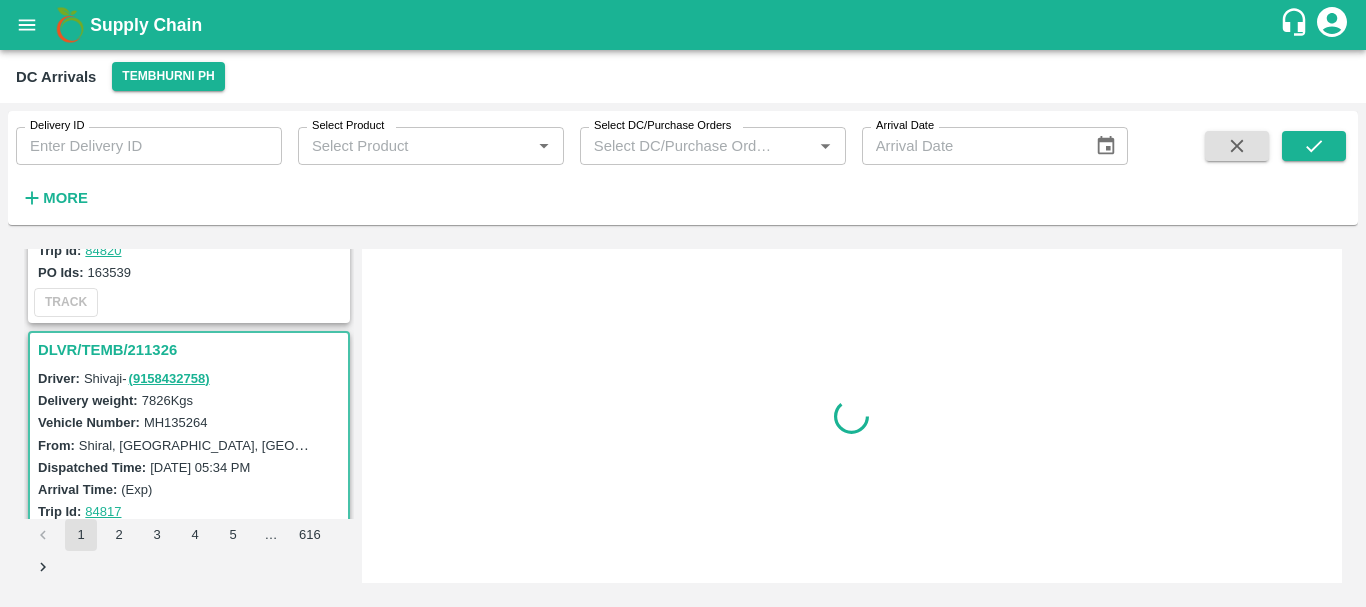 scroll, scrollTop: 3667, scrollLeft: 0, axis: vertical 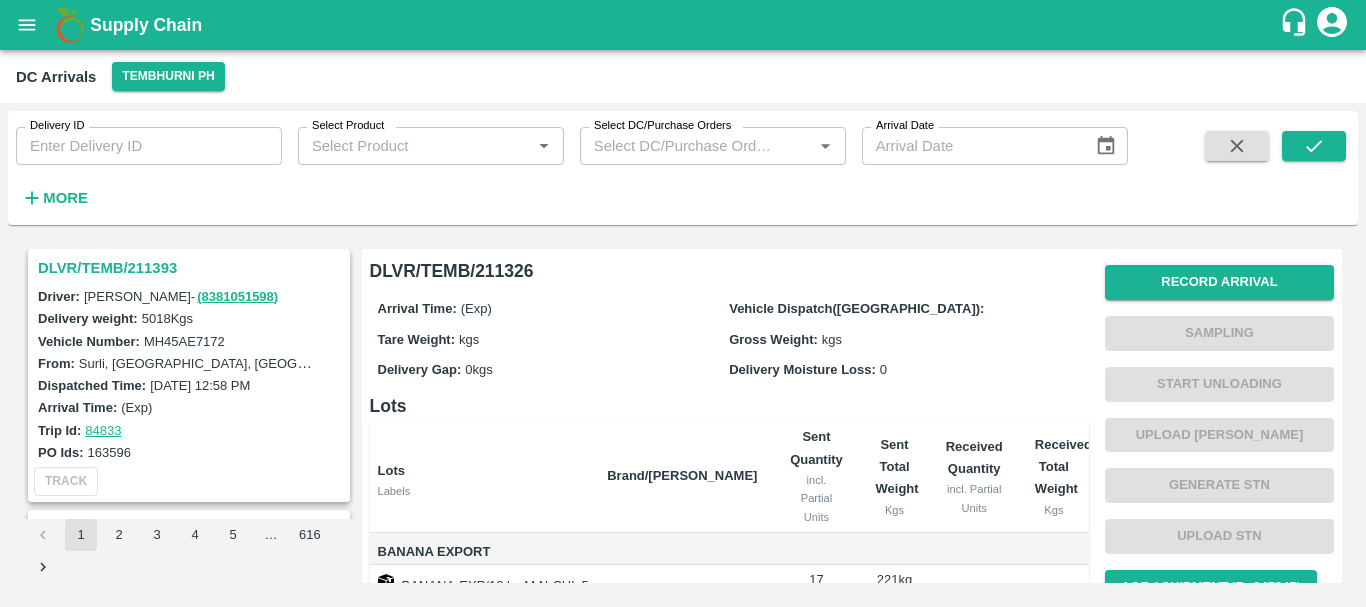 drag, startPoint x: 231, startPoint y: 408, endPoint x: 211, endPoint y: 464, distance: 59.464275 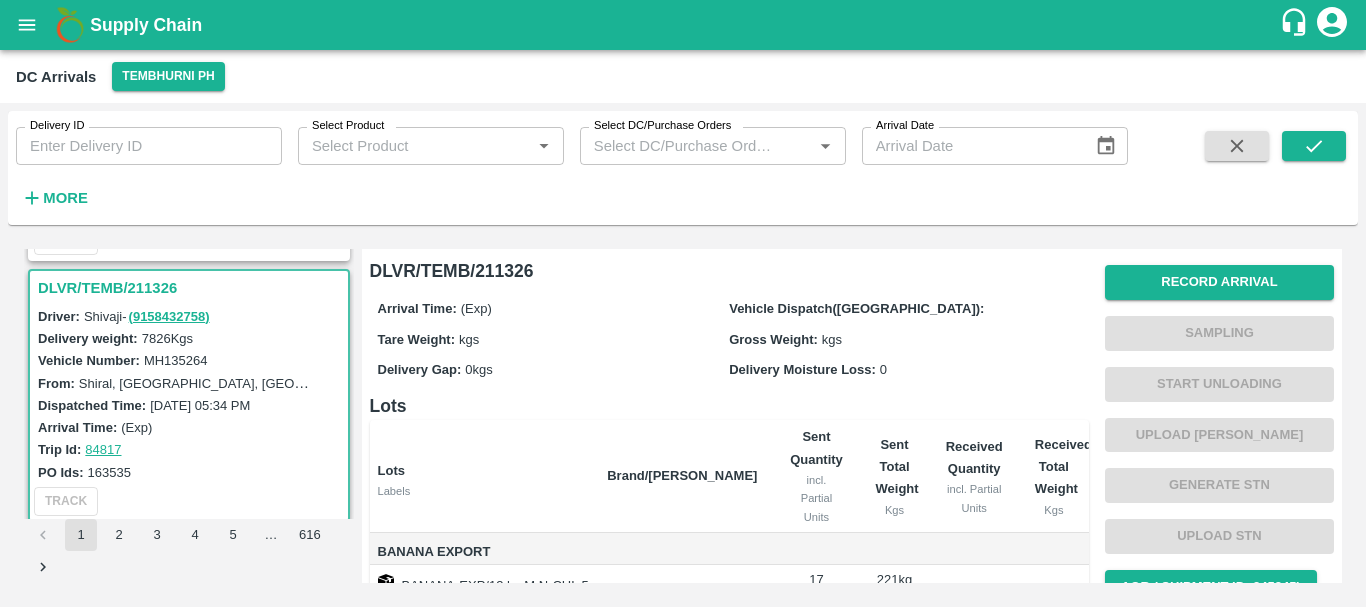 scroll, scrollTop: 3674, scrollLeft: 0, axis: vertical 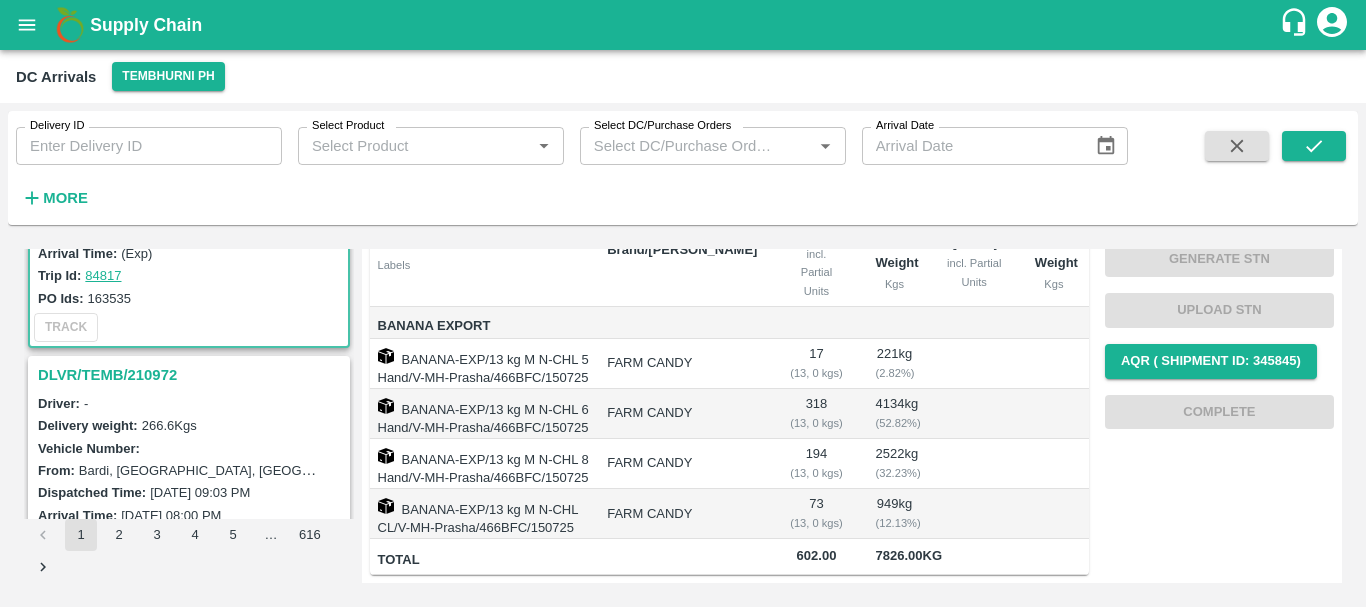 click on "DLVR/TEMB/210972" at bounding box center (192, 375) 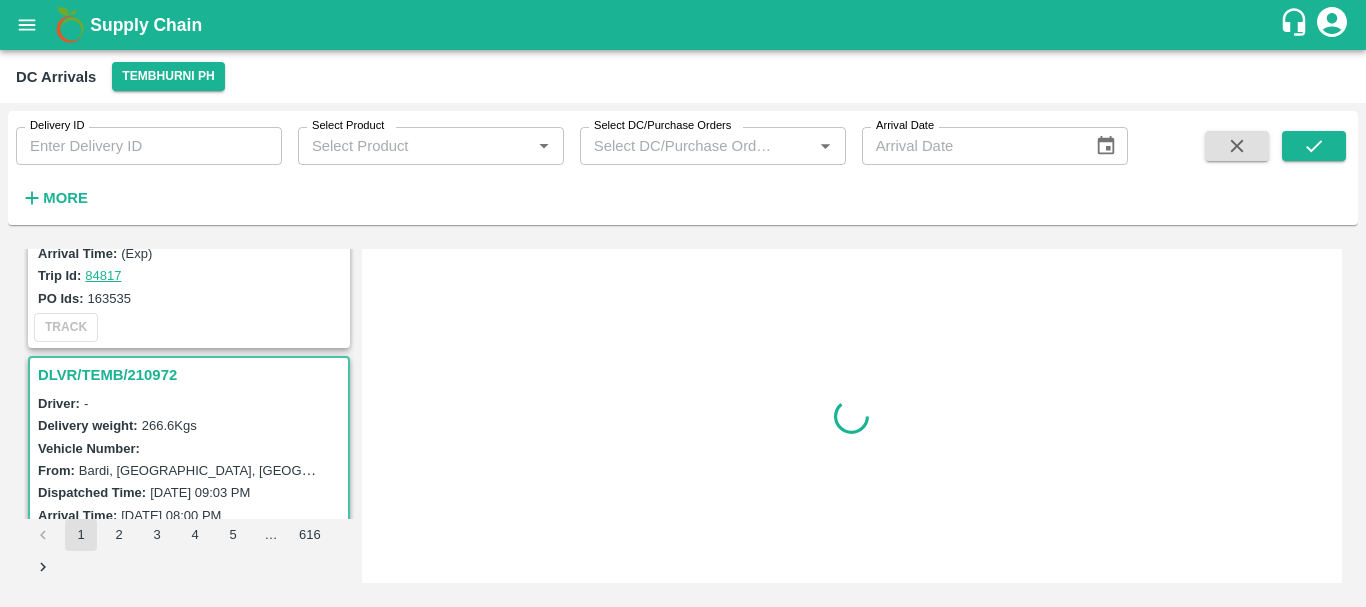 scroll, scrollTop: 0, scrollLeft: 0, axis: both 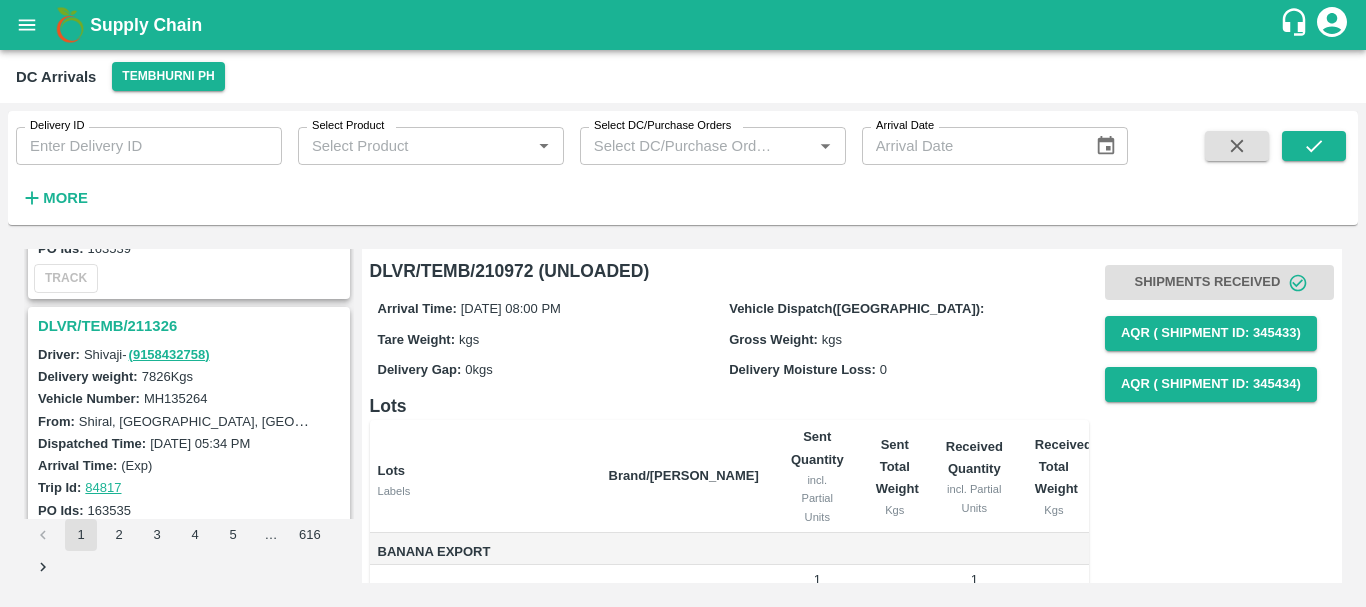 click on "DLVR/TEMB/211326" at bounding box center [192, 326] 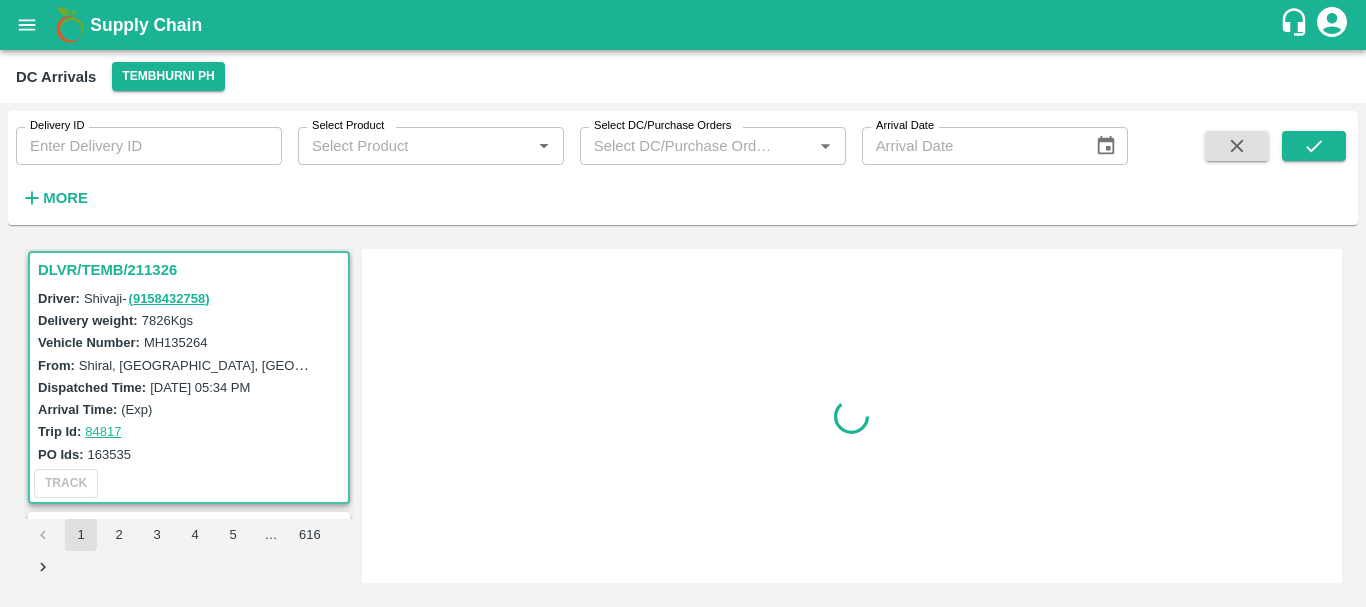 scroll, scrollTop: 3667, scrollLeft: 0, axis: vertical 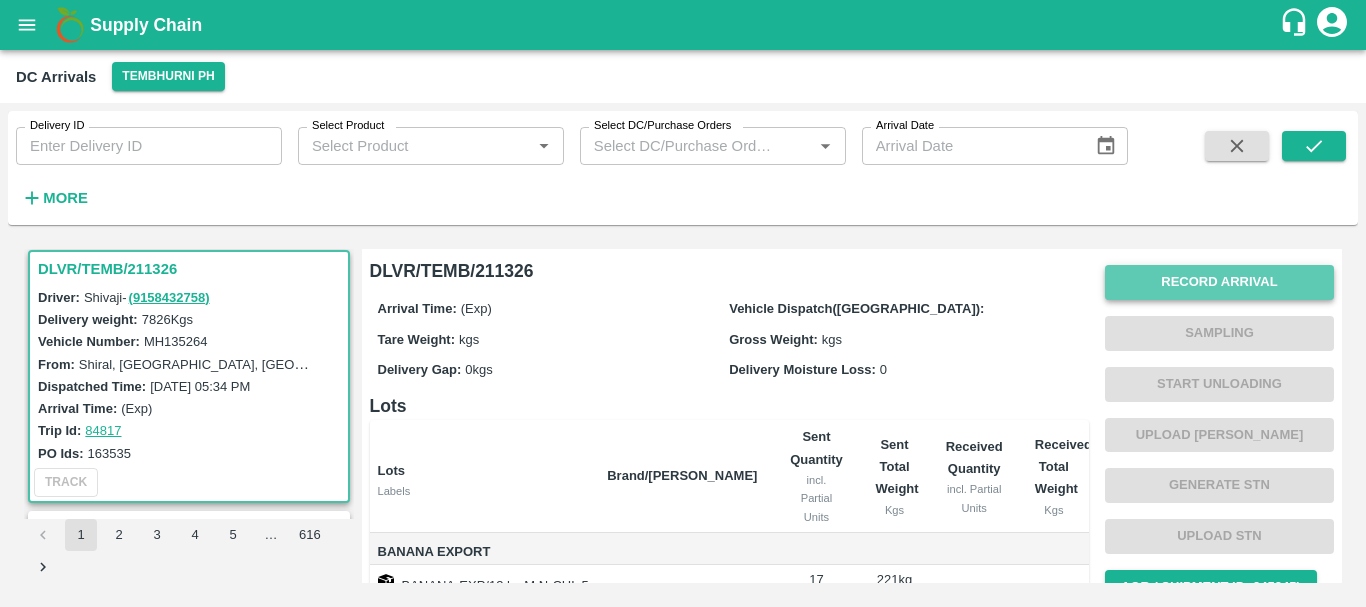 click on "Record Arrival" at bounding box center [1219, 282] 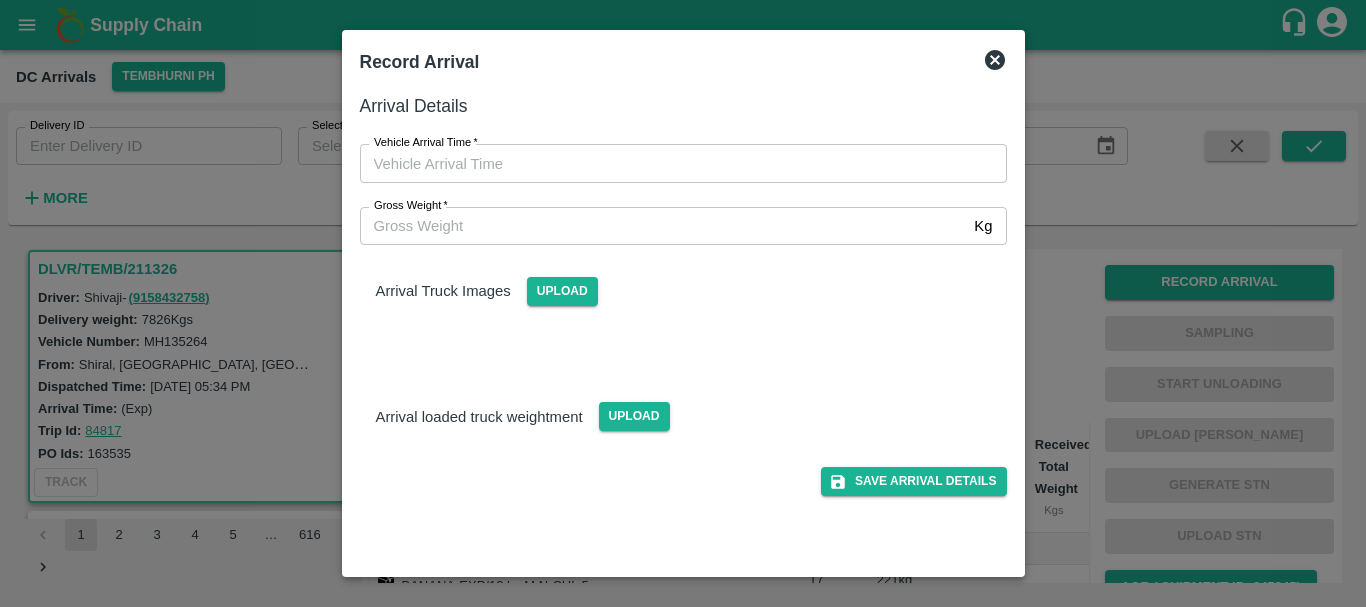 type on "DD/MM/YYYY hh:mm aa" 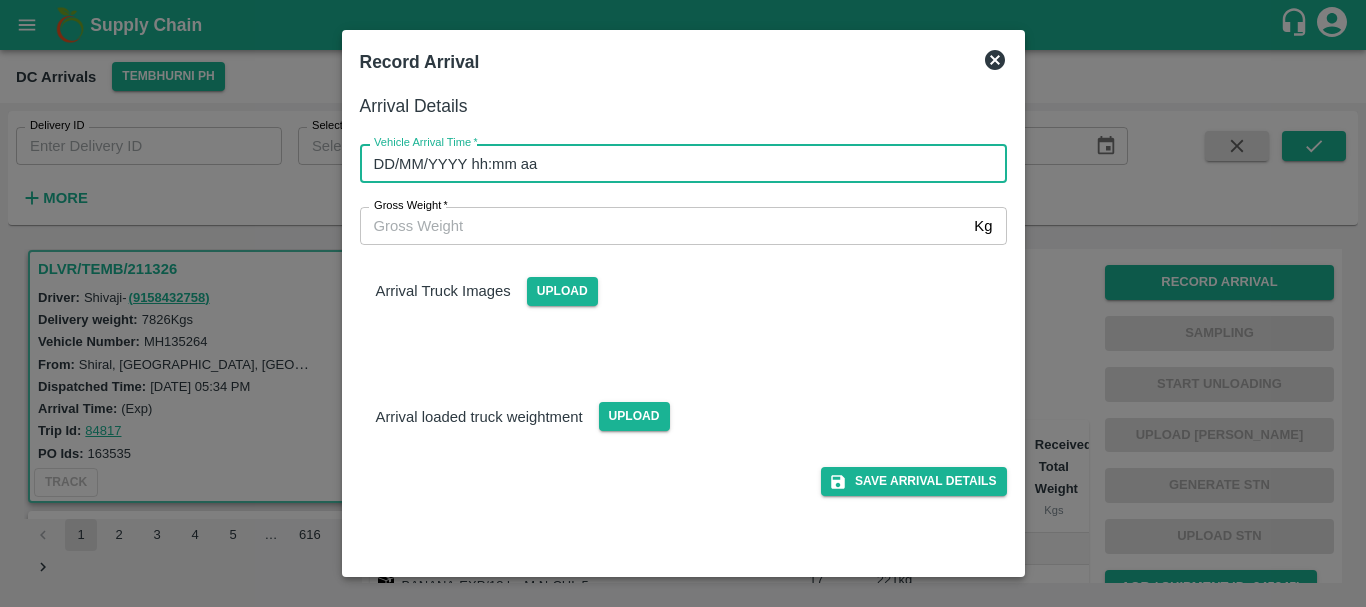click on "DD/MM/YYYY hh:mm aa" at bounding box center [676, 163] 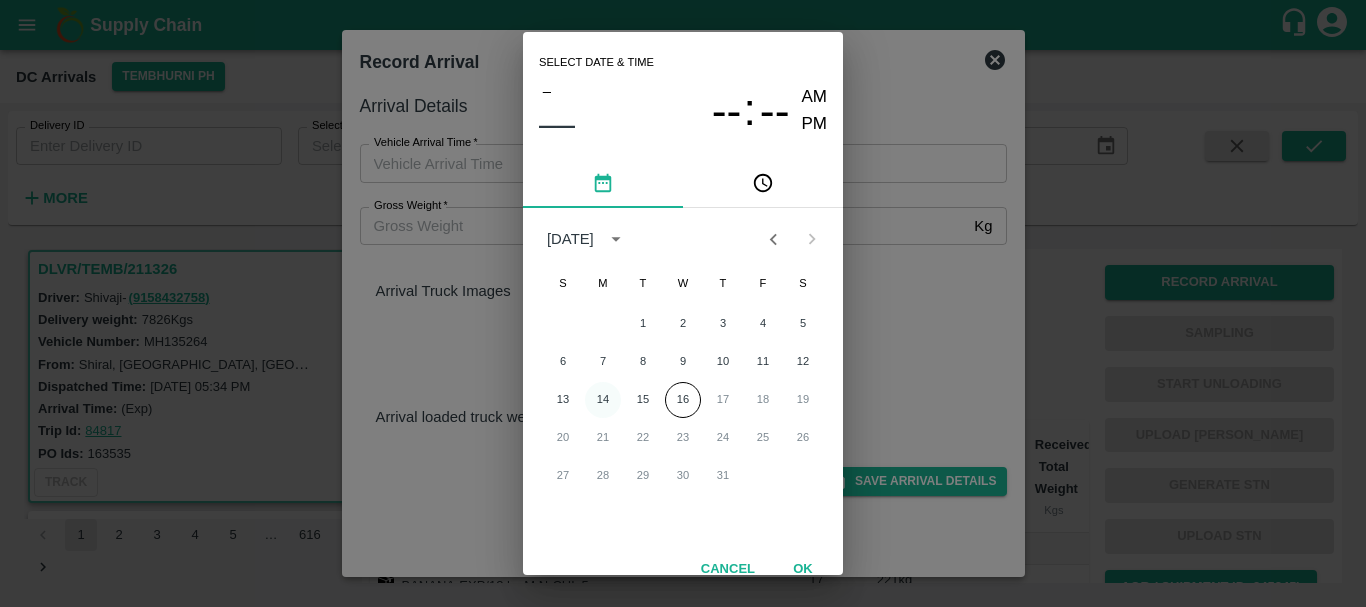 click on "14" at bounding box center (603, 400) 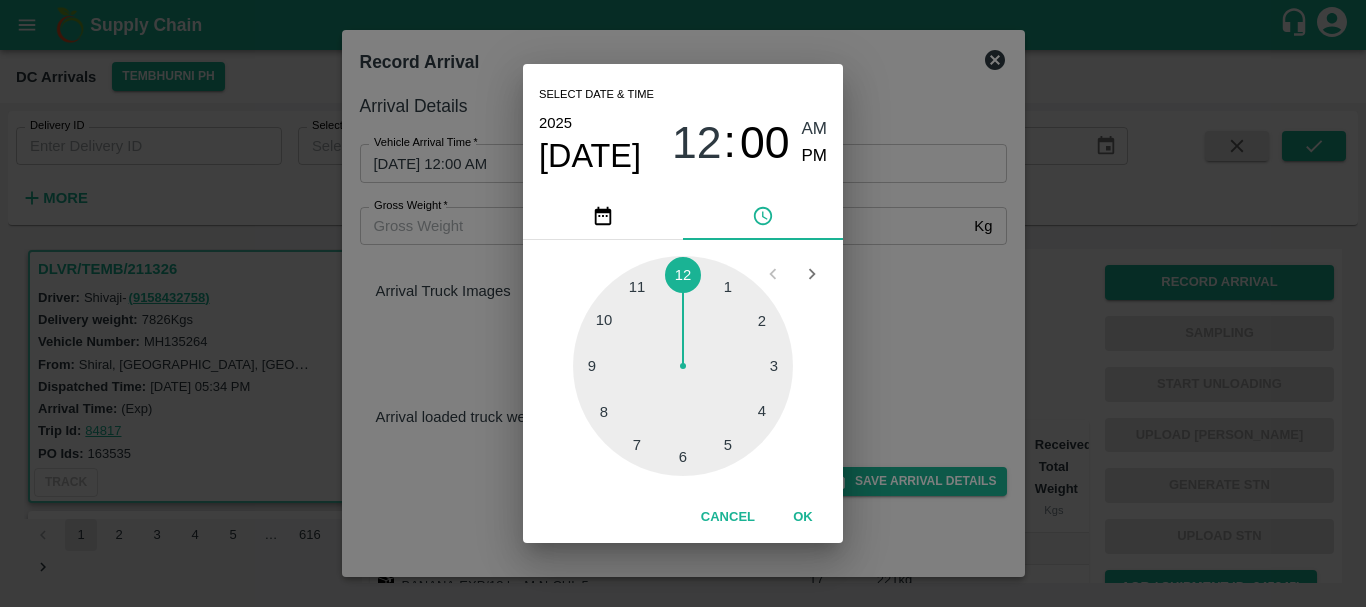 click on "Select date & time [DATE] 12 : 00 AM PM 1 2 3 4 5 6 7 8 9 10 11 12 Cancel OK" at bounding box center (683, 303) 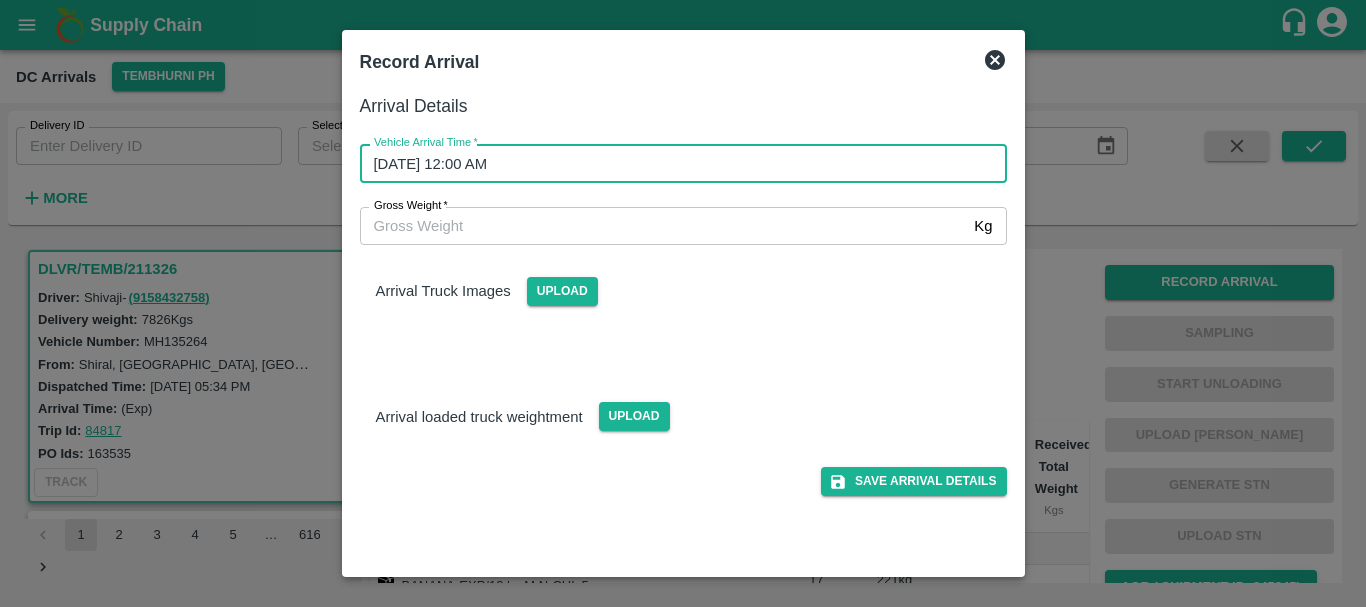 click on "[DATE] 12:00 AM" at bounding box center (676, 163) 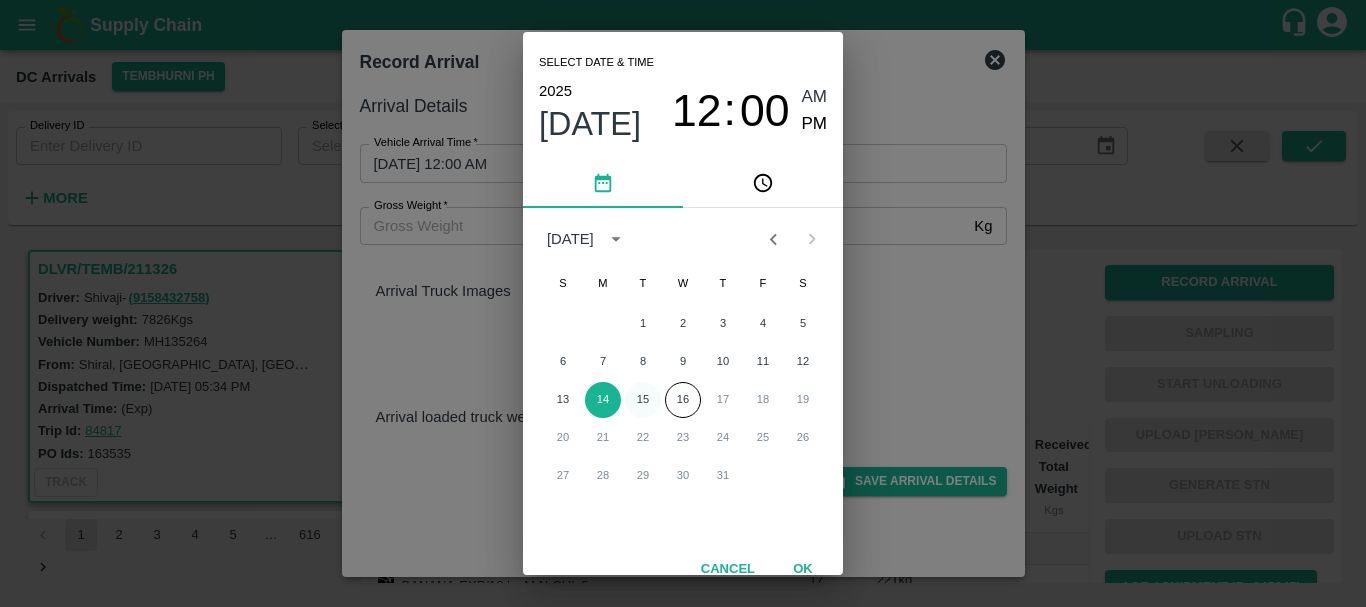 click on "15" at bounding box center [643, 400] 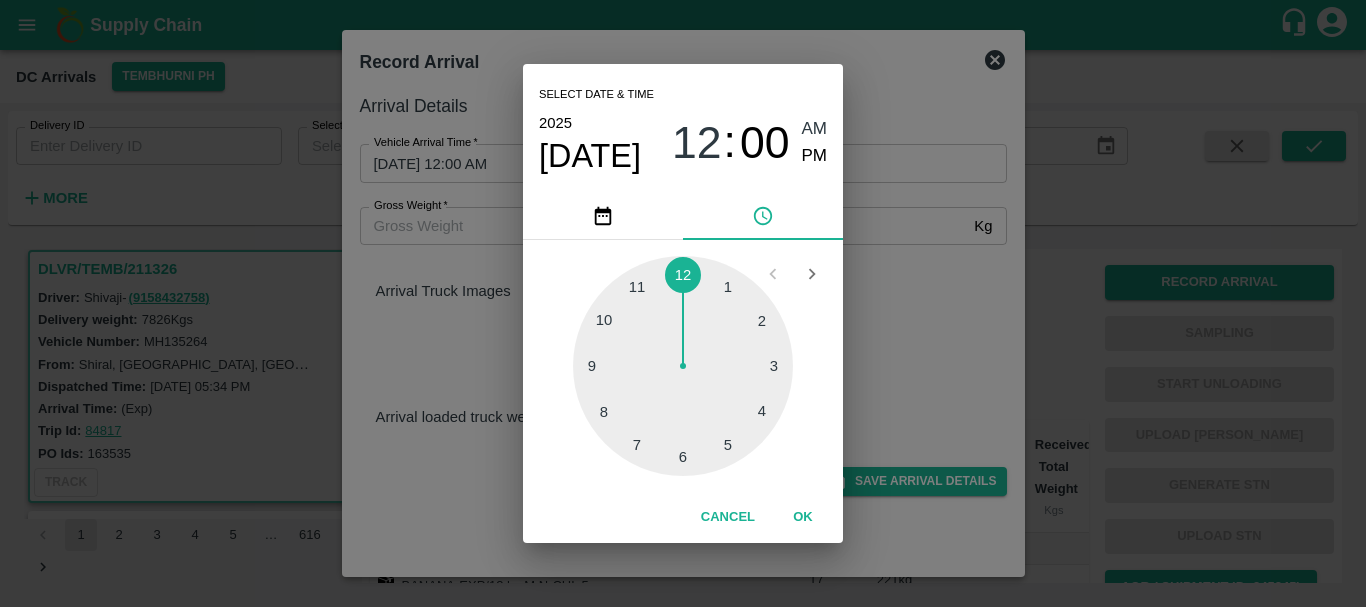 click at bounding box center [683, 366] 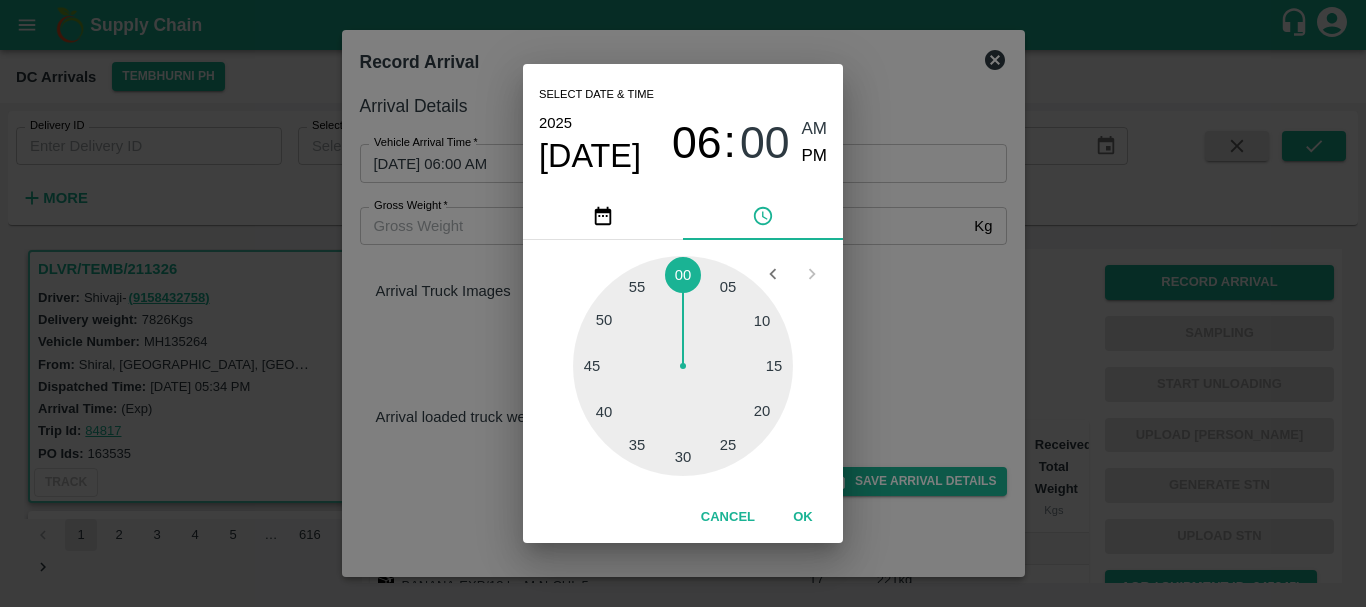 click at bounding box center (683, 366) 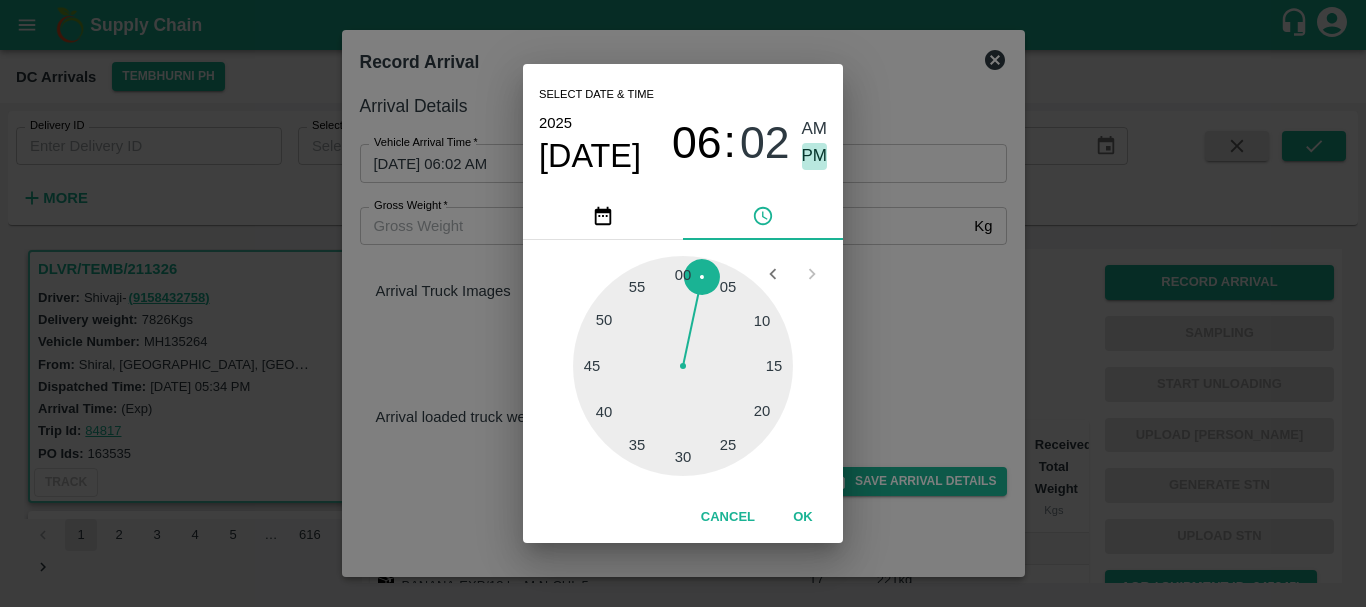 click on "PM" at bounding box center (815, 156) 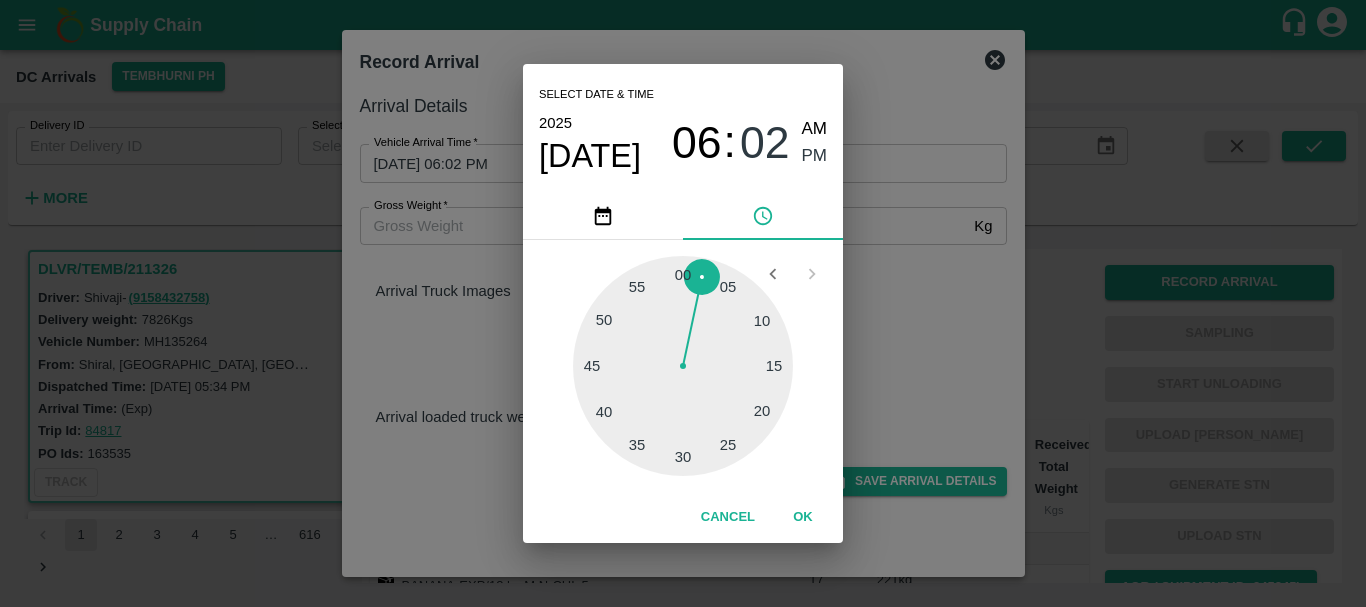 click on "Select date & time 2025 Jul 15 06 : 02 AM PM 05 10 15 20 25 30 35 40 45 50 55 00 Cancel OK" at bounding box center (683, 303) 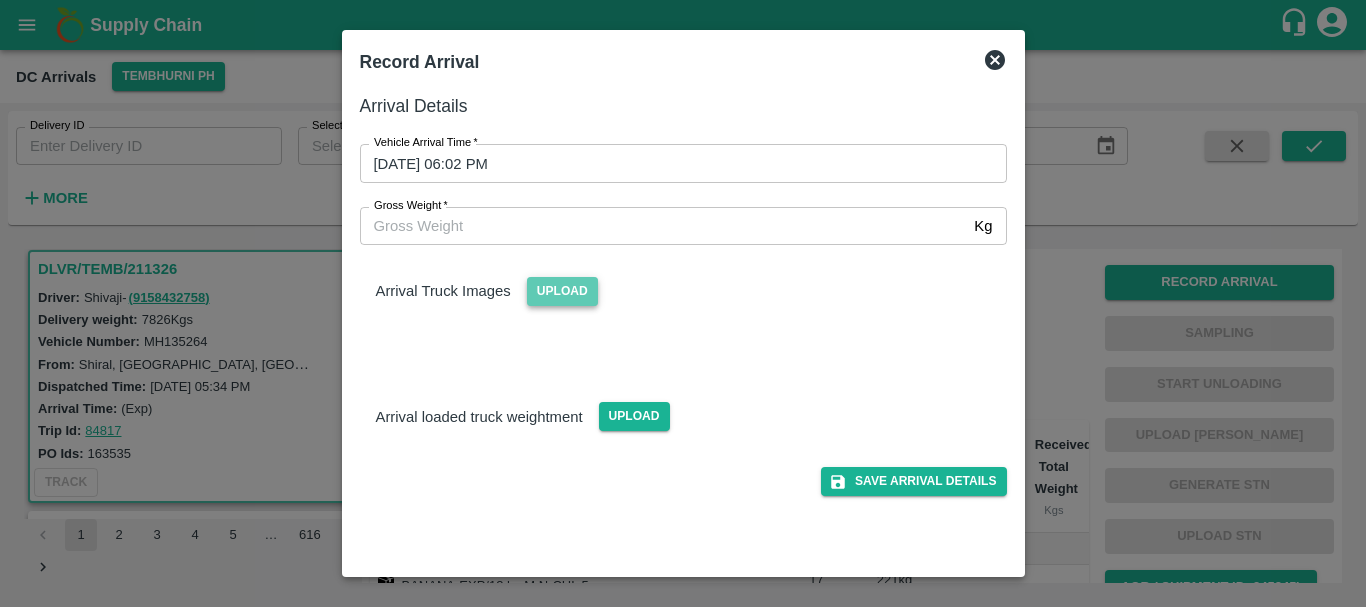 click on "Upload" at bounding box center (562, 291) 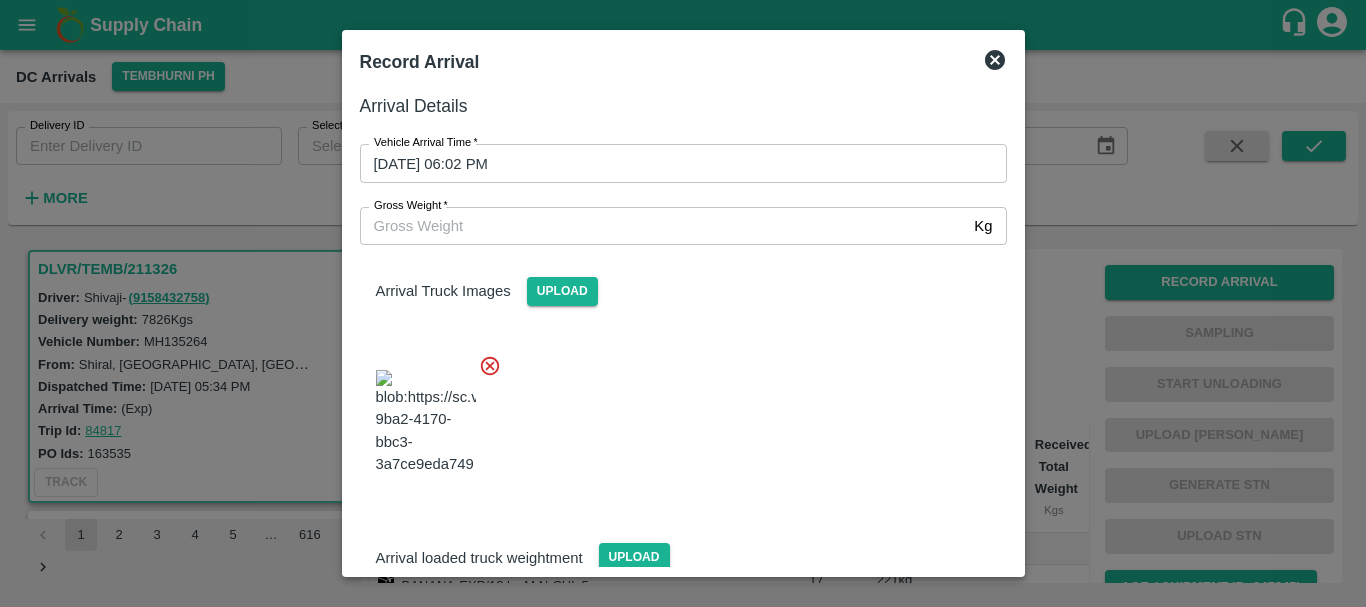 scroll, scrollTop: 151, scrollLeft: 0, axis: vertical 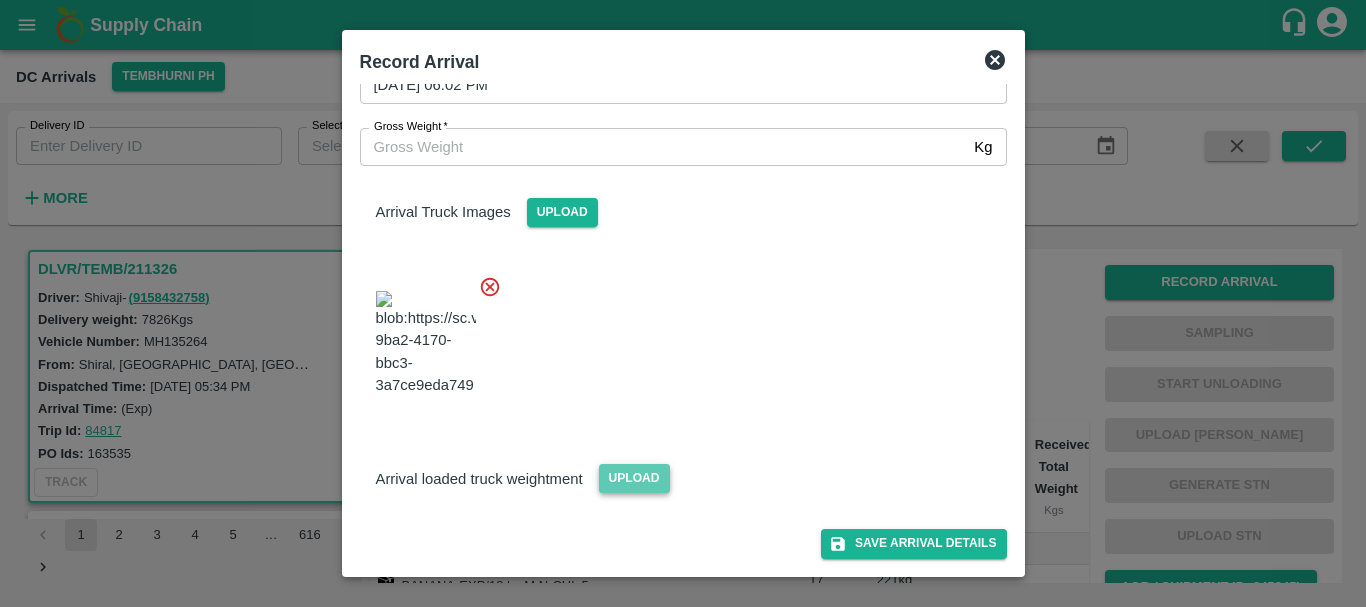 click on "Upload" at bounding box center [634, 478] 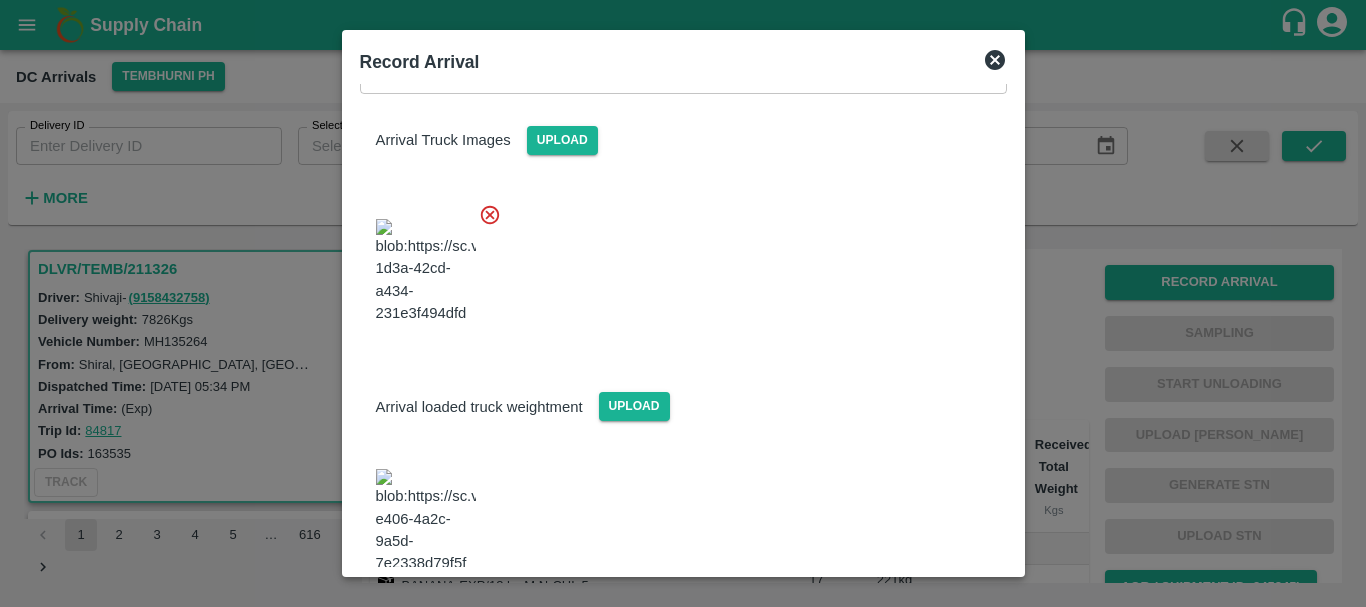 scroll, scrollTop: 247, scrollLeft: 0, axis: vertical 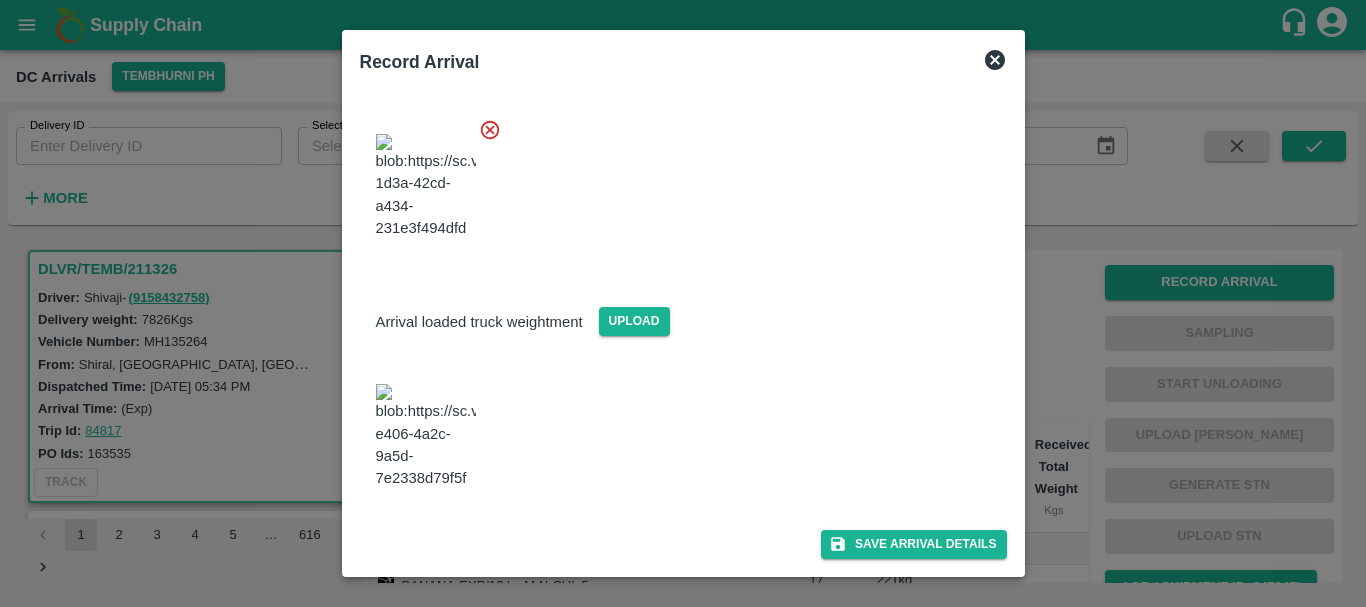 click at bounding box center [426, 436] 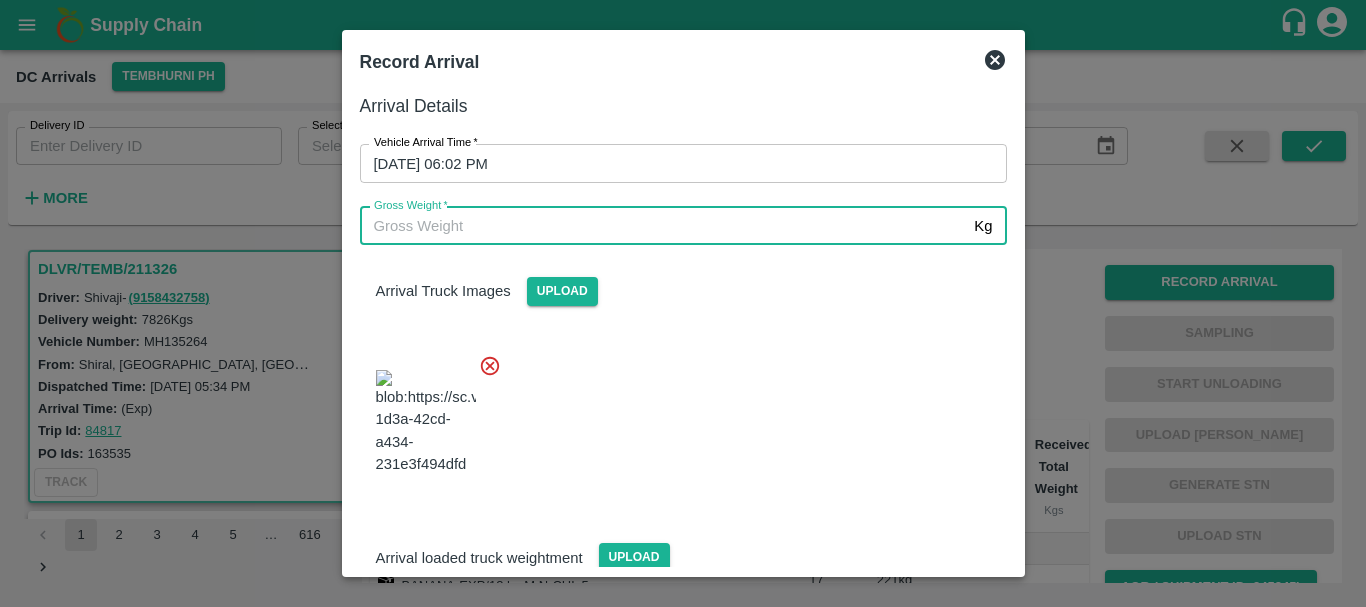 click on "Gross Weight   *" at bounding box center [663, 226] 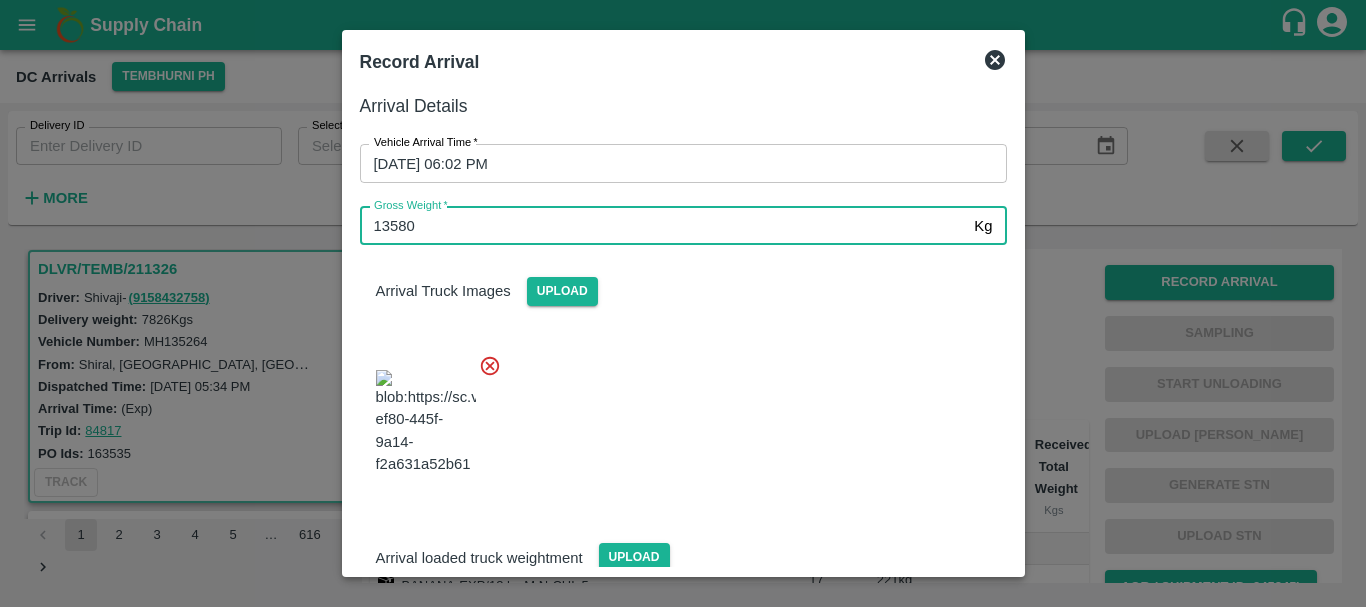 type on "13580" 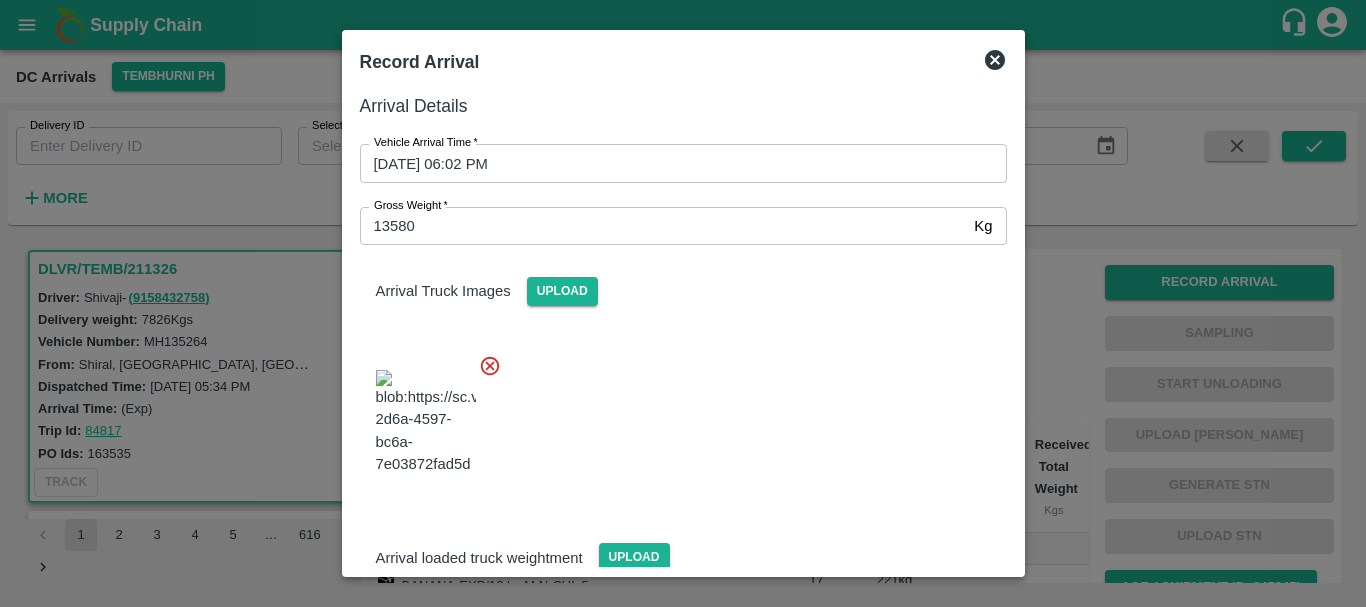 click at bounding box center (675, 416) 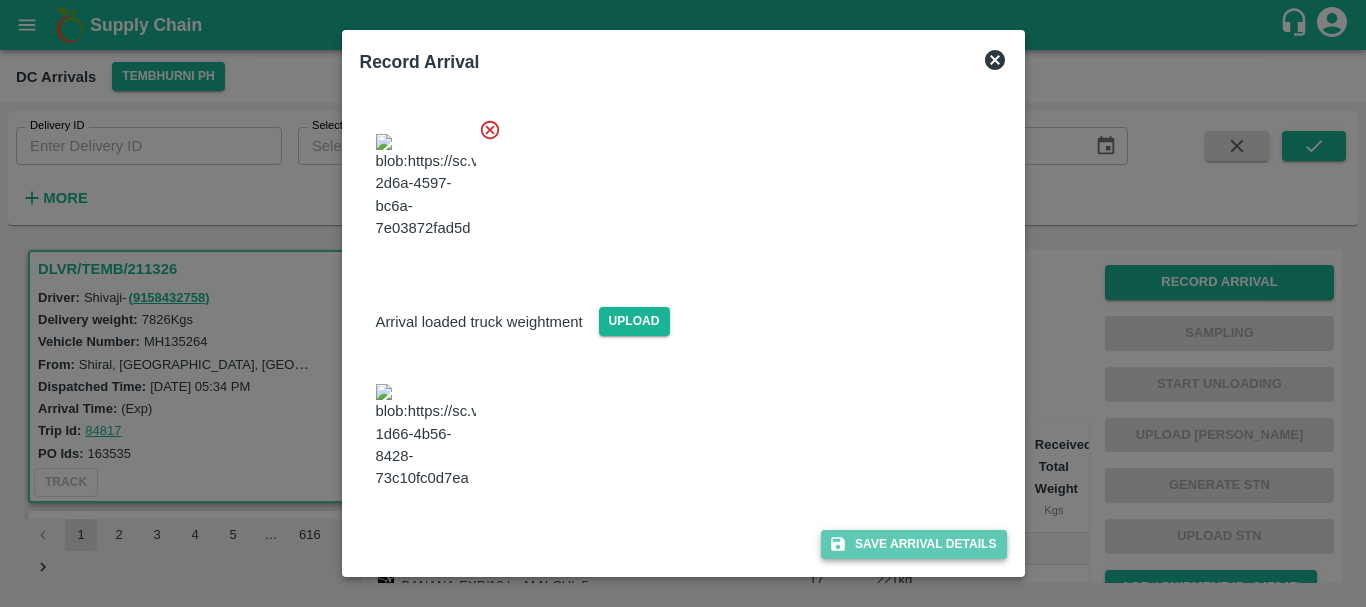 click on "Save Arrival Details" at bounding box center (913, 544) 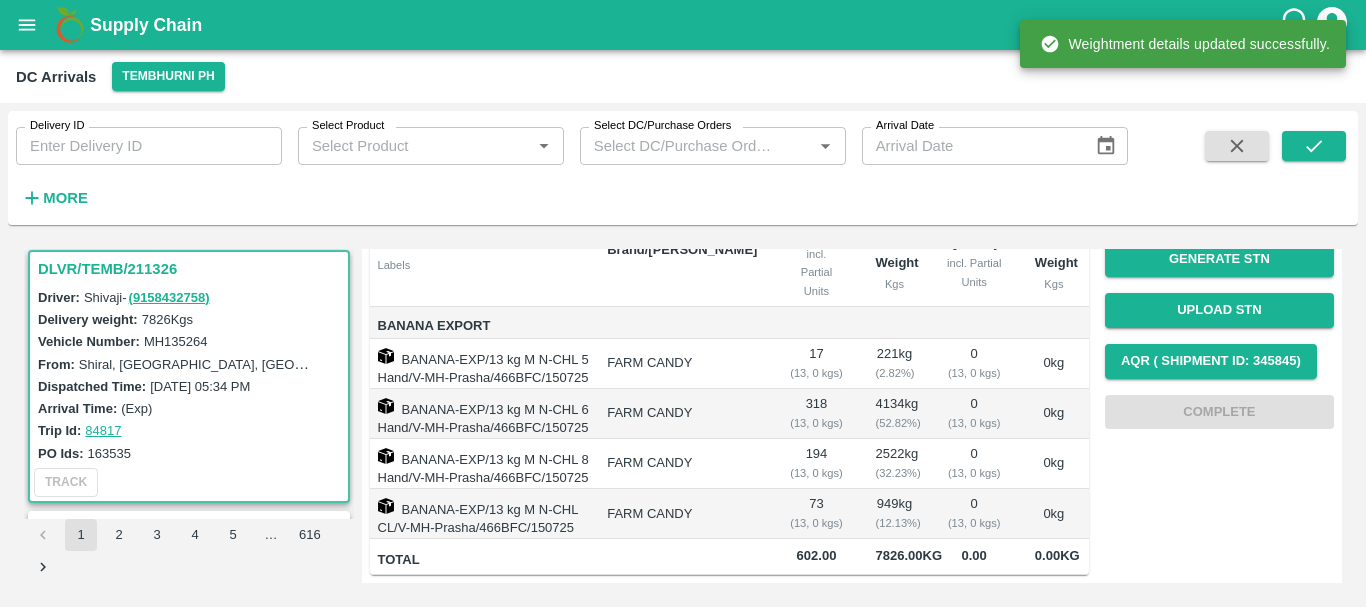 scroll, scrollTop: 0, scrollLeft: 0, axis: both 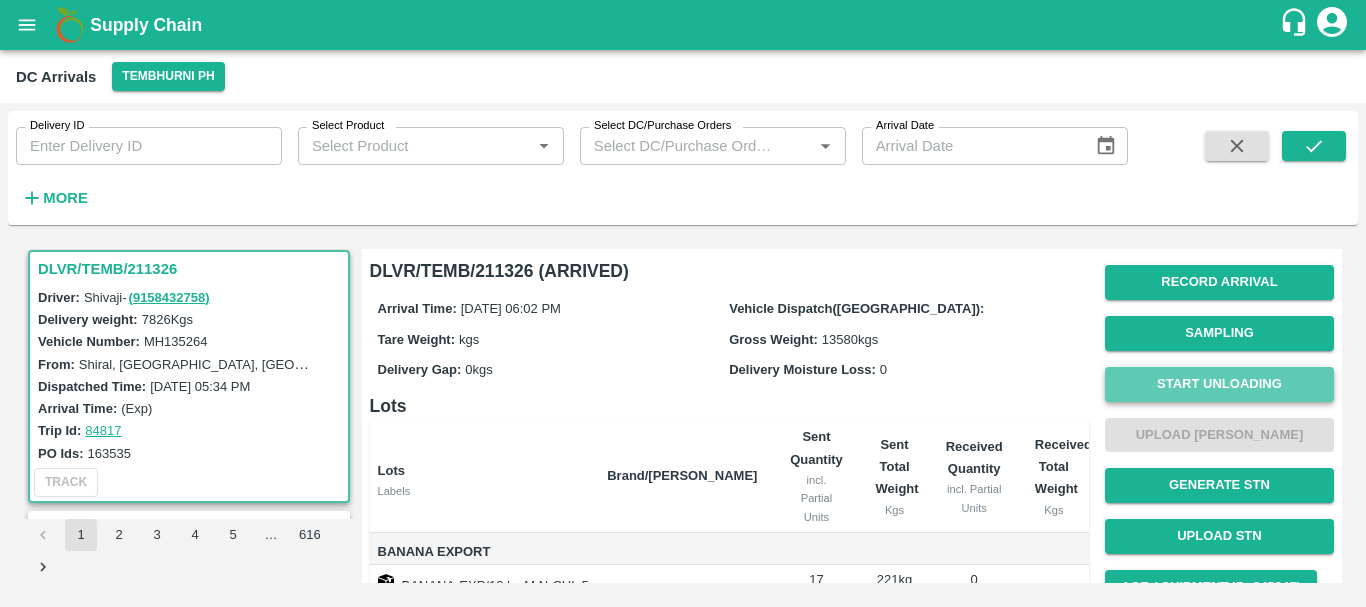 click on "Start Unloading" at bounding box center [1219, 384] 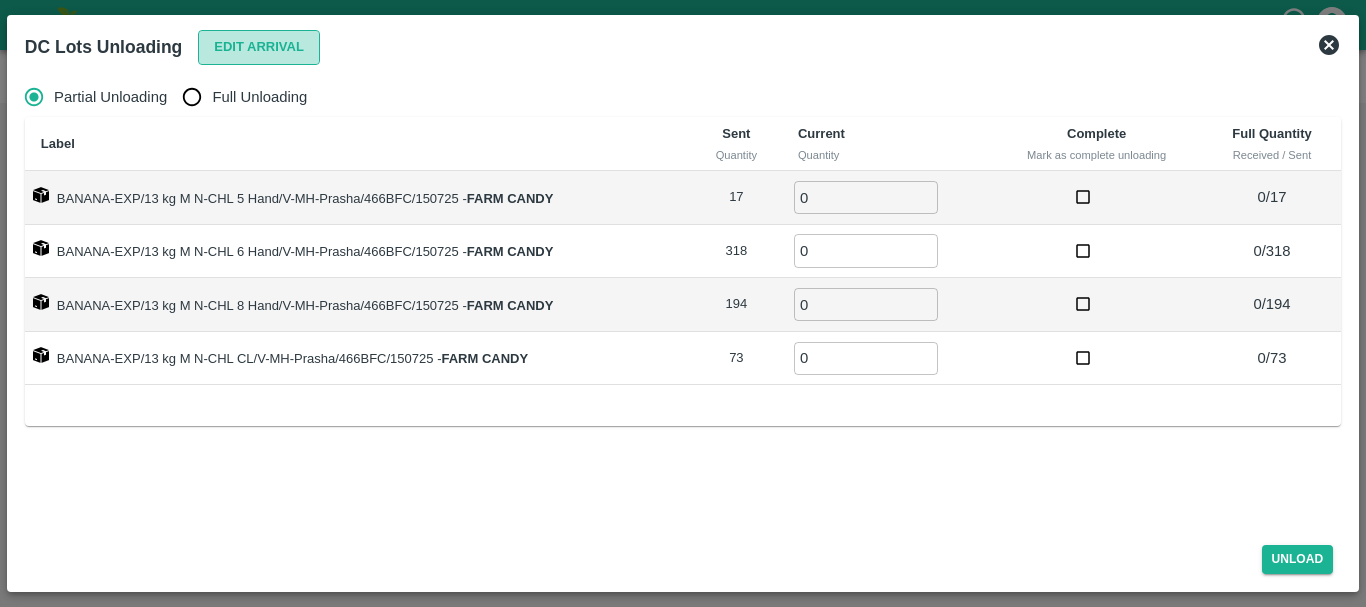 click on "Edit Arrival" at bounding box center (259, 47) 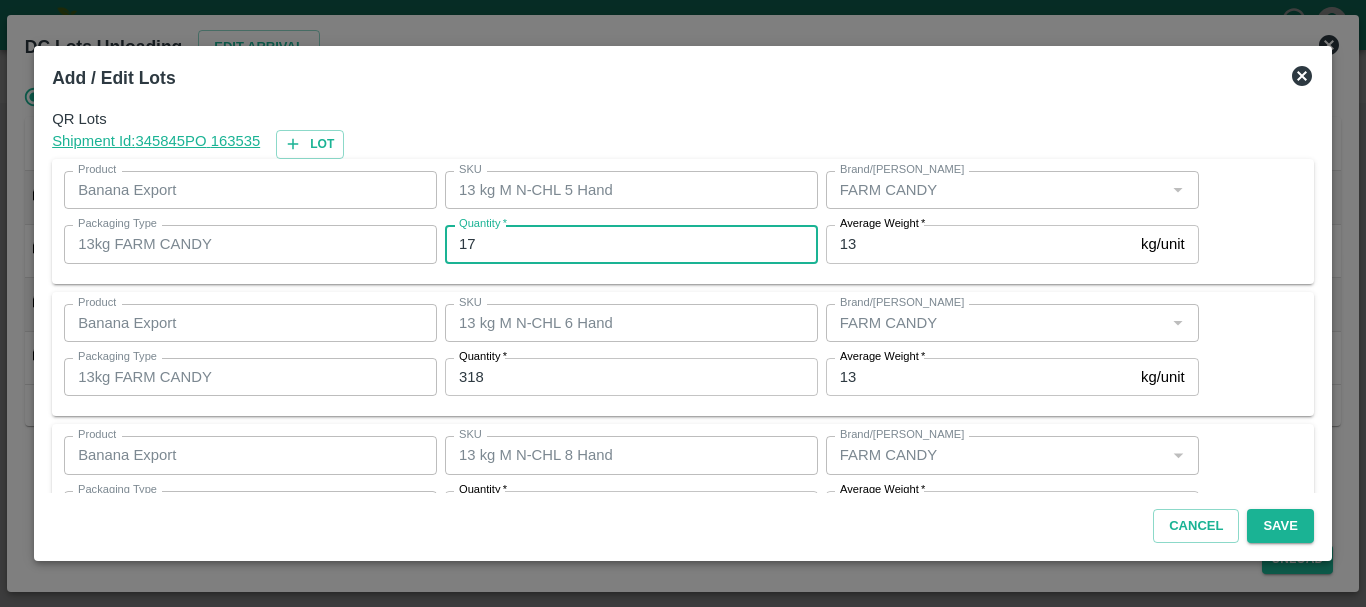 click on "17" at bounding box center (631, 244) 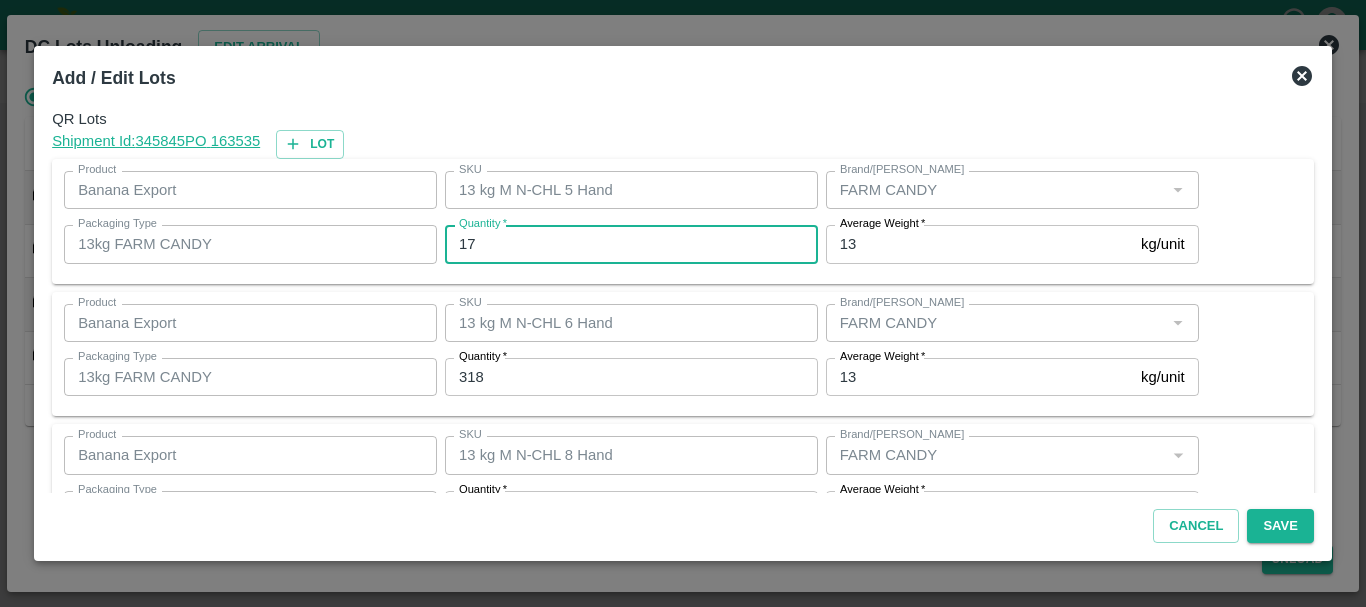 type on "1" 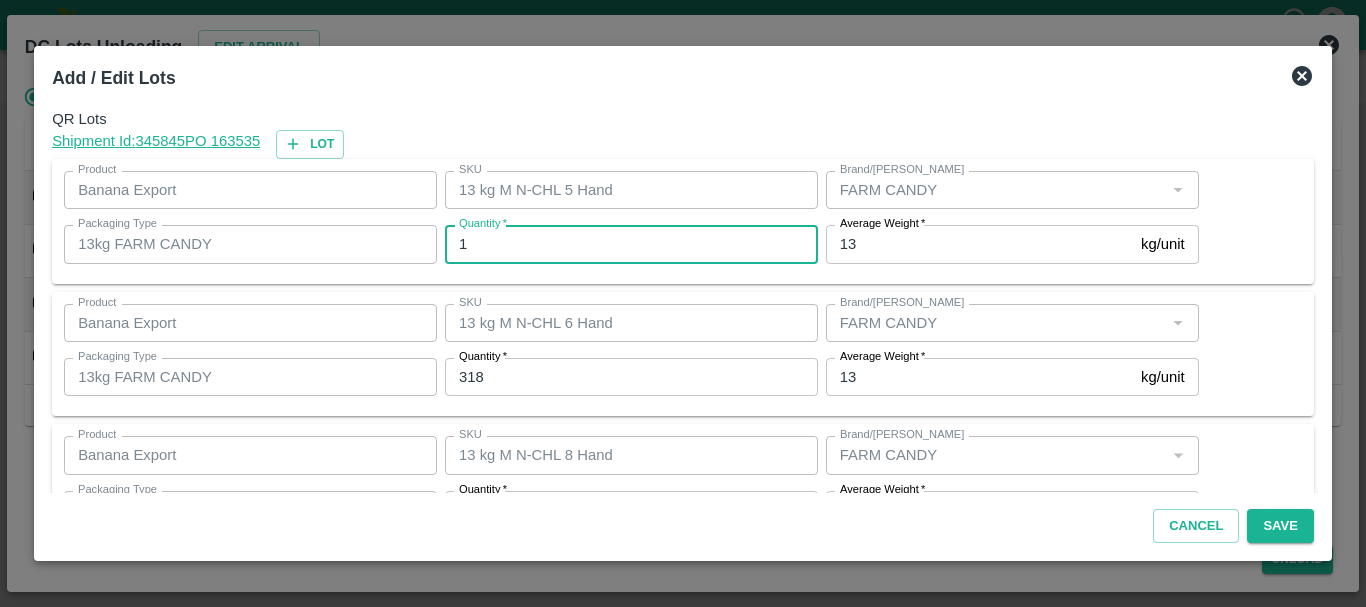 type on "17" 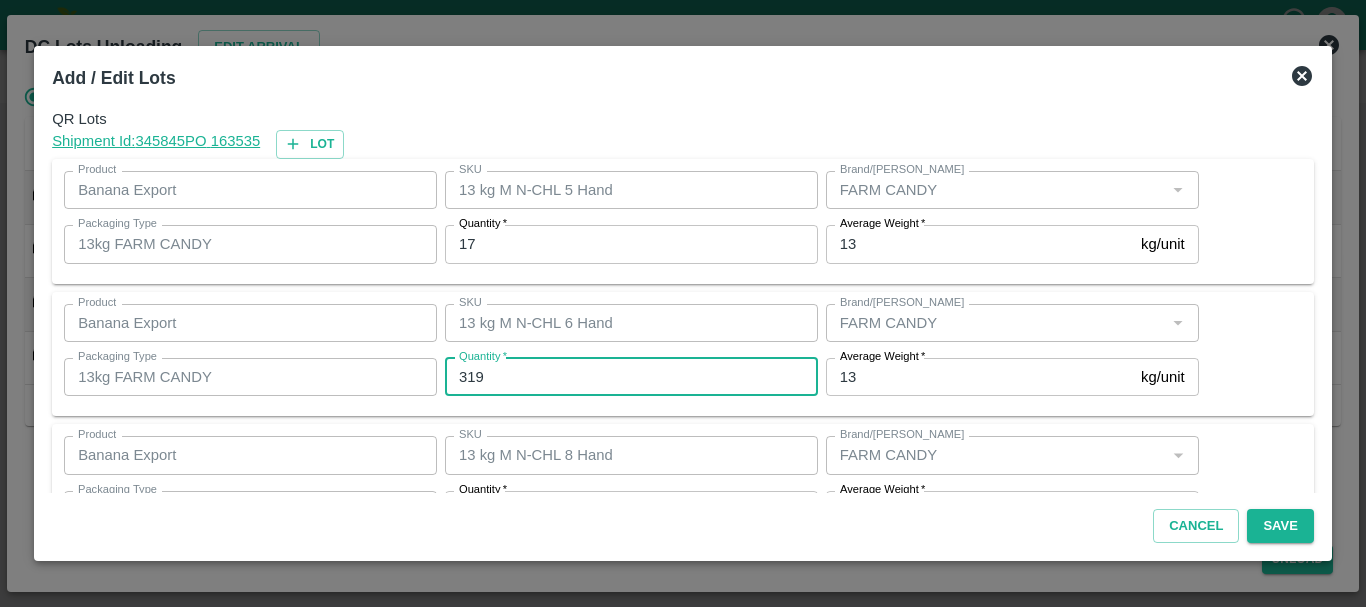 type on "319" 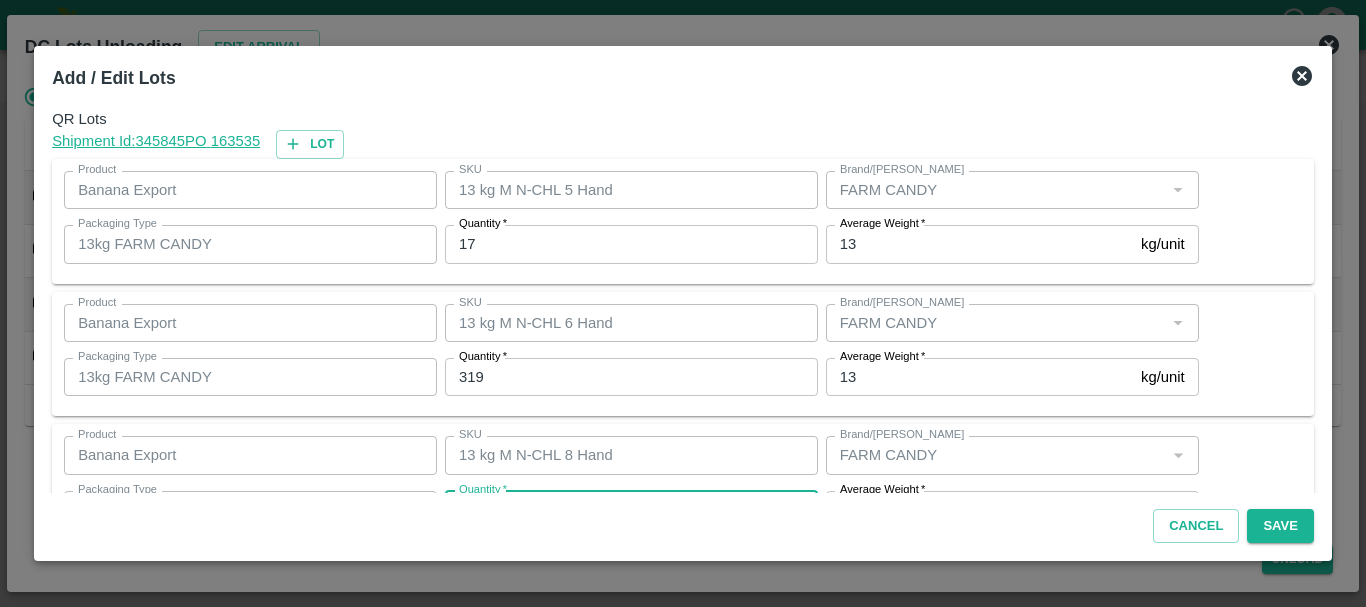 scroll, scrollTop: 36, scrollLeft: 0, axis: vertical 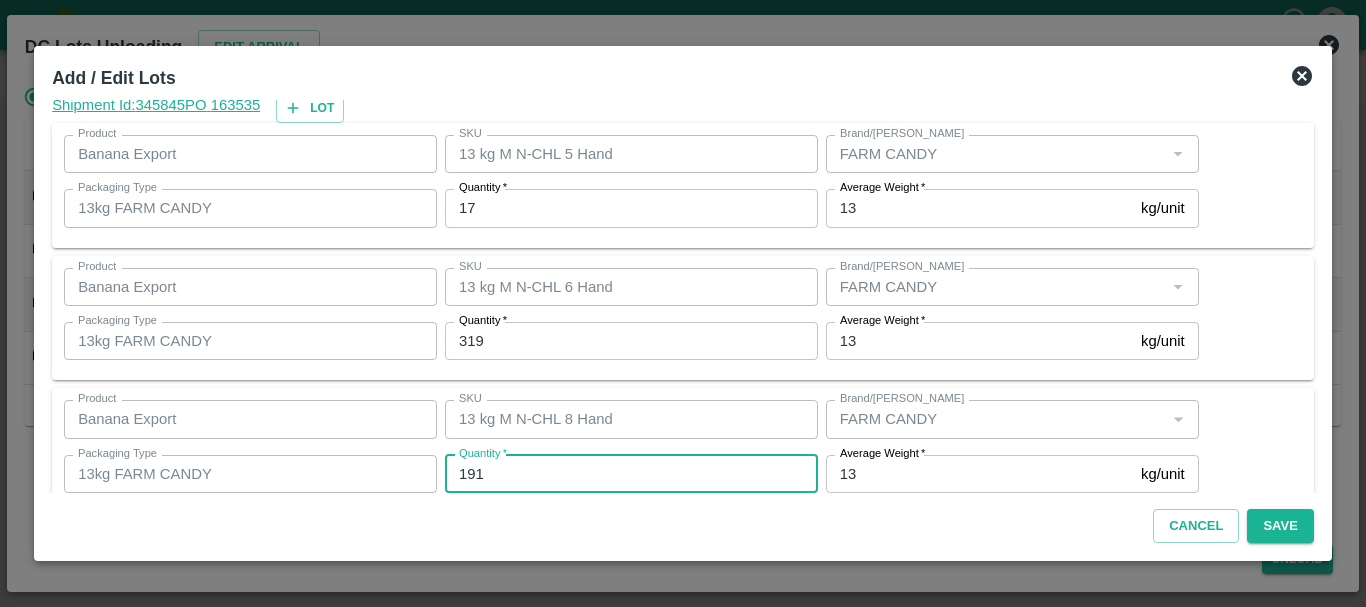 type on "191" 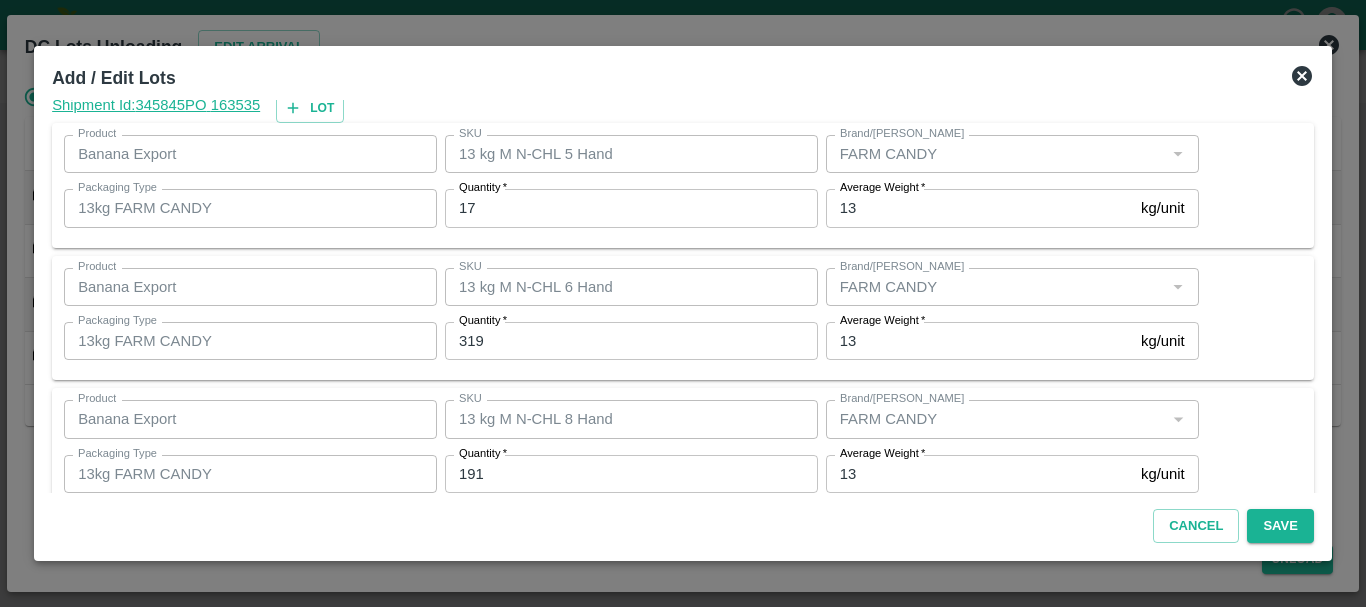scroll, scrollTop: 205, scrollLeft: 0, axis: vertical 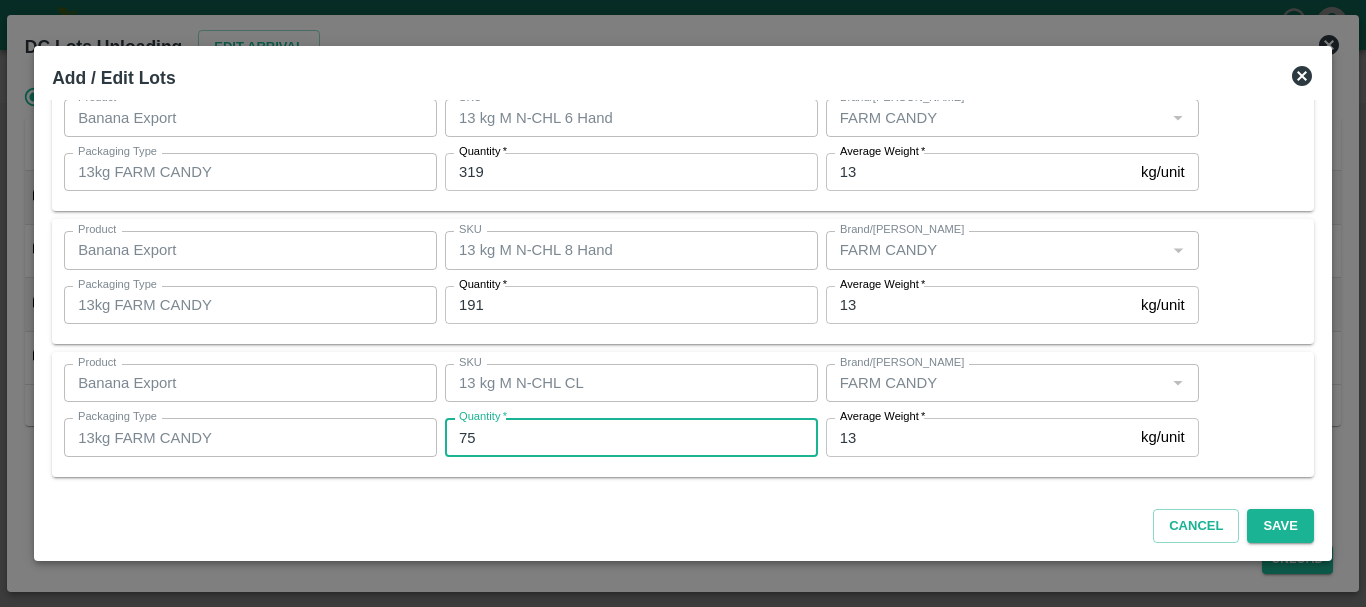 type on "75" 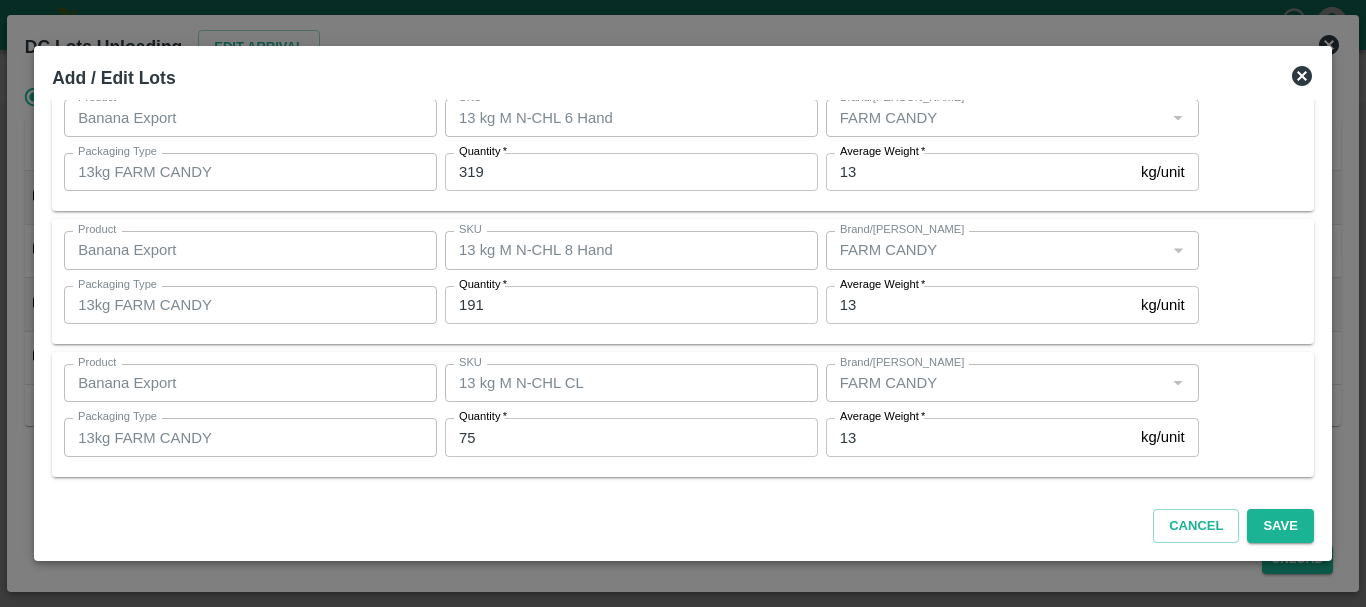 click on "Cancel Save" at bounding box center (683, 522) 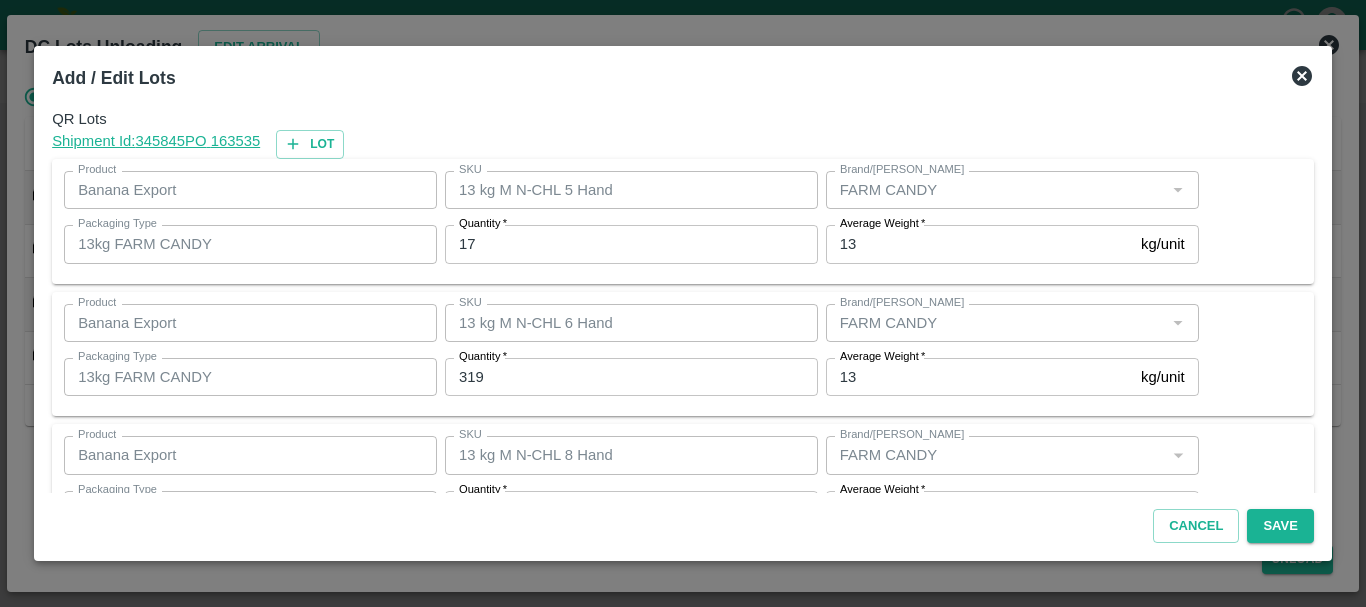 scroll, scrollTop: 205, scrollLeft: 0, axis: vertical 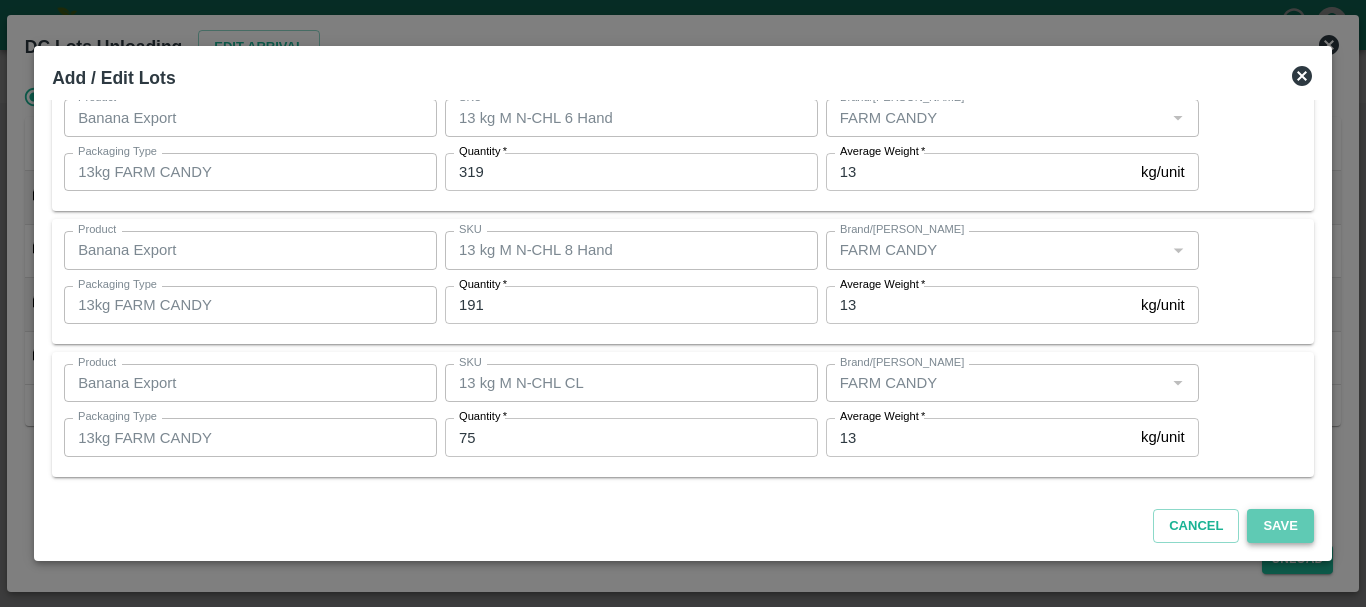 click on "Save" at bounding box center (1280, 526) 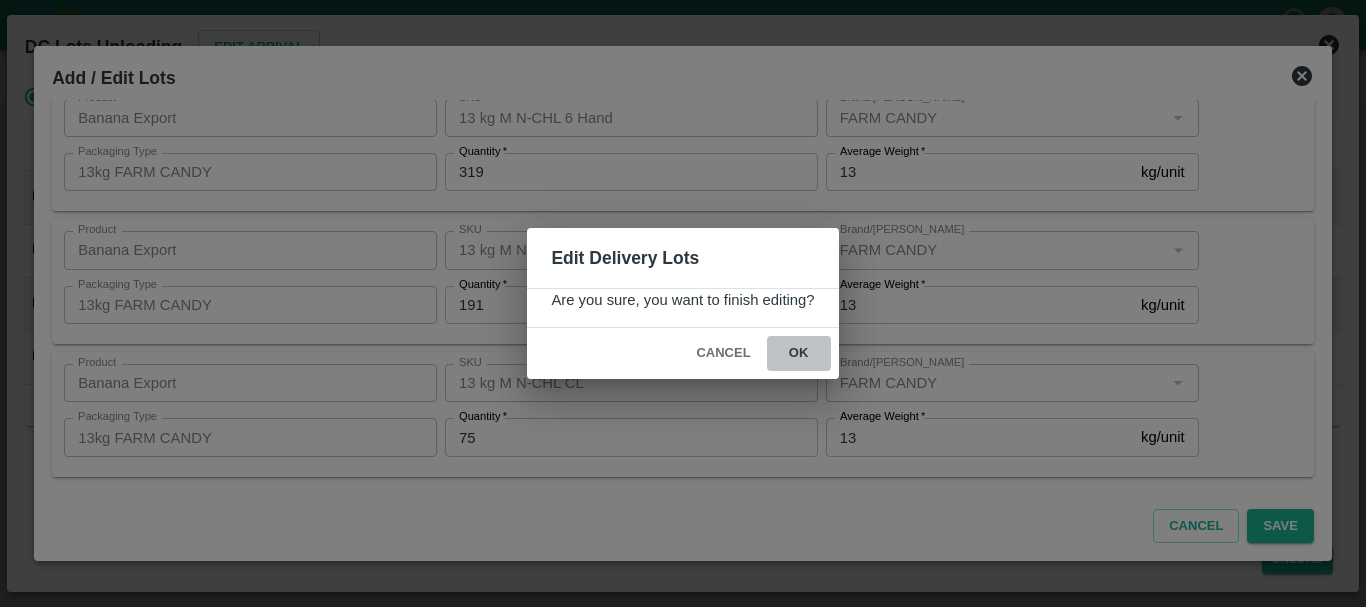 click on "ok" at bounding box center (799, 353) 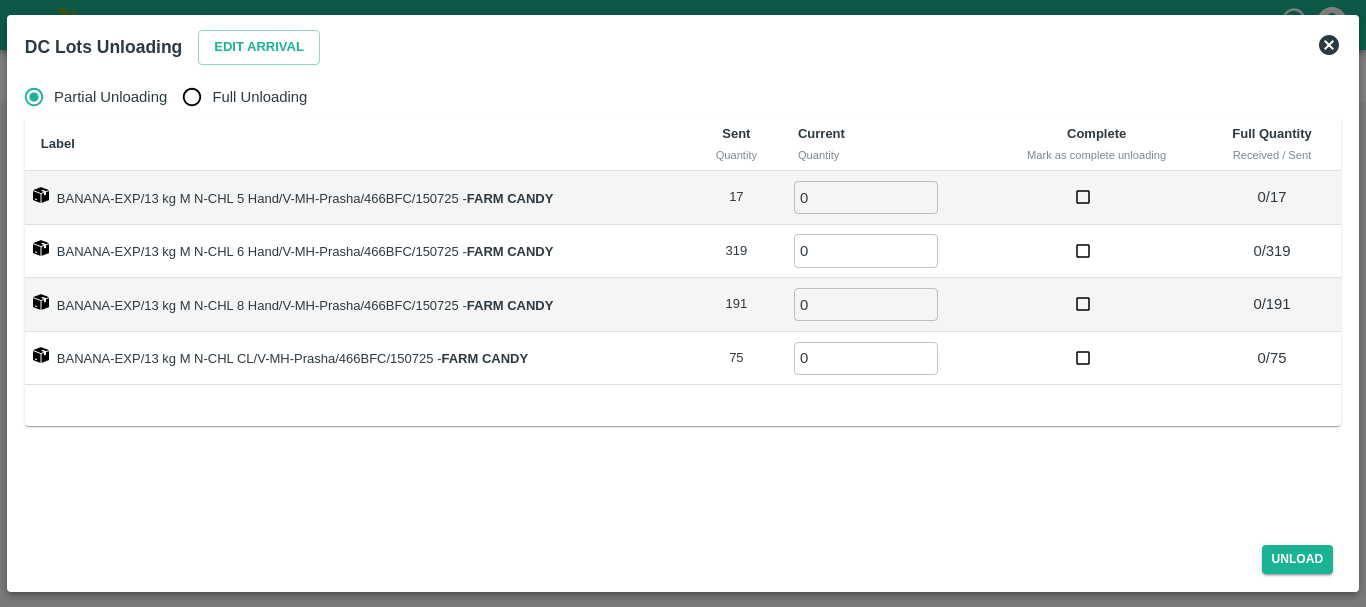 click on "Full Unloading" at bounding box center (192, 97) 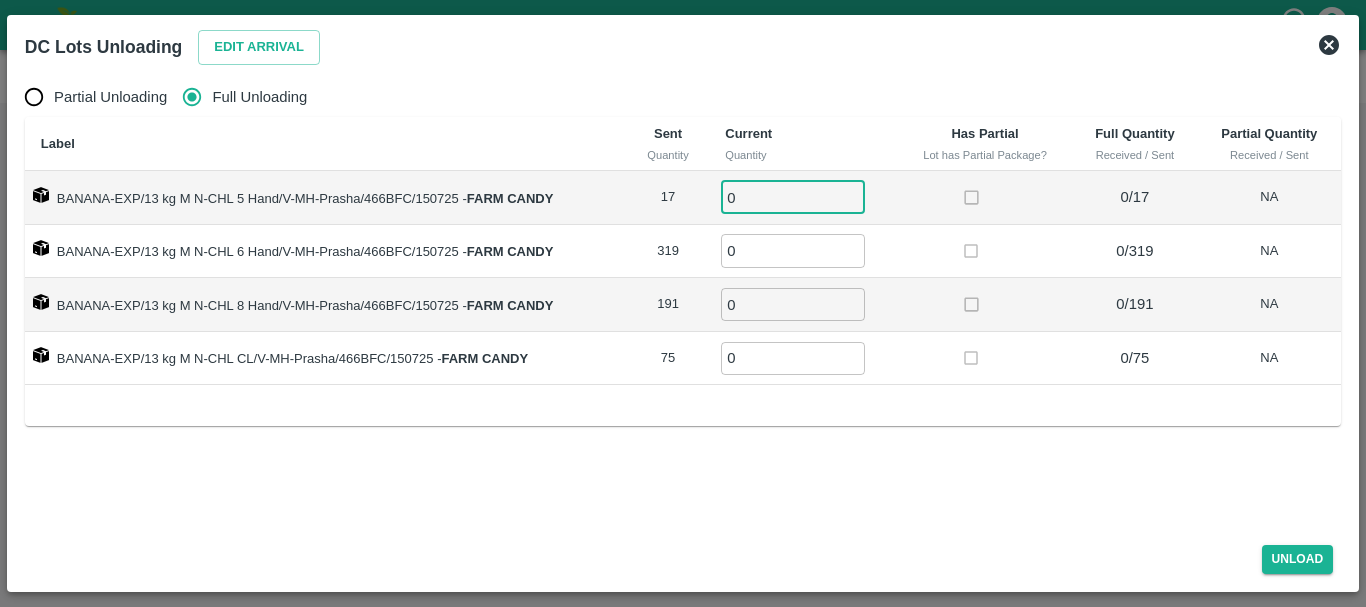 click on "0" at bounding box center [793, 197] 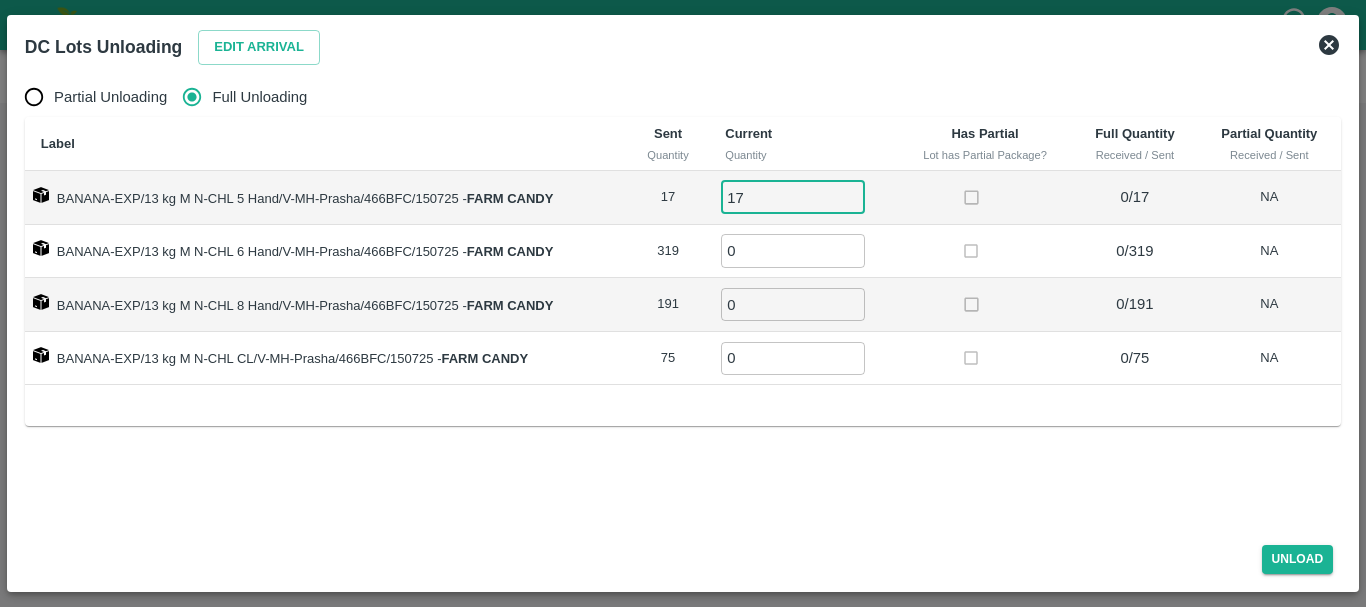 type on "17" 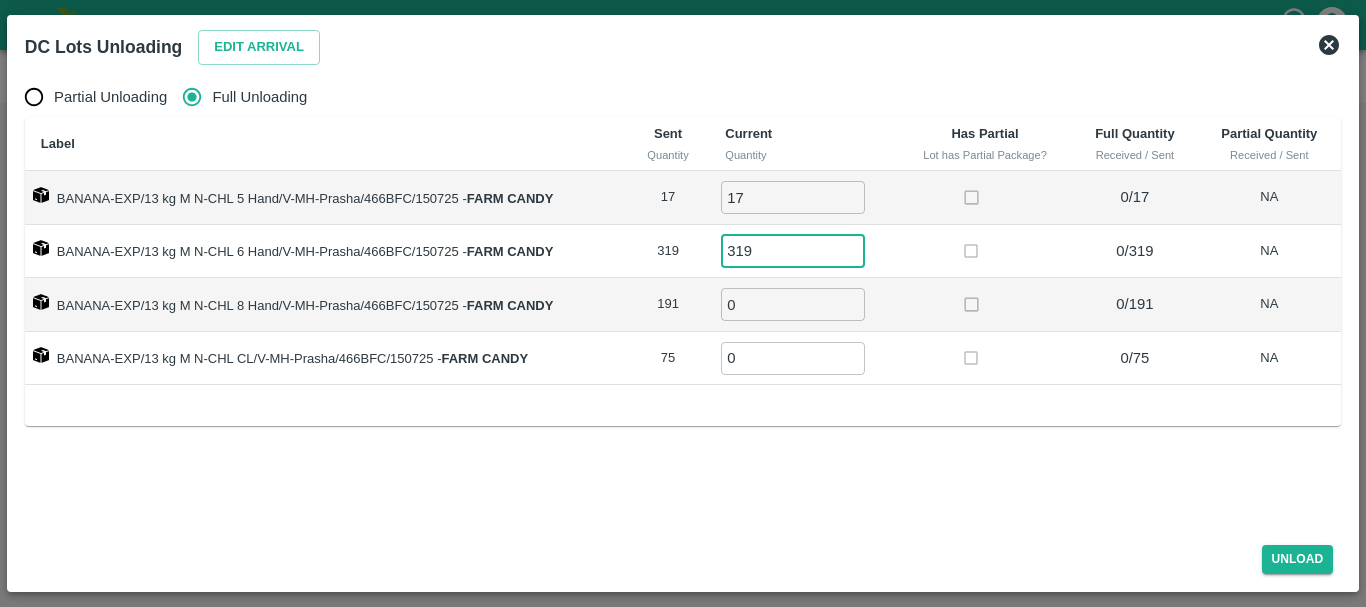 type on "319" 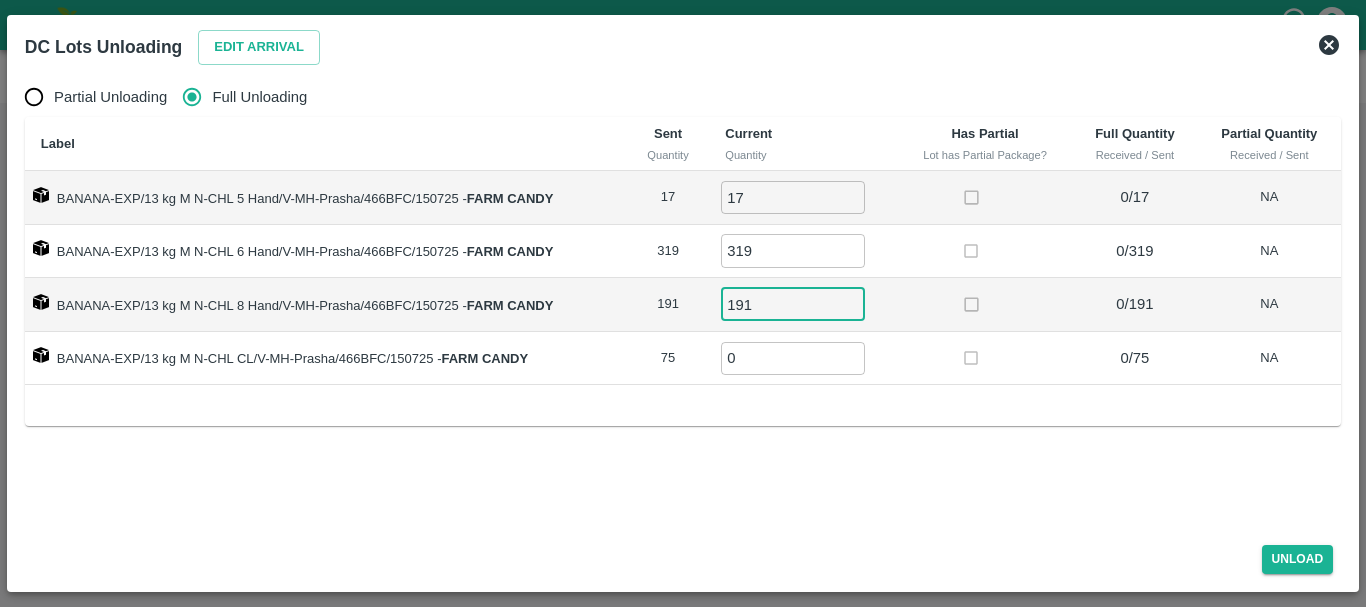 type on "191" 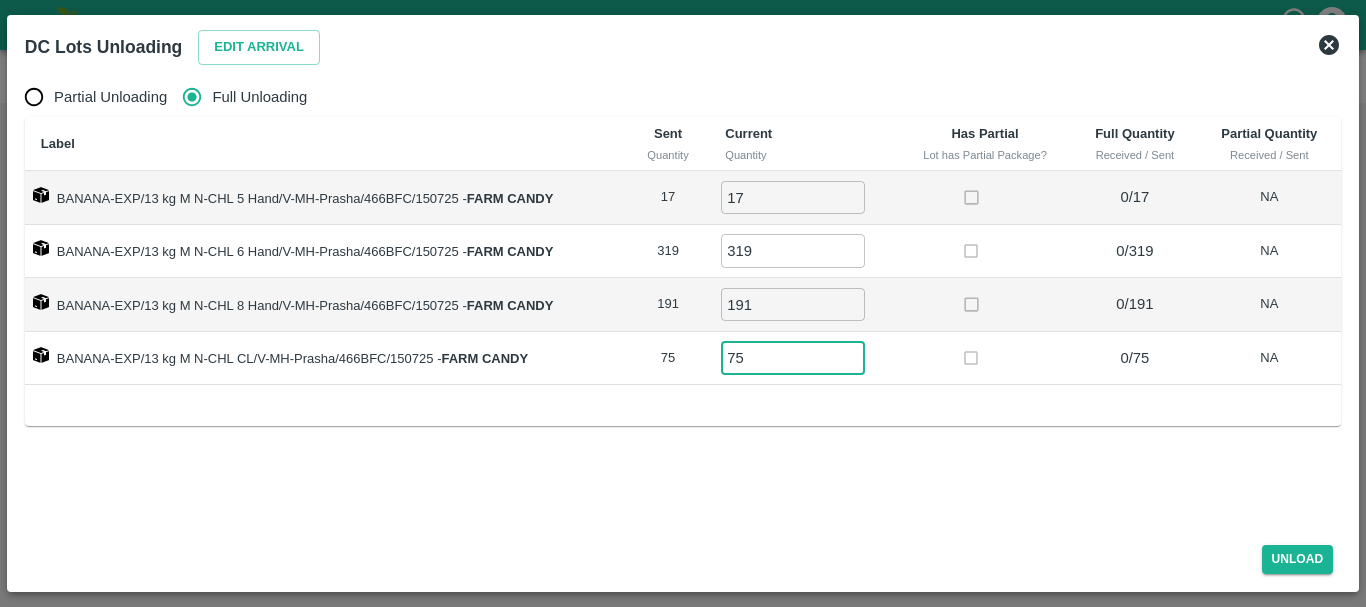 type on "75" 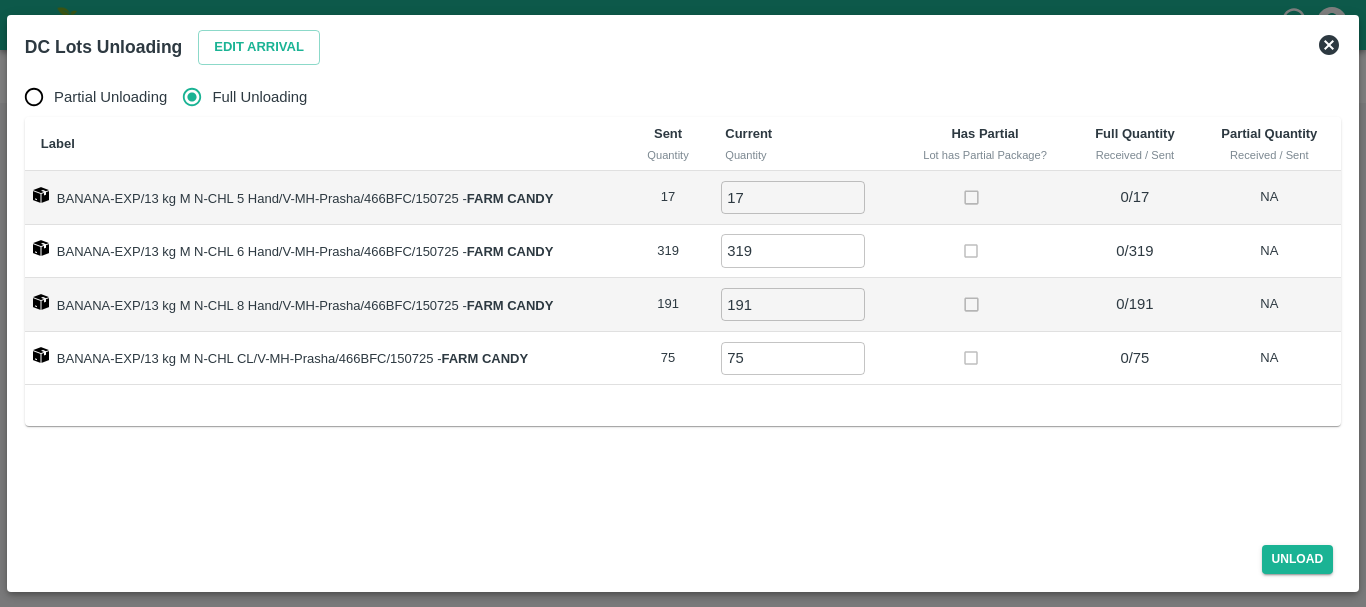 click on "Partial Unloading Full Unloading Label Sent Quantity Current Quantity Has Partial Lot has Partial Package? Full Quantity Received / Sent Partial Quantity Received / Sent BANANA-EXP/13 kg M N-CHL 5 Hand/V-MH-Prasha/466BFC/150725   -  FARM CANDY 17 17 ​ 0  /  17 NA BANANA-EXP/13 kg M N-CHL 6 Hand/V-MH-Prasha/466BFC/150725   -  FARM CANDY 319 319 ​ 0  /  319 NA BANANA-EXP/13 kg M N-CHL 8 Hand/V-MH-Prasha/466BFC/150725   -  FARM CANDY 191 191 ​ 0  /  191 NA BANANA-EXP/13 kg M N-CHL CL/V-MH-Prasha/466BFC/150725   -  FARM CANDY 75 75 ​ 0  /  75 NA" at bounding box center [683, 299] 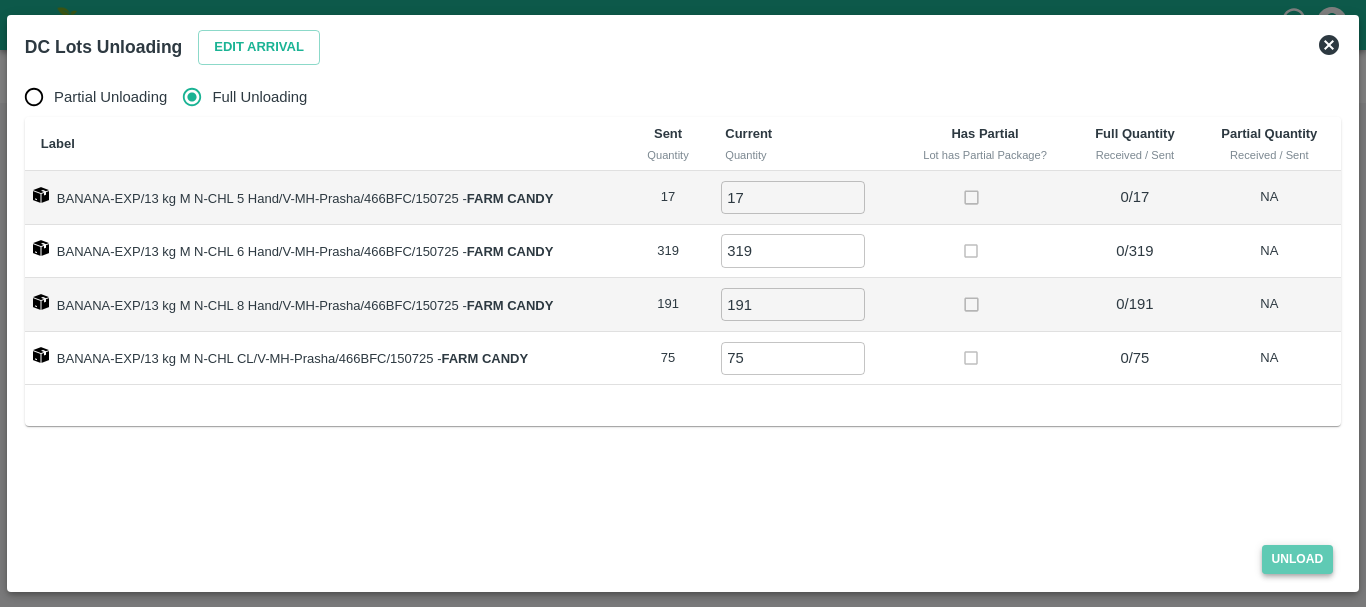 click on "Unload" at bounding box center (1298, 559) 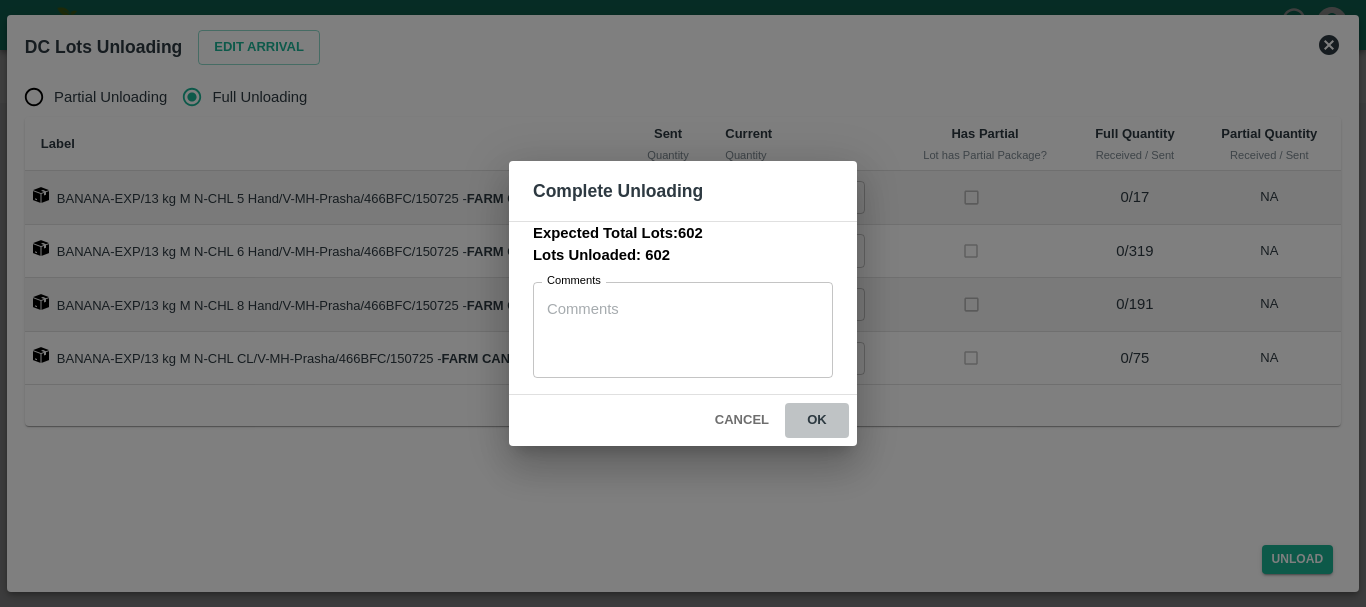click on "ok" at bounding box center [817, 420] 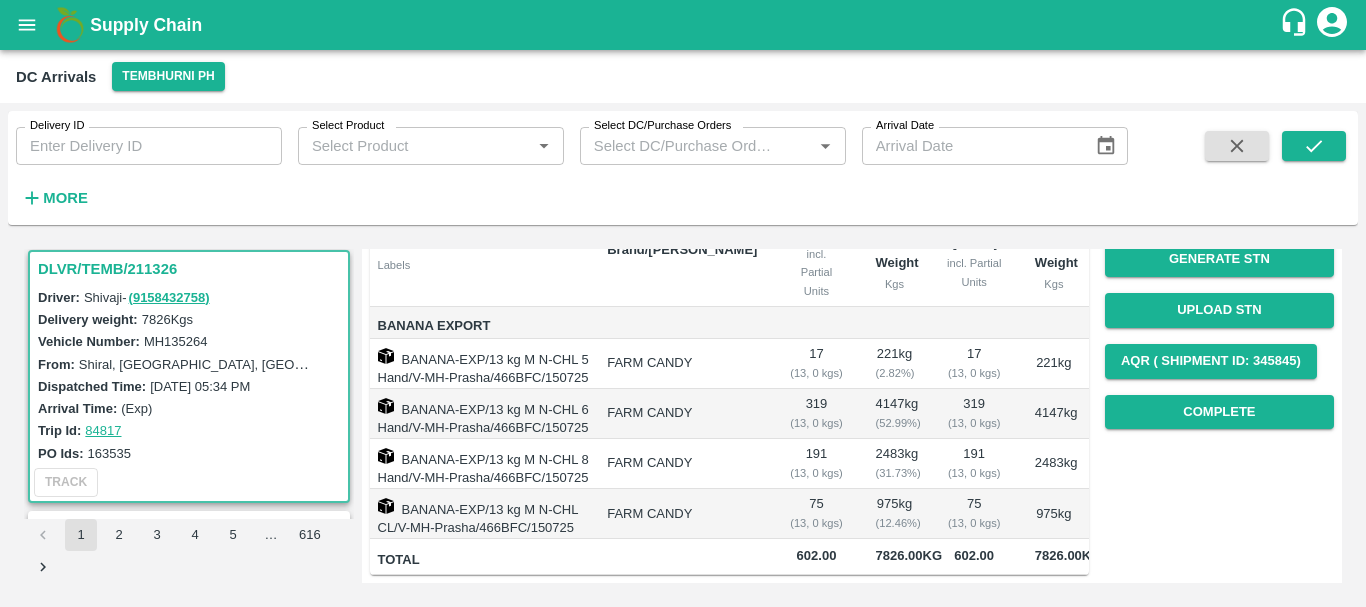 scroll, scrollTop: 0, scrollLeft: 0, axis: both 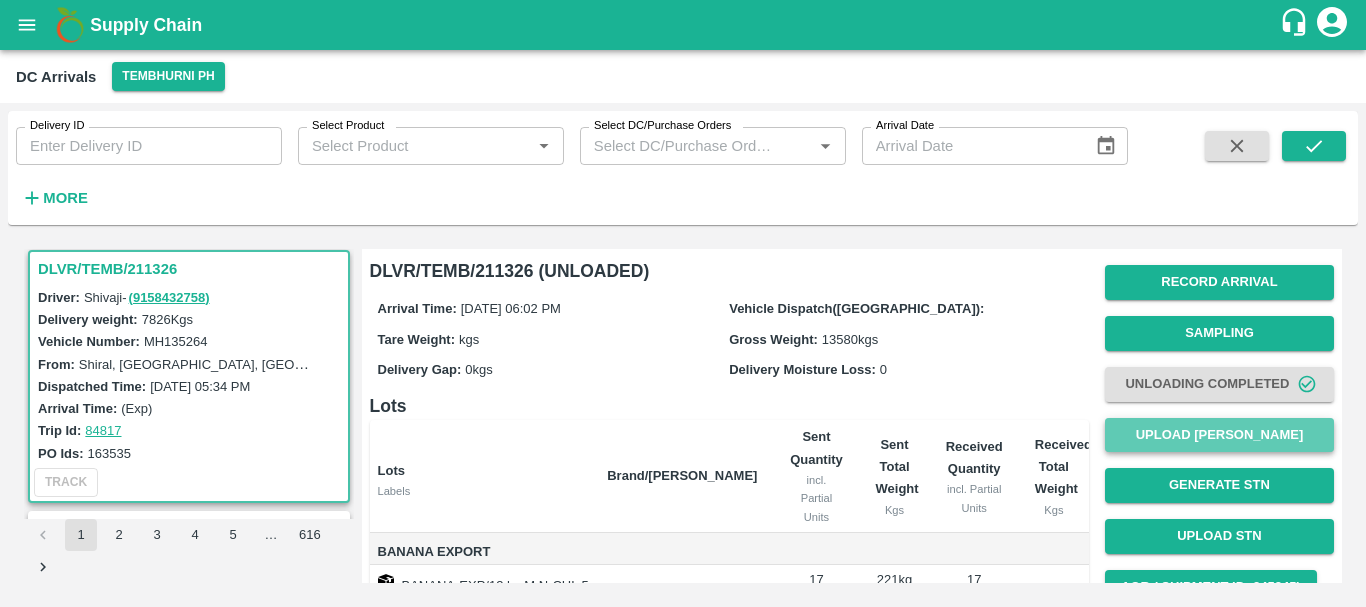 click on "Upload [PERSON_NAME]" at bounding box center [1219, 435] 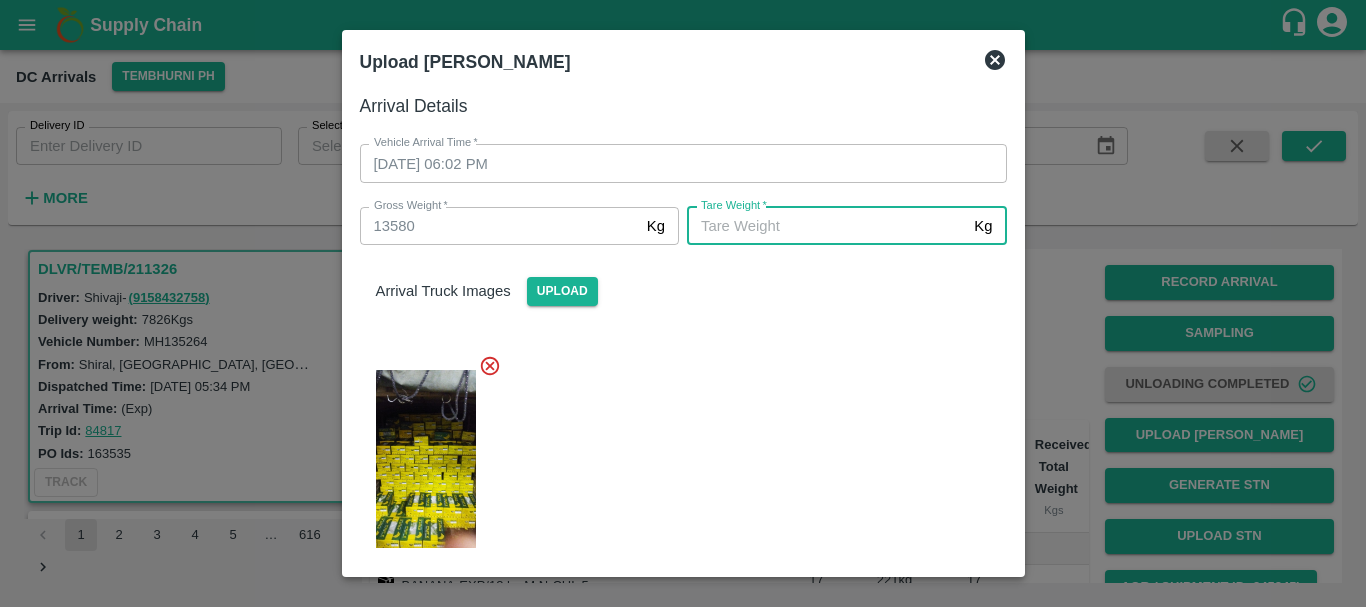 click on "[PERSON_NAME]   *" at bounding box center [826, 226] 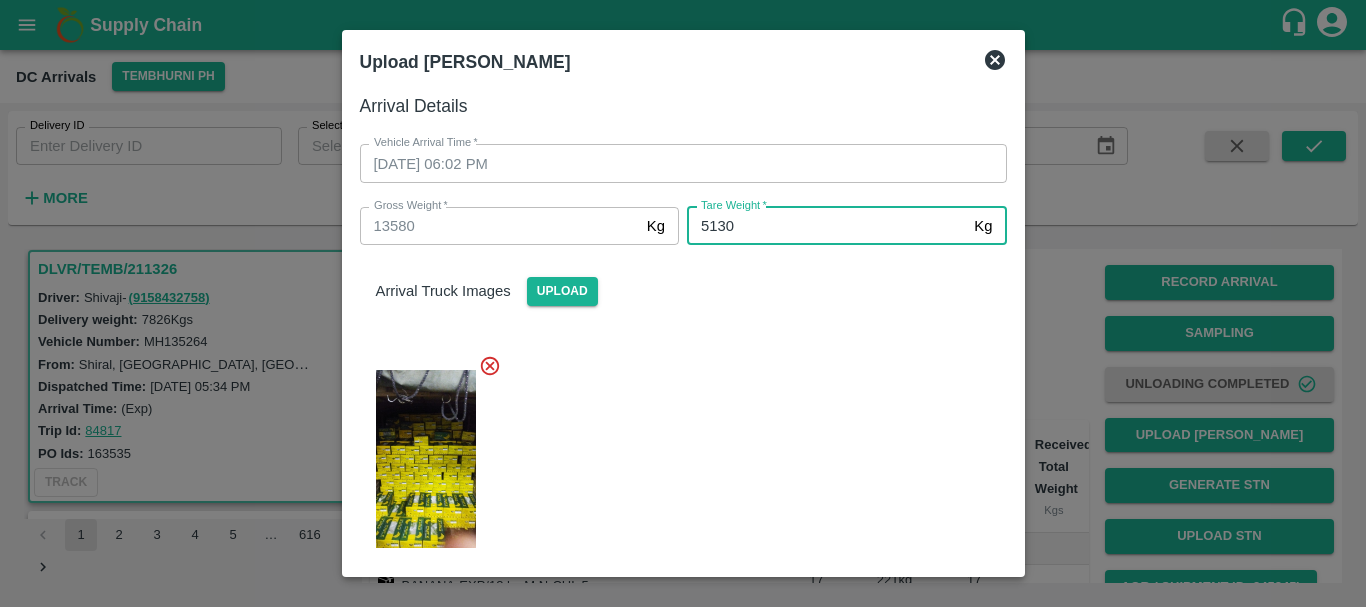 type on "5130" 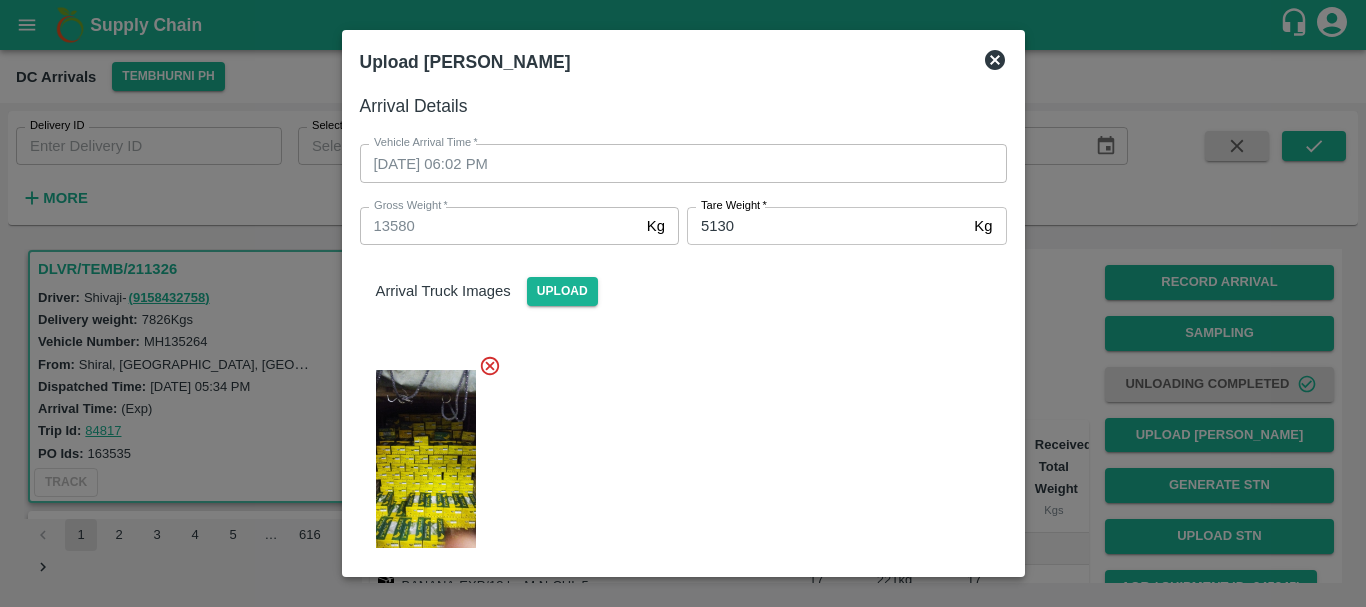 click at bounding box center [675, 453] 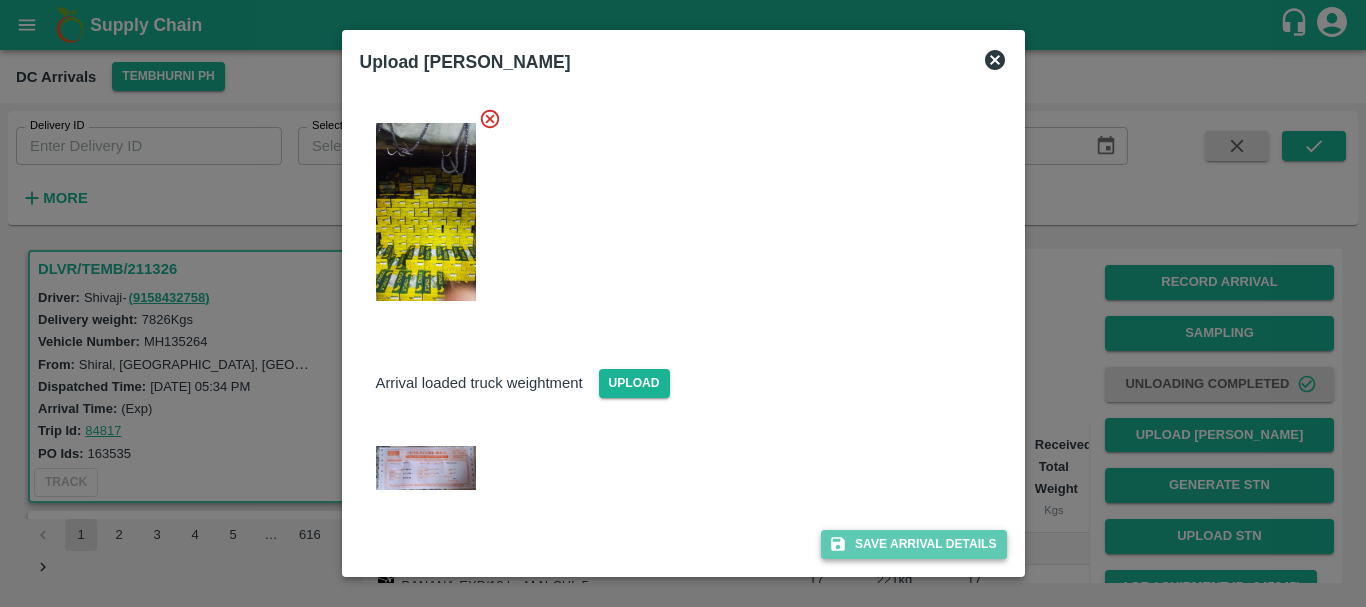 click on "Save Arrival Details" at bounding box center [913, 544] 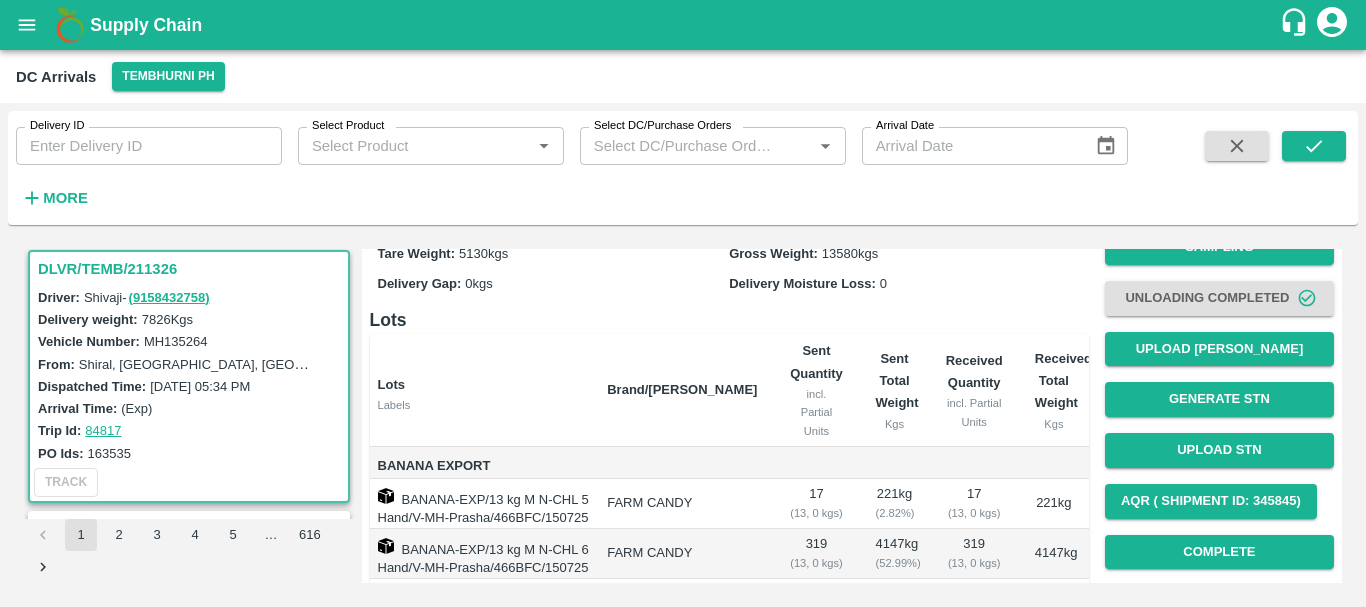 scroll, scrollTop: 316, scrollLeft: 0, axis: vertical 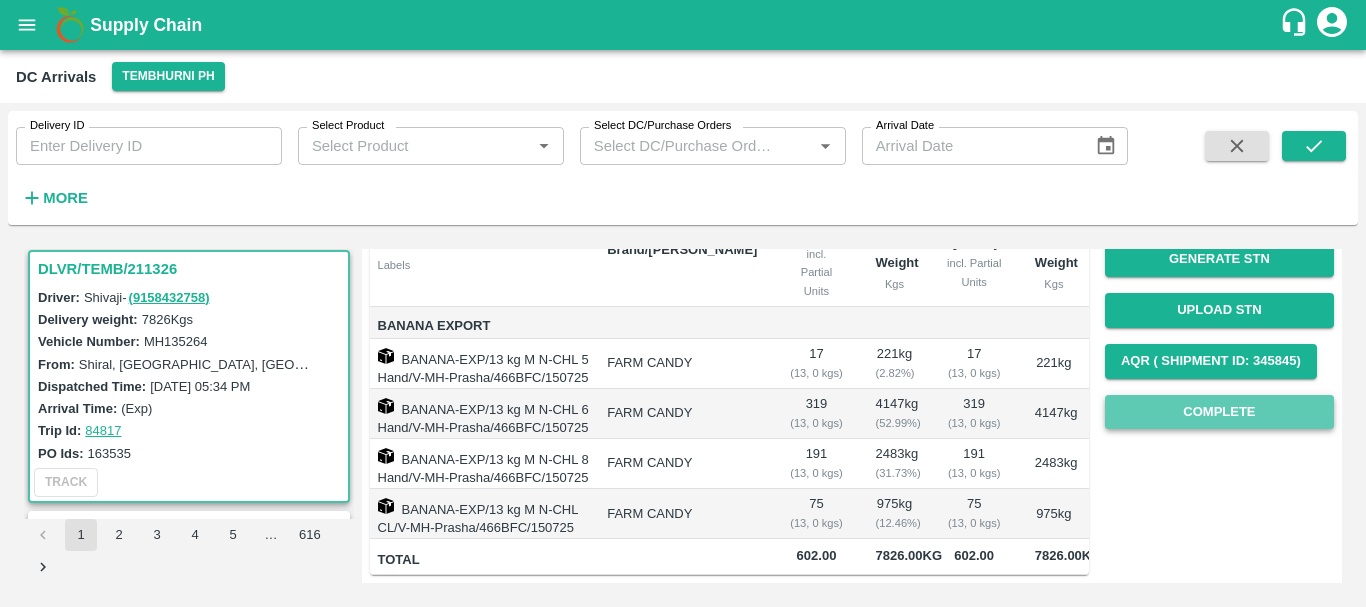click on "Complete" at bounding box center (1219, 412) 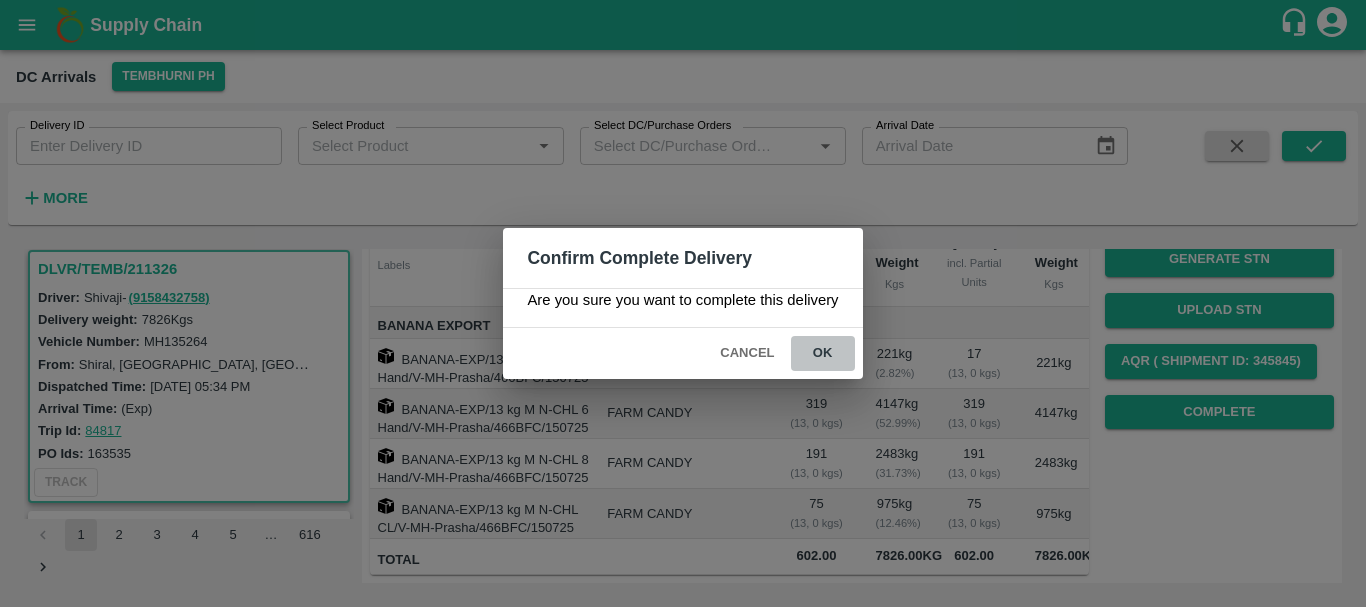 click on "ok" at bounding box center (823, 353) 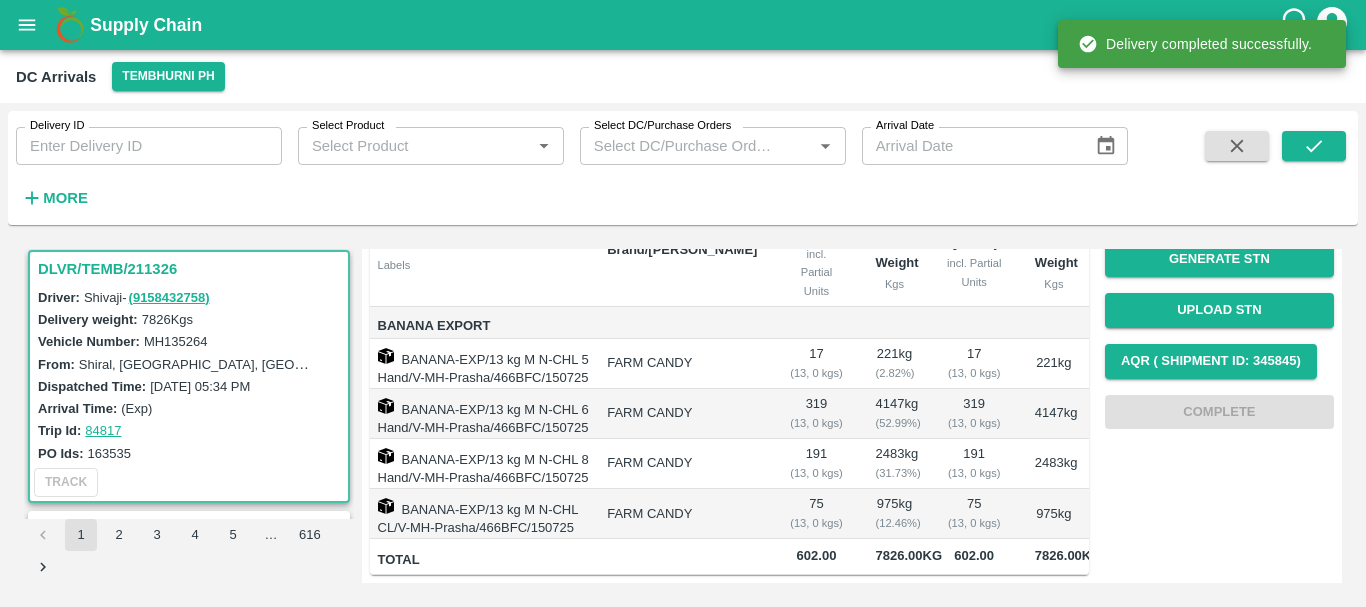 scroll, scrollTop: 0, scrollLeft: 0, axis: both 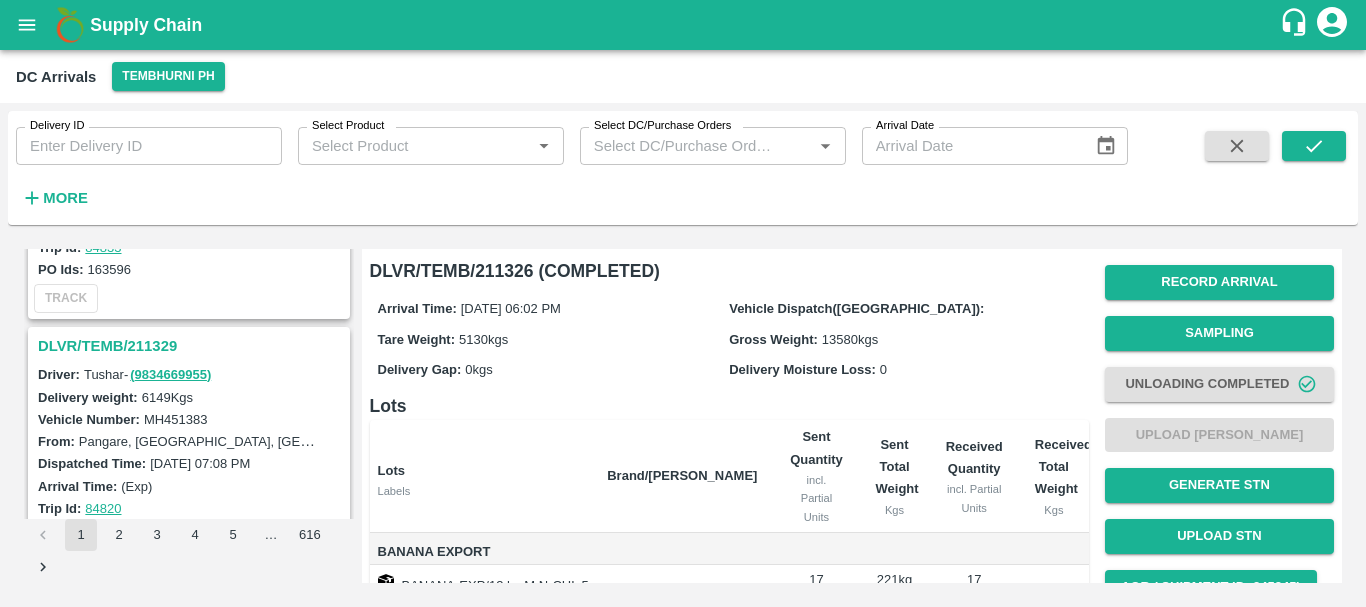 click on "DLVR/TEMB/211329" at bounding box center (192, 346) 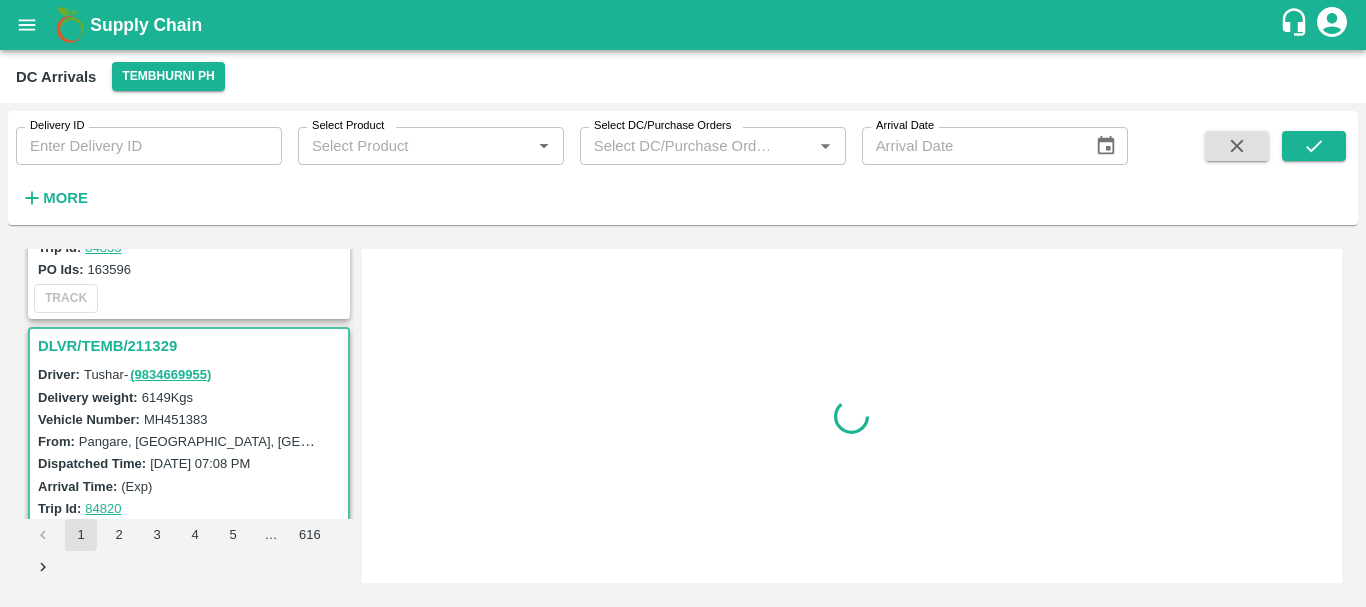 scroll, scrollTop: 3406, scrollLeft: 0, axis: vertical 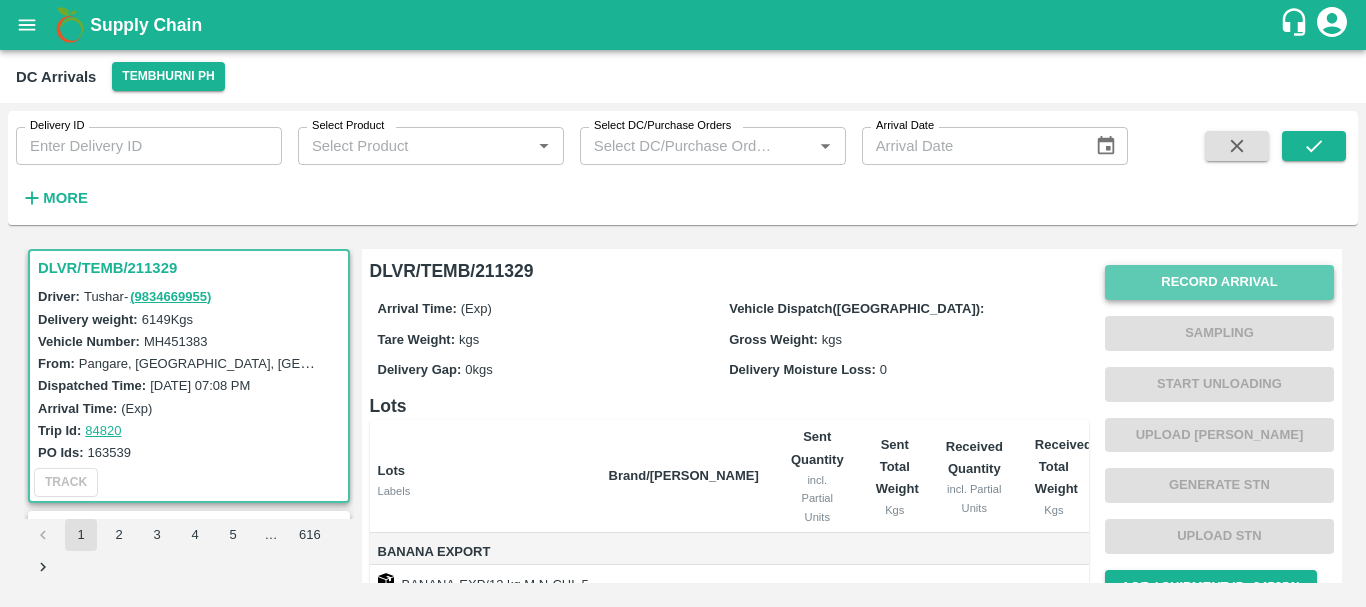 click on "Record Arrival" at bounding box center (1219, 282) 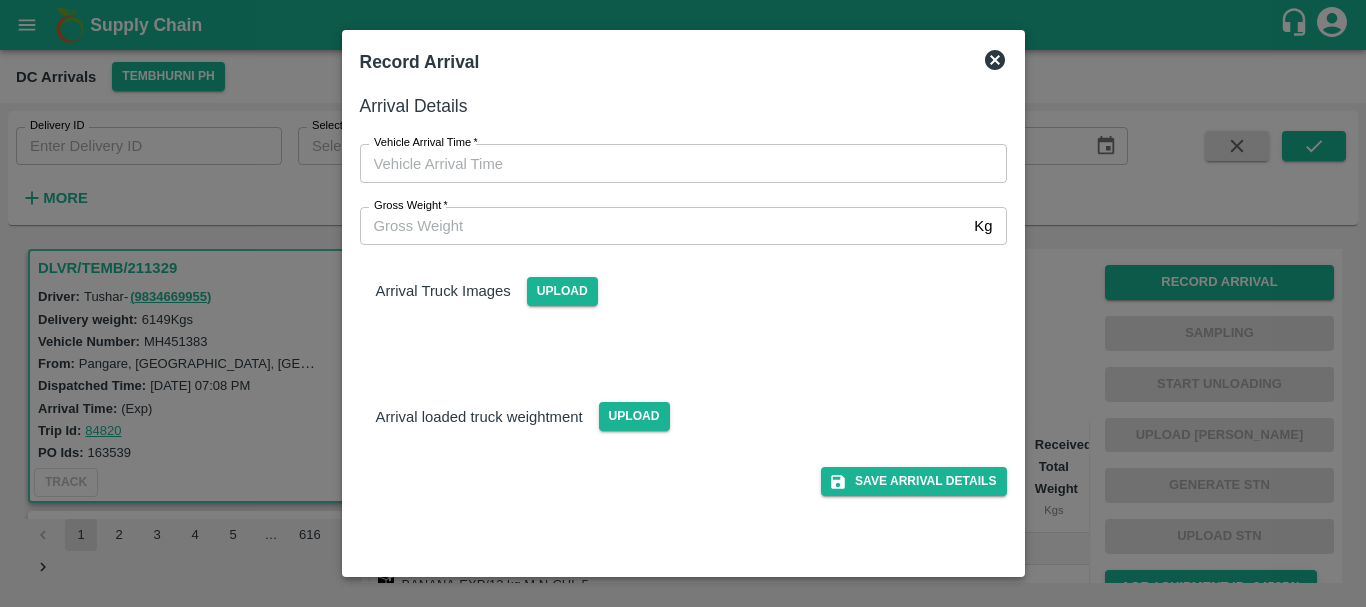 type on "DD/MM/YYYY hh:mm aa" 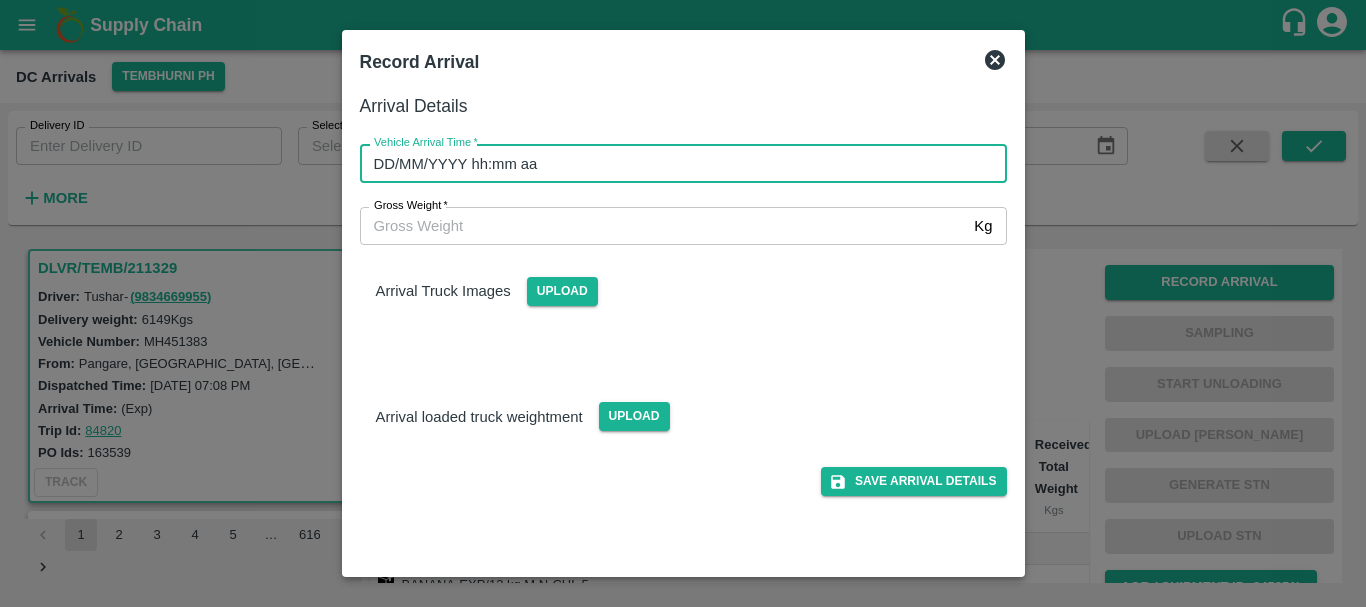 click on "DD/MM/YYYY hh:mm aa" at bounding box center (676, 163) 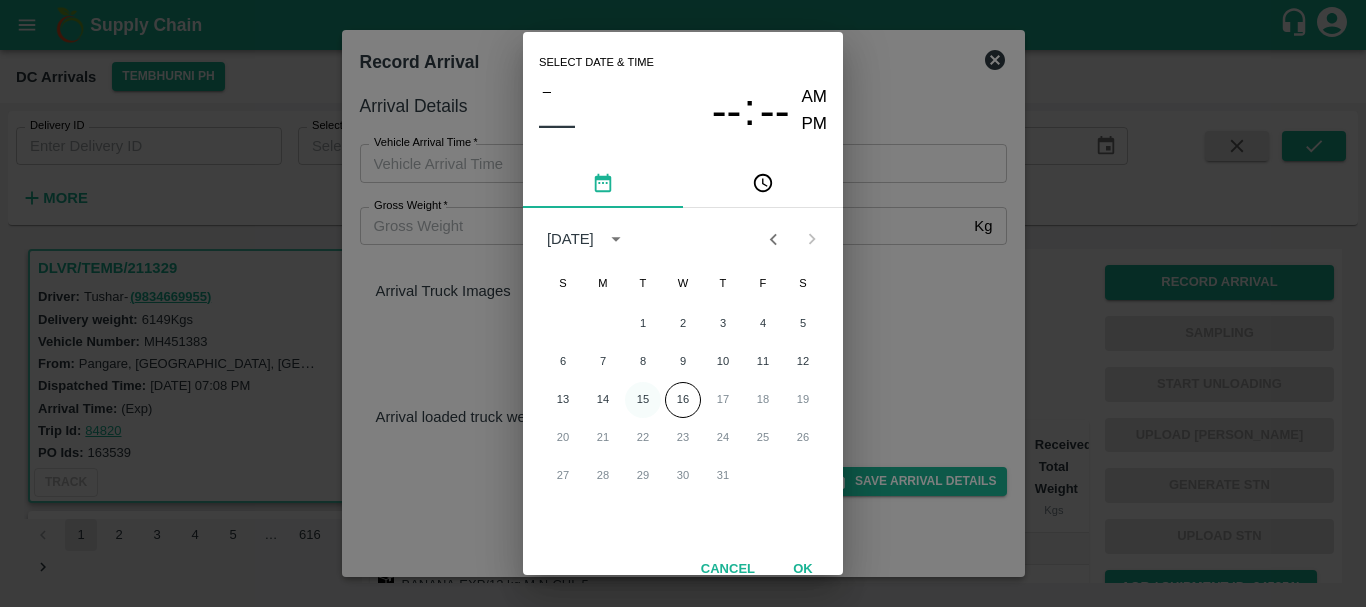 click on "15" at bounding box center [643, 400] 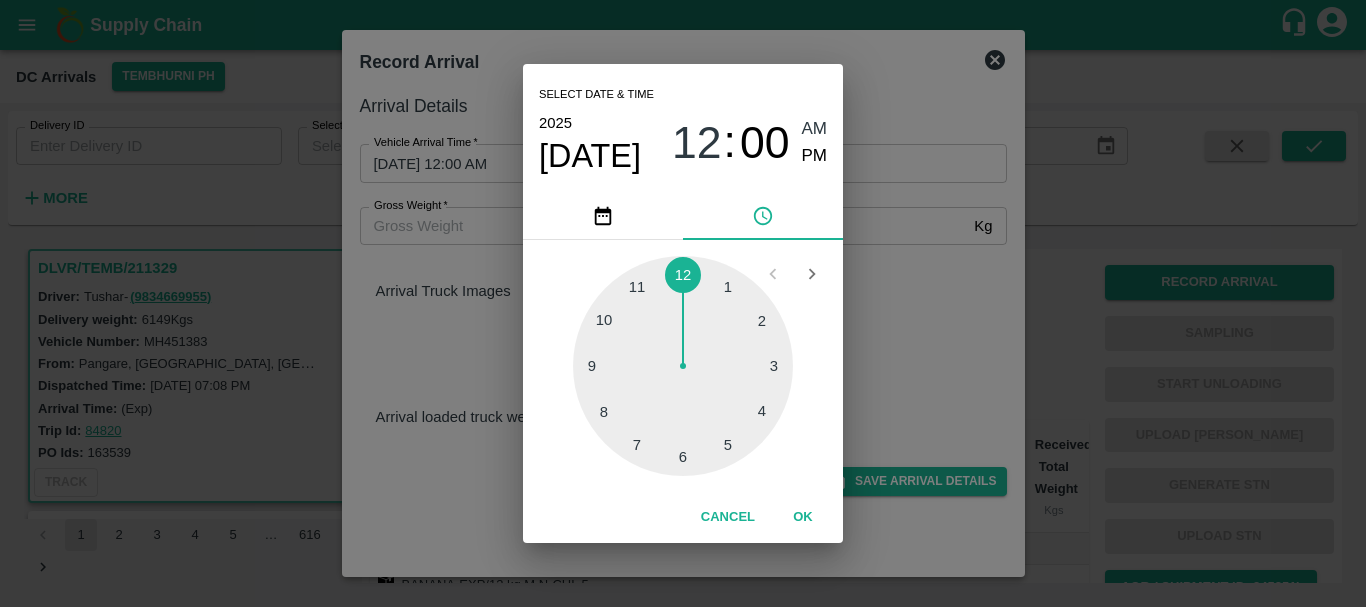 click at bounding box center [683, 366] 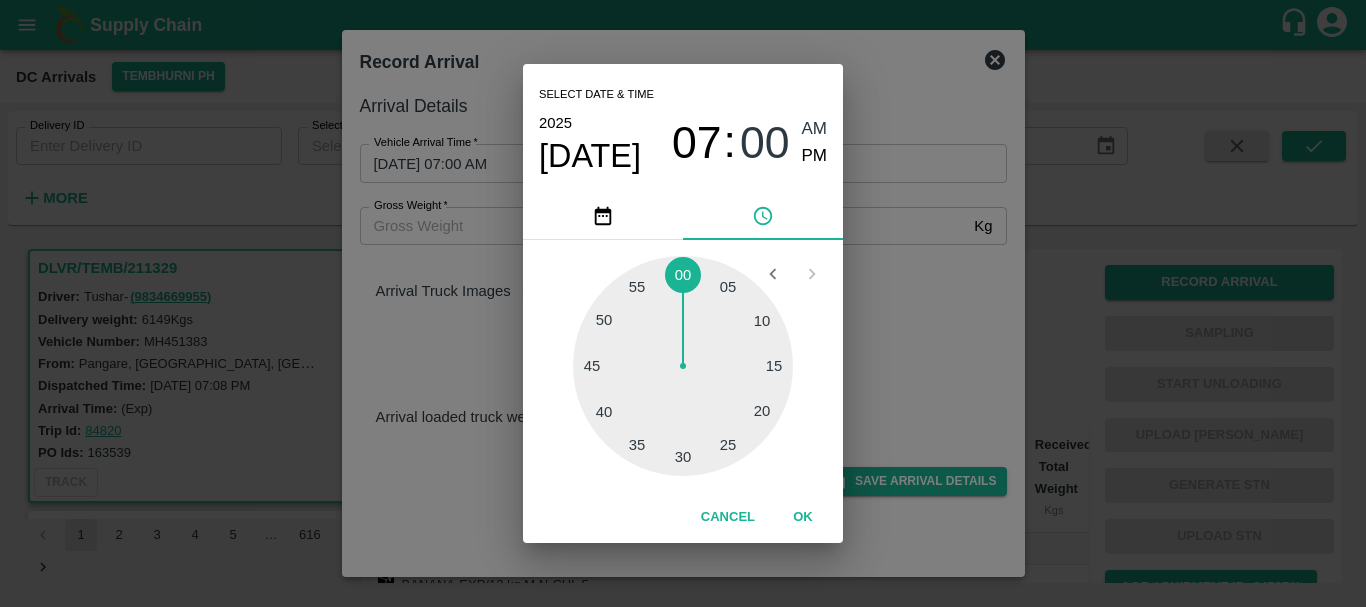 click at bounding box center [683, 366] 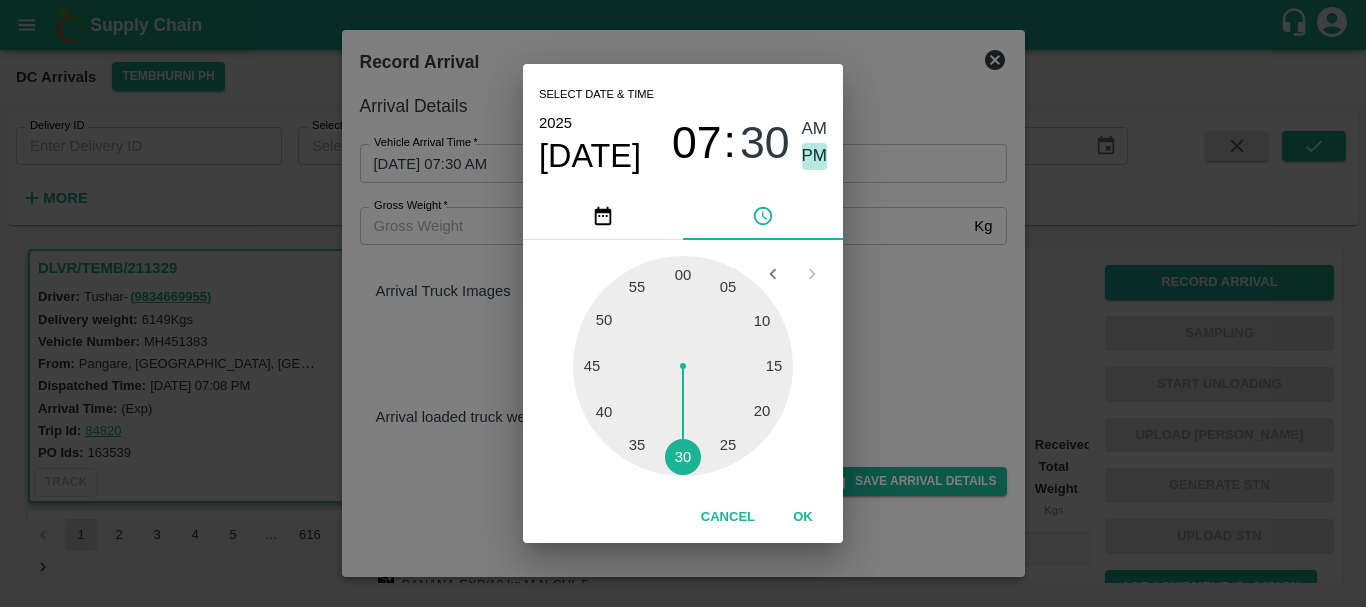click on "PM" at bounding box center (815, 156) 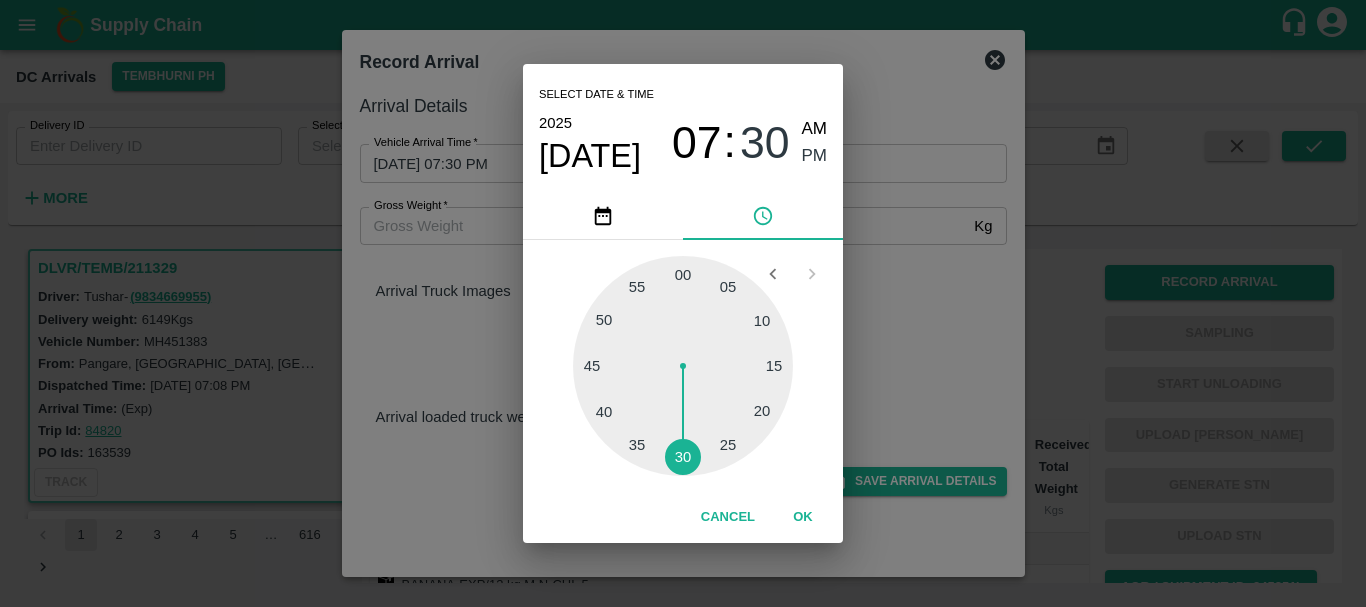 click on "Select date & time 2025 Jul 15 07 : 30 AM PM 05 10 15 20 25 30 35 40 45 50 55 00 Cancel OK" at bounding box center [683, 303] 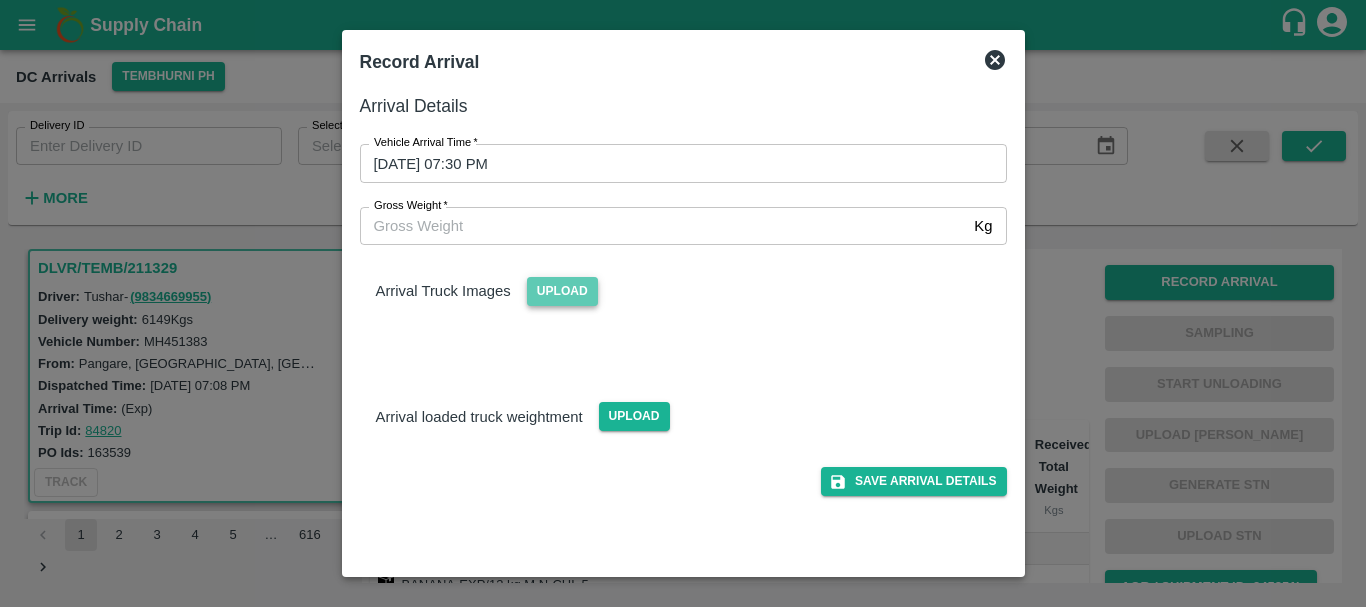 click on "Upload" at bounding box center (562, 291) 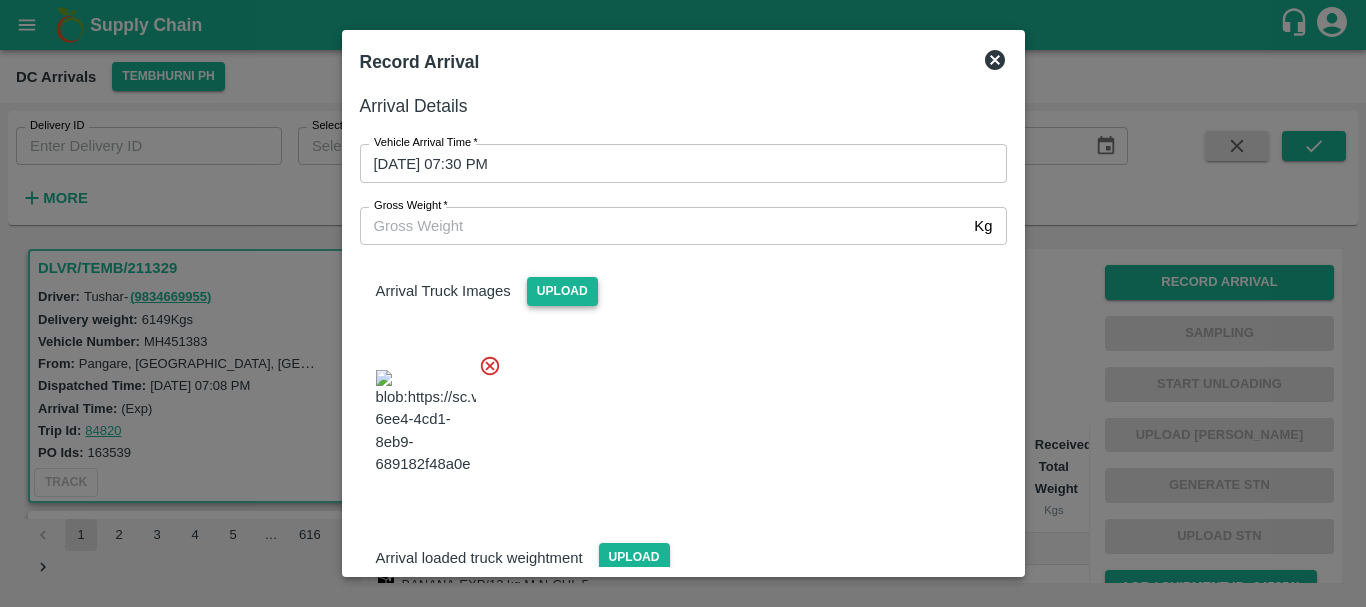 scroll, scrollTop: 30, scrollLeft: 0, axis: vertical 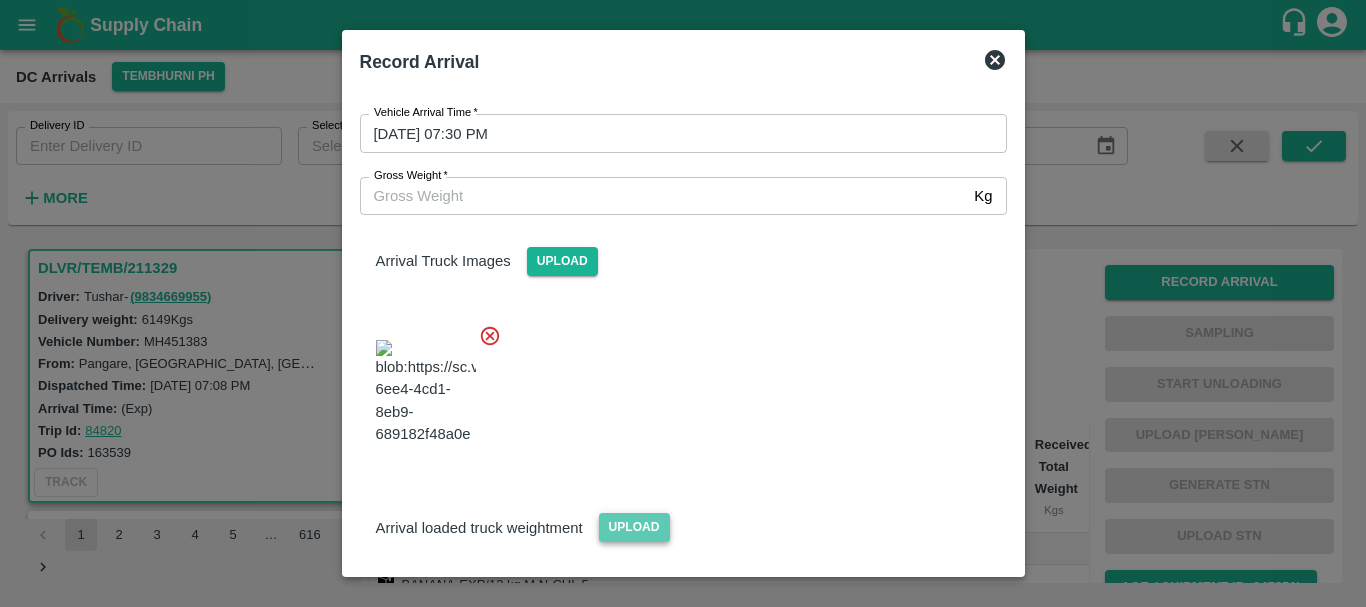 click on "Upload" at bounding box center [634, 527] 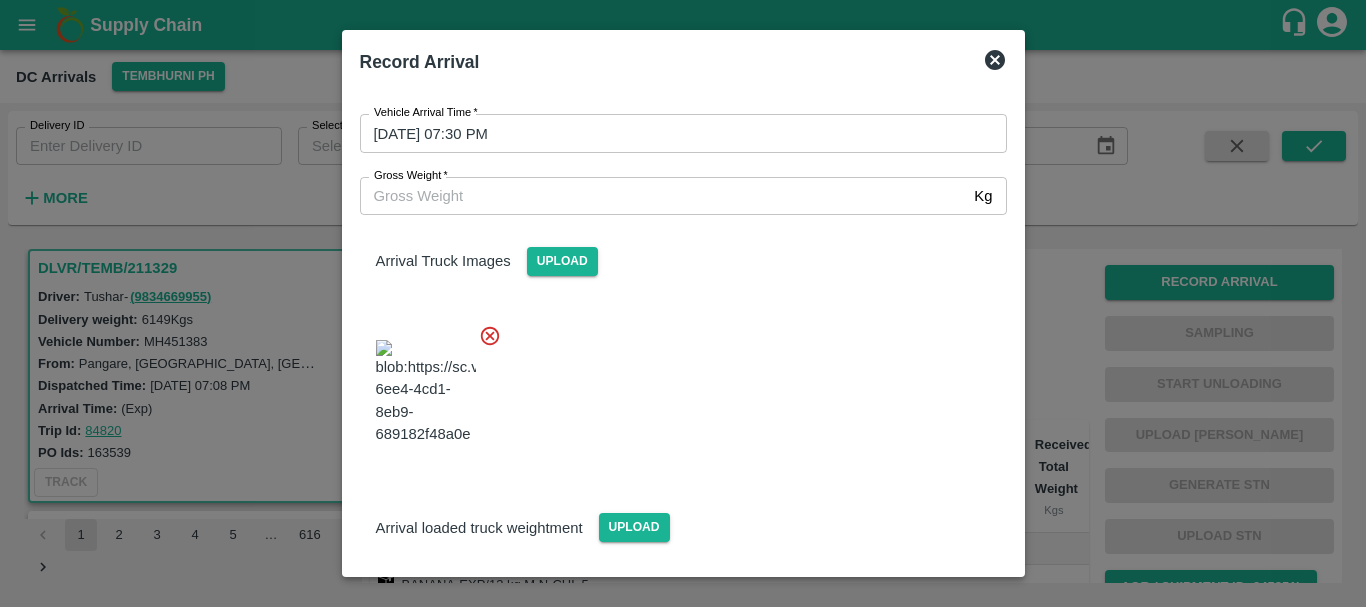 click at bounding box center [683, 303] 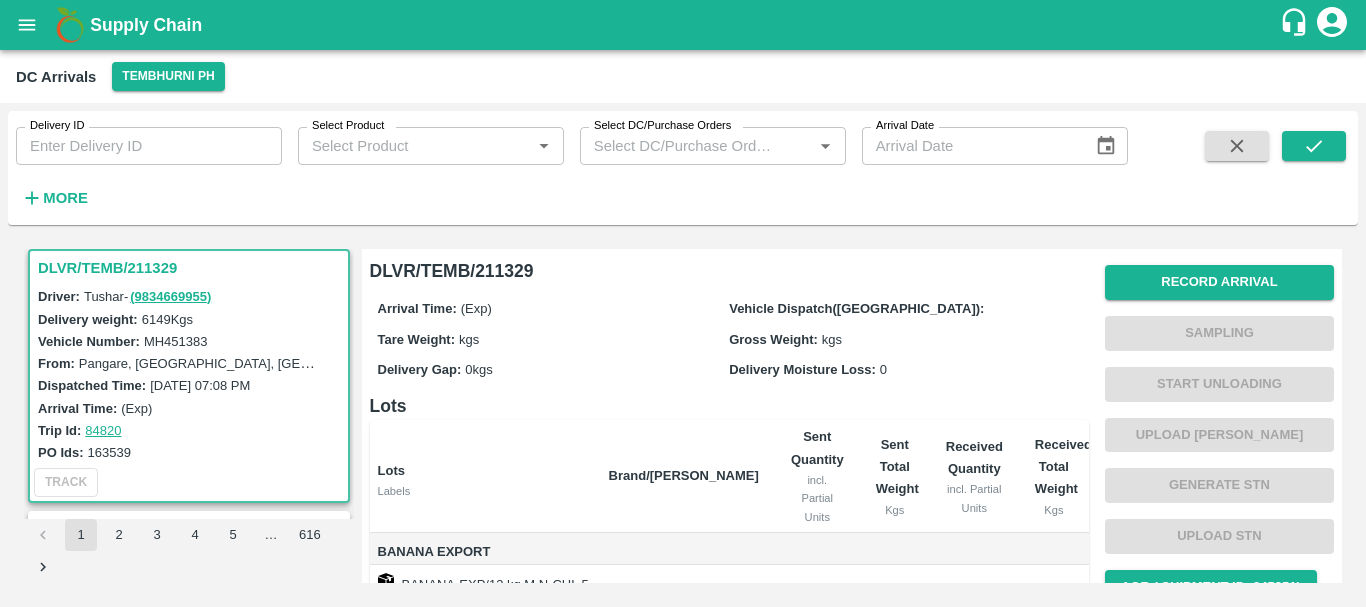 scroll, scrollTop: 298, scrollLeft: 0, axis: vertical 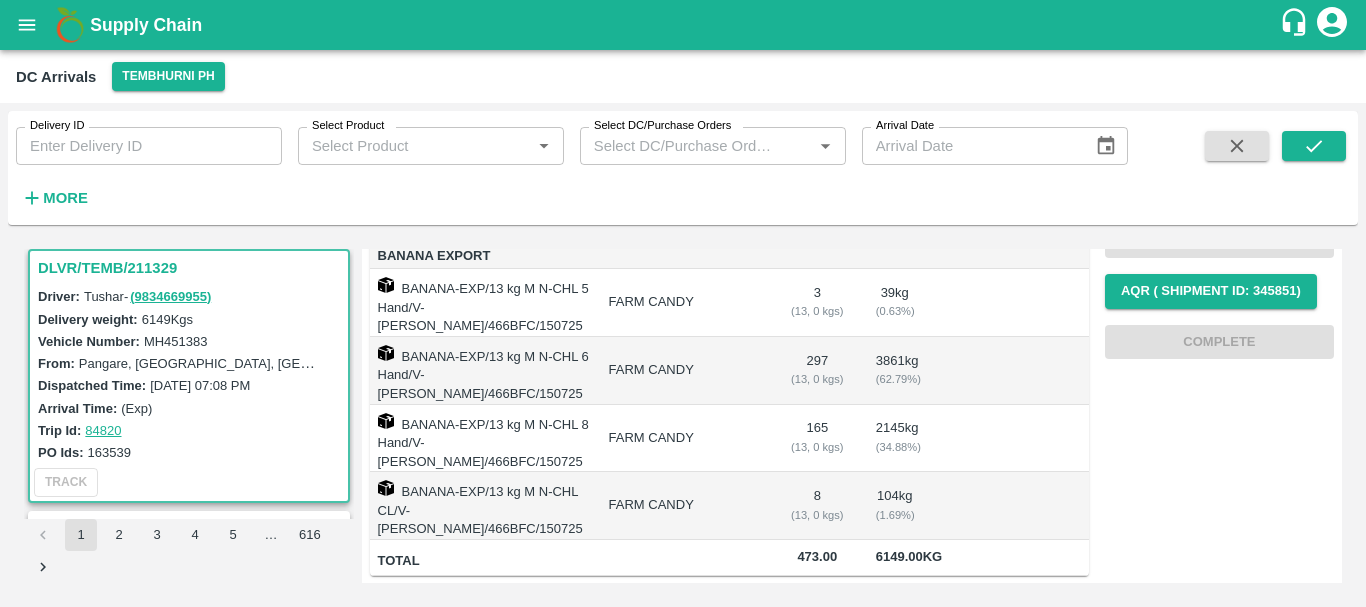 type 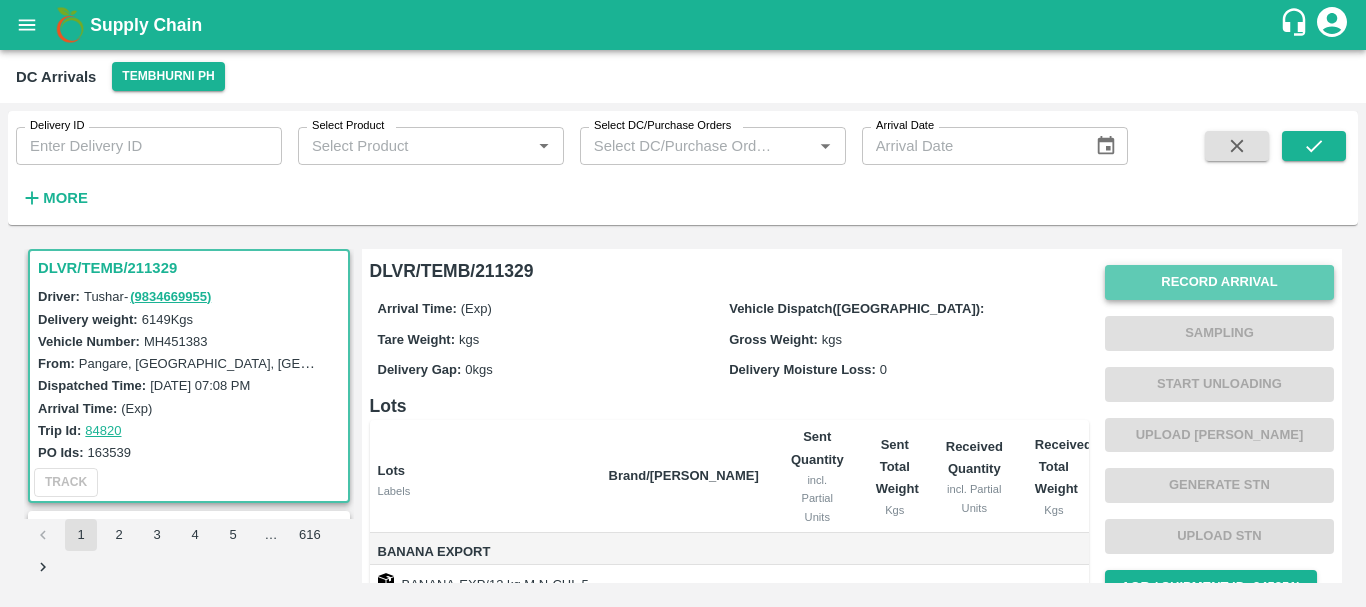 click on "Record Arrival" at bounding box center (1219, 282) 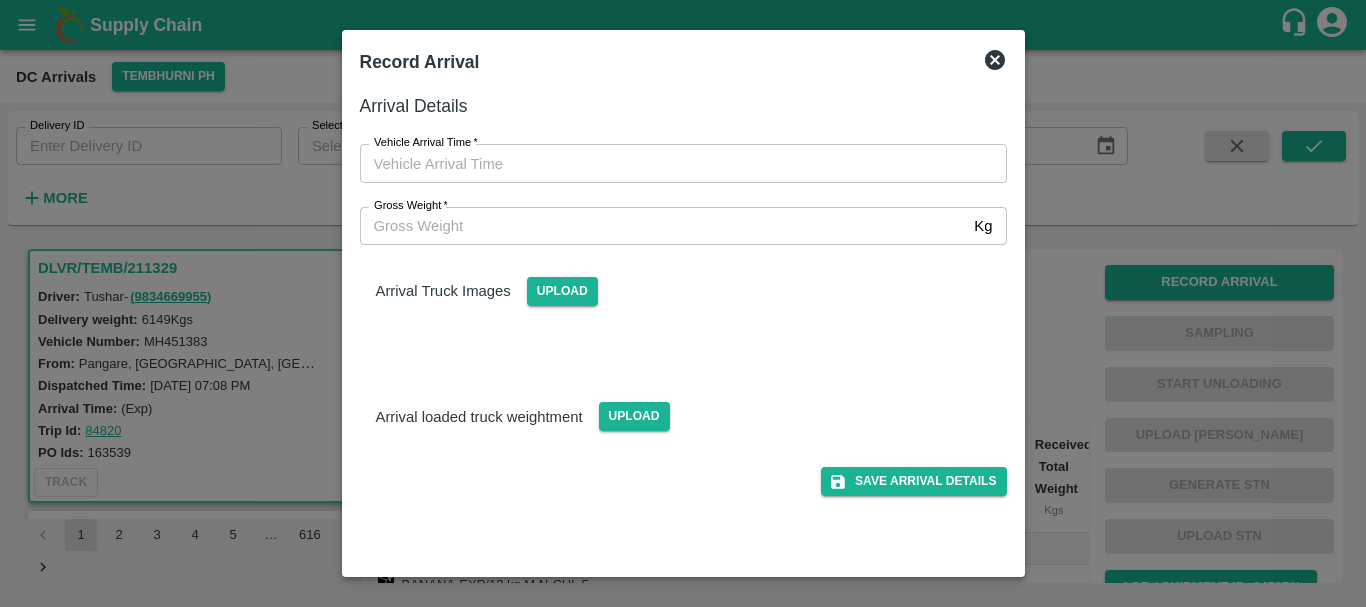 type on "DD/MM/YYYY hh:mm aa" 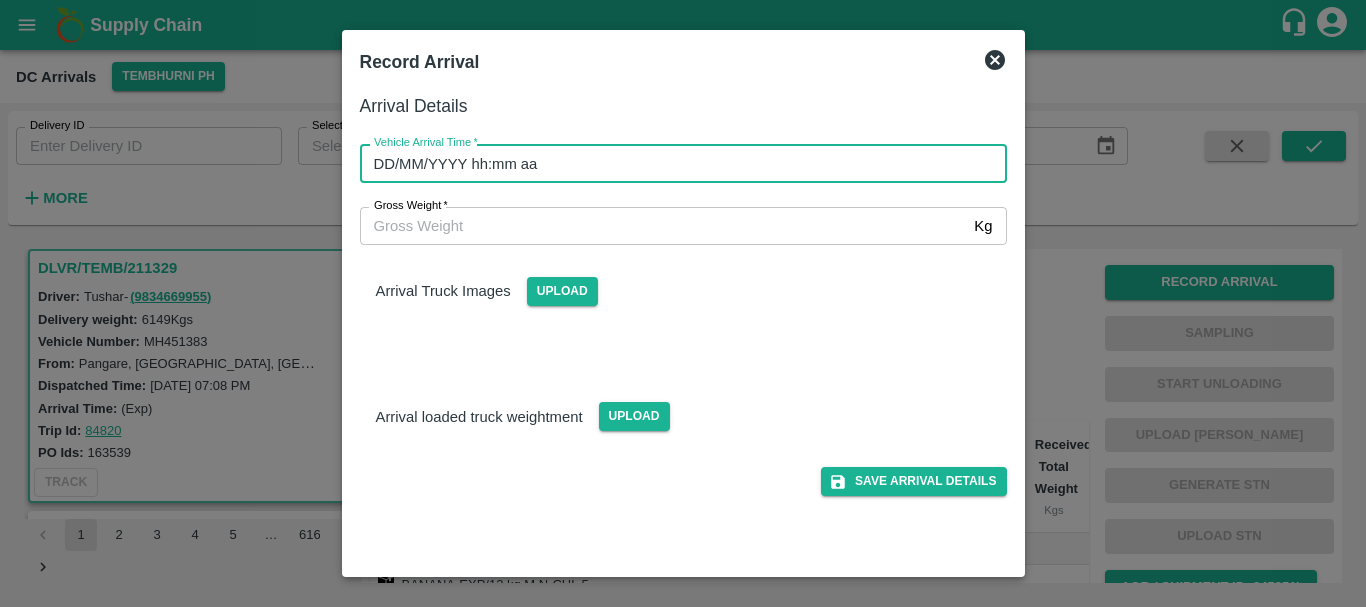 click on "DD/MM/YYYY hh:mm aa" at bounding box center (676, 163) 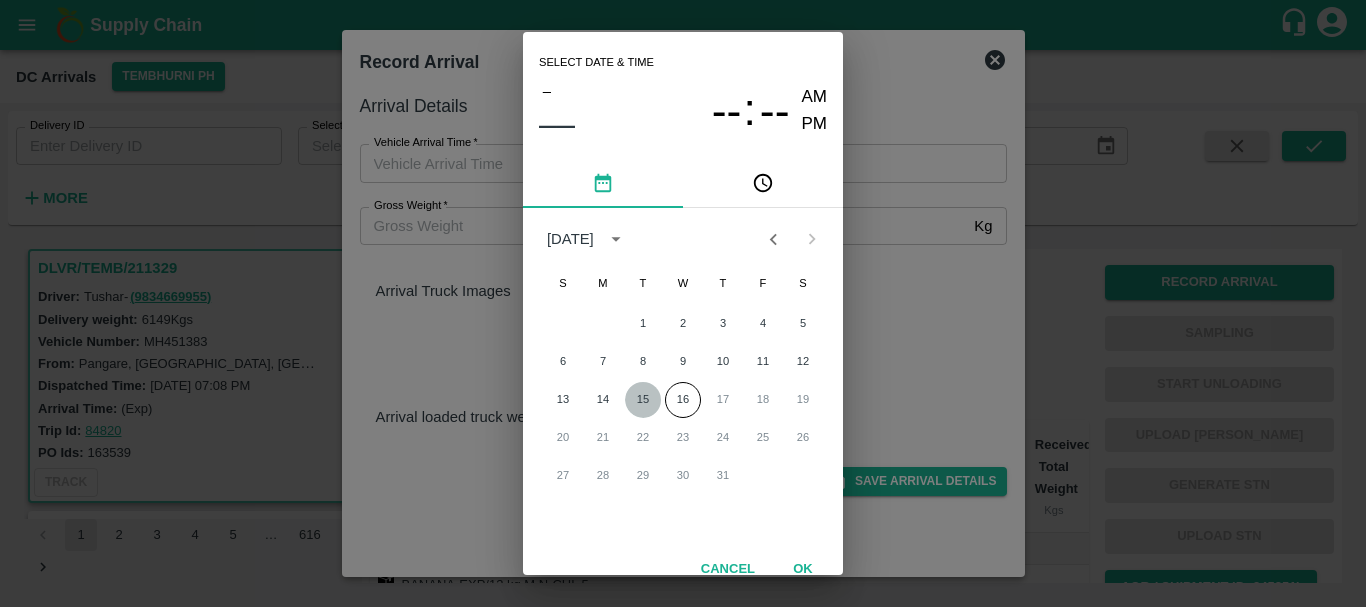 click on "15" at bounding box center [643, 400] 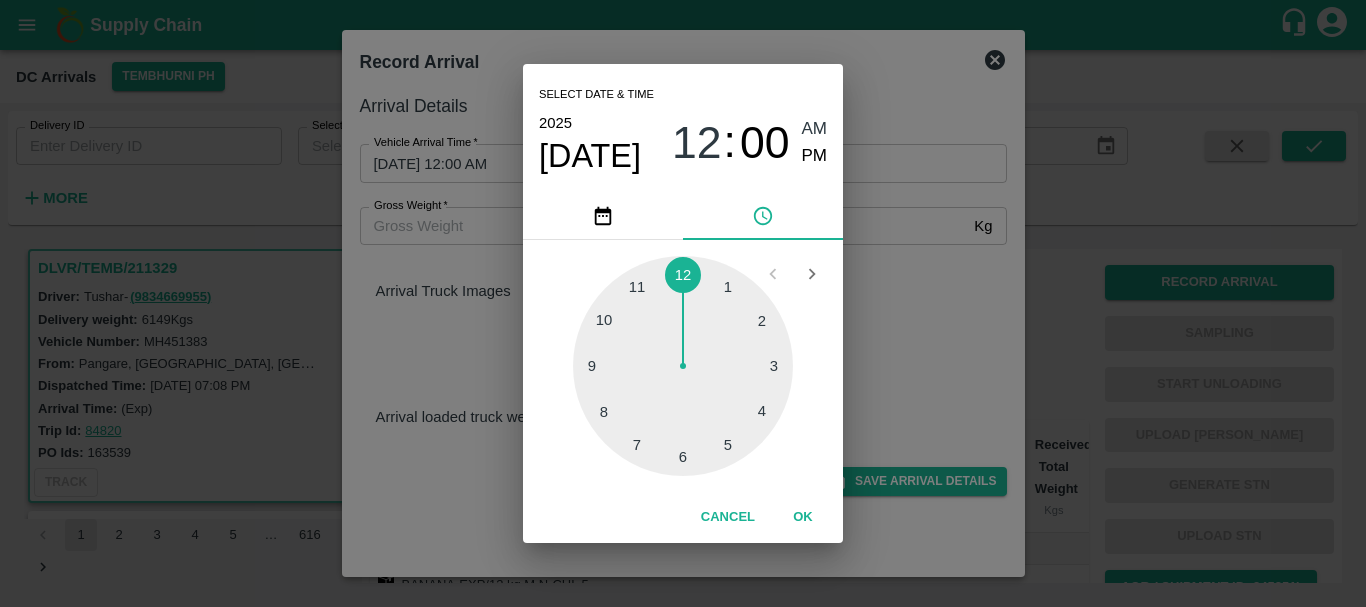 click at bounding box center (683, 366) 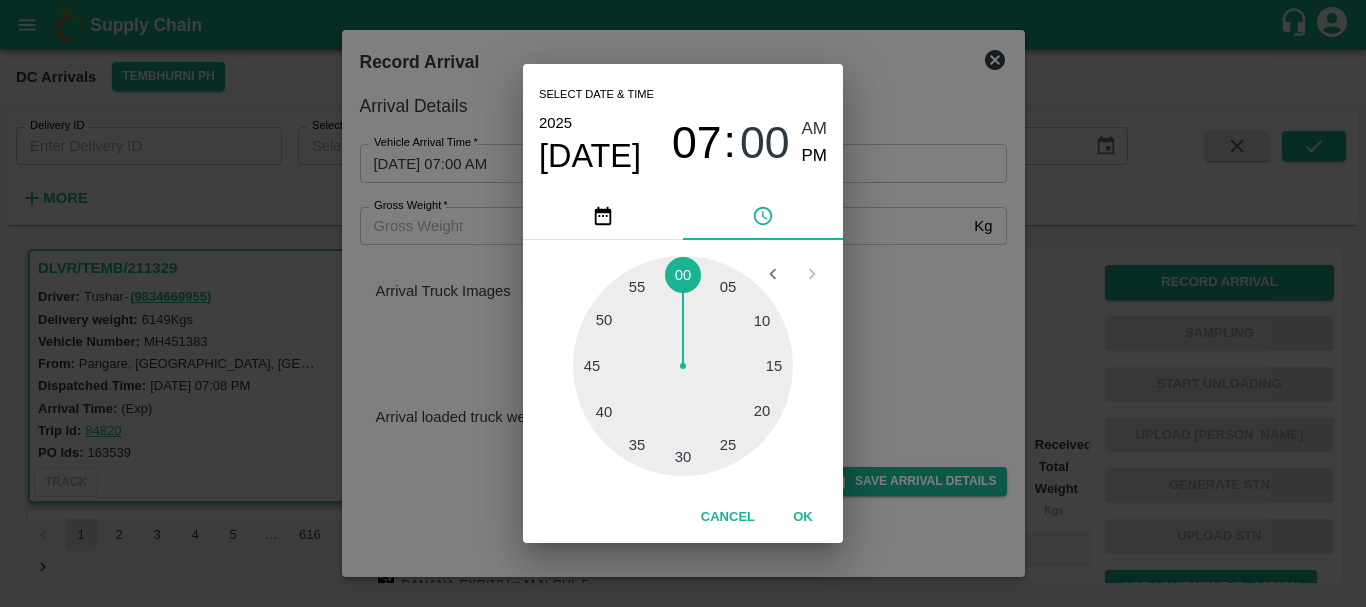 click at bounding box center (683, 366) 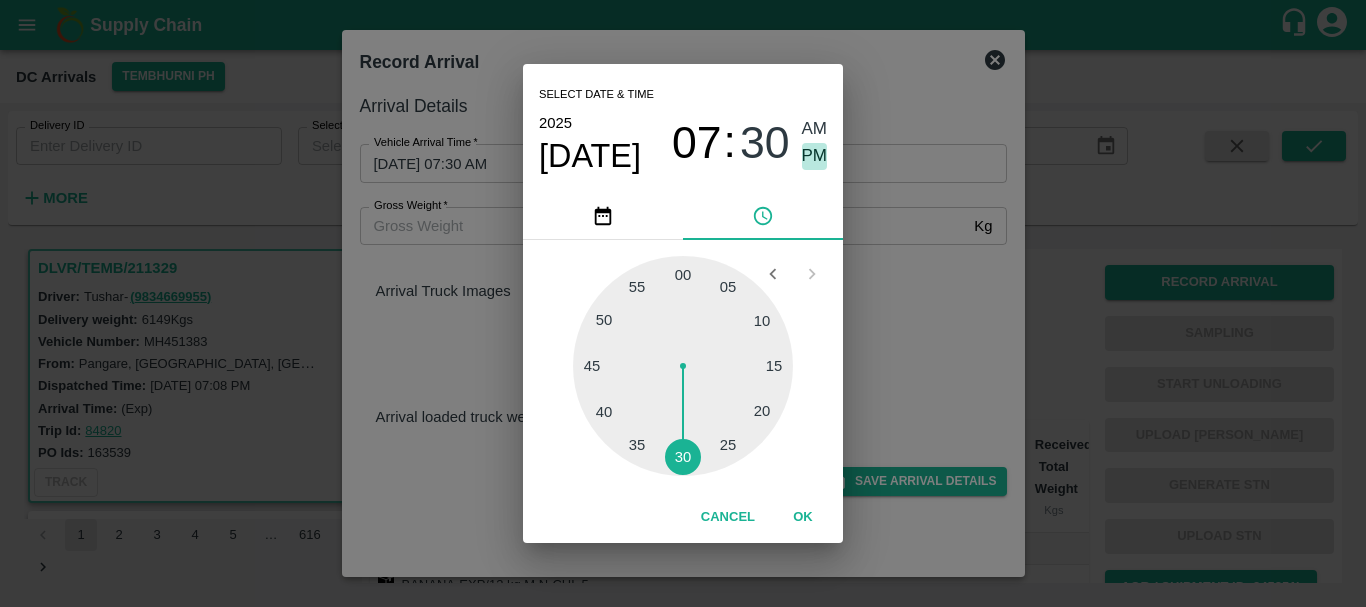 click on "PM" at bounding box center [815, 156] 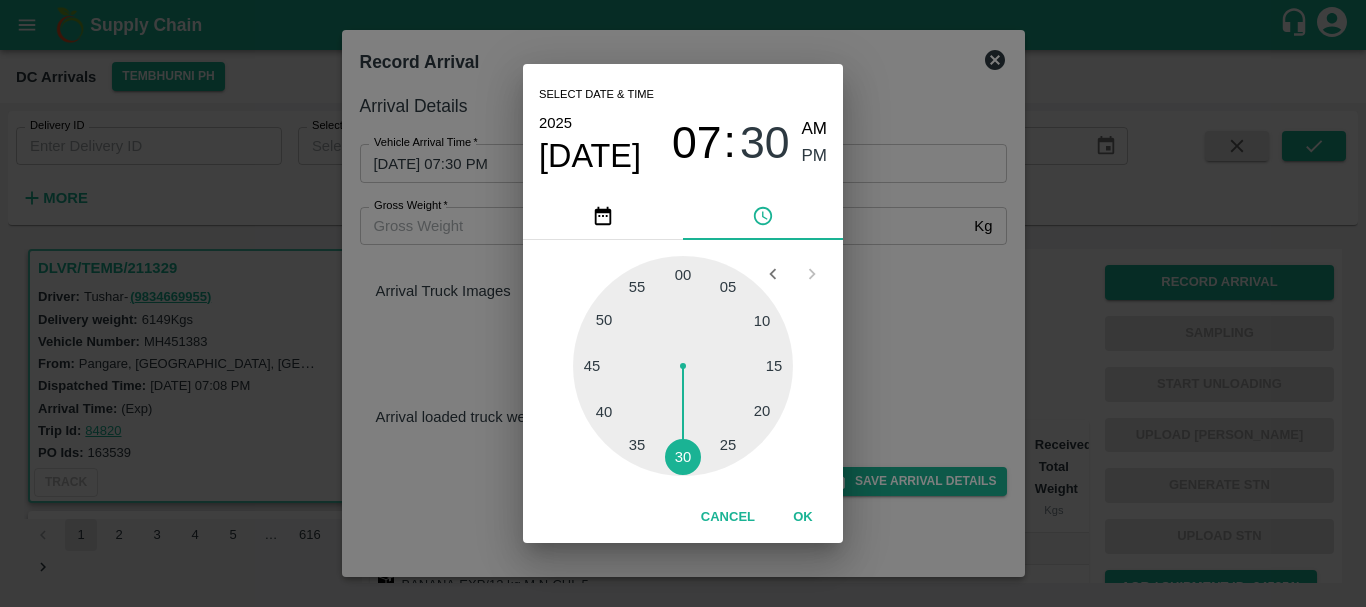 click on "Select date & time 2025 Jul 15 07 : 30 AM PM 05 10 15 20 25 30 35 40 45 50 55 00 Cancel OK" at bounding box center [683, 303] 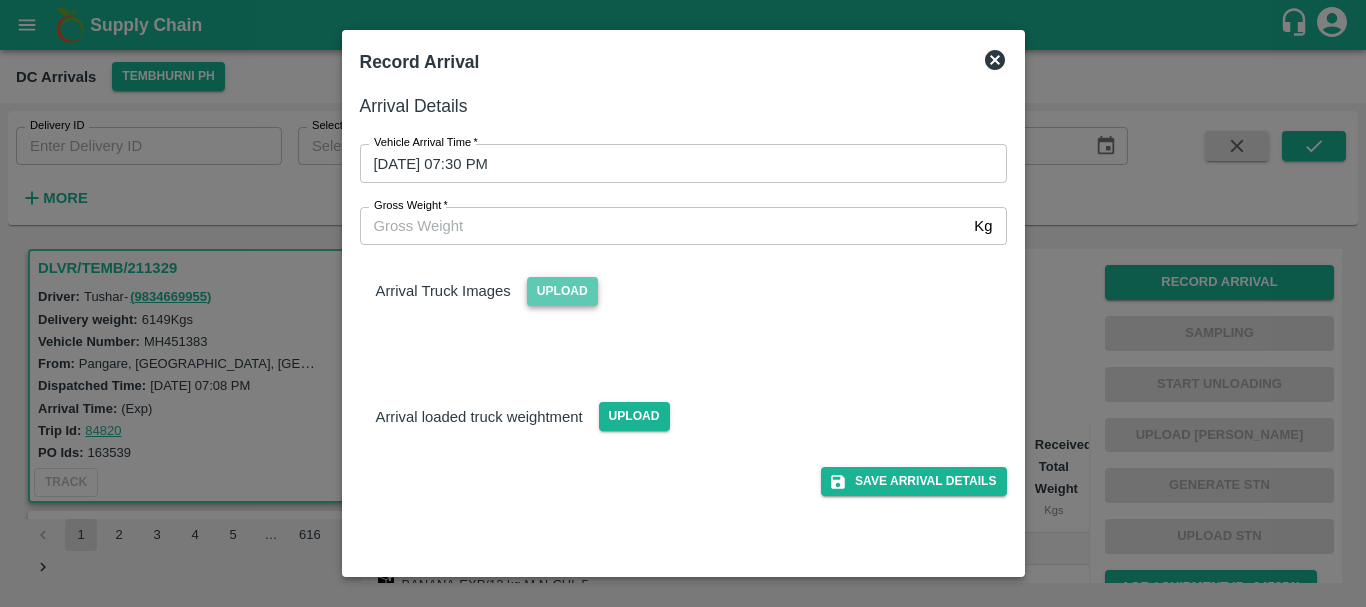 click on "Upload" at bounding box center (562, 291) 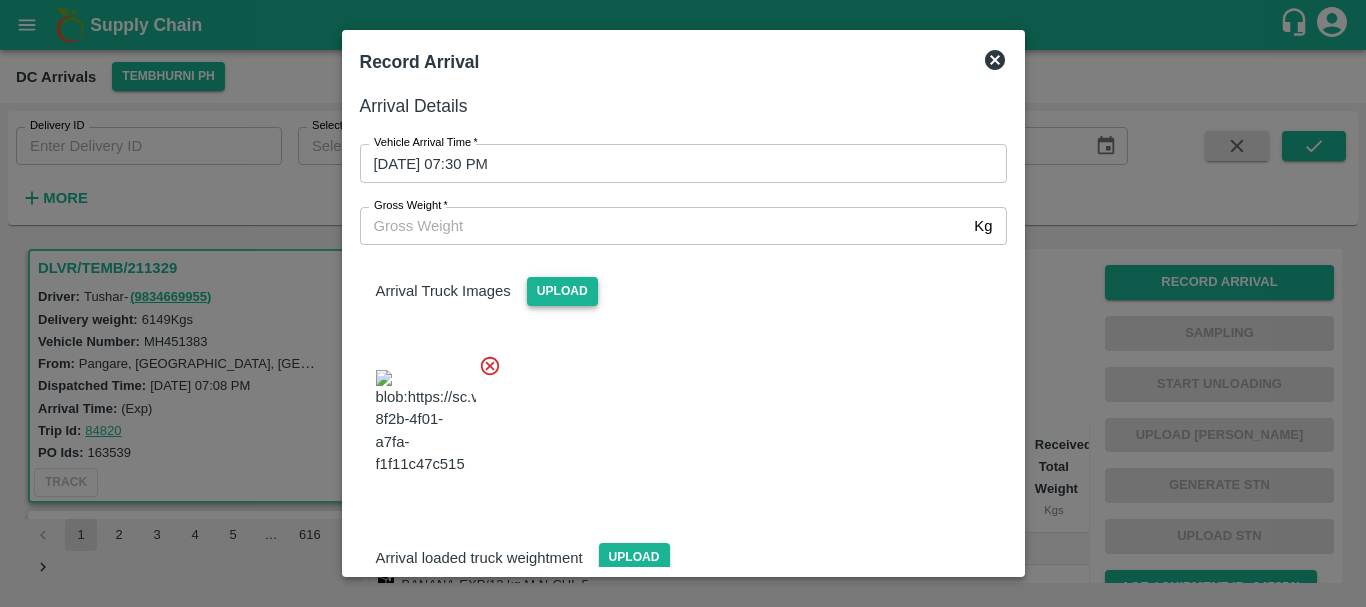 scroll, scrollTop: 107, scrollLeft: 0, axis: vertical 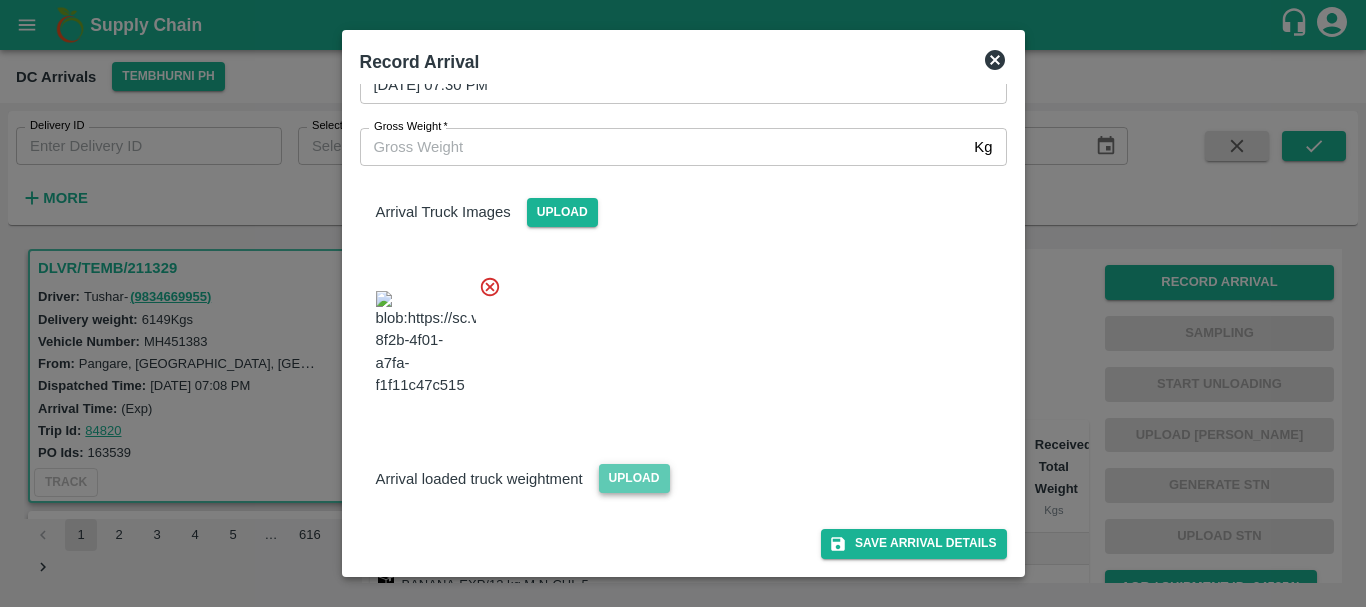 click on "Upload" at bounding box center (634, 478) 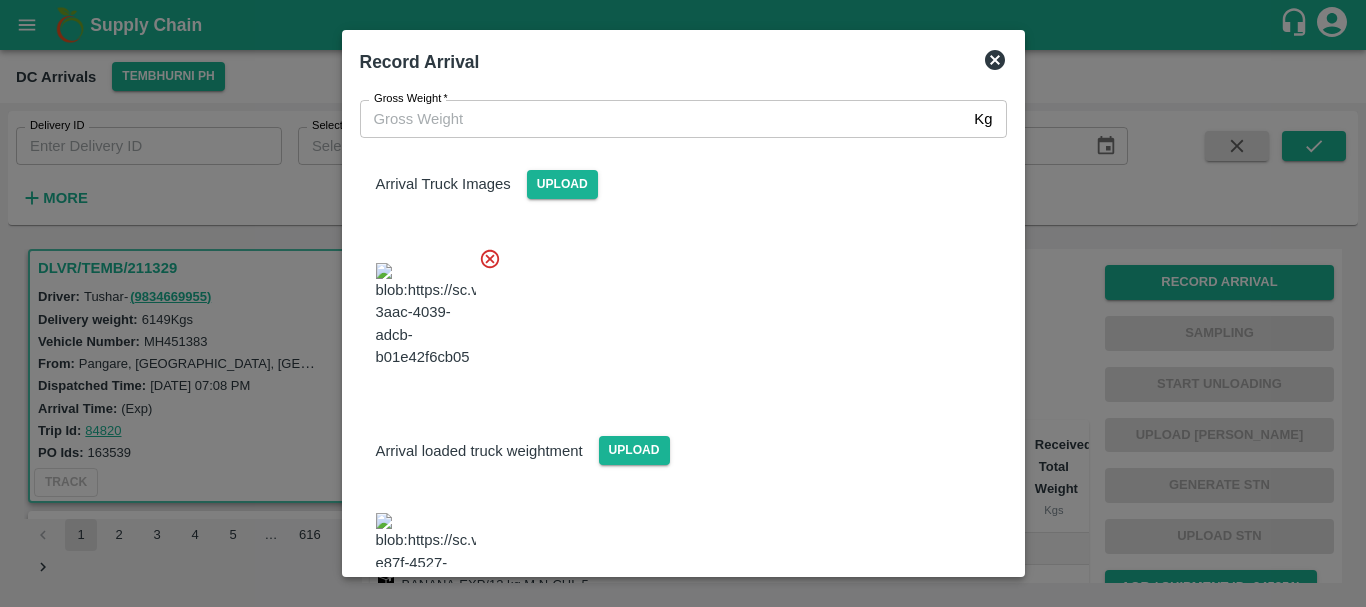 scroll, scrollTop: 196, scrollLeft: 0, axis: vertical 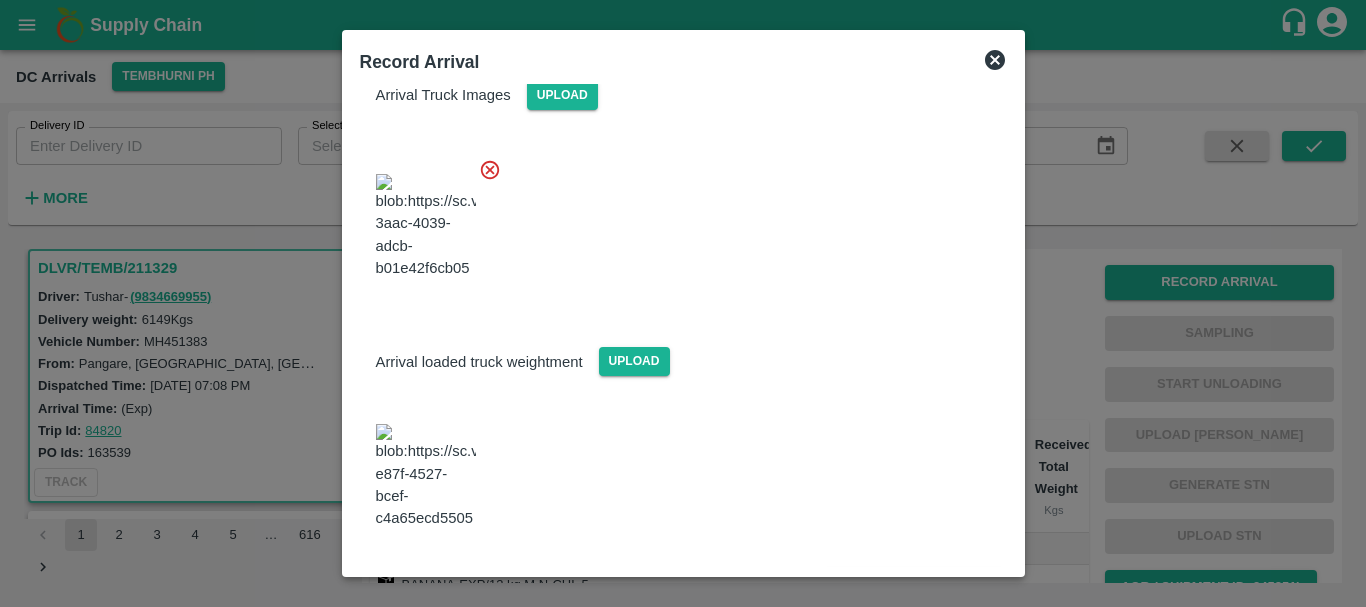 click at bounding box center [426, 476] 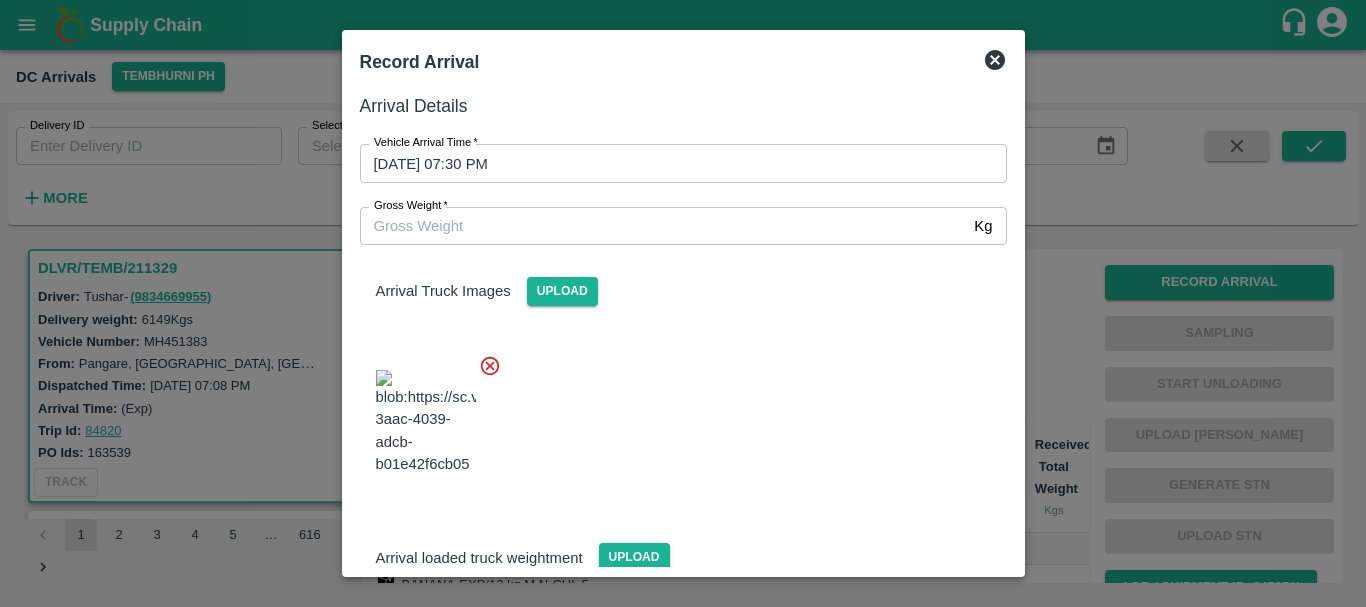 click on "Gross Weight   *" at bounding box center (663, 226) 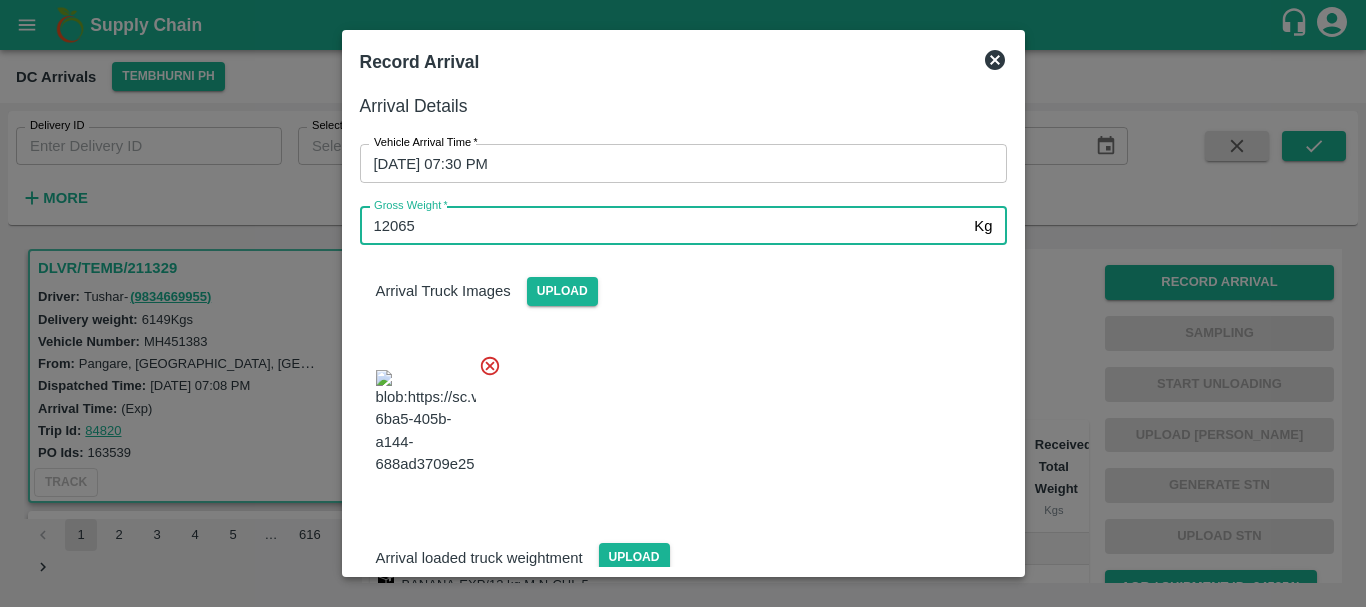 type on "12065" 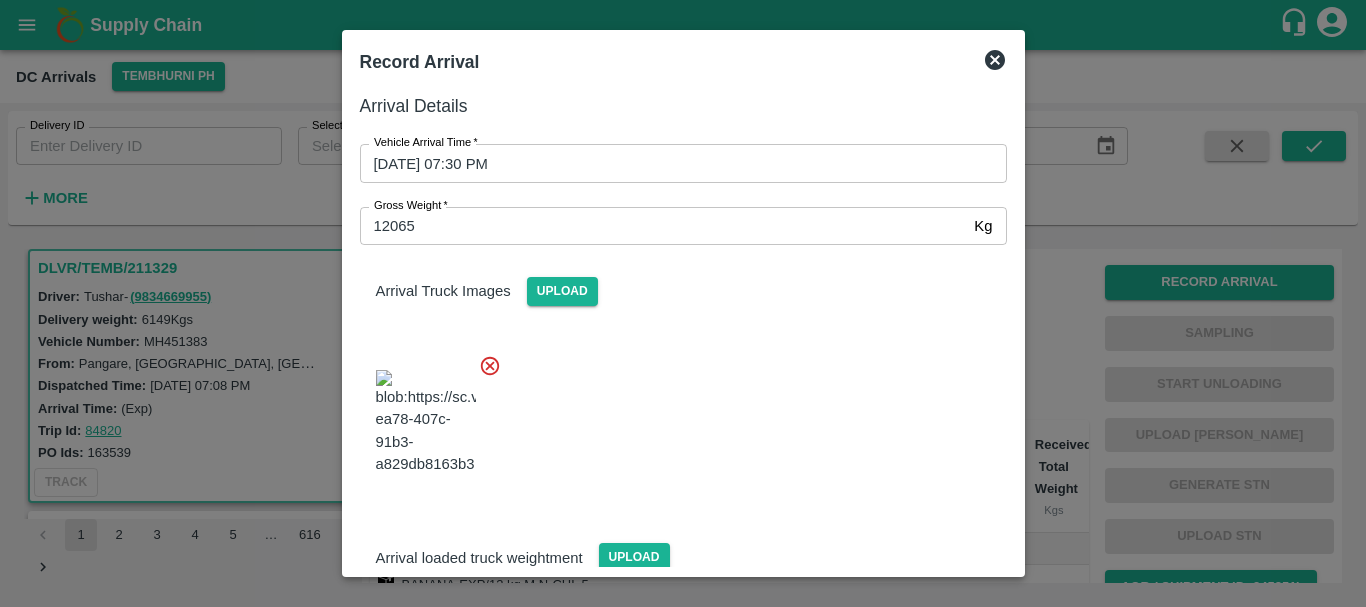 click at bounding box center [675, 416] 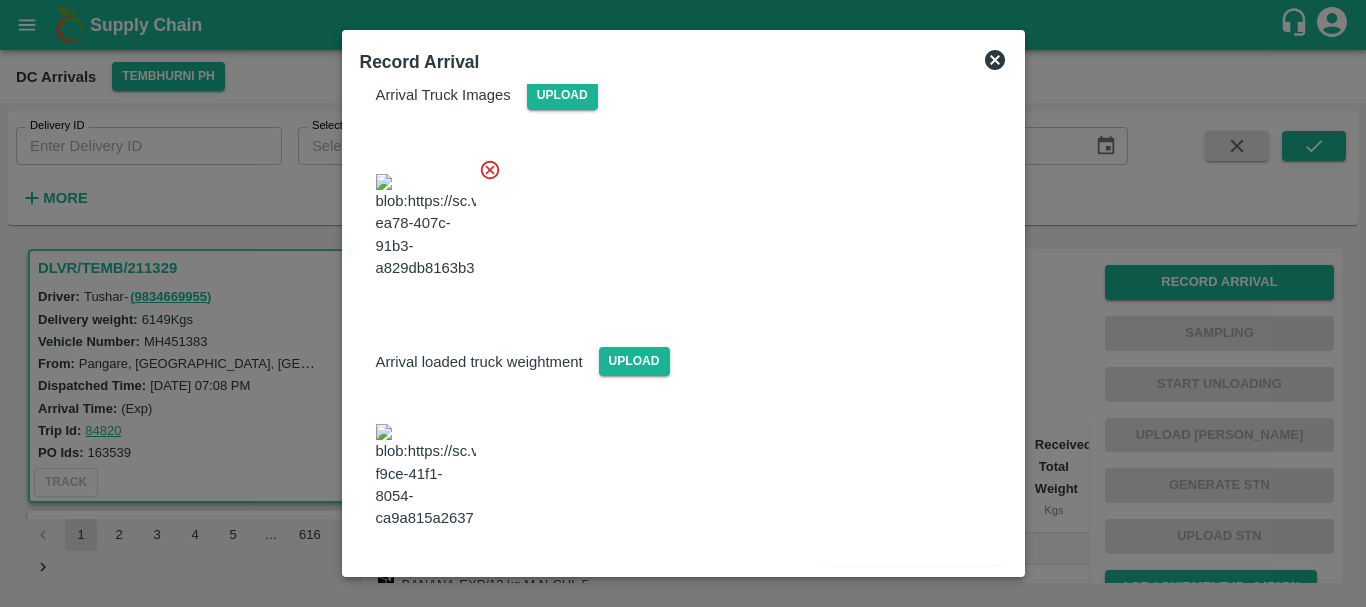click on "Save Arrival Details" at bounding box center (913, 584) 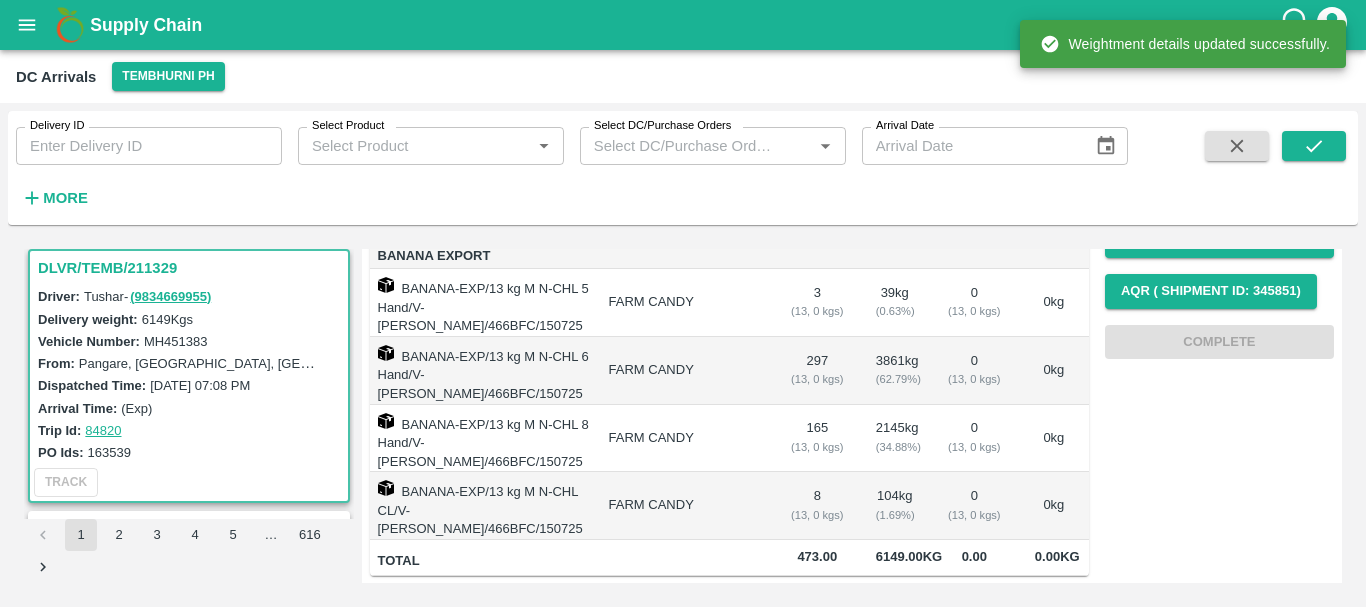 scroll, scrollTop: 0, scrollLeft: 0, axis: both 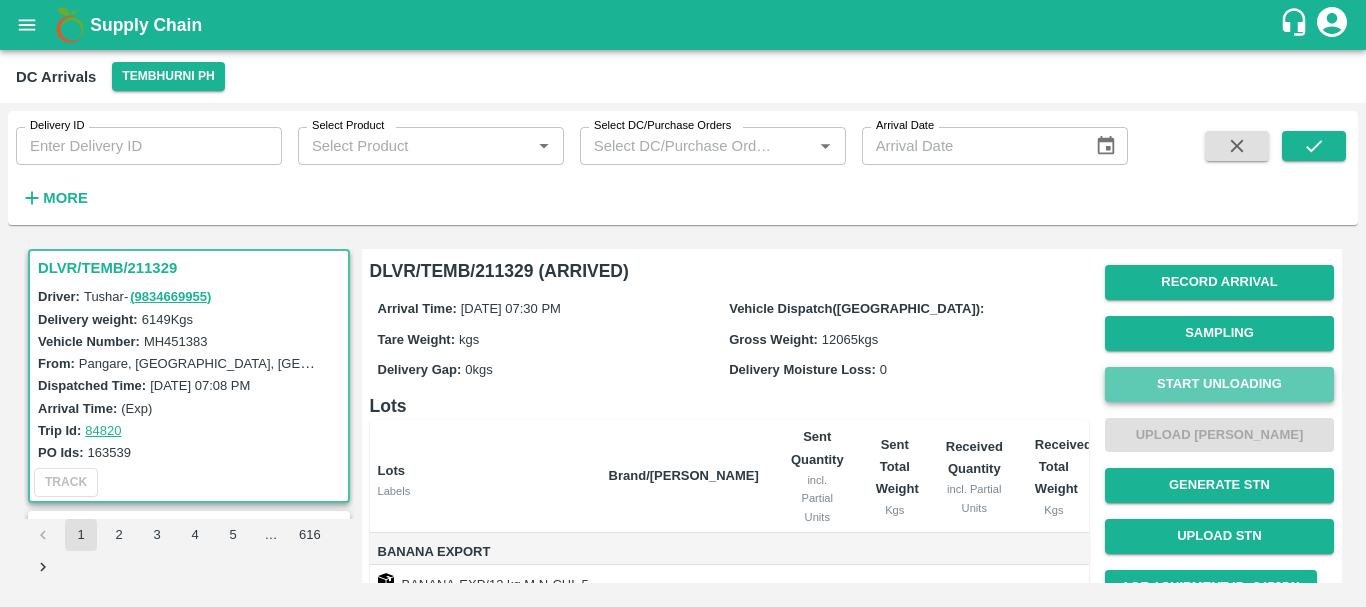 click on "Start Unloading" at bounding box center [1219, 384] 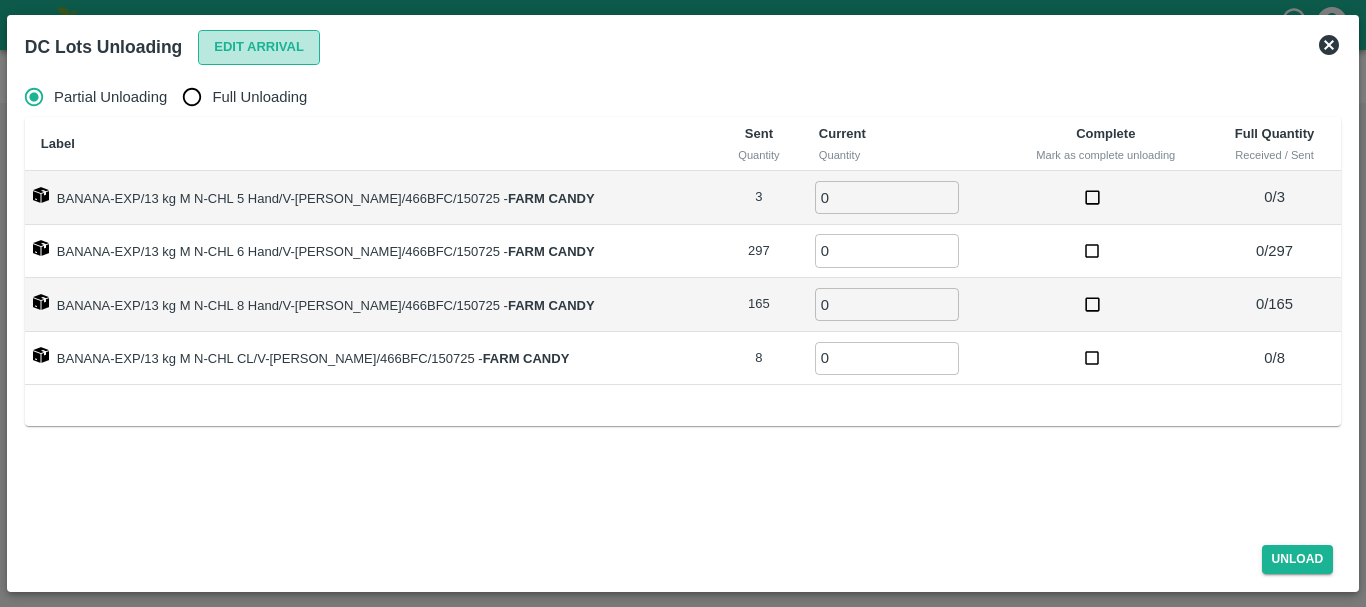 click on "Edit Arrival" at bounding box center [259, 47] 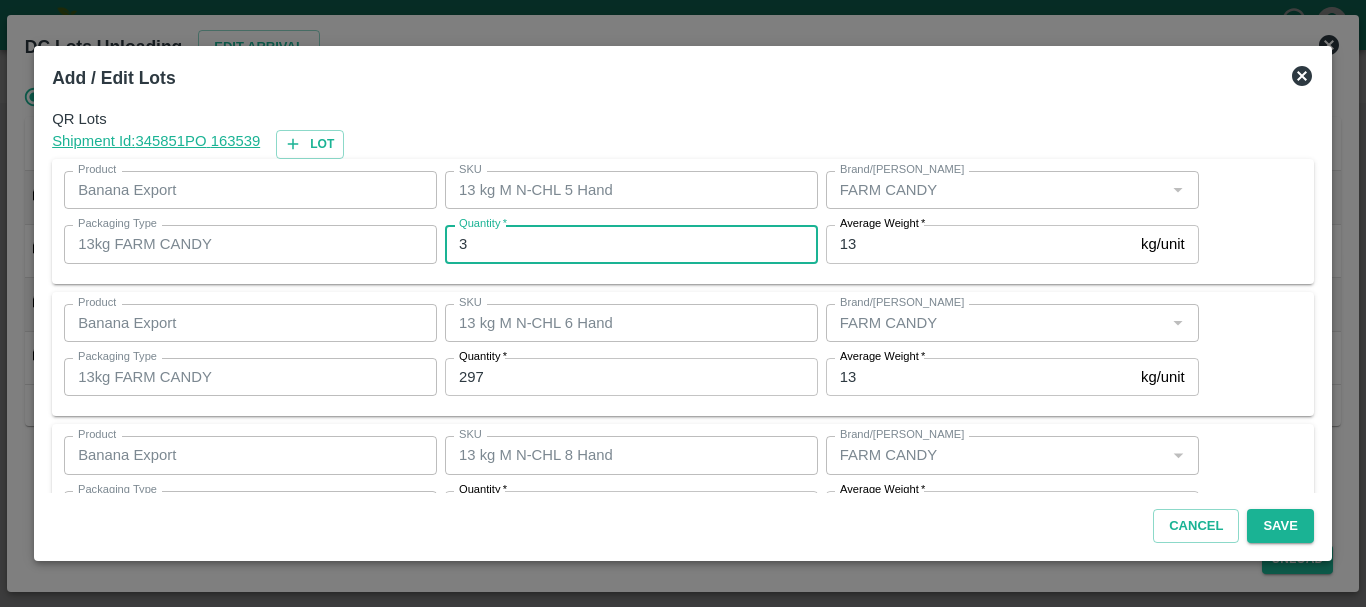 click on "3" at bounding box center (631, 244) 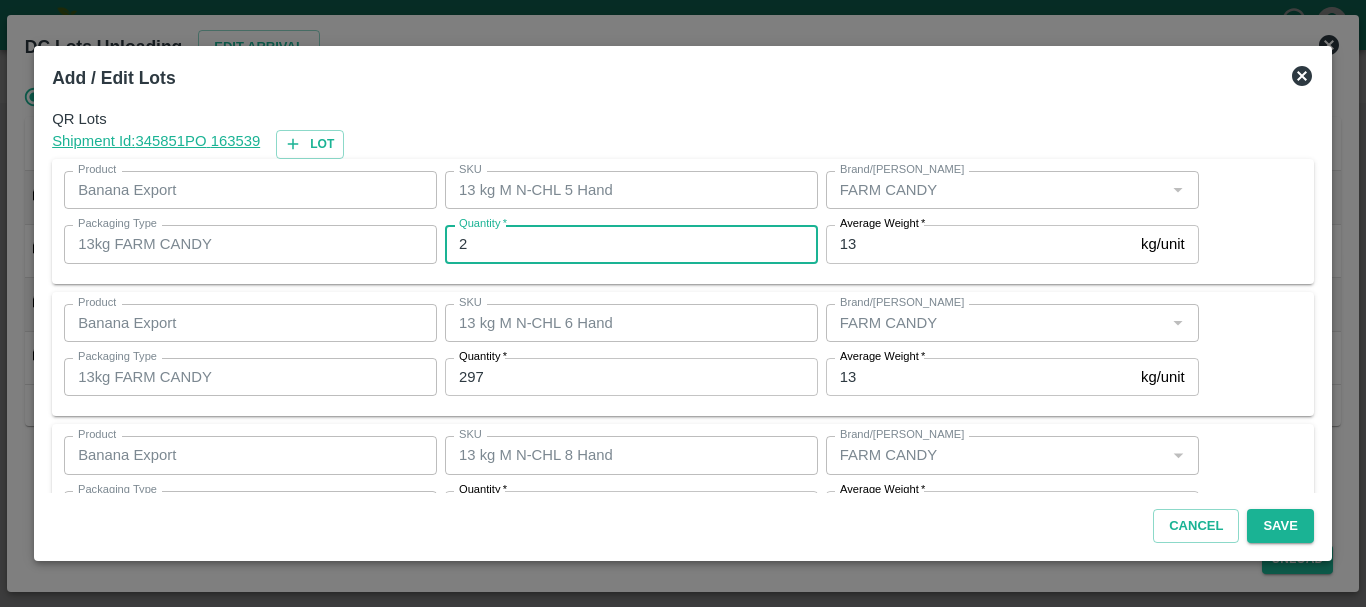 type on "2" 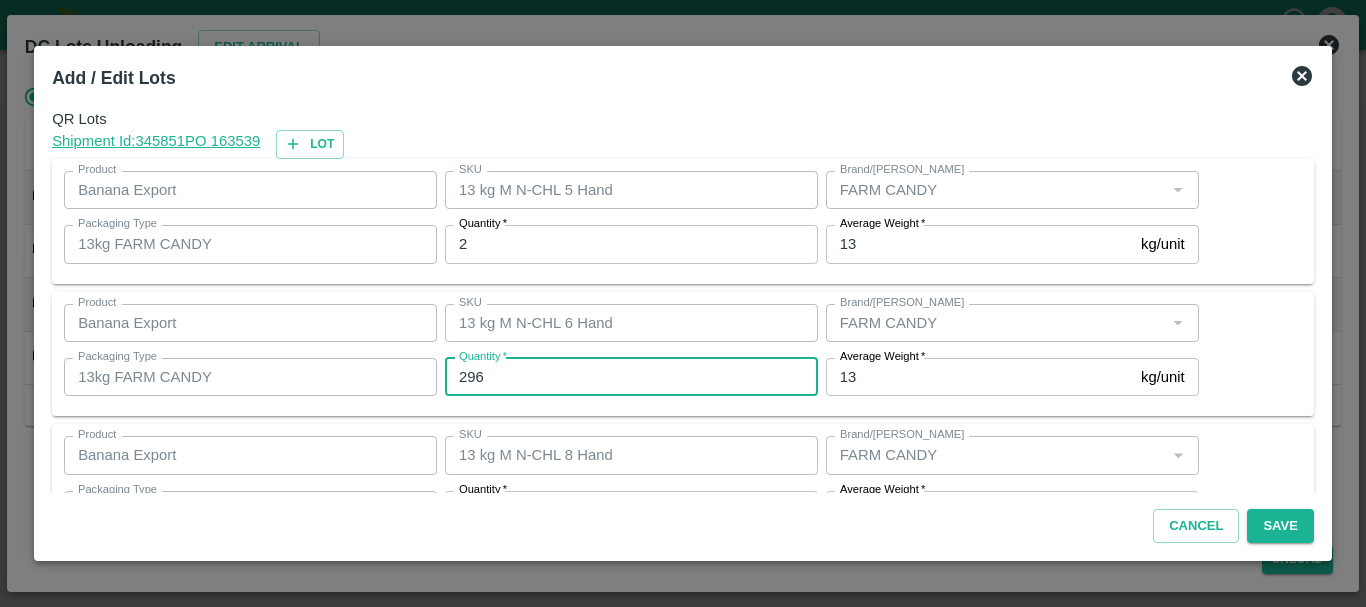 type on "296" 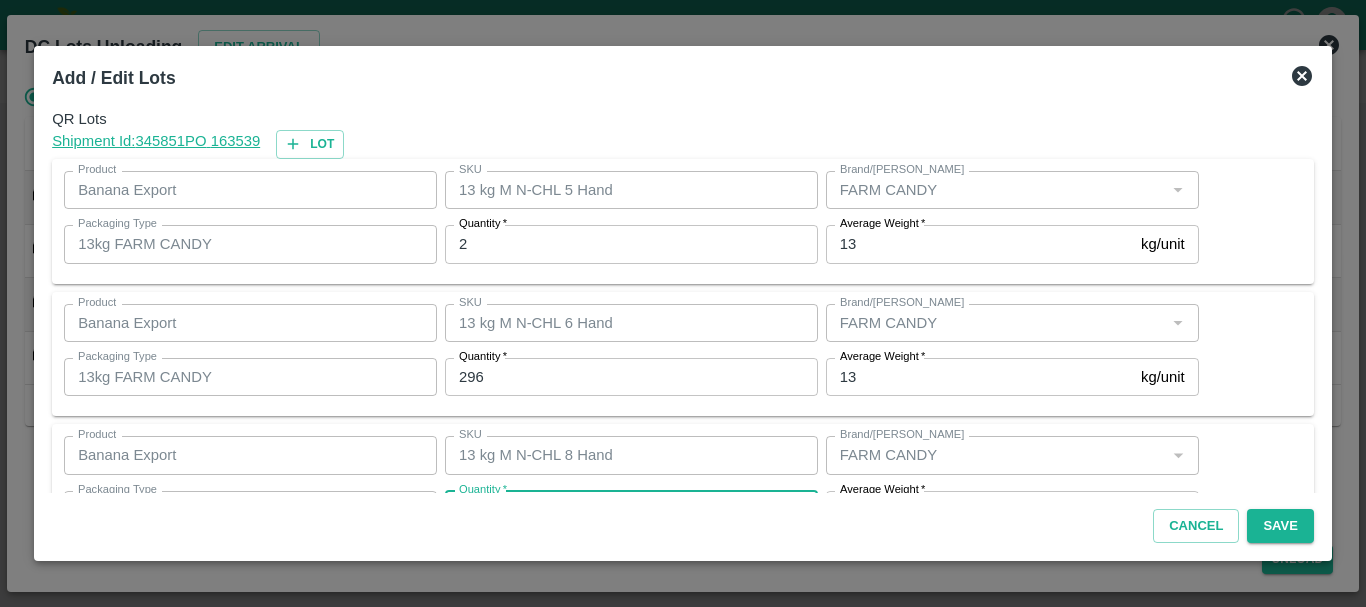 scroll, scrollTop: 36, scrollLeft: 0, axis: vertical 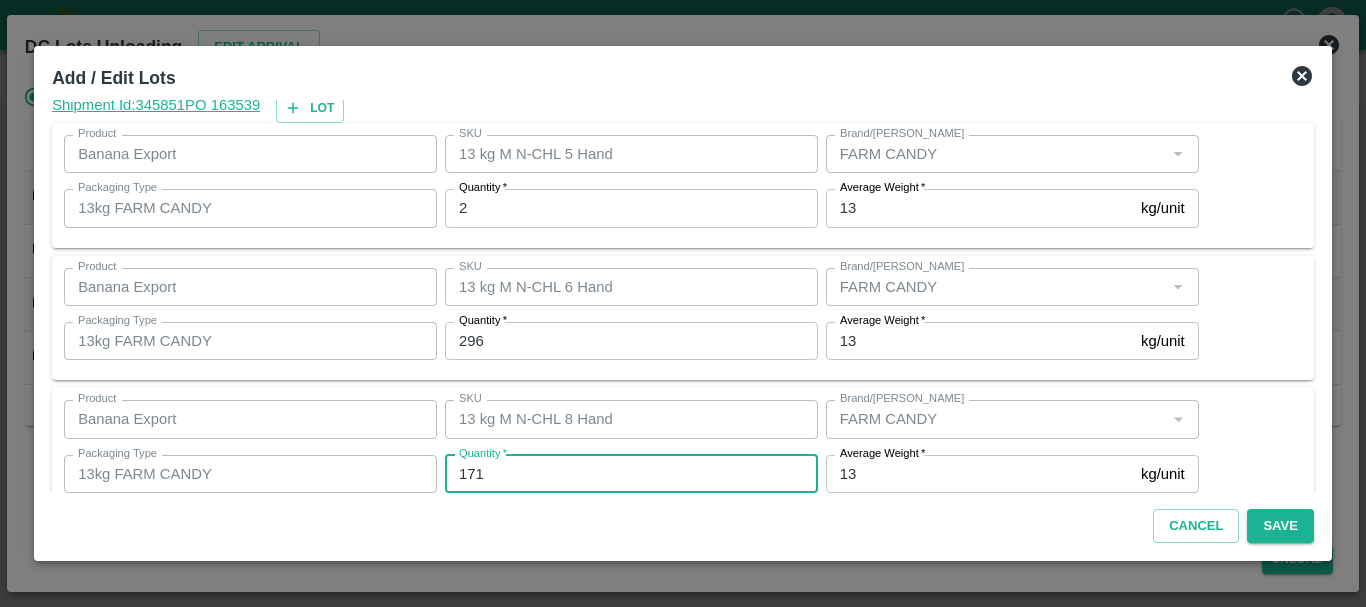type on "171" 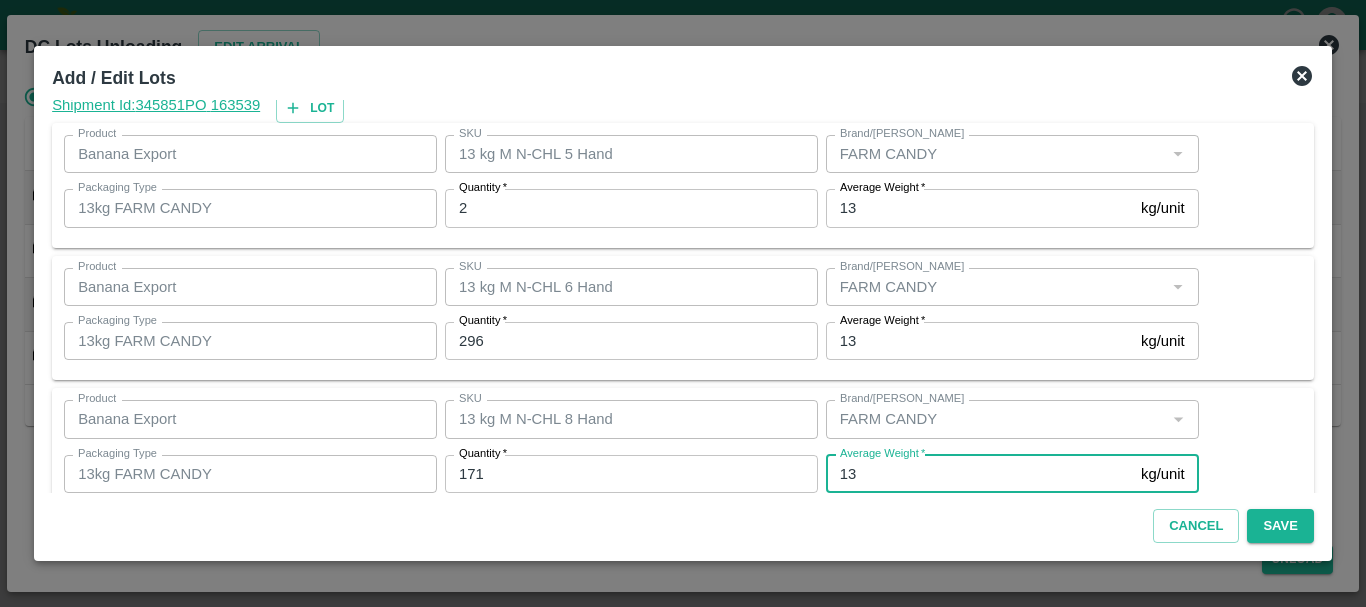 scroll, scrollTop: 205, scrollLeft: 0, axis: vertical 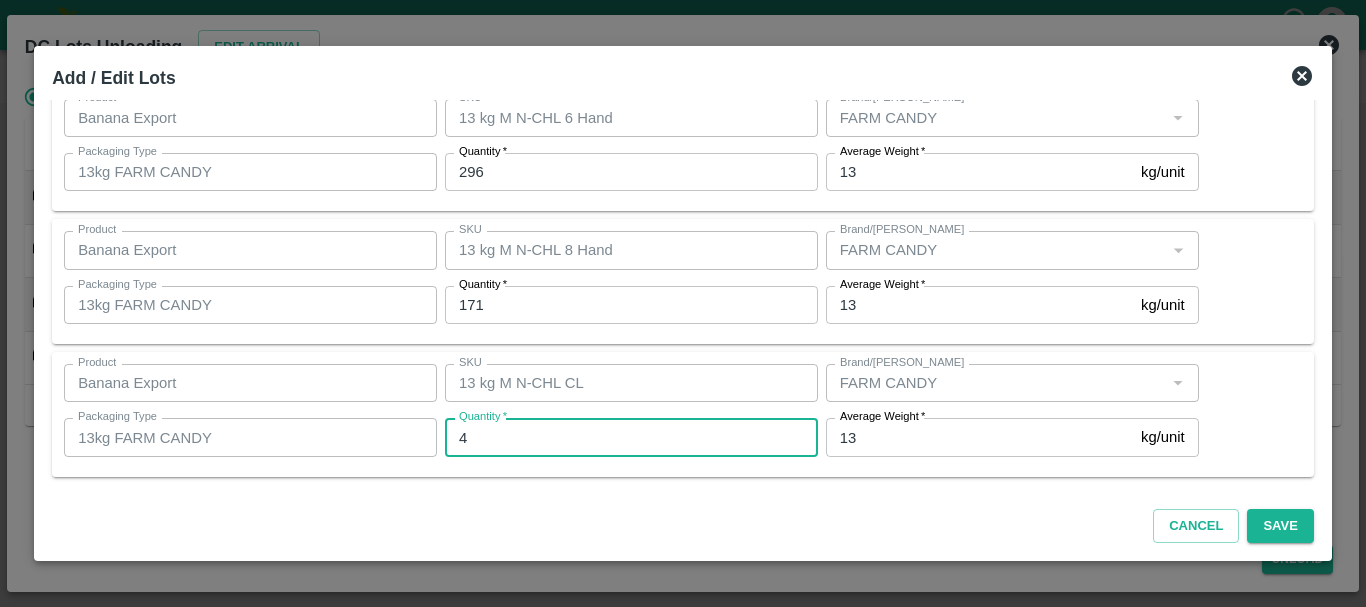 type on "4" 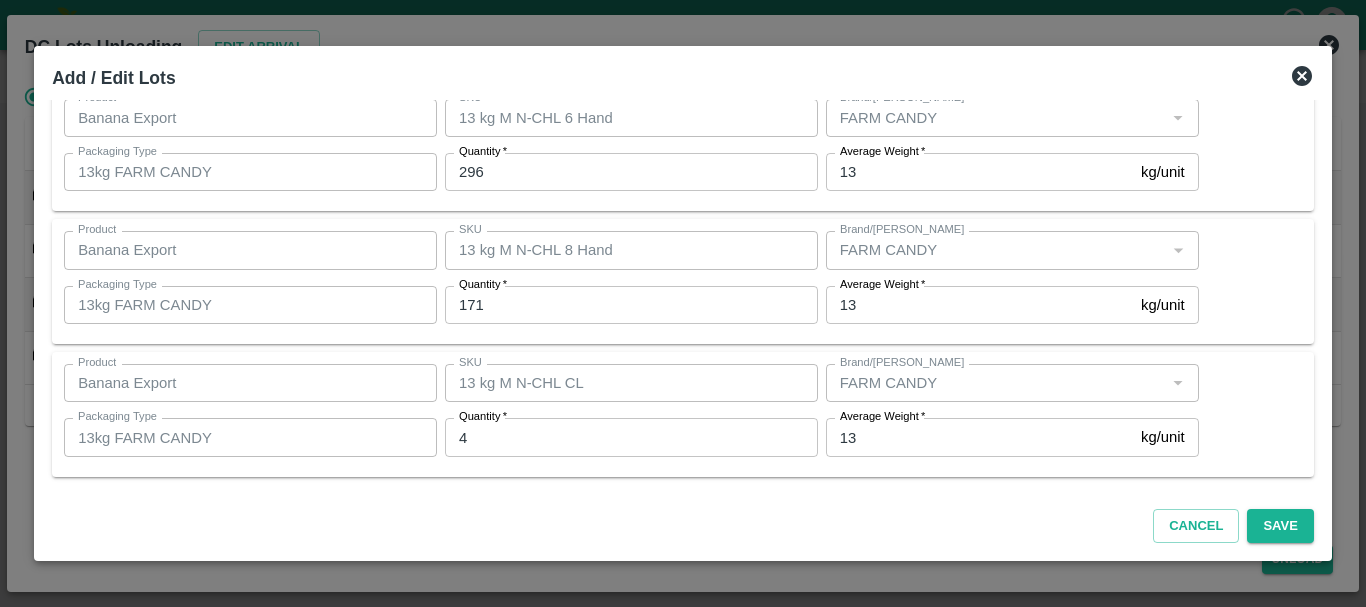 click on "Cancel Save" at bounding box center [683, 522] 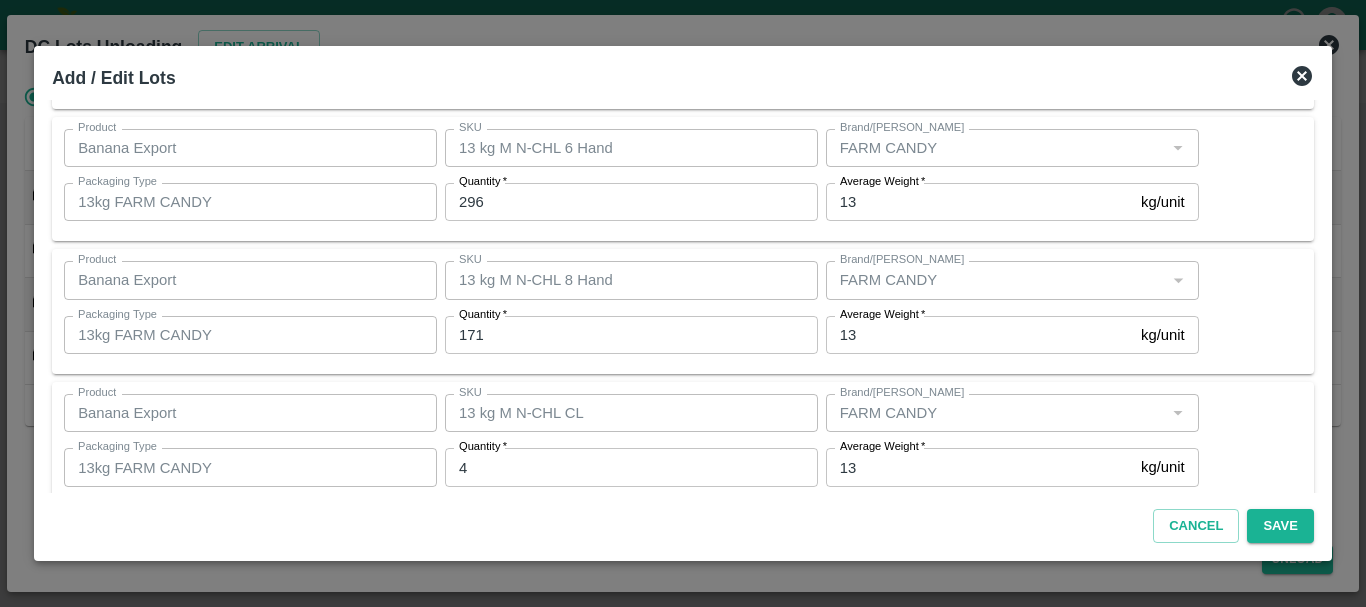 scroll, scrollTop: 205, scrollLeft: 0, axis: vertical 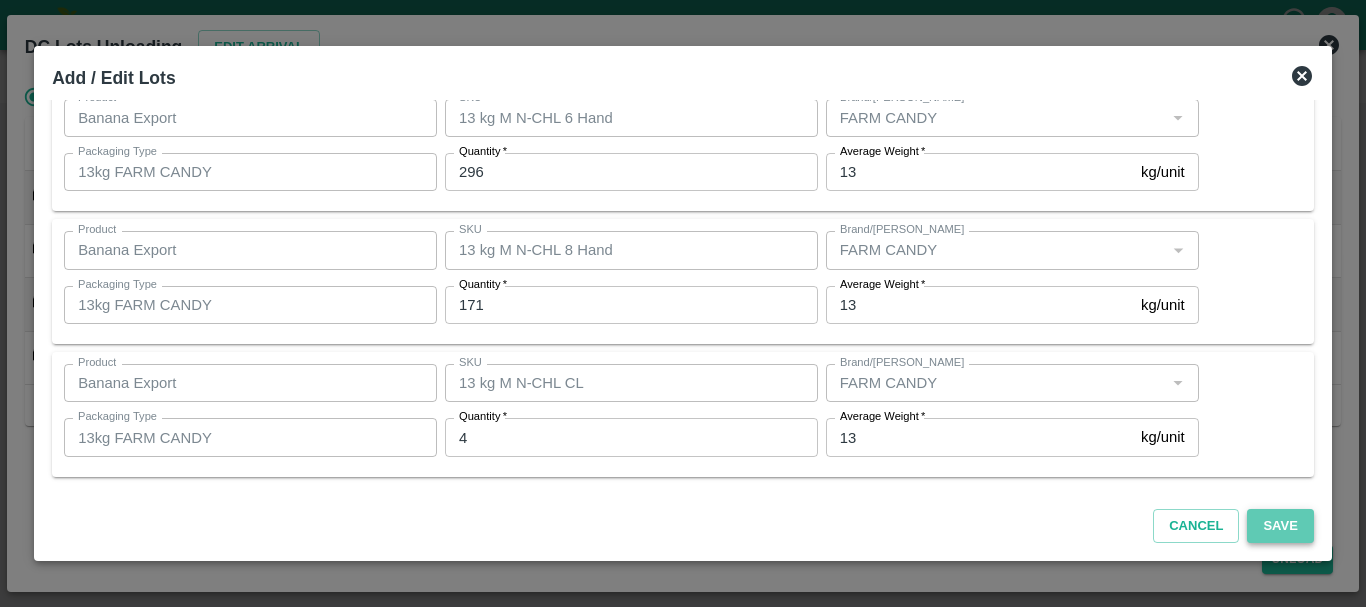 click on "Save" at bounding box center [1280, 526] 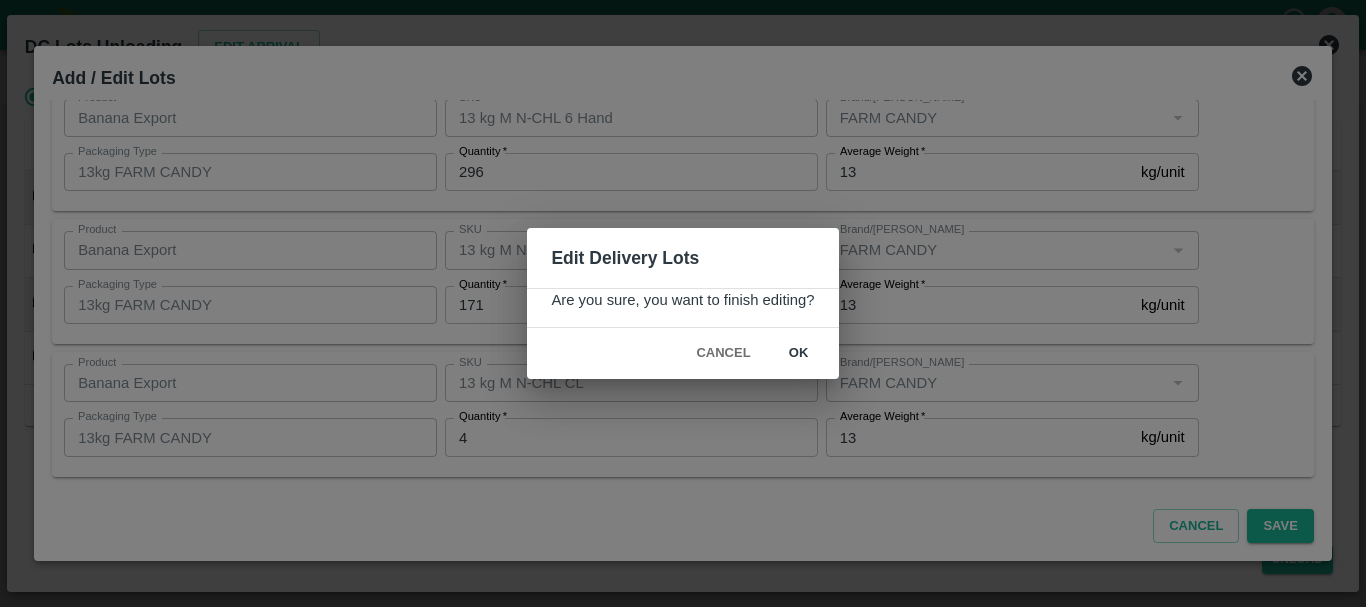 click on "ok" at bounding box center [799, 353] 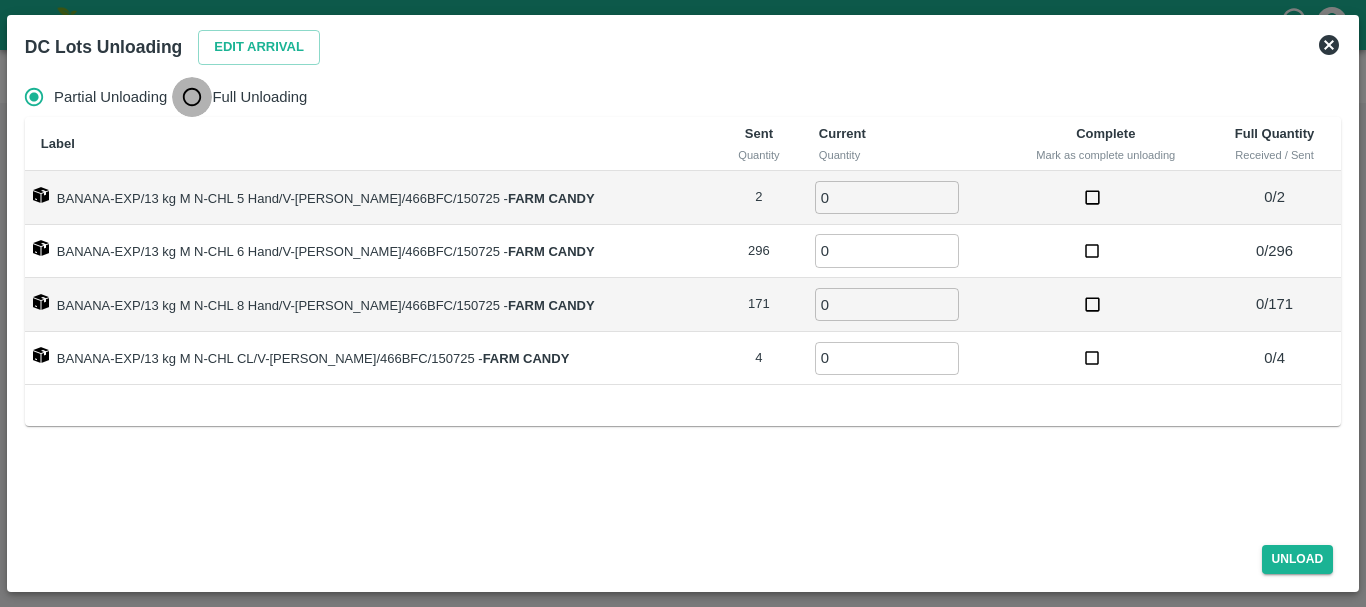click on "Full Unloading" at bounding box center (192, 97) 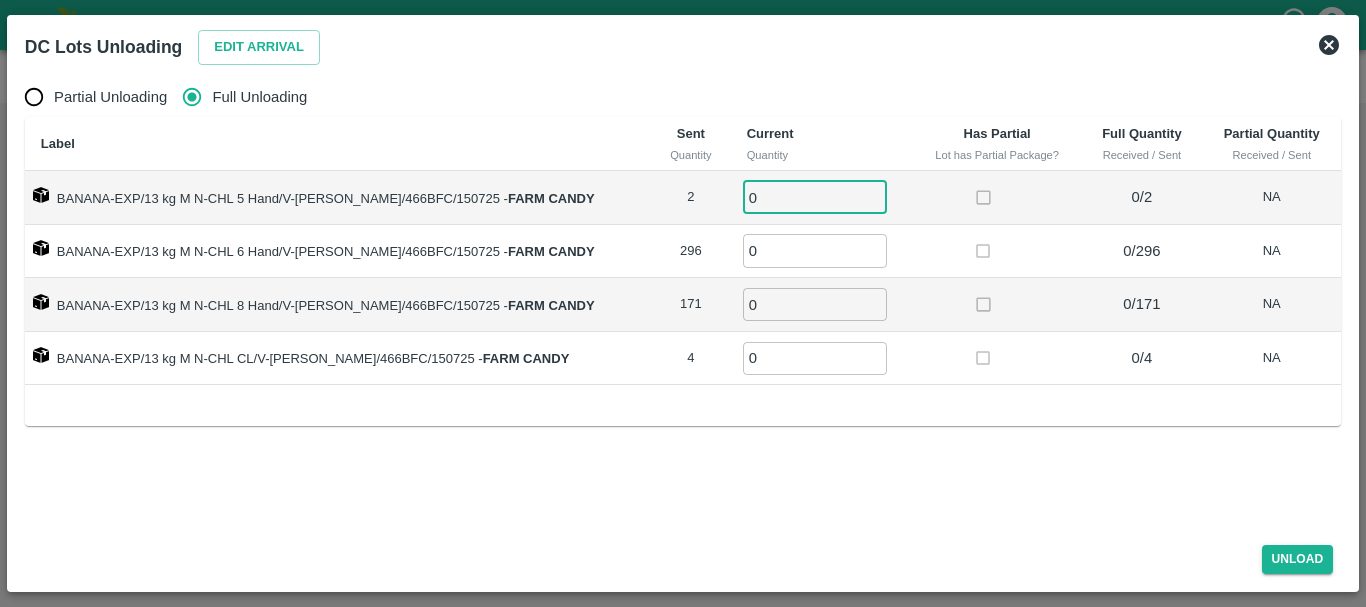 click on "0" at bounding box center [815, 197] 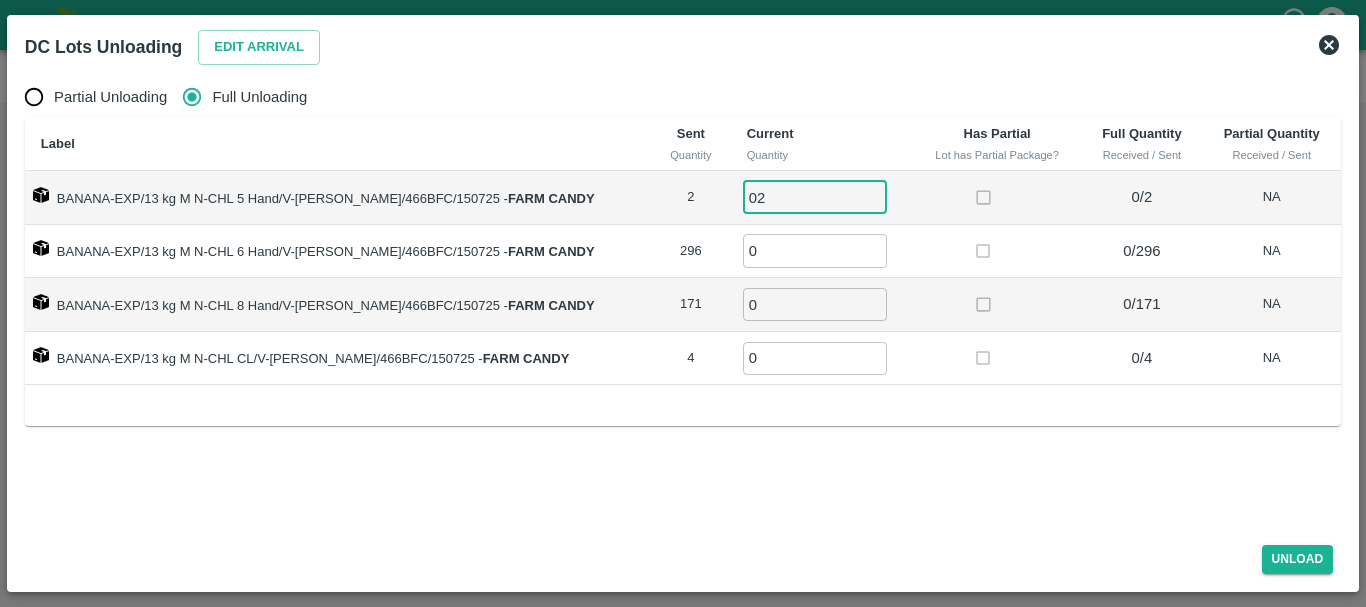 type on "02" 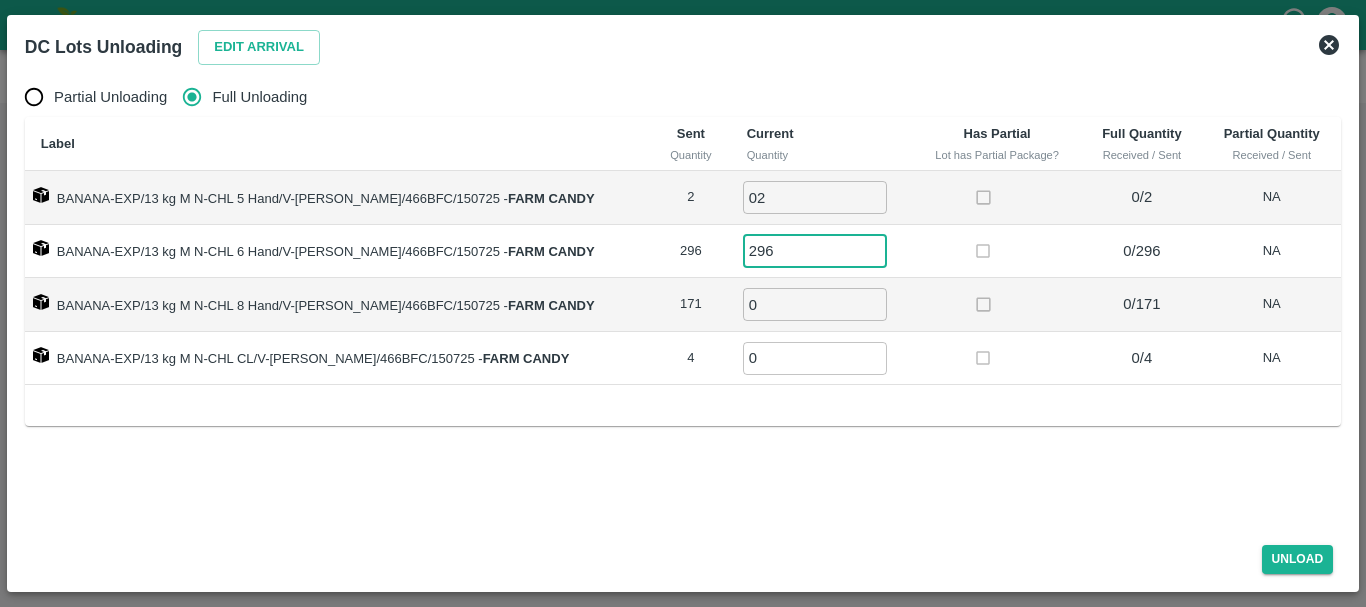 type on "296" 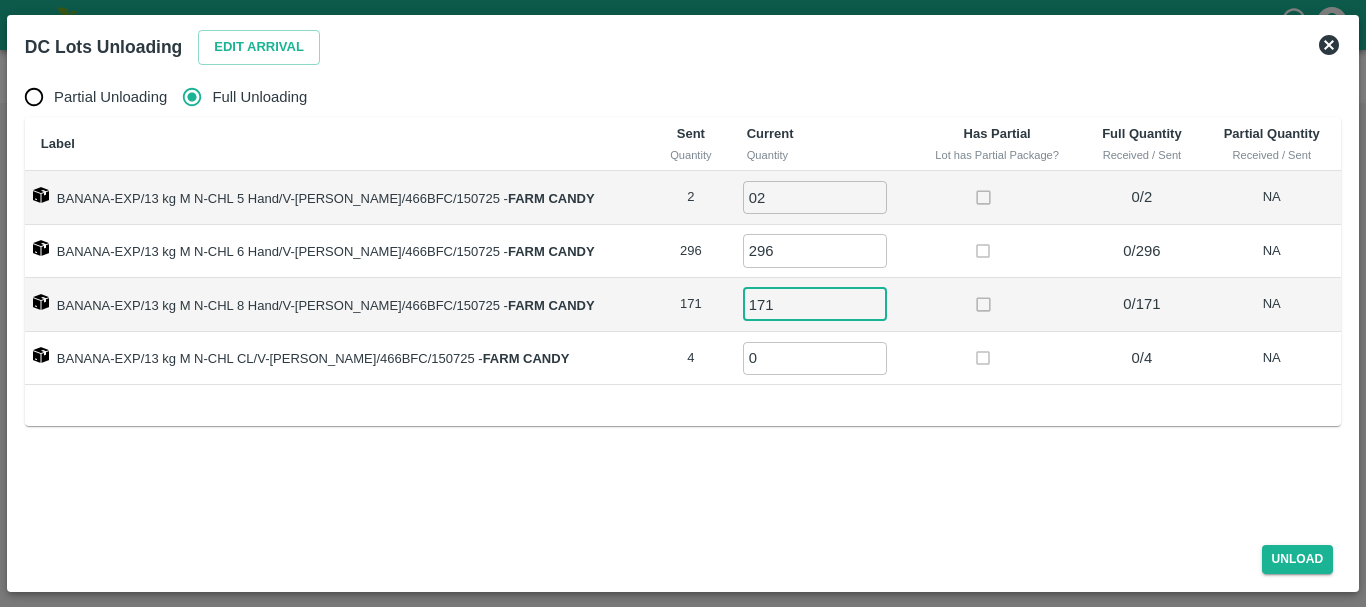 type on "171" 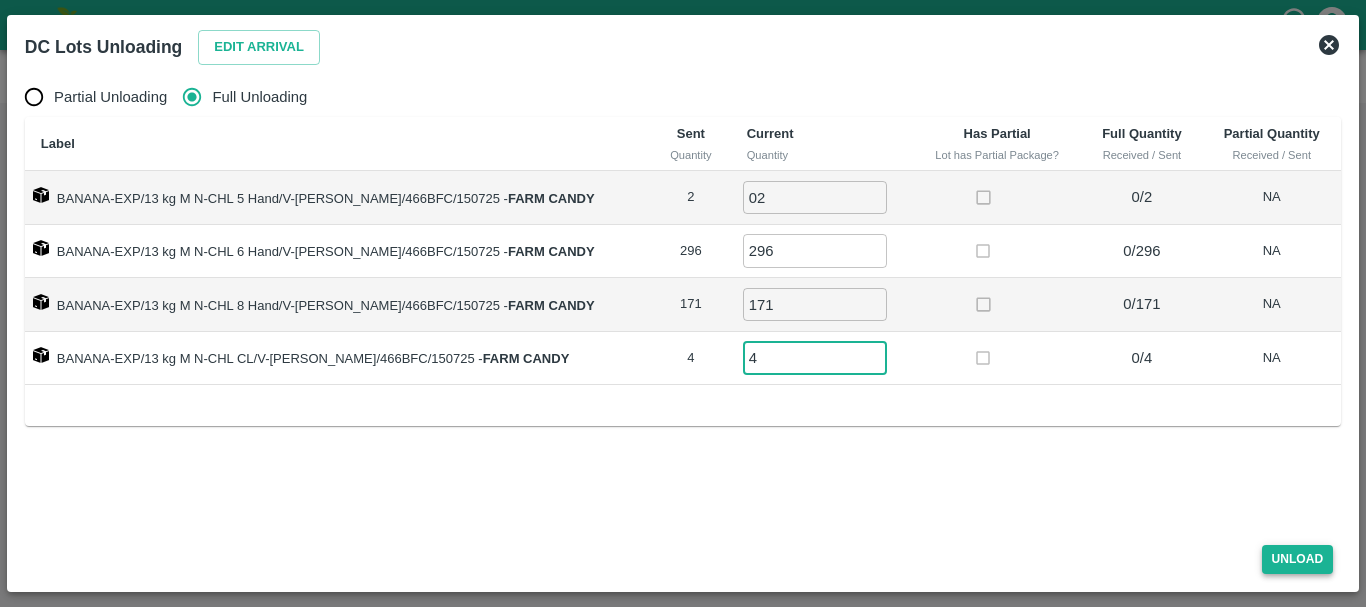 type on "4" 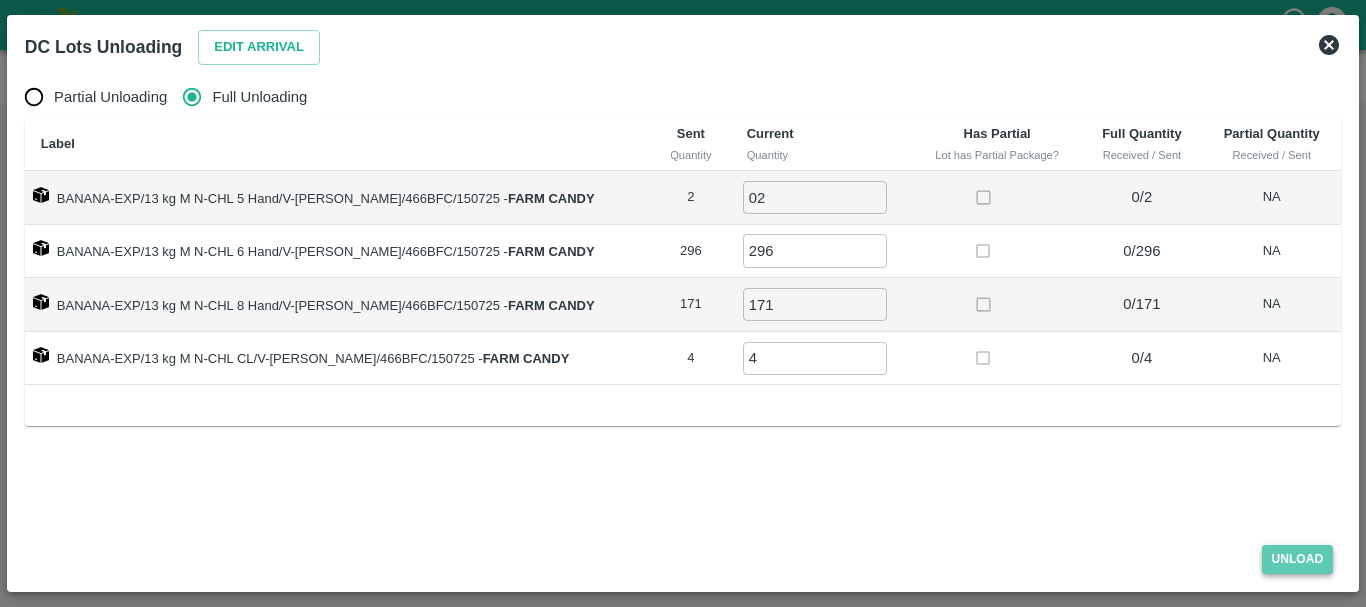 click on "Unload" at bounding box center [1298, 559] 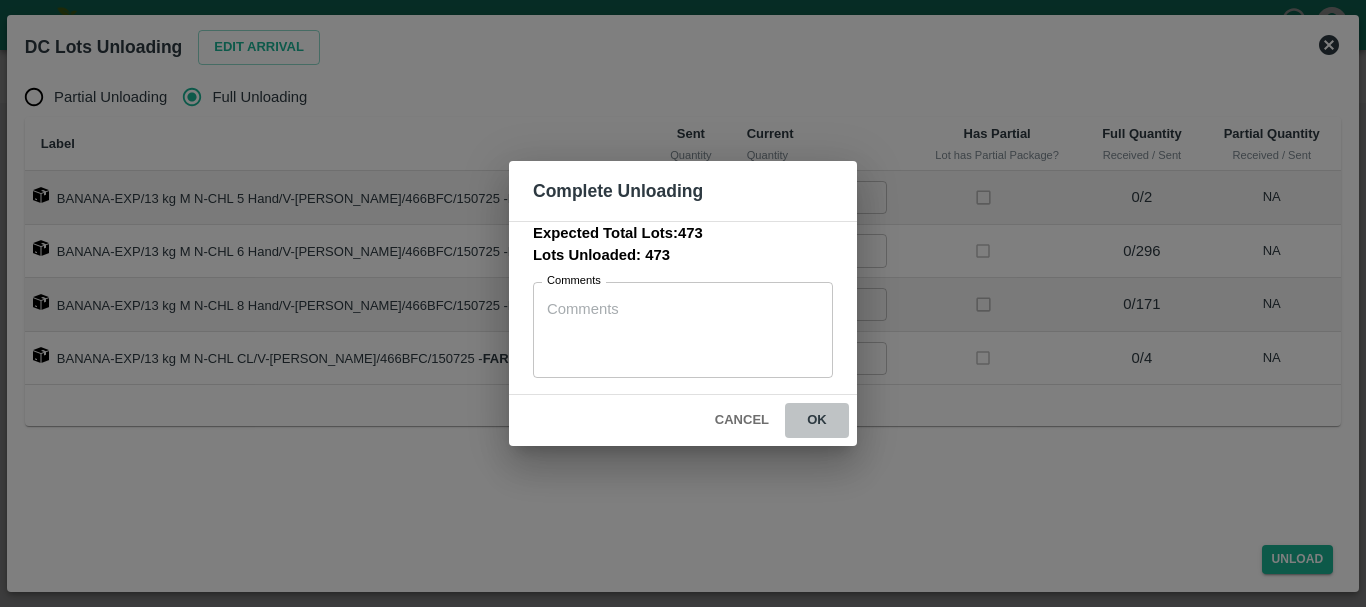 click on "ok" at bounding box center [817, 420] 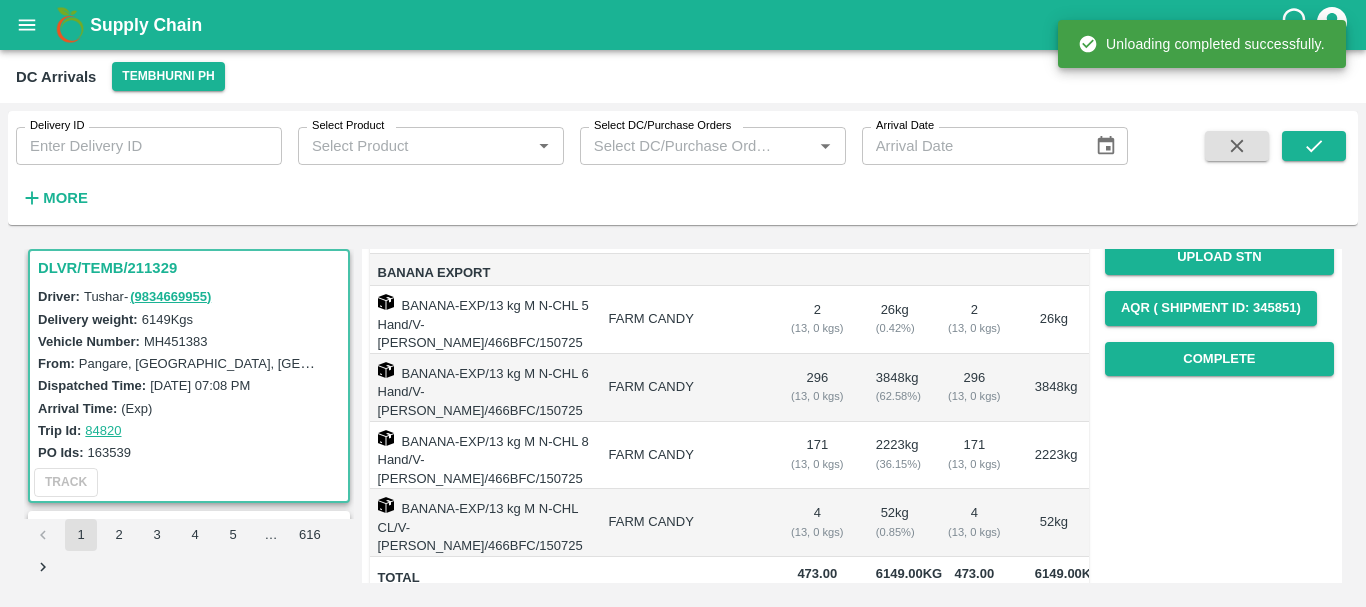scroll, scrollTop: 0, scrollLeft: 0, axis: both 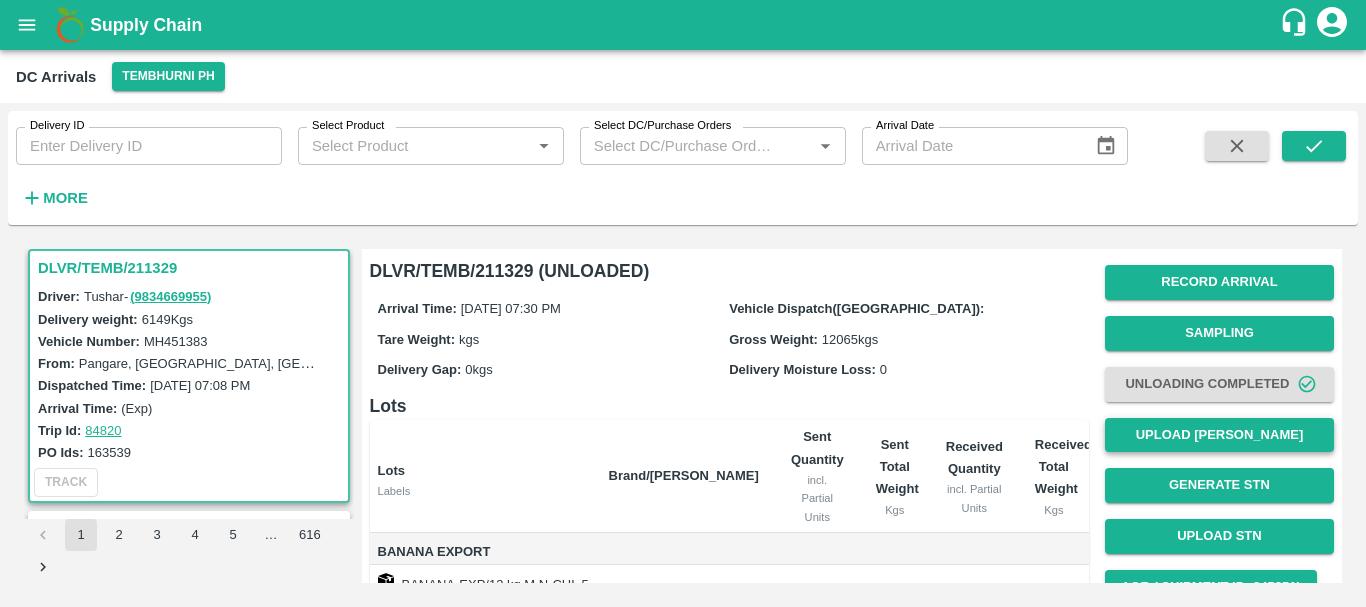 click on "Upload [PERSON_NAME]" at bounding box center (1219, 435) 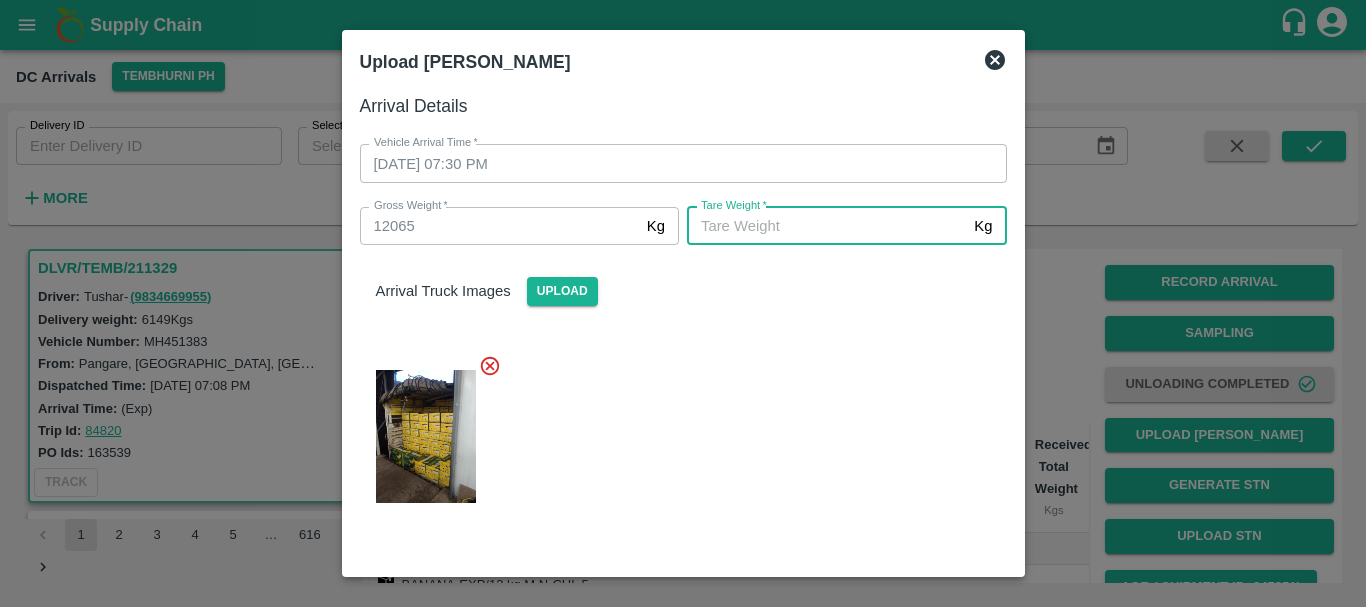 click on "Tare Weight   *" at bounding box center [826, 226] 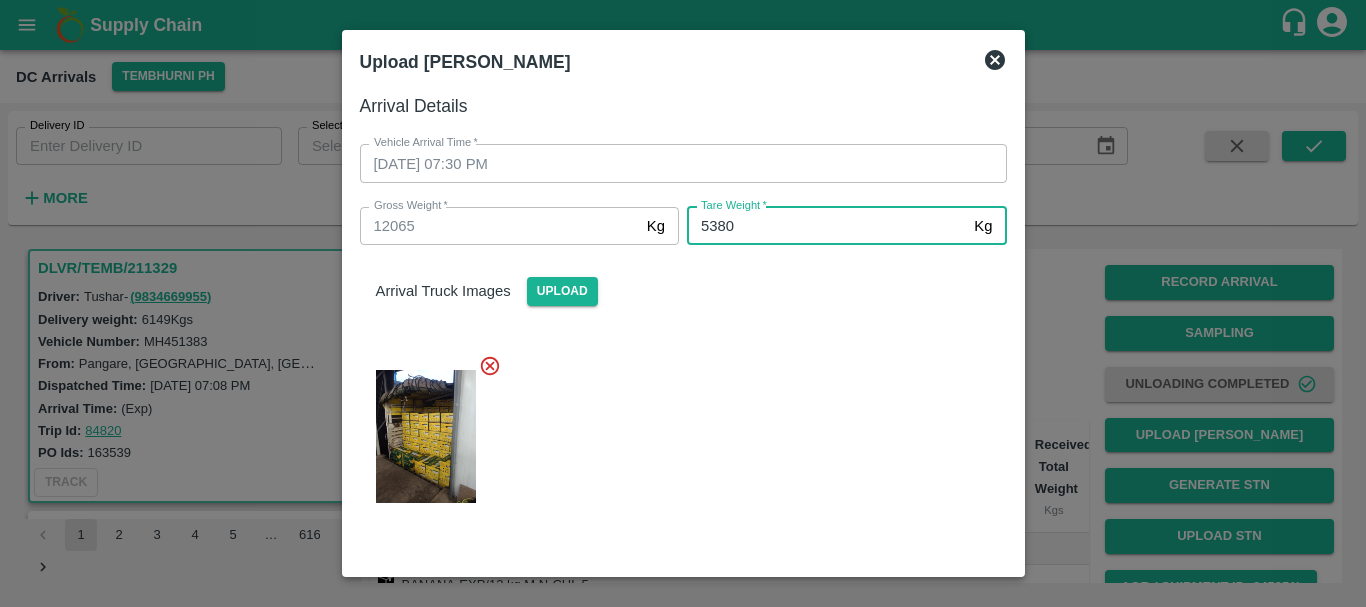 type on "5380" 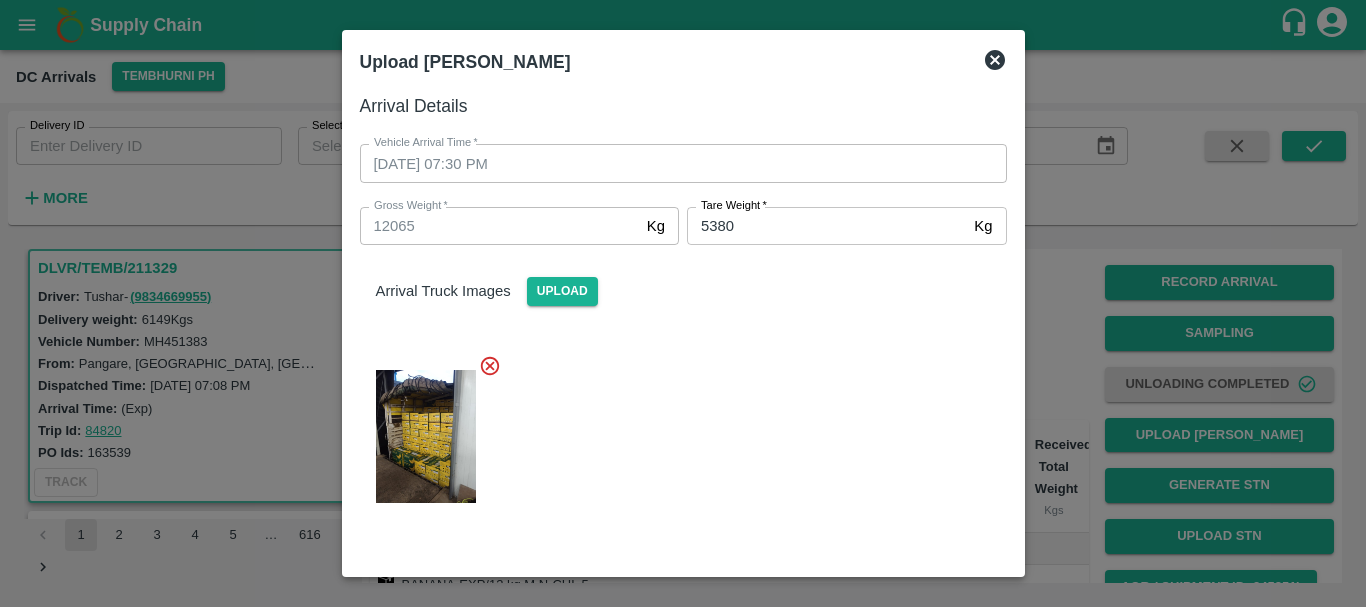 click at bounding box center [675, 430] 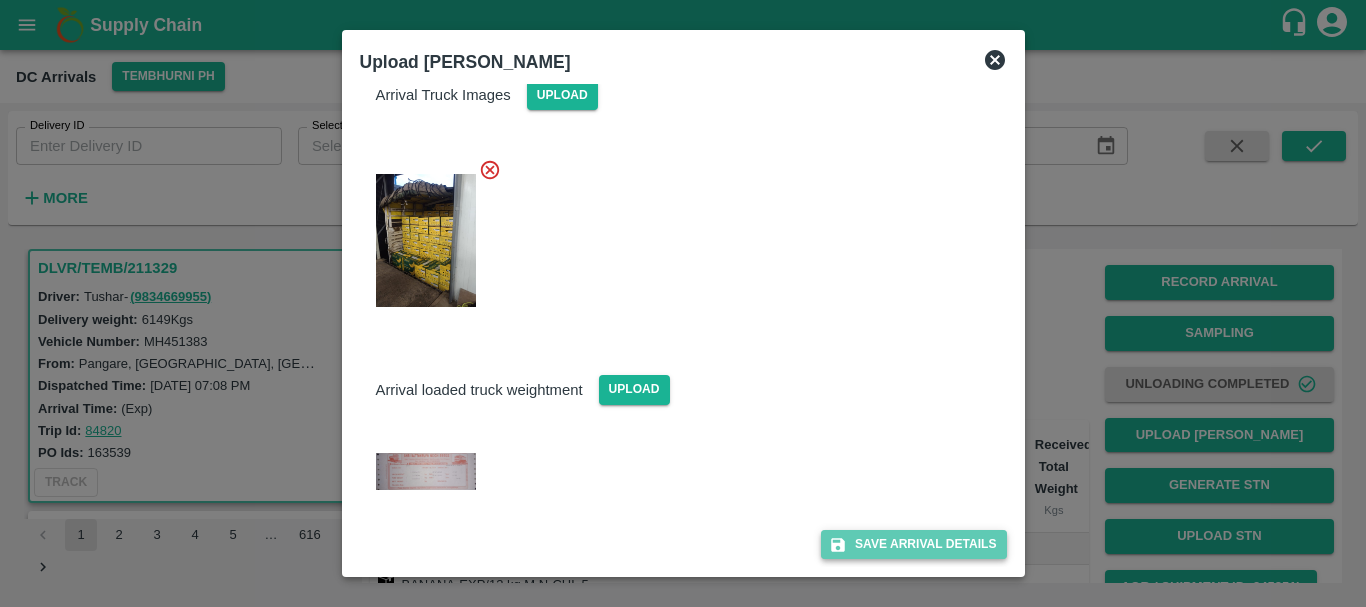 click on "Save Arrival Details" at bounding box center [913, 544] 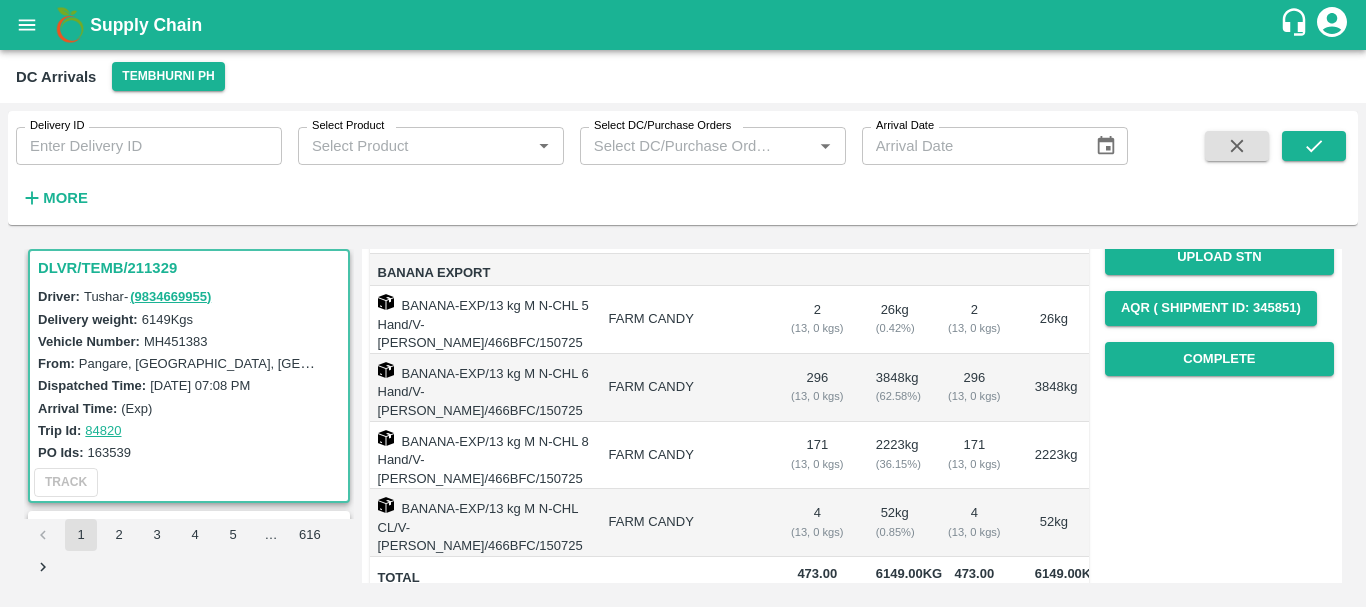 scroll, scrollTop: 0, scrollLeft: 0, axis: both 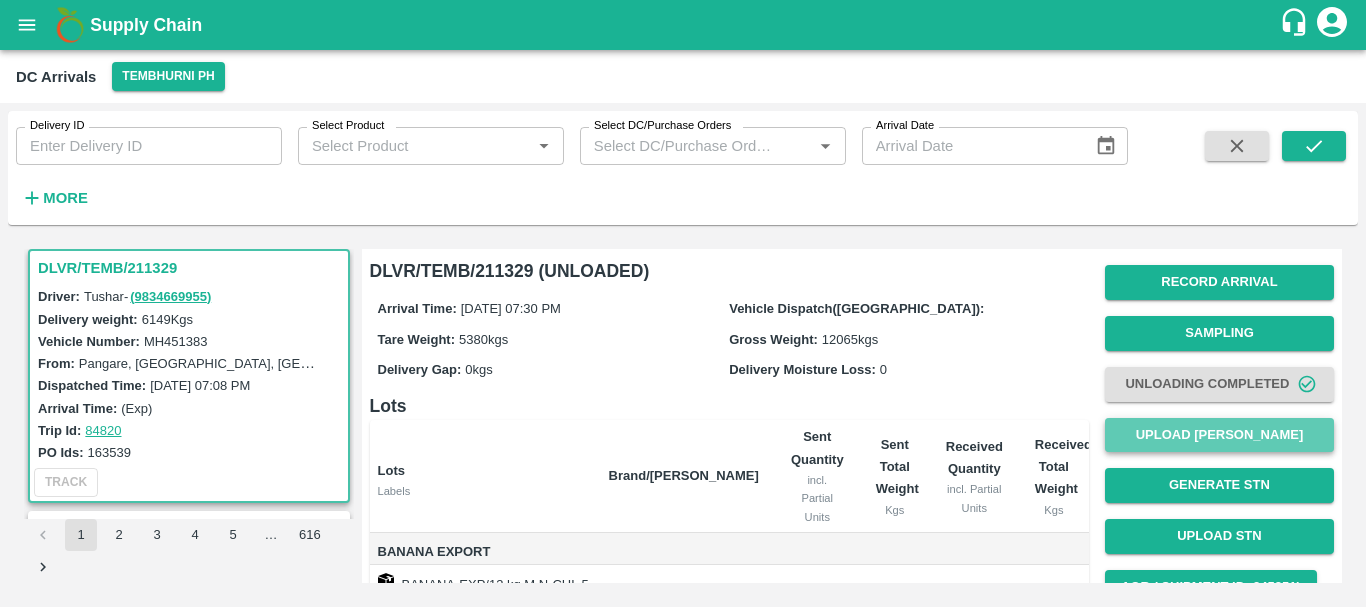 click on "Upload [PERSON_NAME]" at bounding box center (1219, 435) 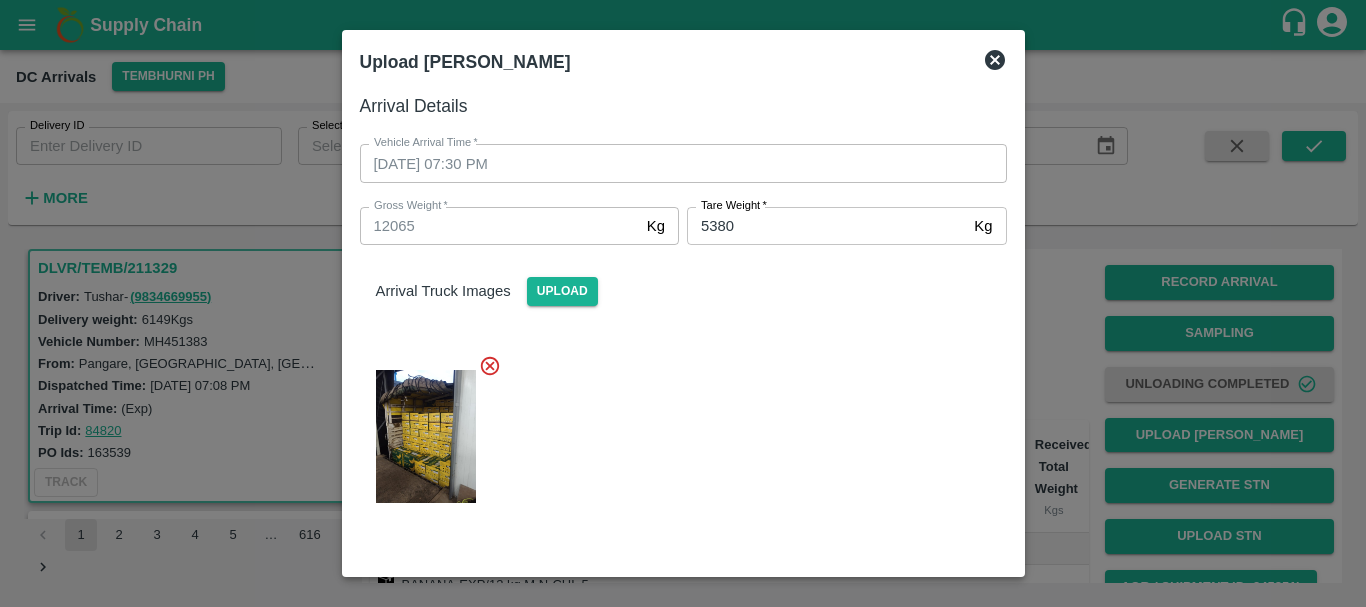 click at bounding box center (683, 303) 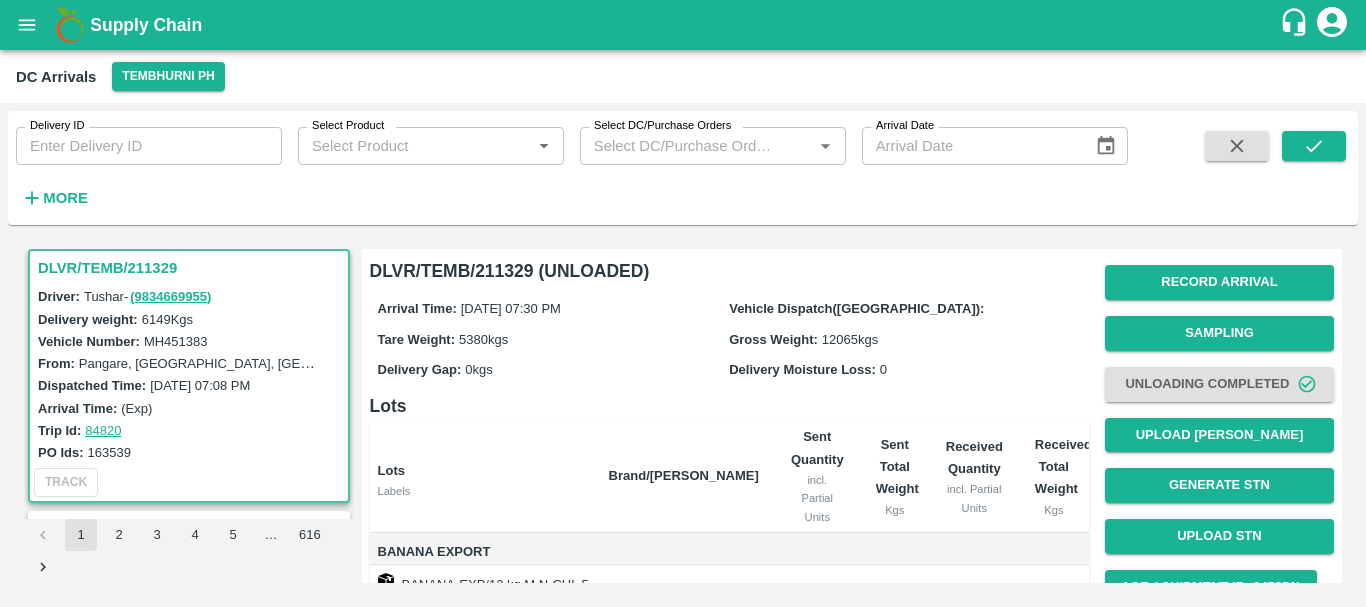 scroll, scrollTop: 279, scrollLeft: 0, axis: vertical 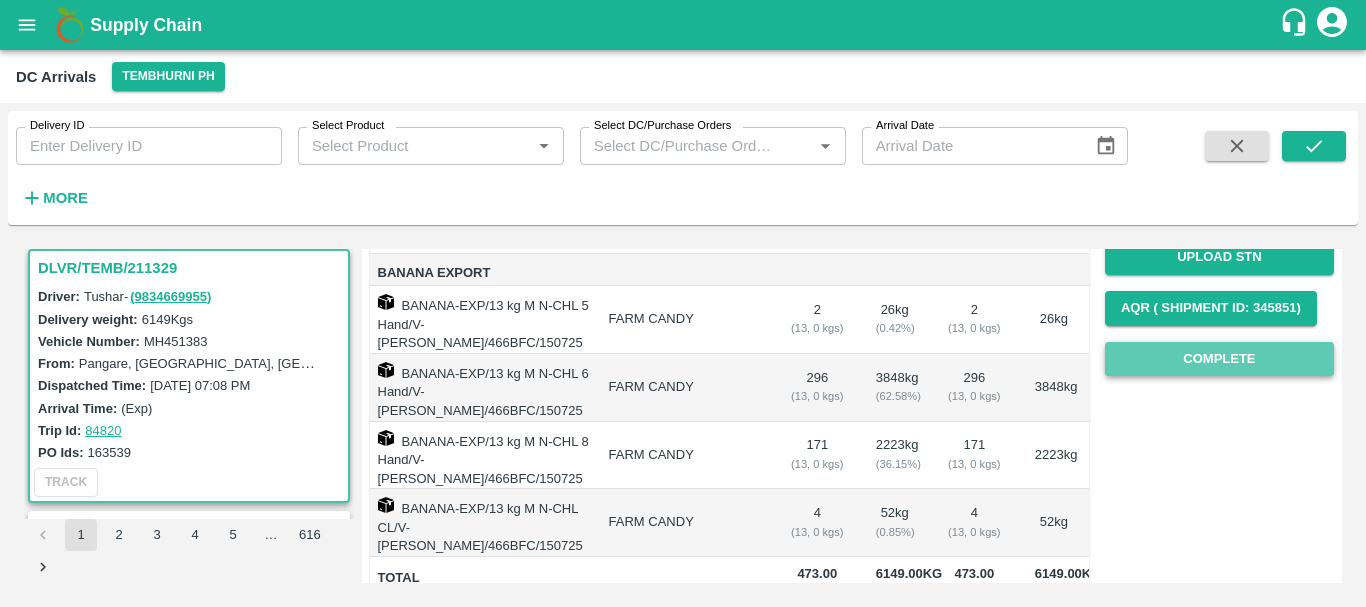 click on "Complete" at bounding box center (1219, 359) 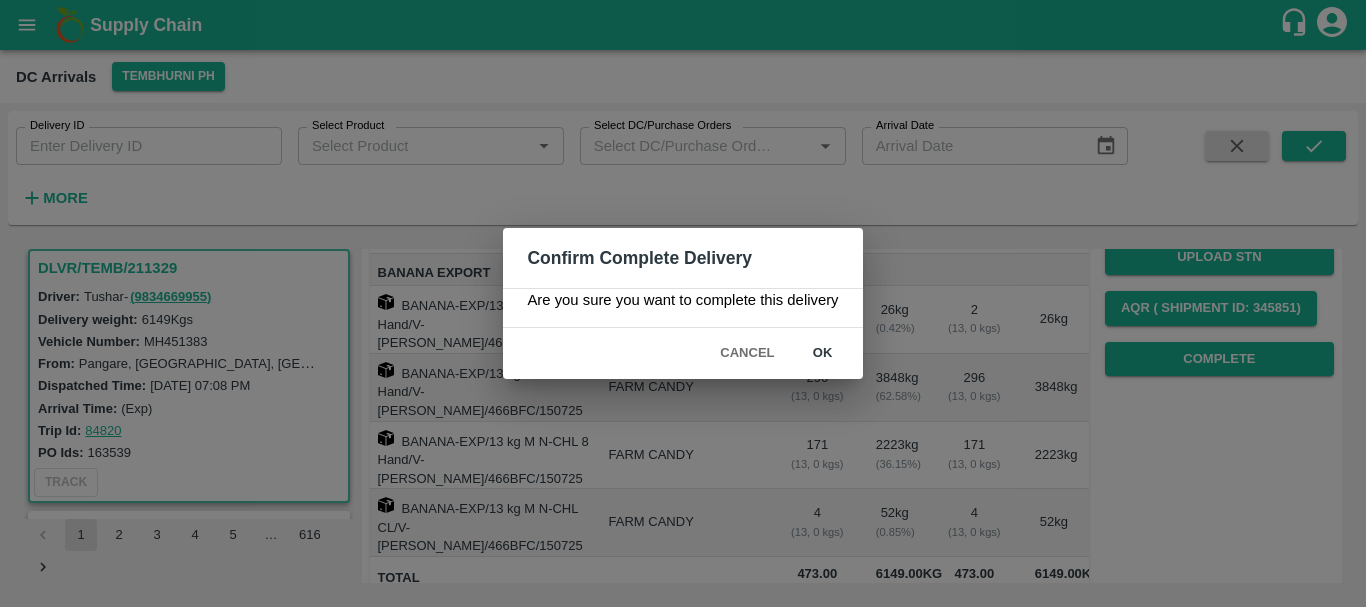 click on "ok" at bounding box center (823, 353) 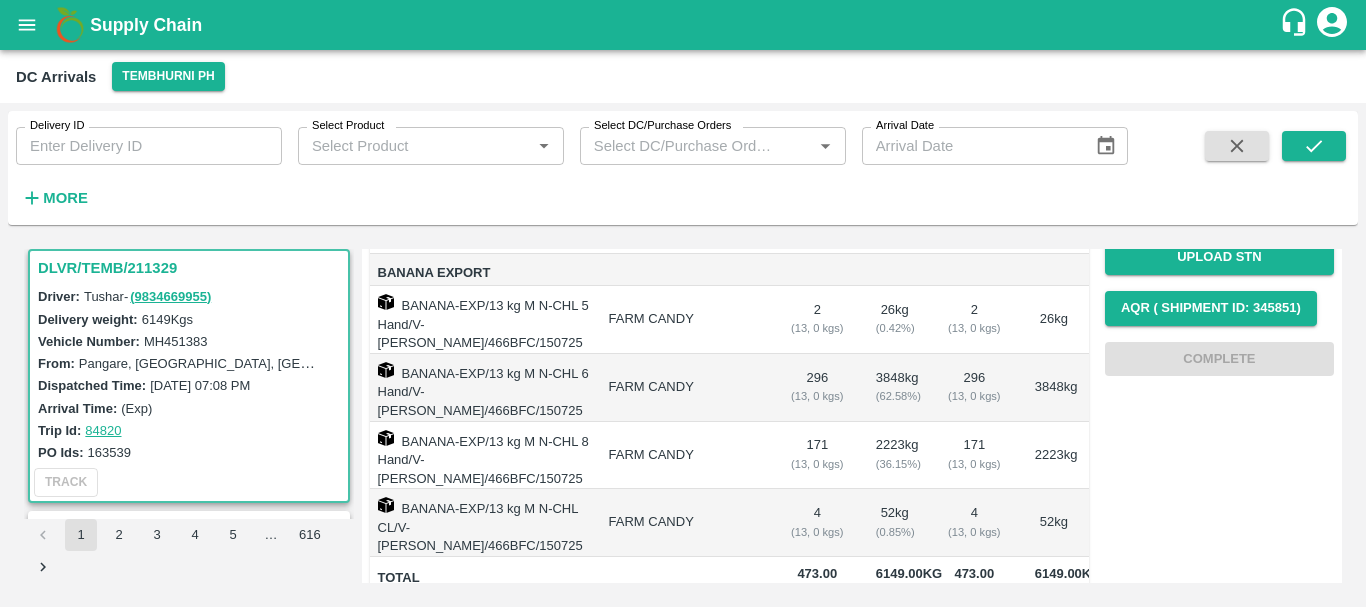 scroll, scrollTop: 0, scrollLeft: 0, axis: both 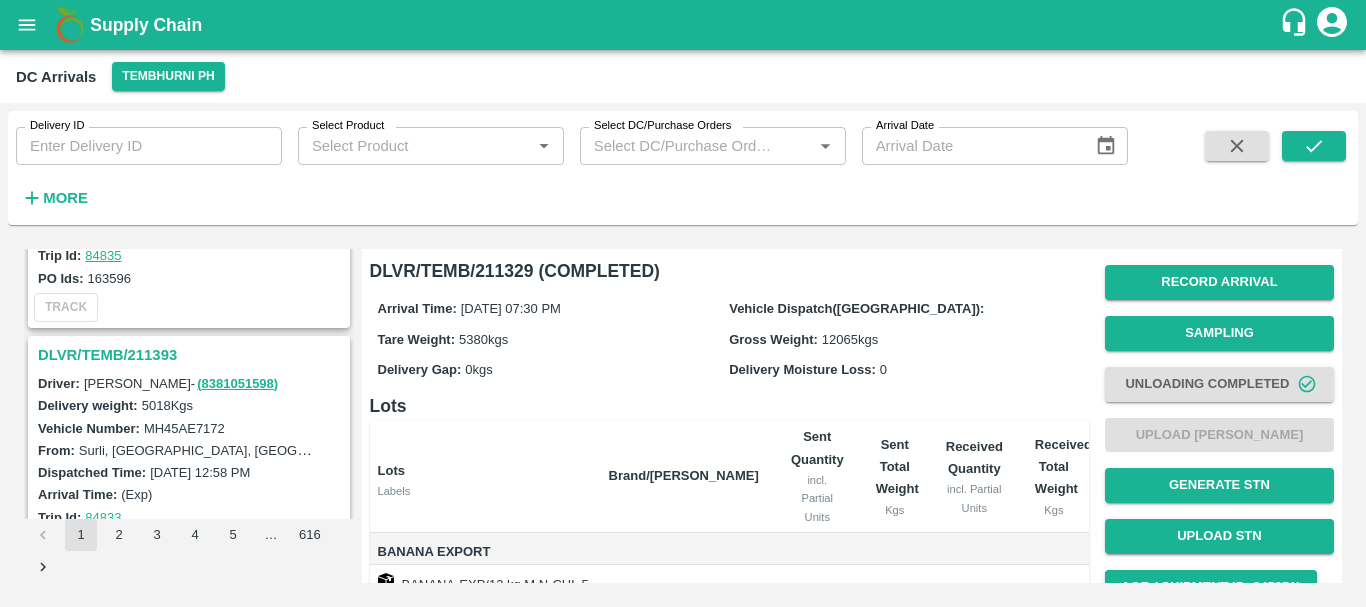 click on "DLVR/TEMB/211393" at bounding box center [192, 355] 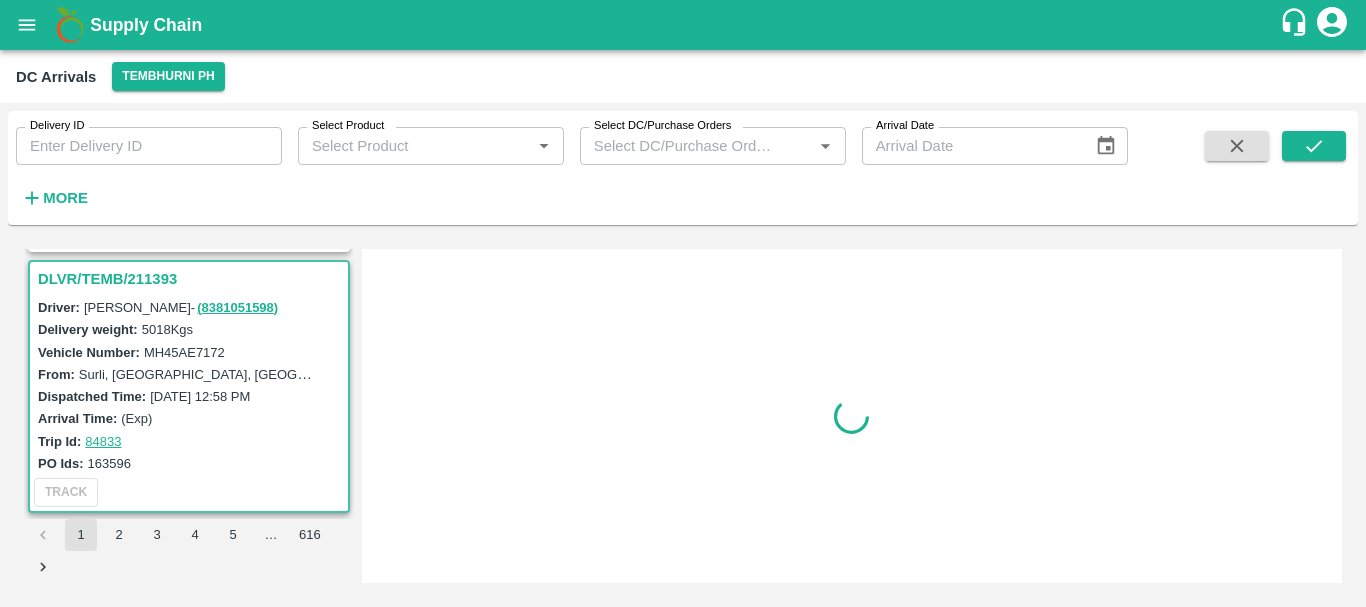 scroll, scrollTop: 3145, scrollLeft: 0, axis: vertical 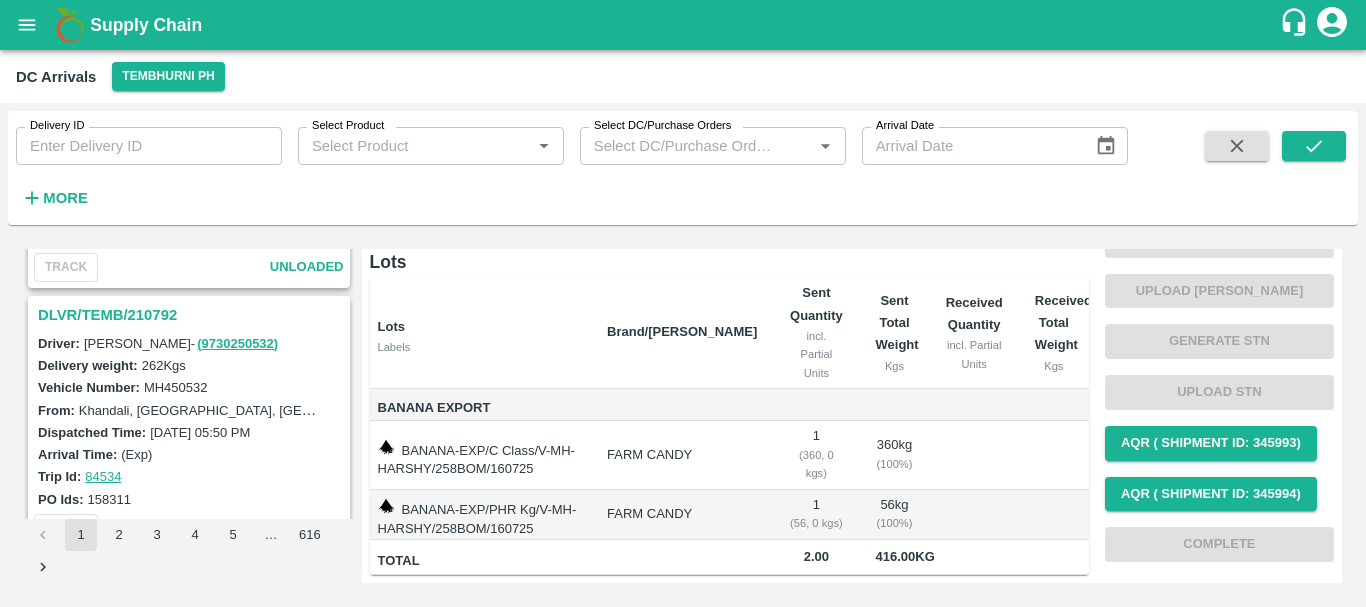 click on "DLVR/TEMB/210792" at bounding box center (192, 315) 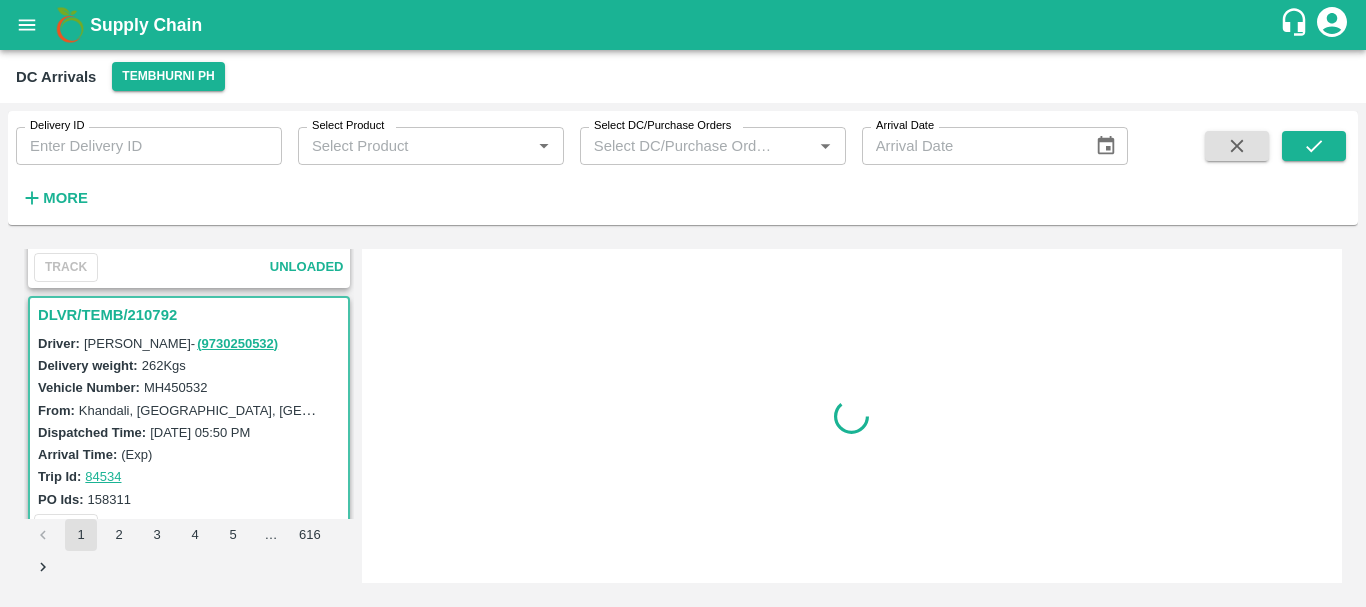 scroll, scrollTop: 0, scrollLeft: 0, axis: both 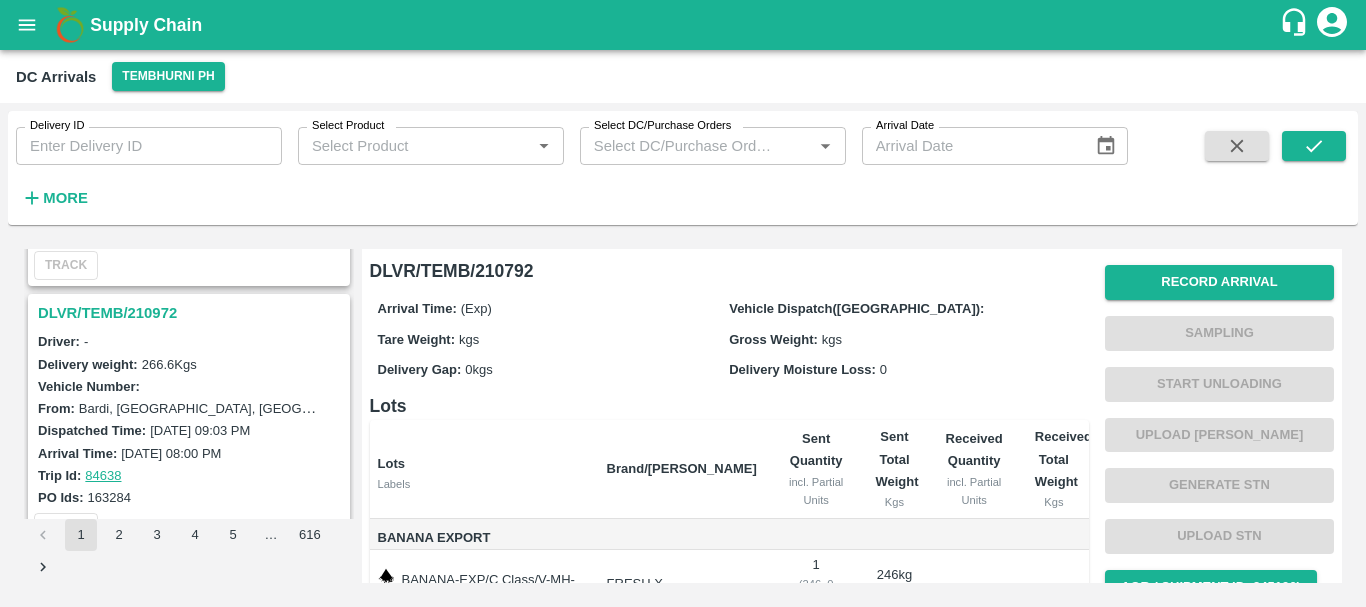 click on "DLVR/TEMB/210972" at bounding box center (192, 313) 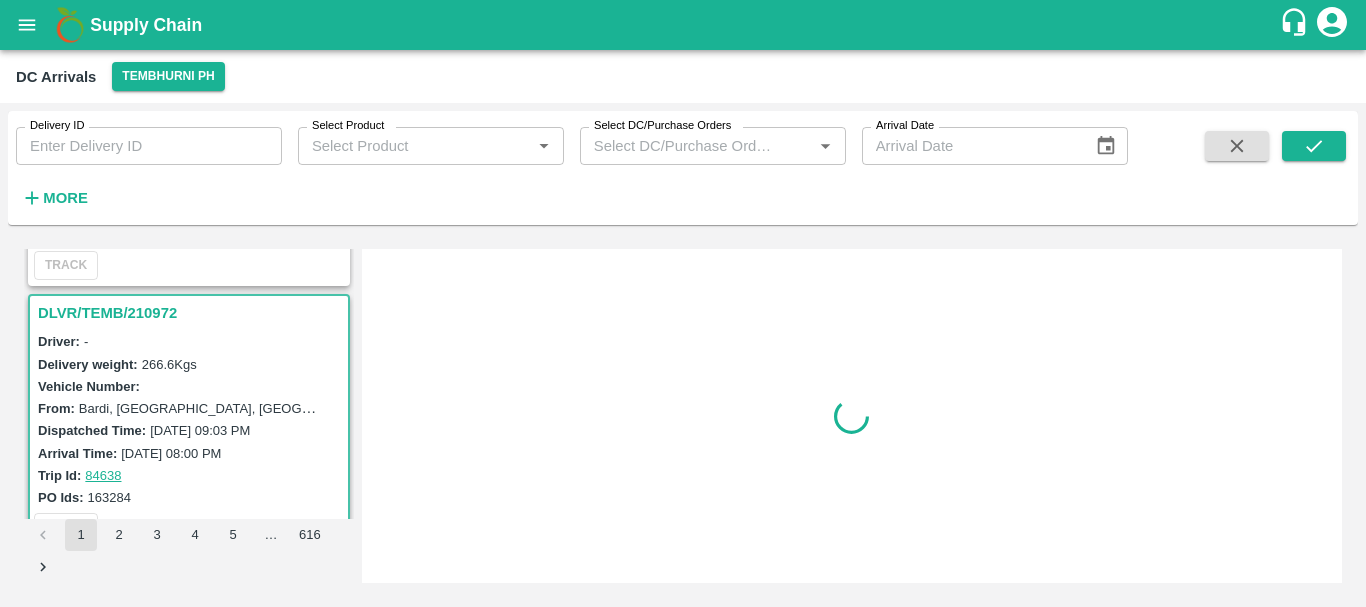 scroll, scrollTop: 3406, scrollLeft: 0, axis: vertical 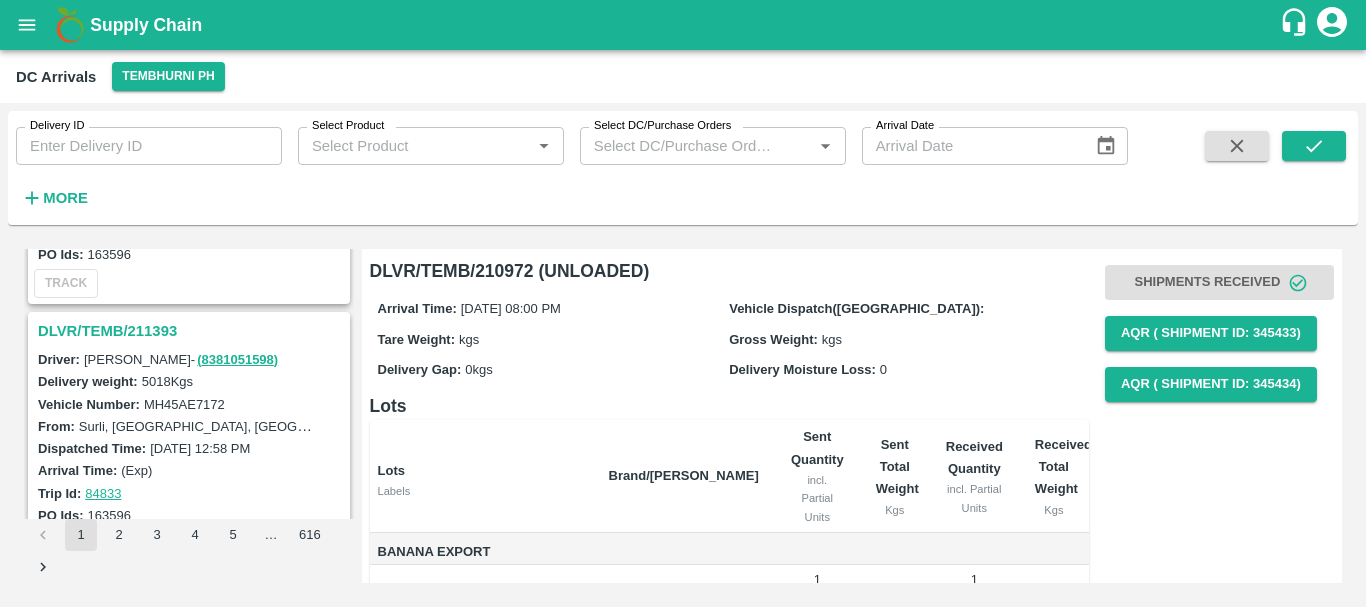 click on "DLVR/TEMB/211393" at bounding box center (192, 331) 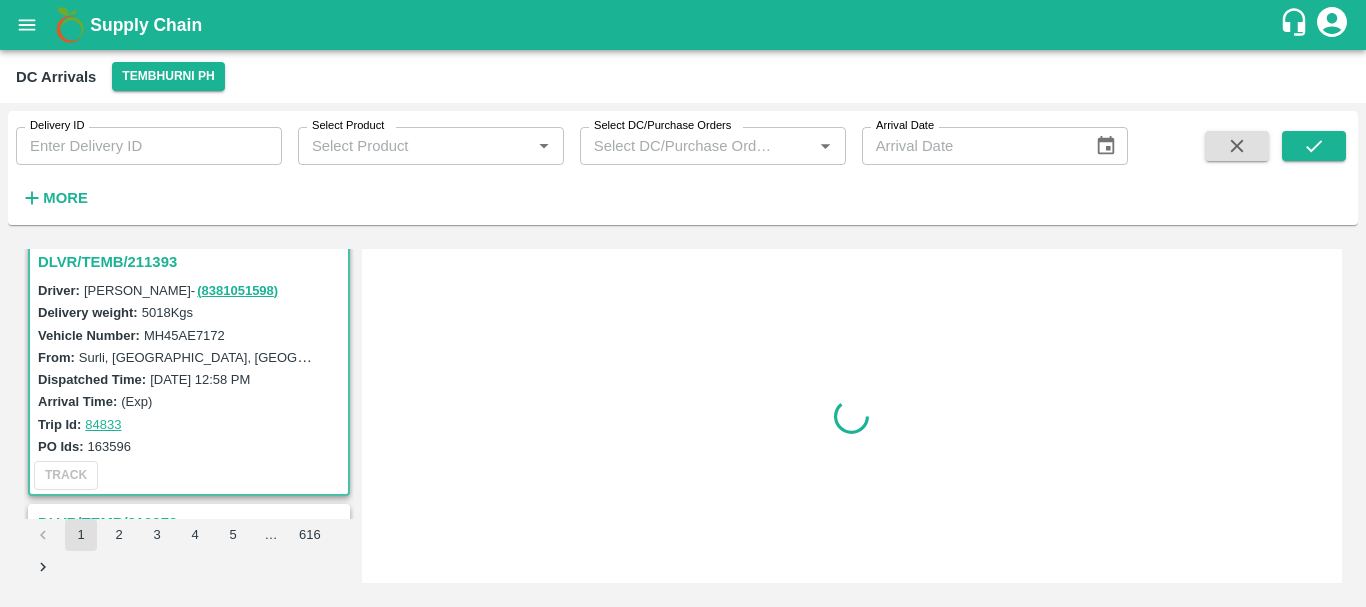 scroll, scrollTop: 3150, scrollLeft: 0, axis: vertical 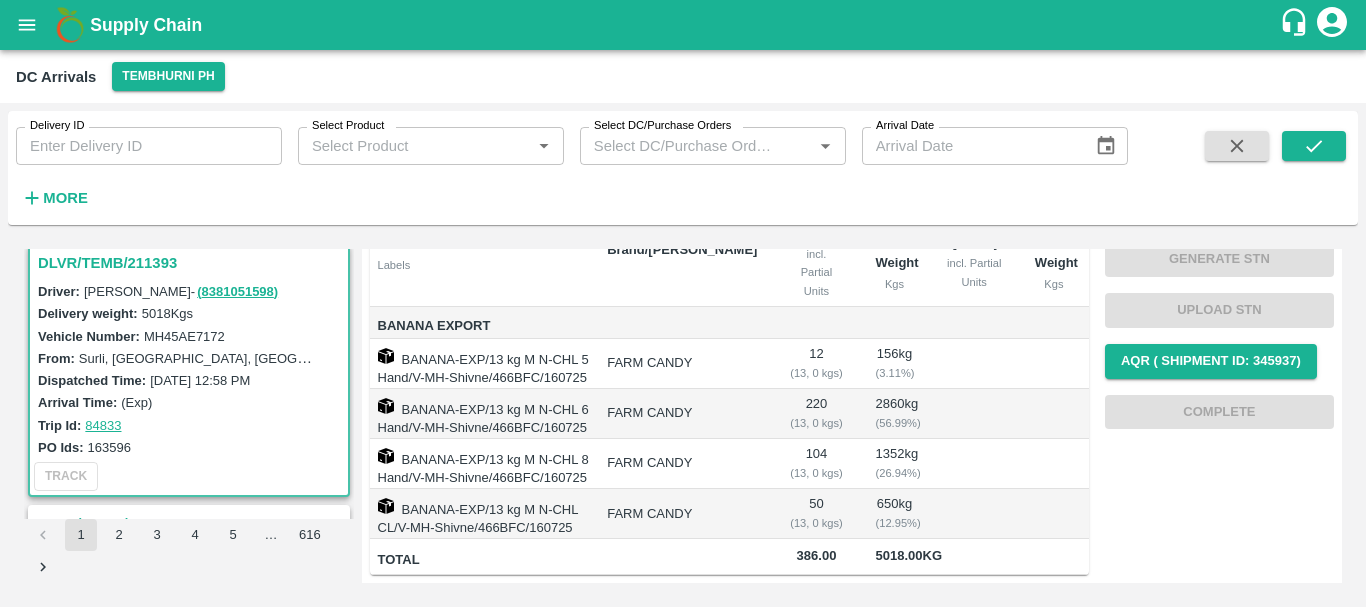 click on "FARM CANDY" at bounding box center (682, 464) 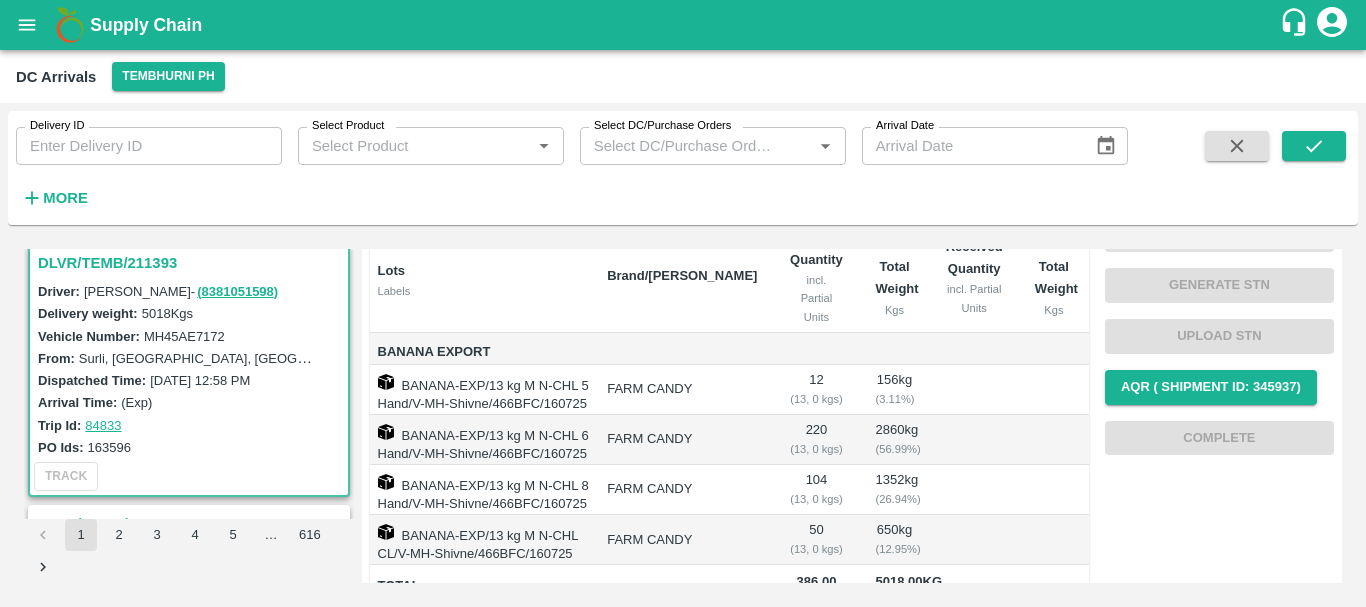 scroll, scrollTop: 316, scrollLeft: 0, axis: vertical 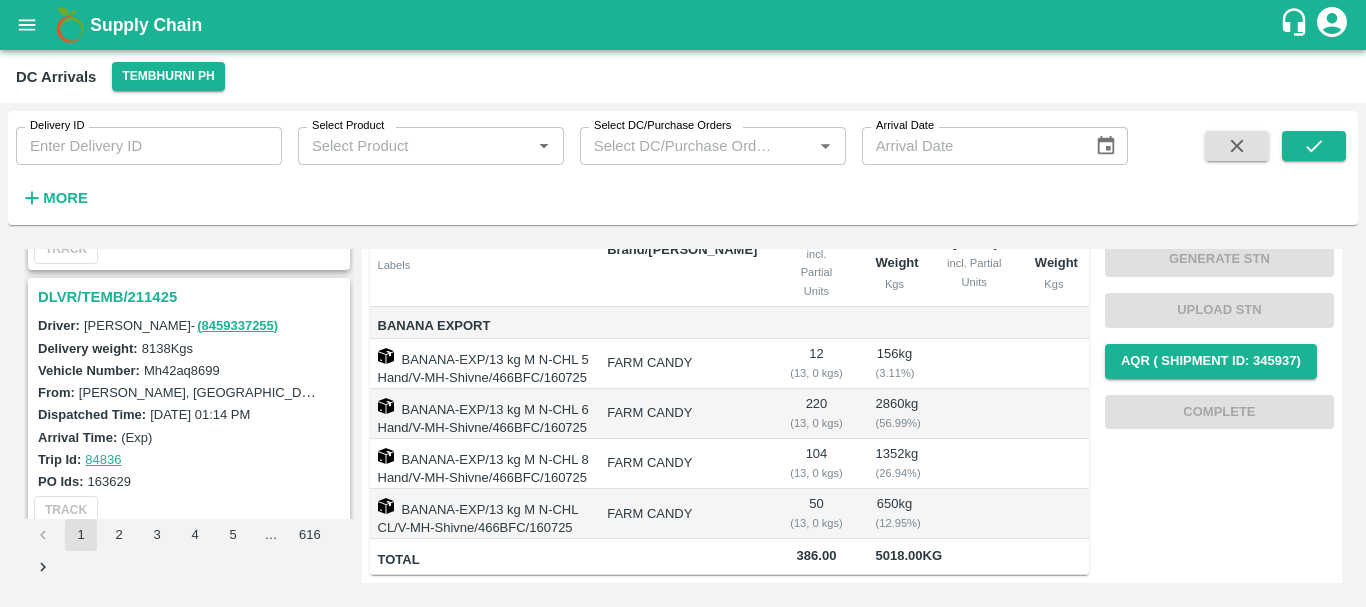 click on "DLVR/TEMB/211425" at bounding box center (192, 297) 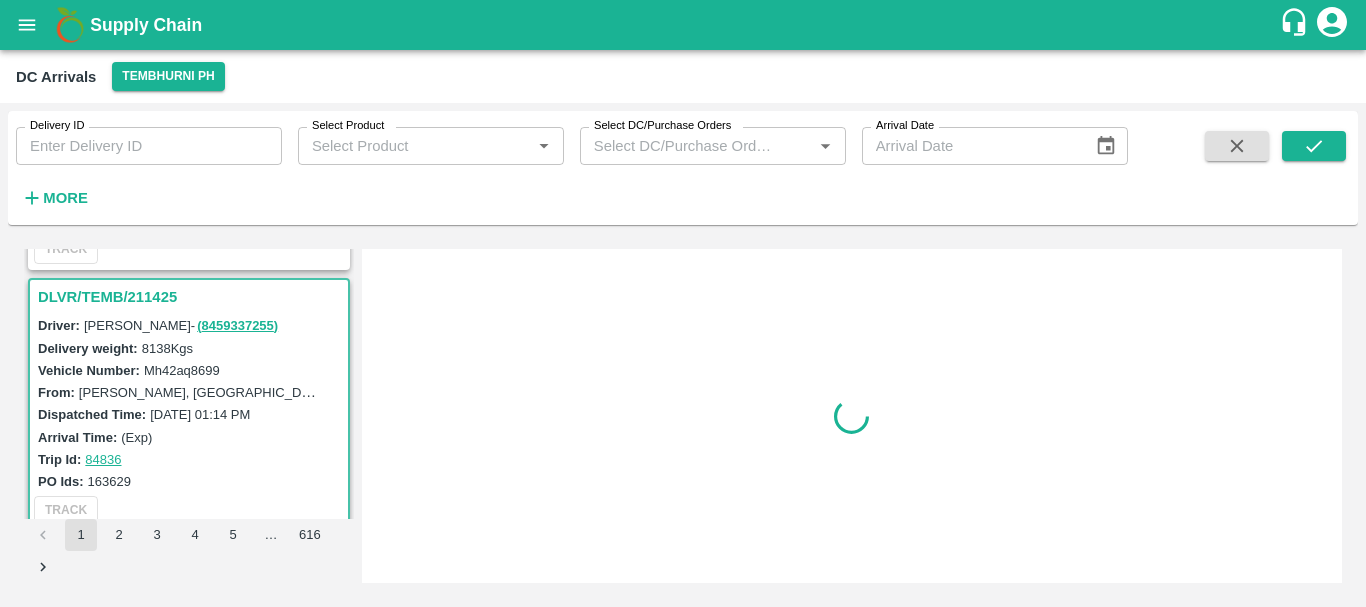 scroll, scrollTop: 0, scrollLeft: 0, axis: both 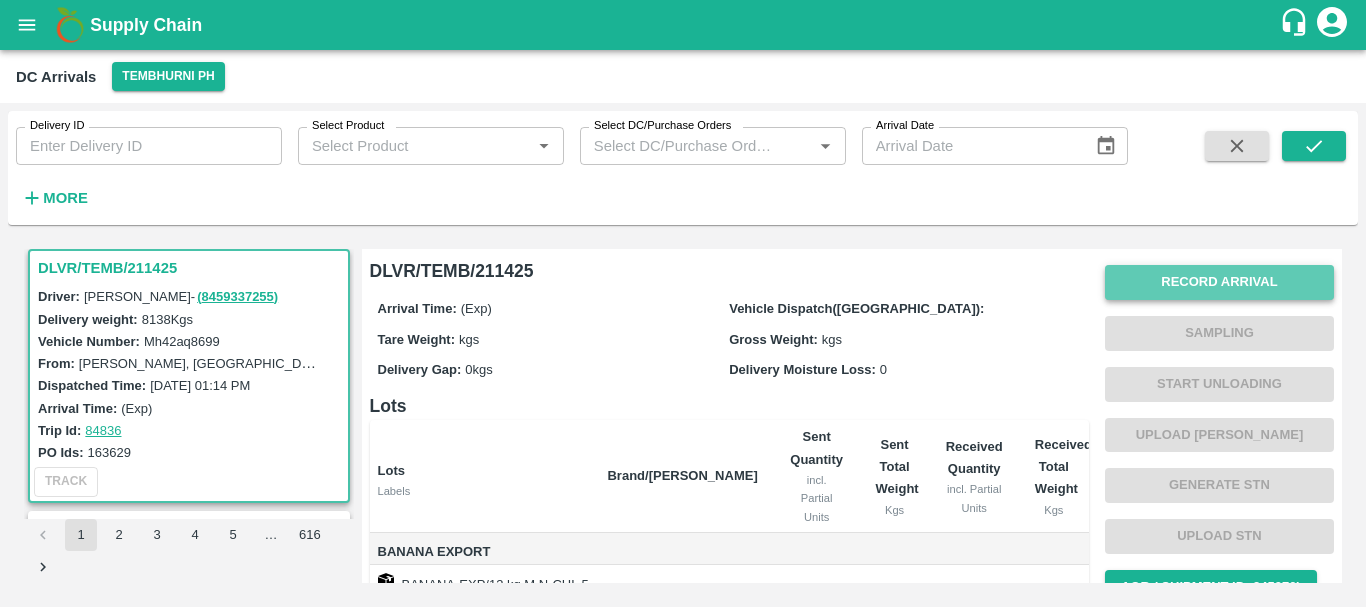 click on "Record Arrival" at bounding box center (1219, 282) 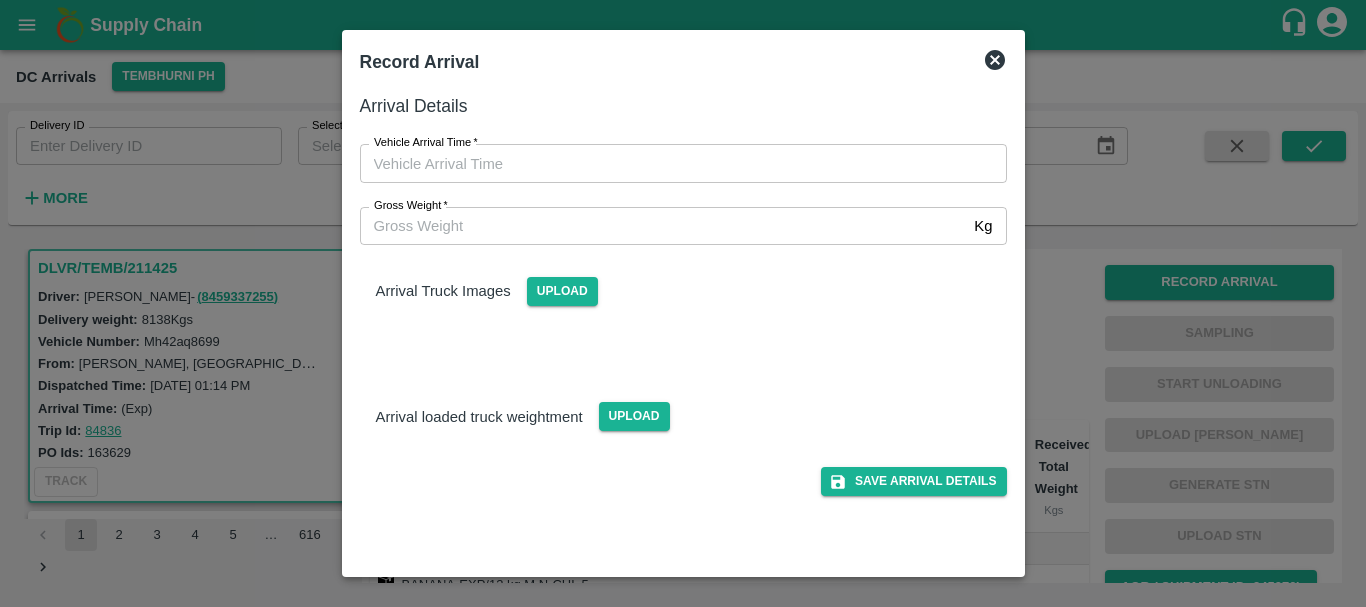 type on "DD/MM/YYYY hh:mm aa" 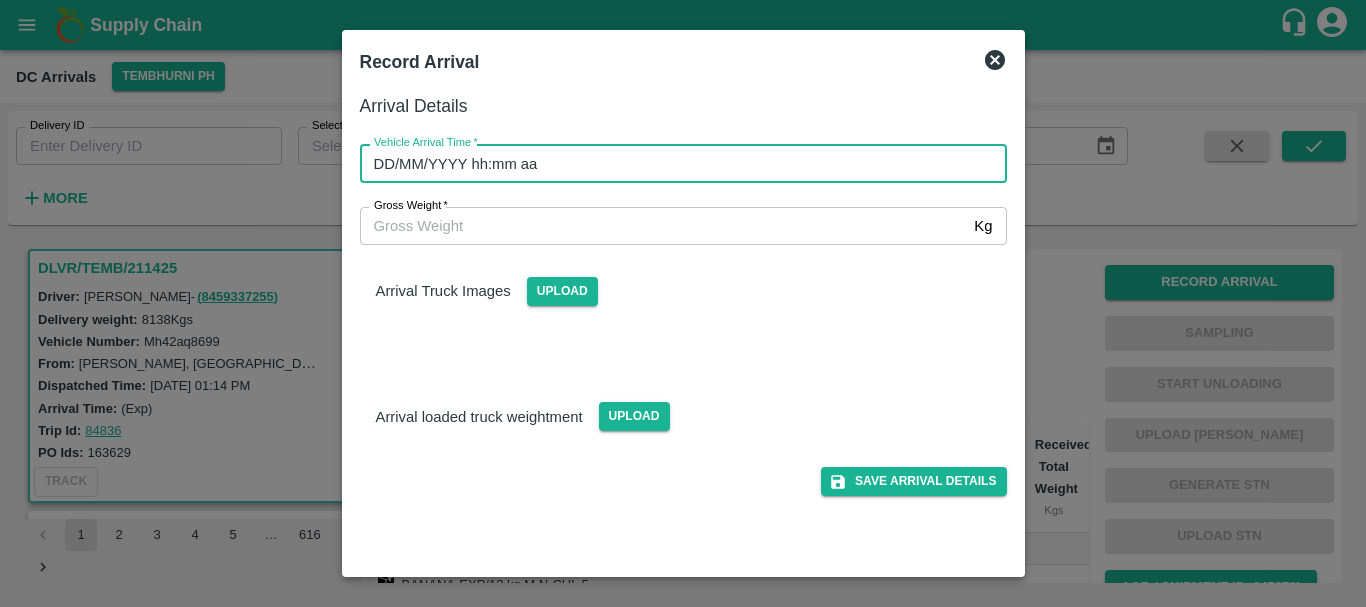 click on "DD/MM/YYYY hh:mm aa" at bounding box center (676, 163) 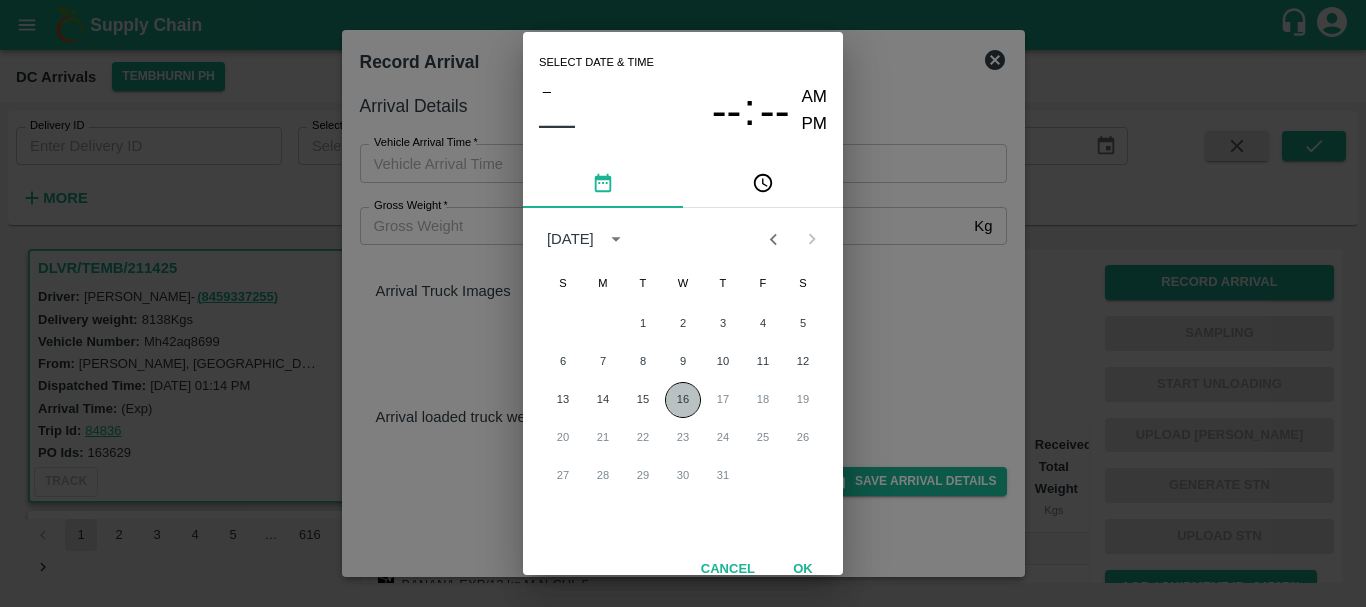 click on "16" at bounding box center [683, 400] 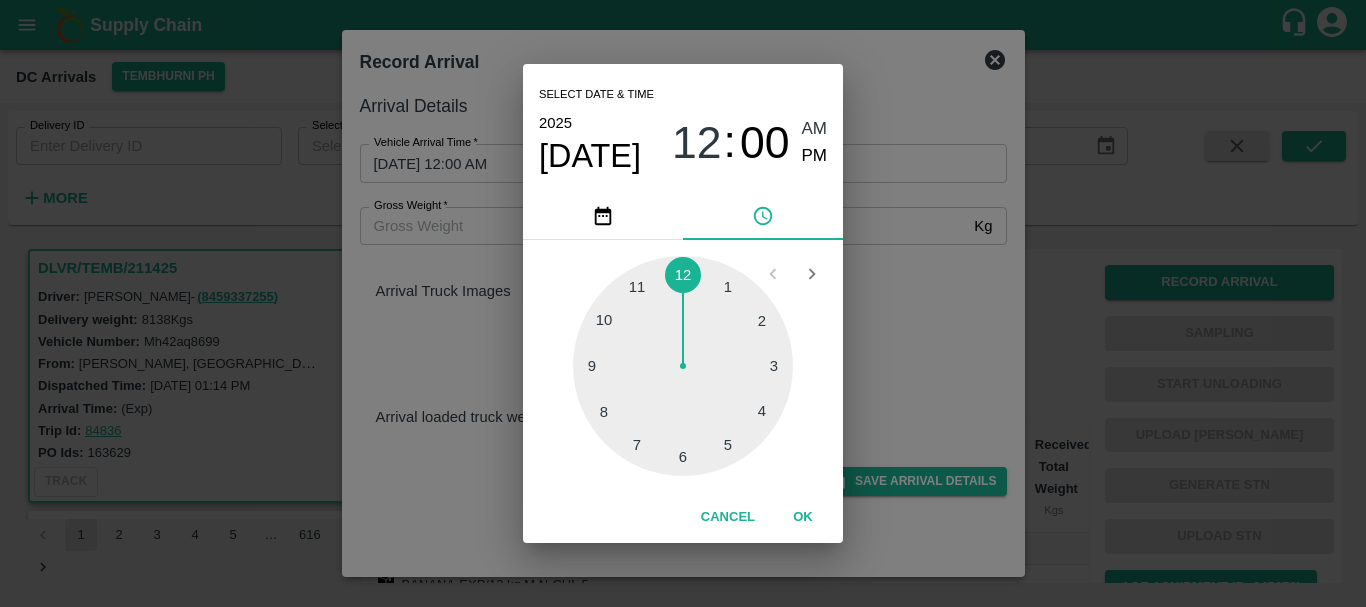 click at bounding box center [683, 366] 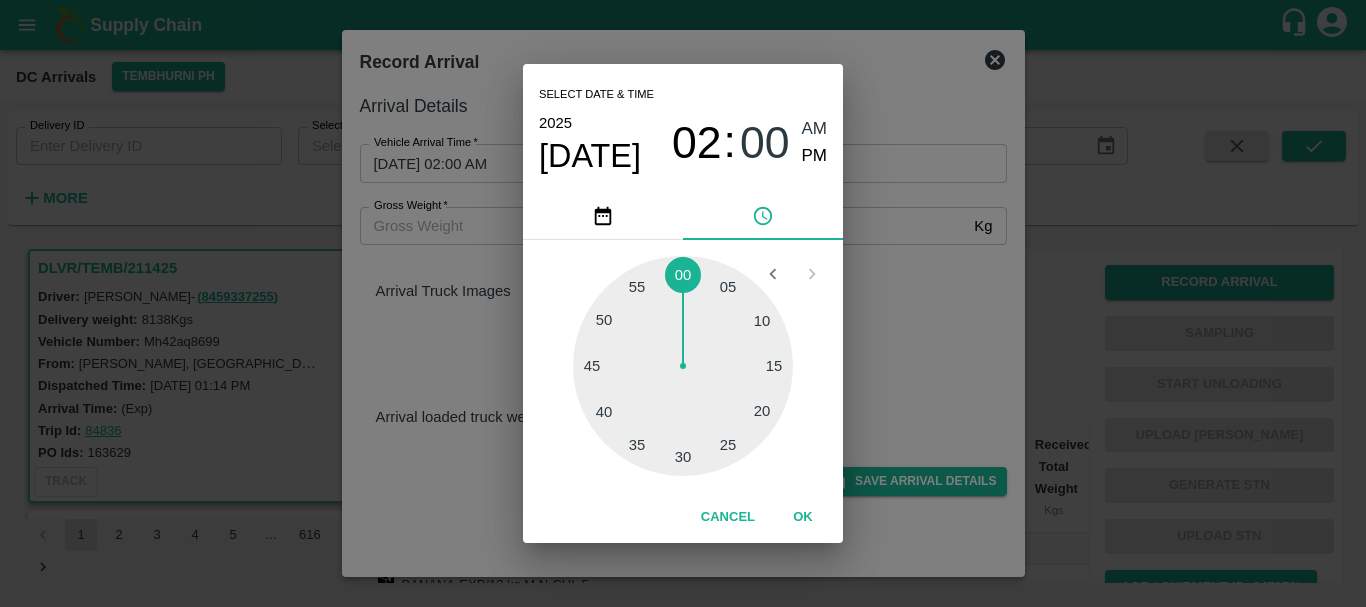 click at bounding box center (683, 366) 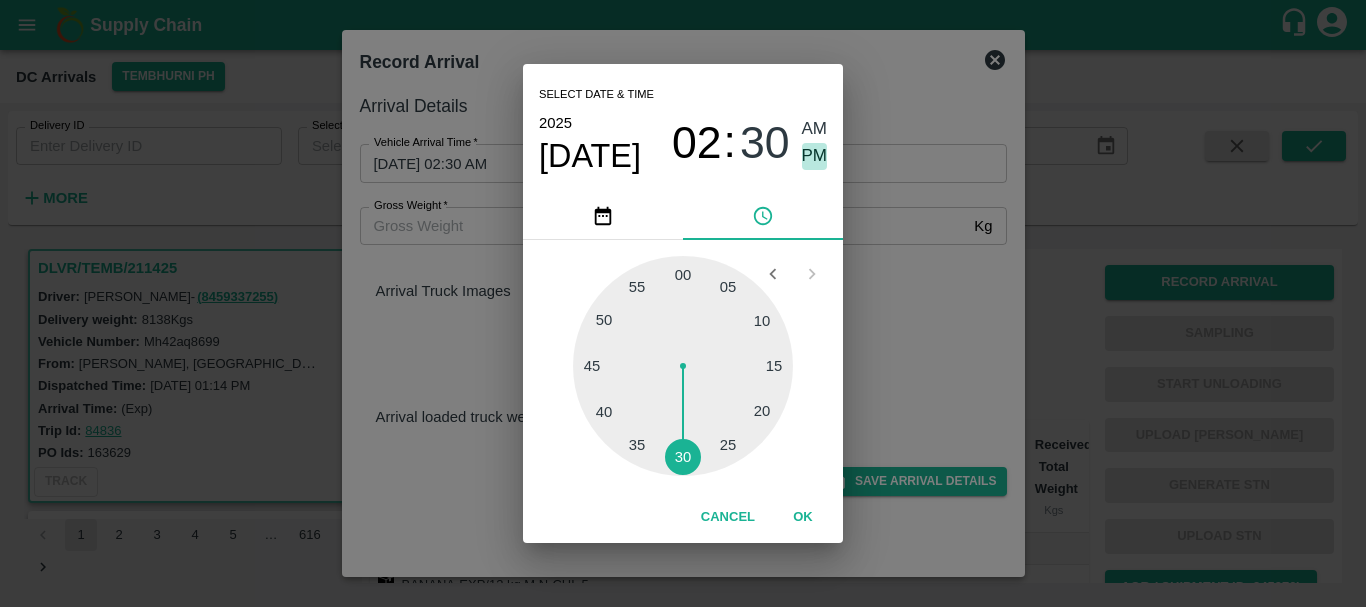 click on "PM" at bounding box center [815, 156] 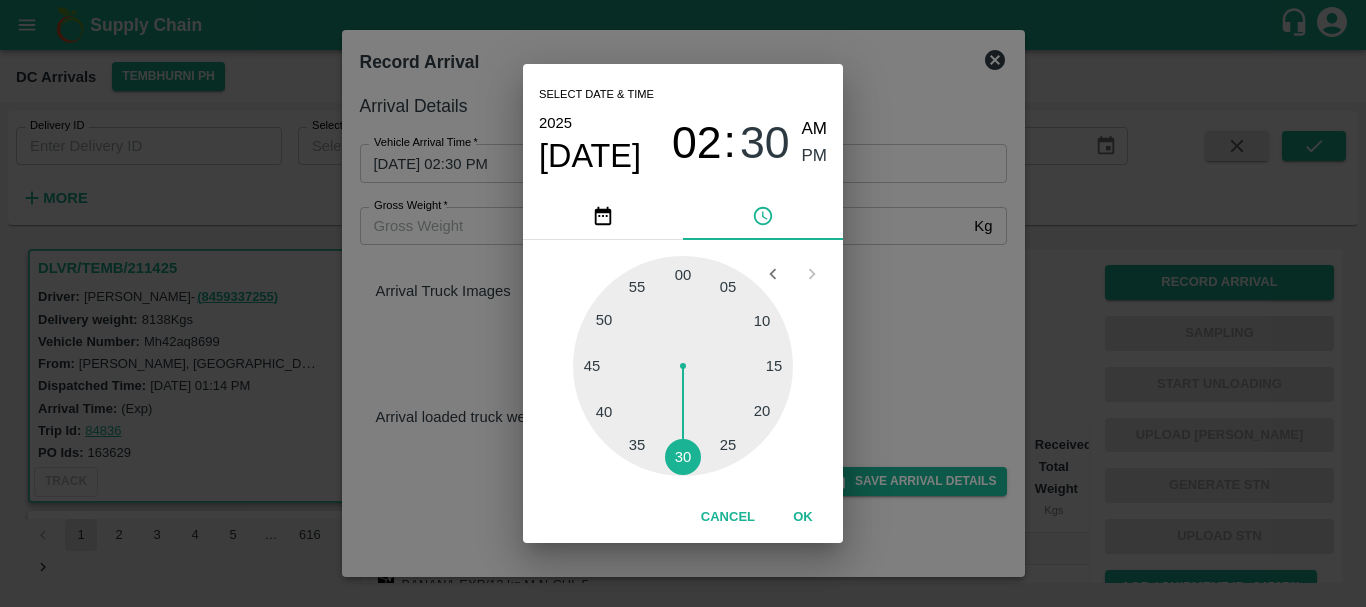 click on "Select date & time 2025 Jul 16 02 : 30 AM PM 05 10 15 20 25 30 35 40 45 50 55 00 Cancel OK" at bounding box center [683, 303] 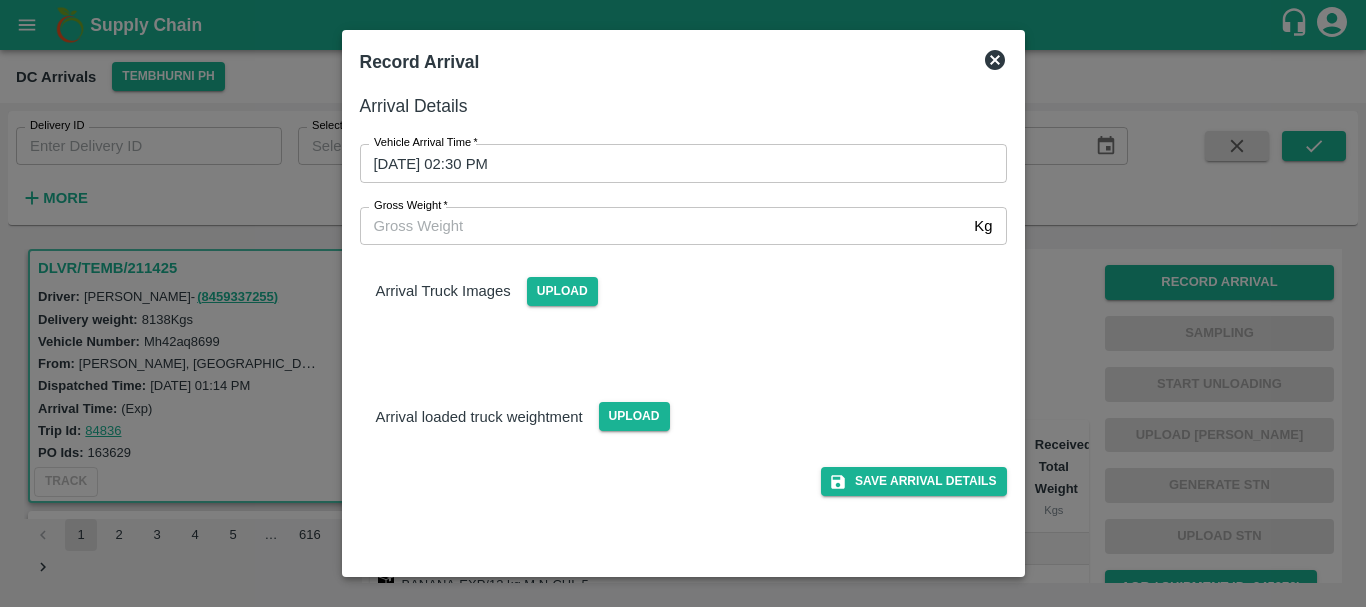 click on "Arrival Truck Images Upload" at bounding box center (683, 275) 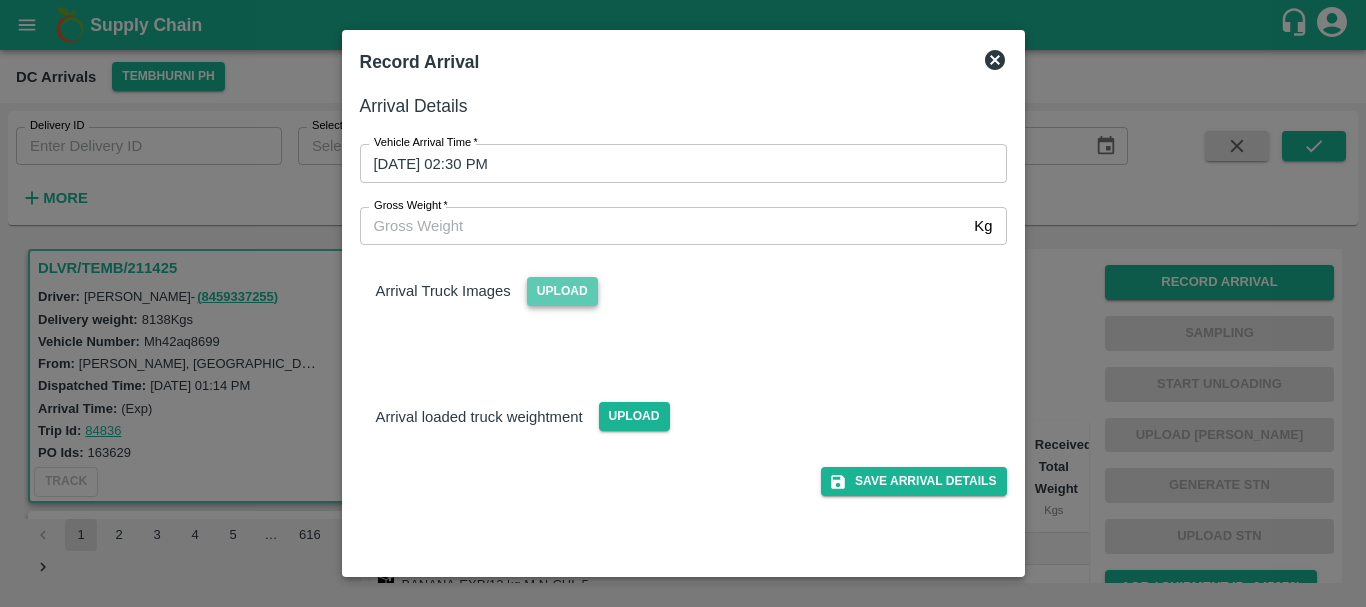 click on "Upload" at bounding box center (562, 291) 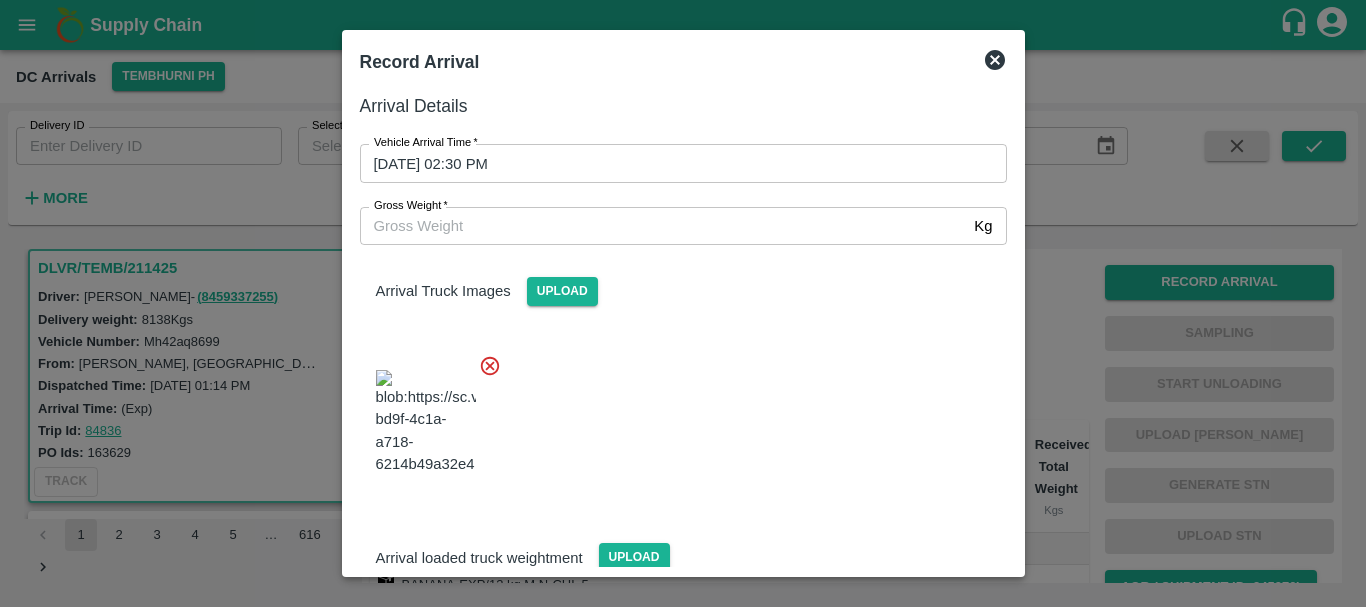 scroll, scrollTop: 151, scrollLeft: 0, axis: vertical 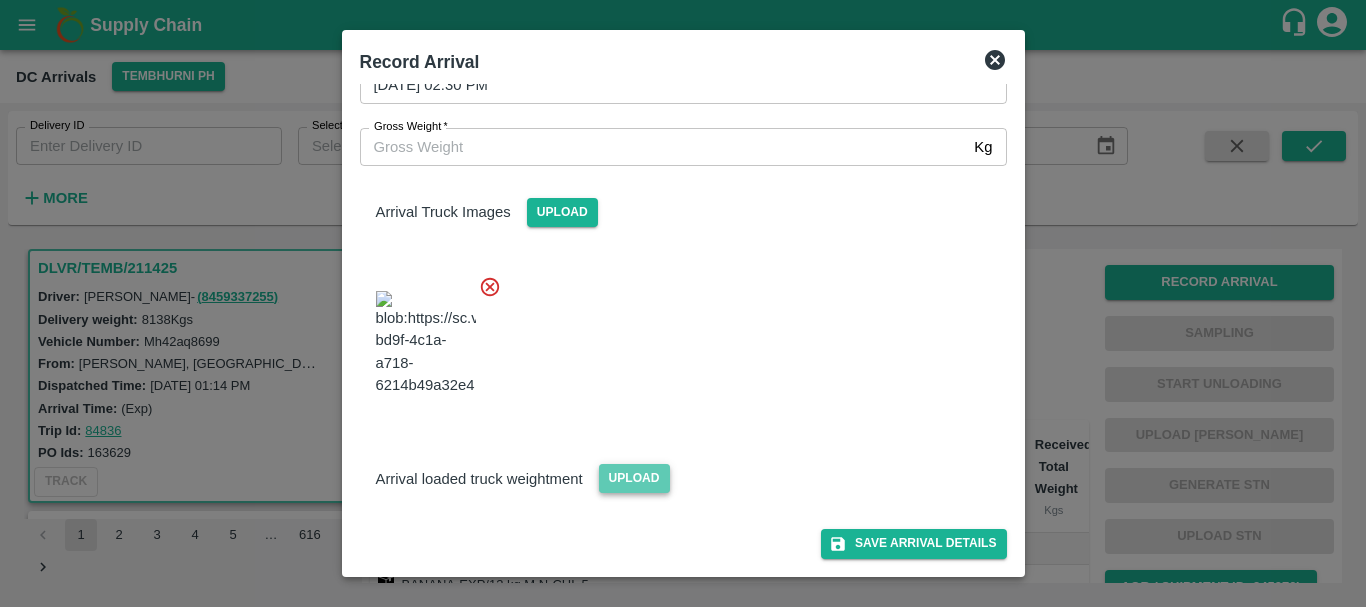 click on "Upload" at bounding box center (634, 478) 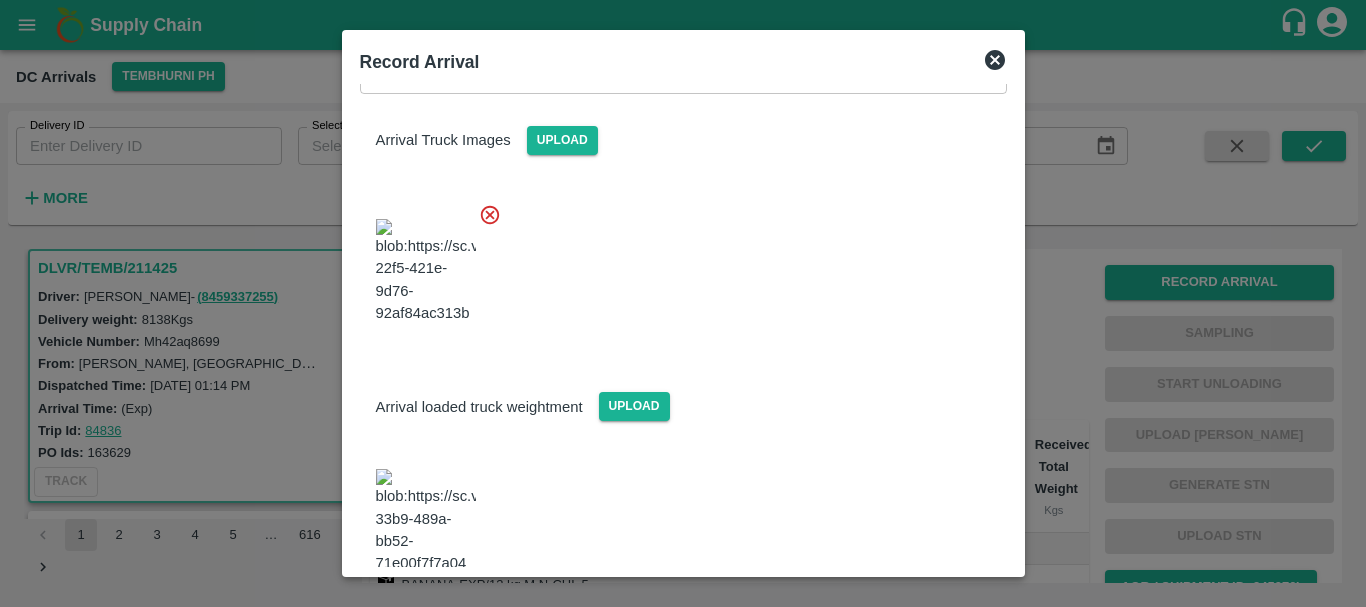 scroll, scrollTop: 248, scrollLeft: 0, axis: vertical 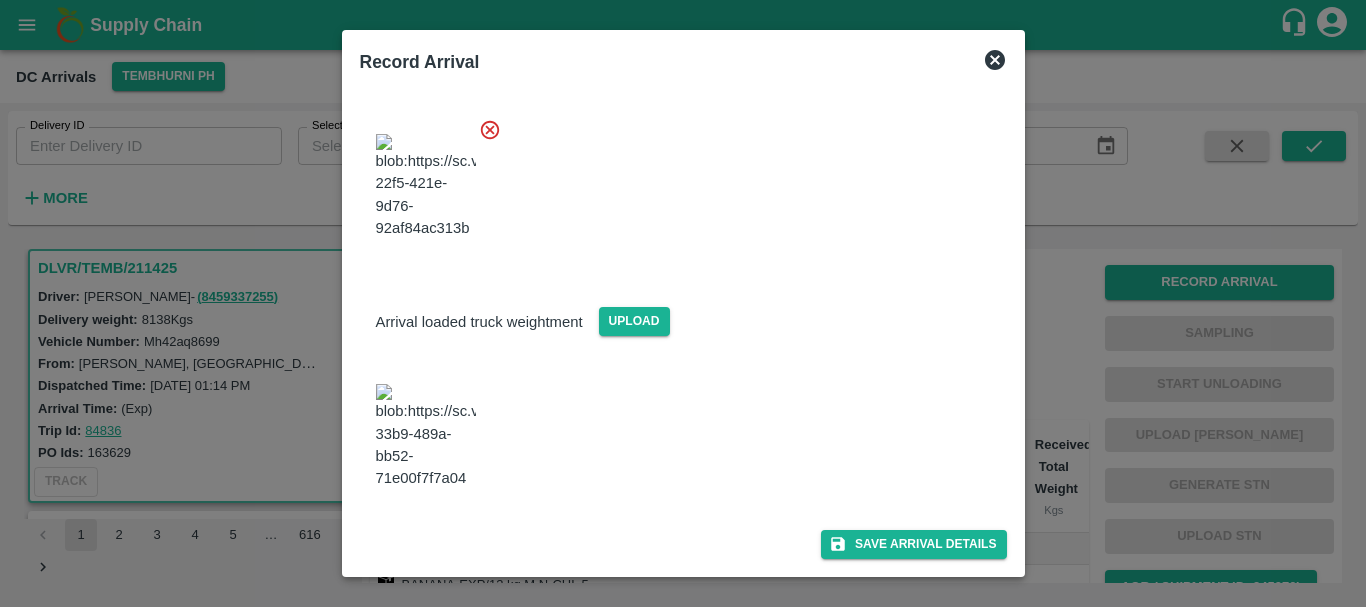 click at bounding box center [426, 436] 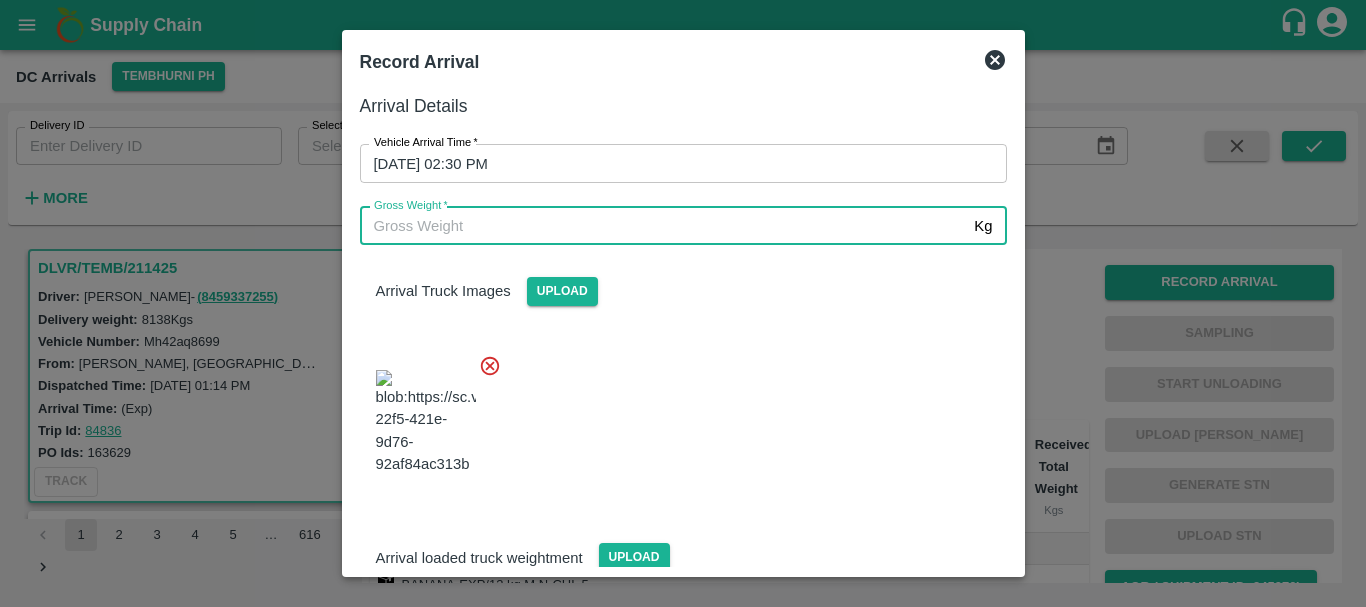 click on "Gross Weight   *" at bounding box center (663, 226) 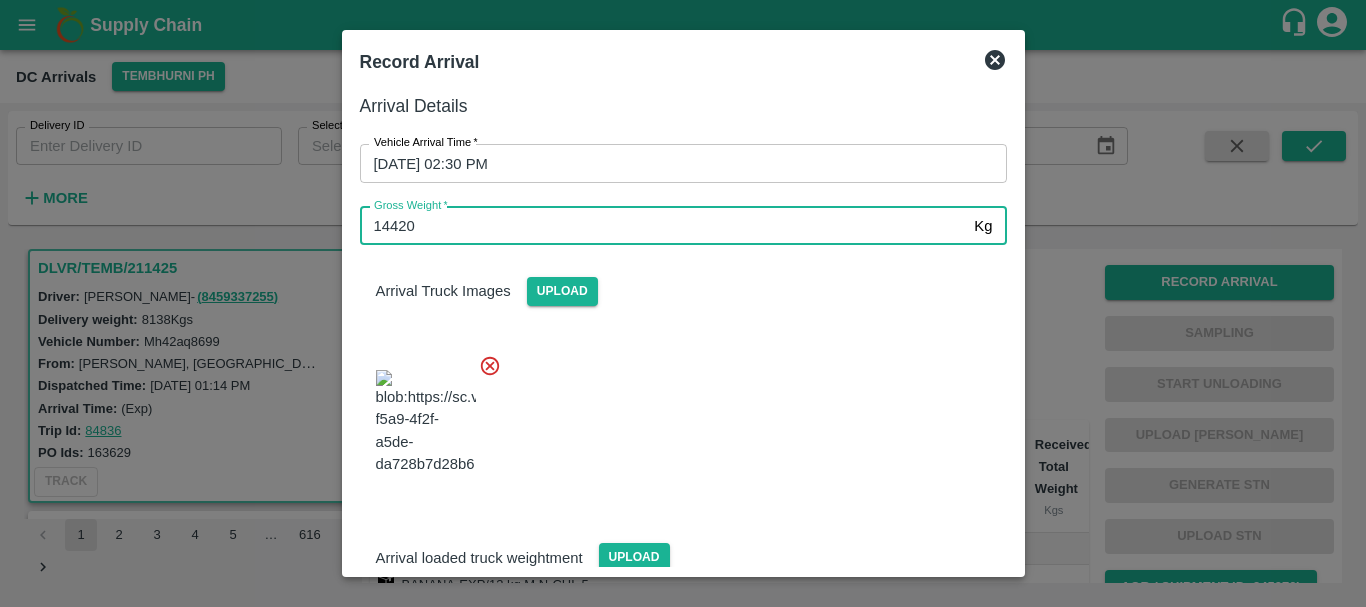 type on "14420" 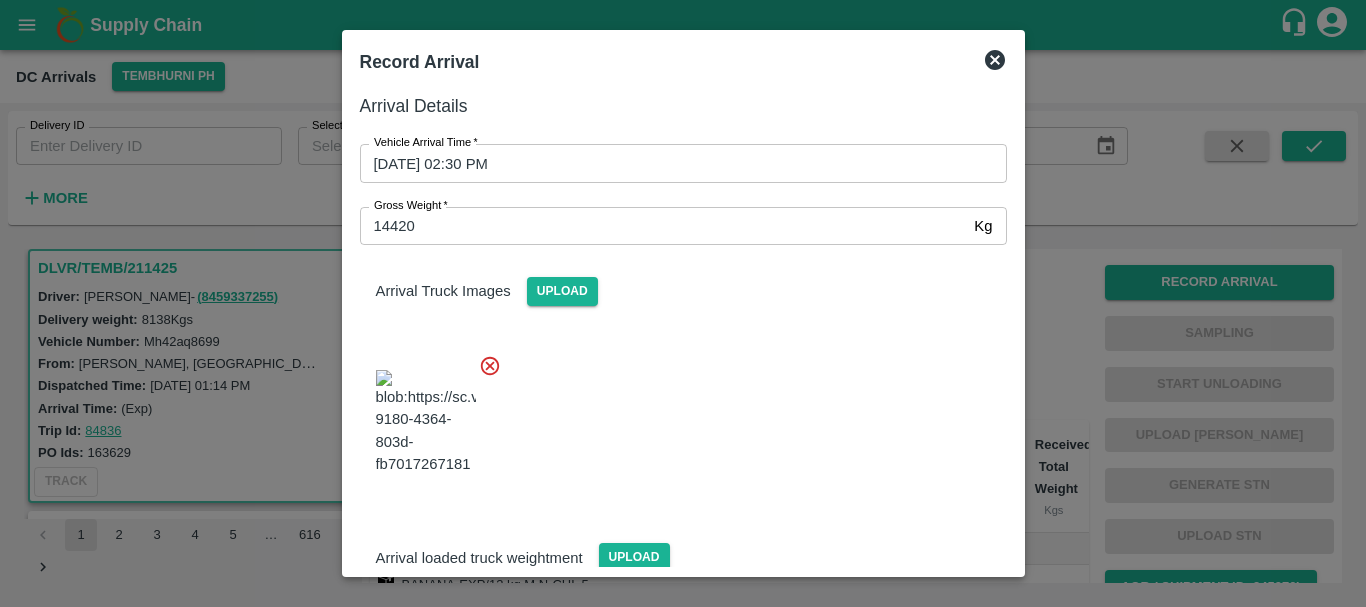 click at bounding box center [683, 303] 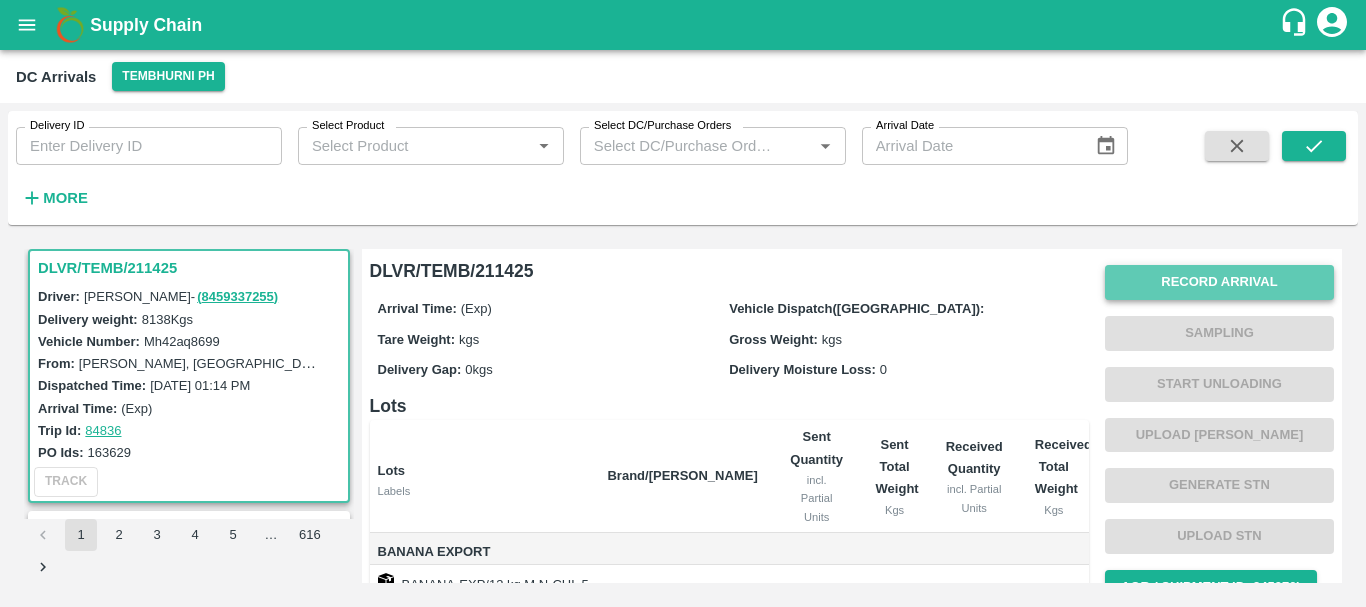click on "Record Arrival" at bounding box center [1219, 282] 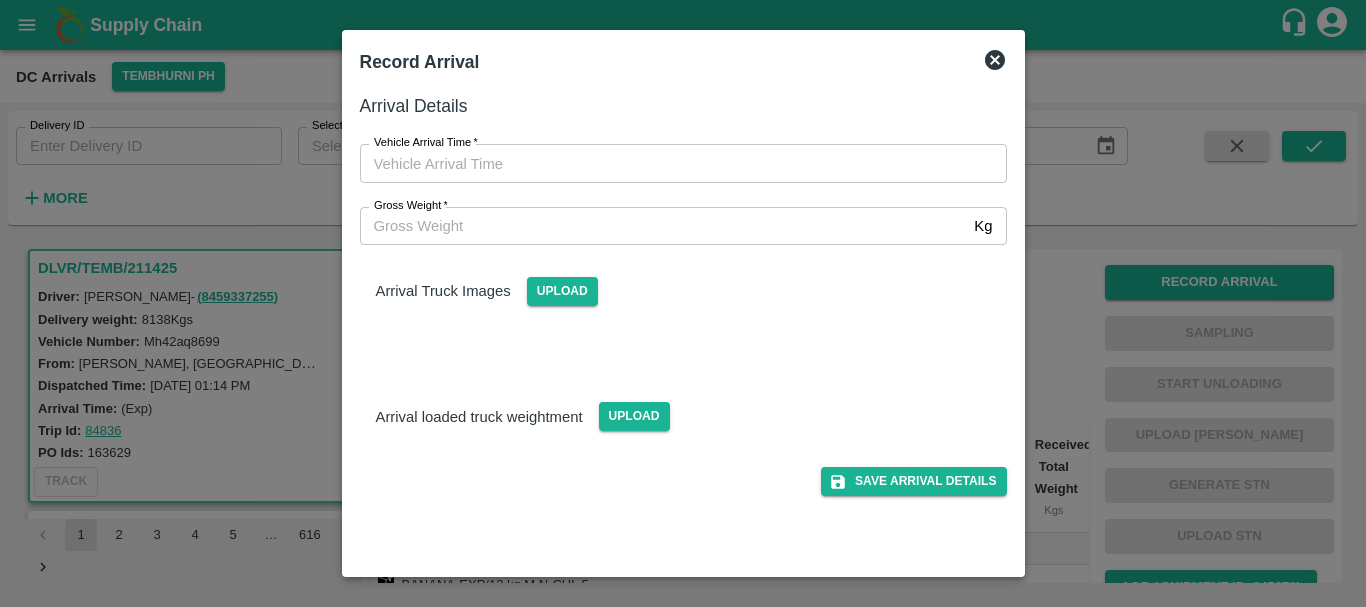 type on "DD/MM/YYYY hh:mm aa" 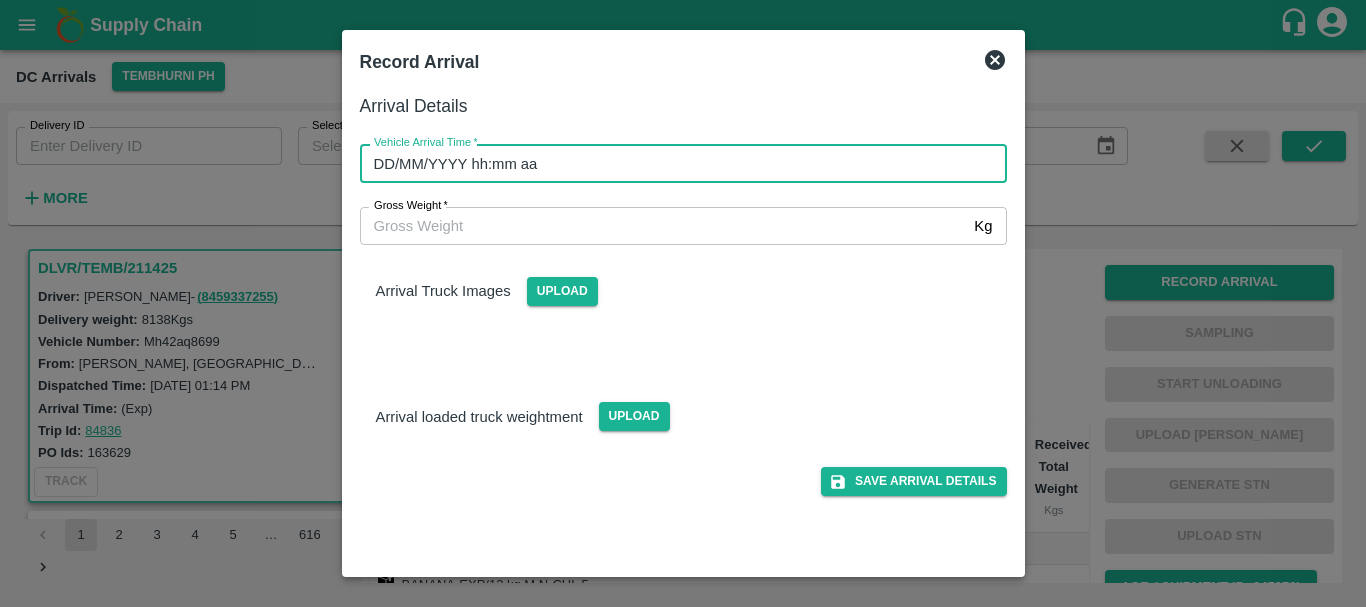 click on "DD/MM/YYYY hh:mm aa" at bounding box center [676, 163] 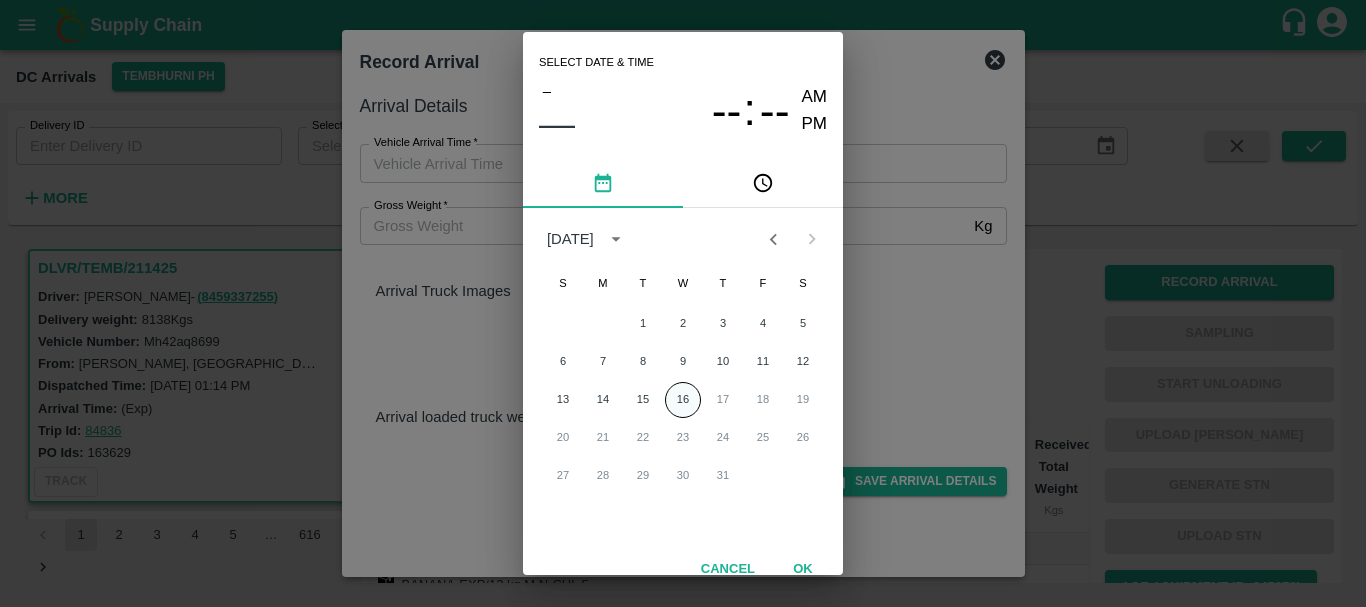 click on "16" at bounding box center (683, 400) 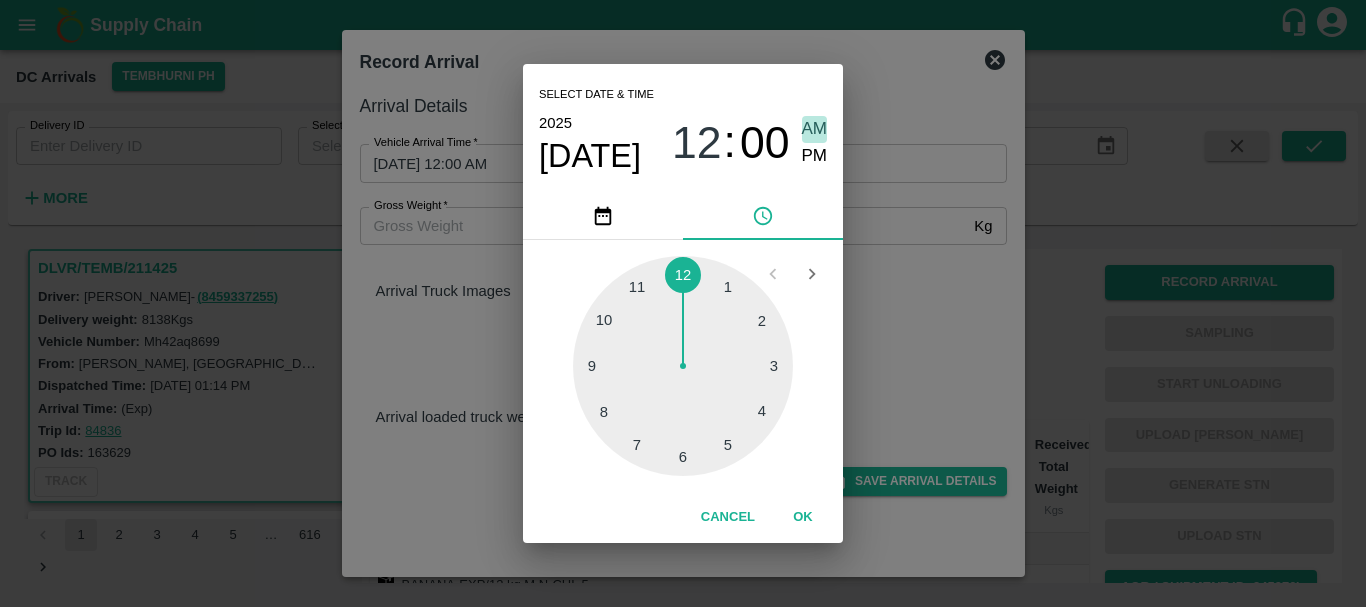 click on "AM" at bounding box center [815, 129] 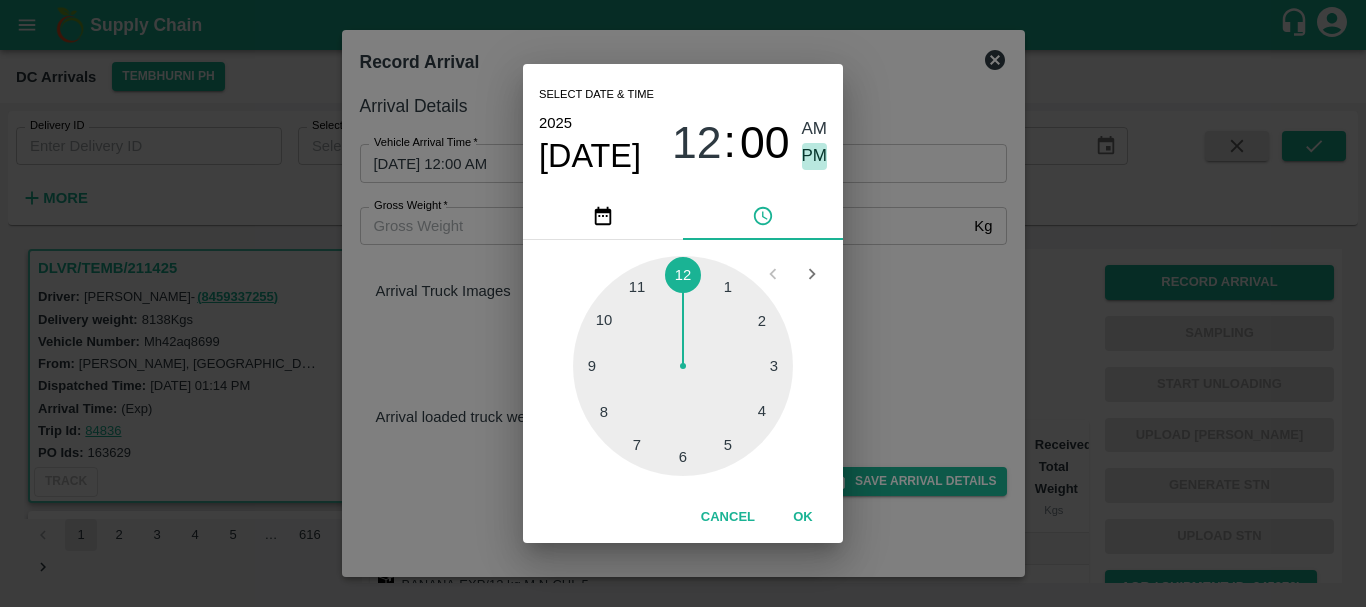 click on "PM" at bounding box center [815, 156] 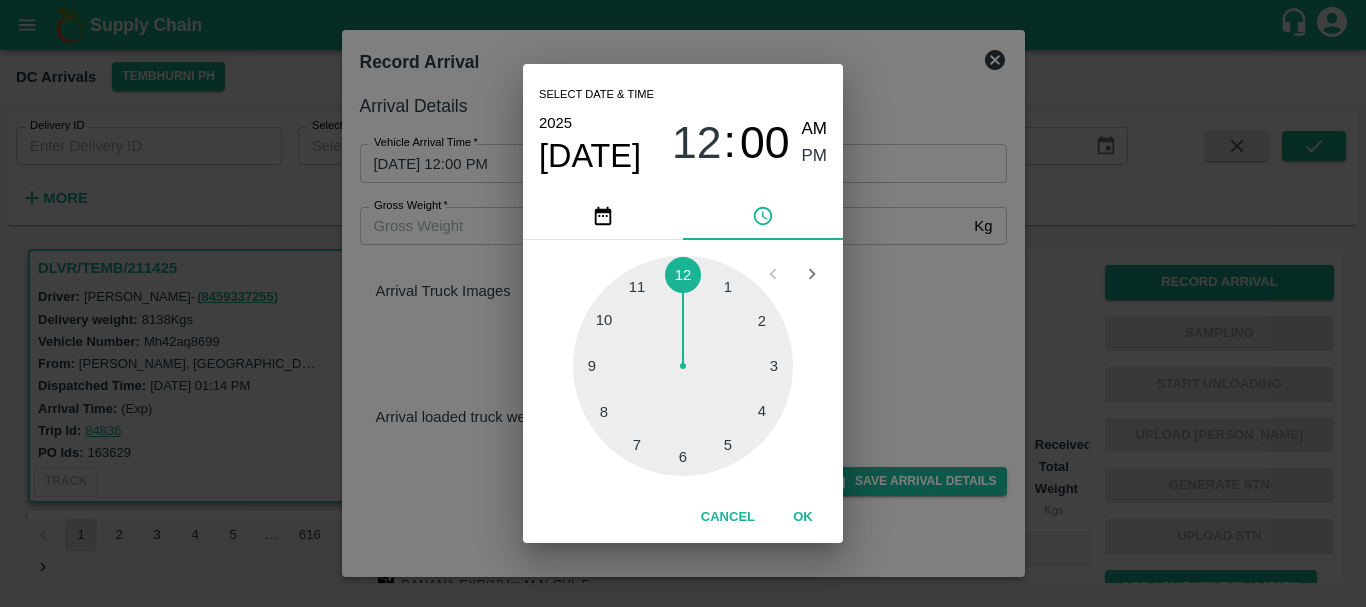 click at bounding box center [683, 366] 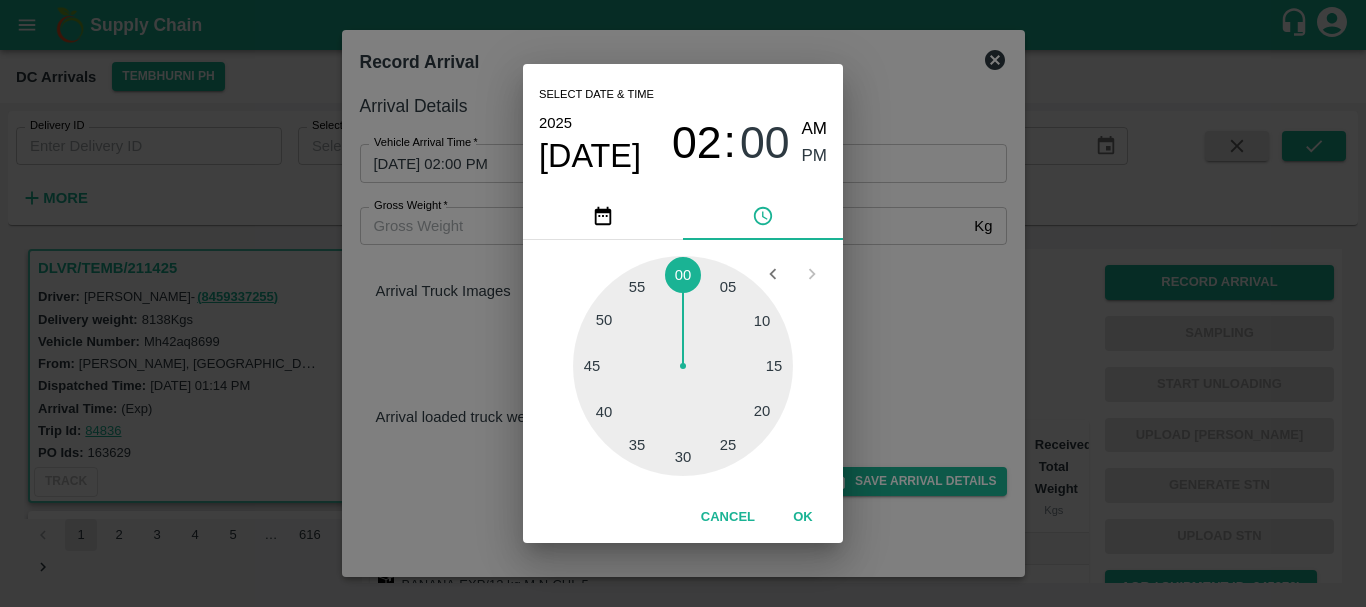 click at bounding box center [683, 366] 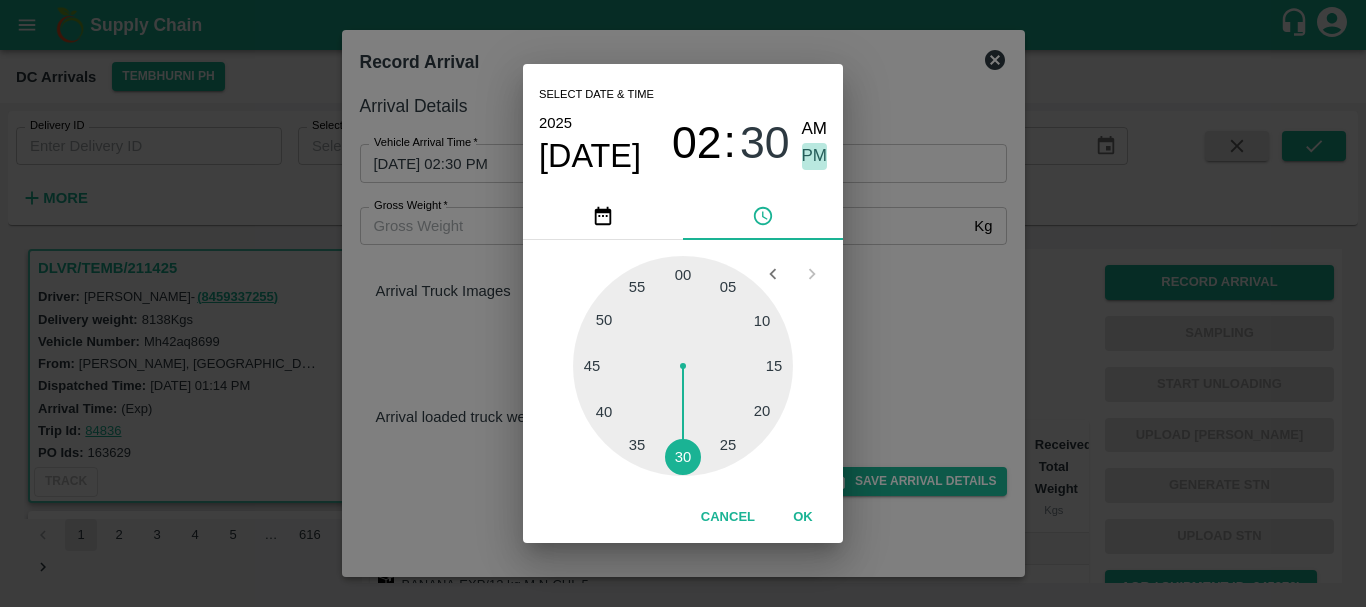 click on "PM" at bounding box center [815, 156] 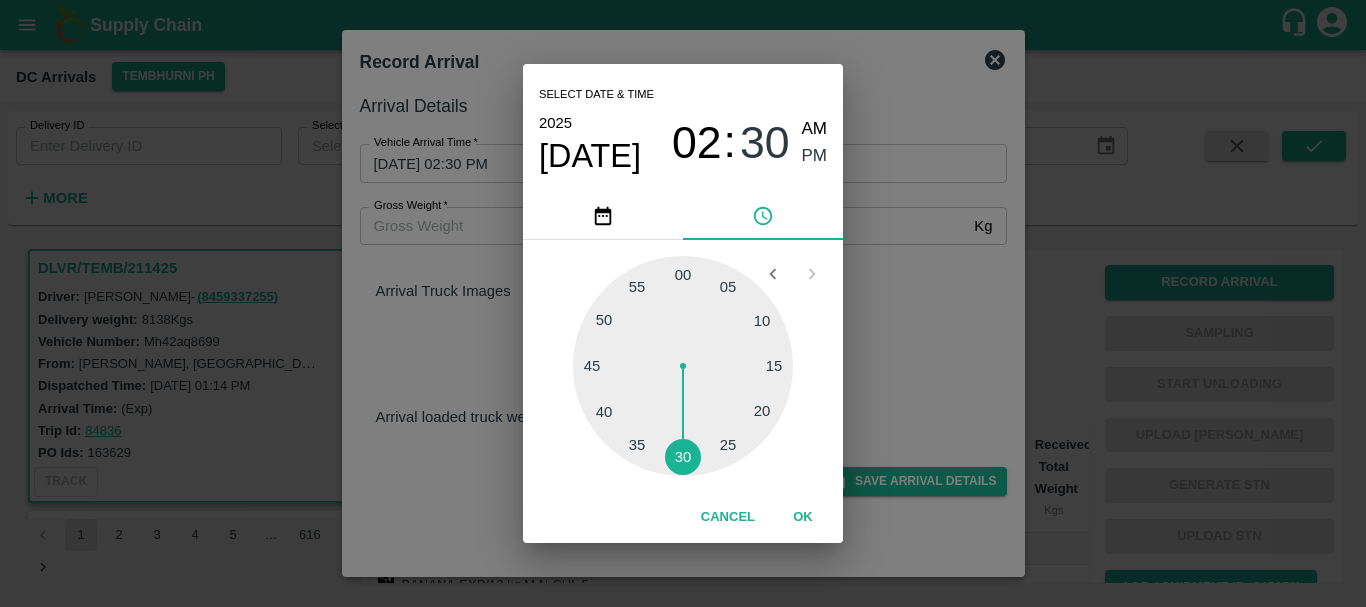 click on "Select date & time 2025 Jul 16 02 : 30 AM PM 05 10 15 20 25 30 35 40 45 50 55 00 Cancel OK" at bounding box center [683, 303] 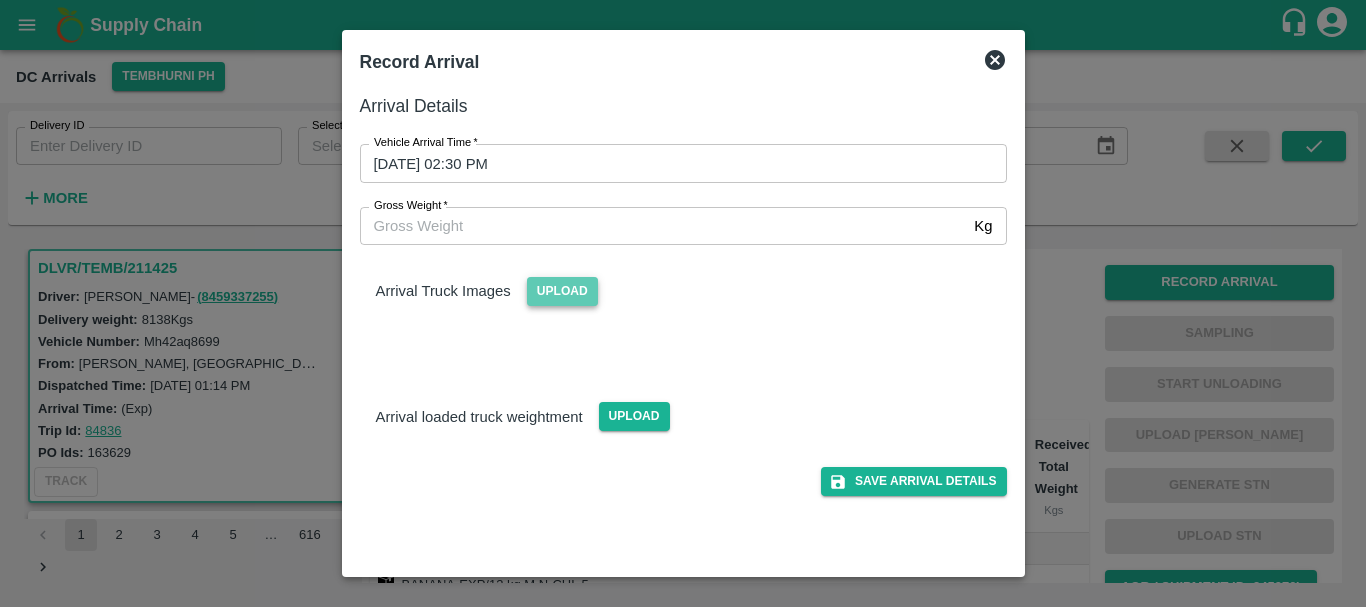 click on "Upload" at bounding box center (562, 291) 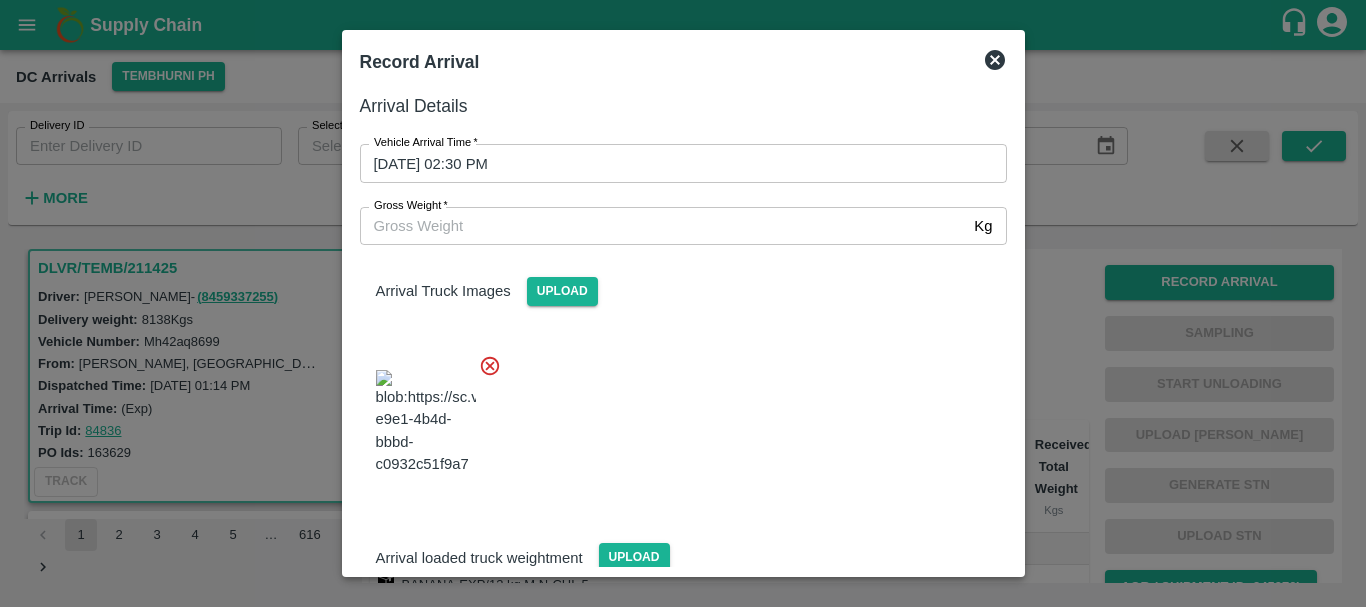 scroll, scrollTop: 48, scrollLeft: 0, axis: vertical 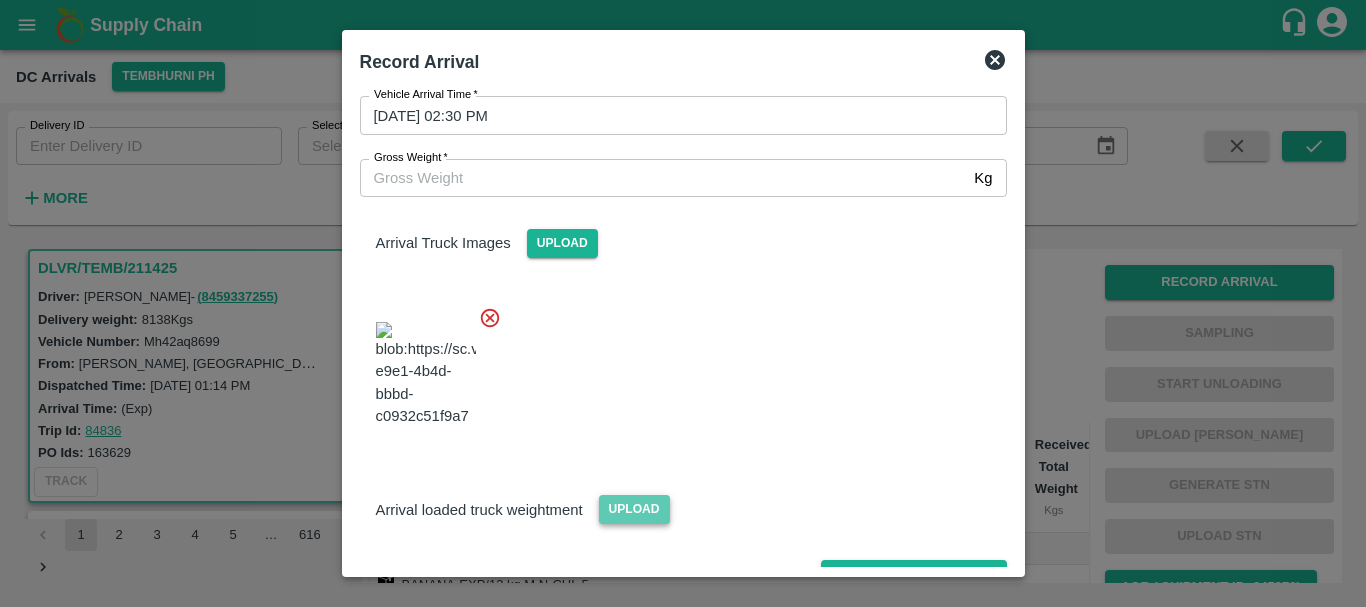click on "Upload" at bounding box center (634, 509) 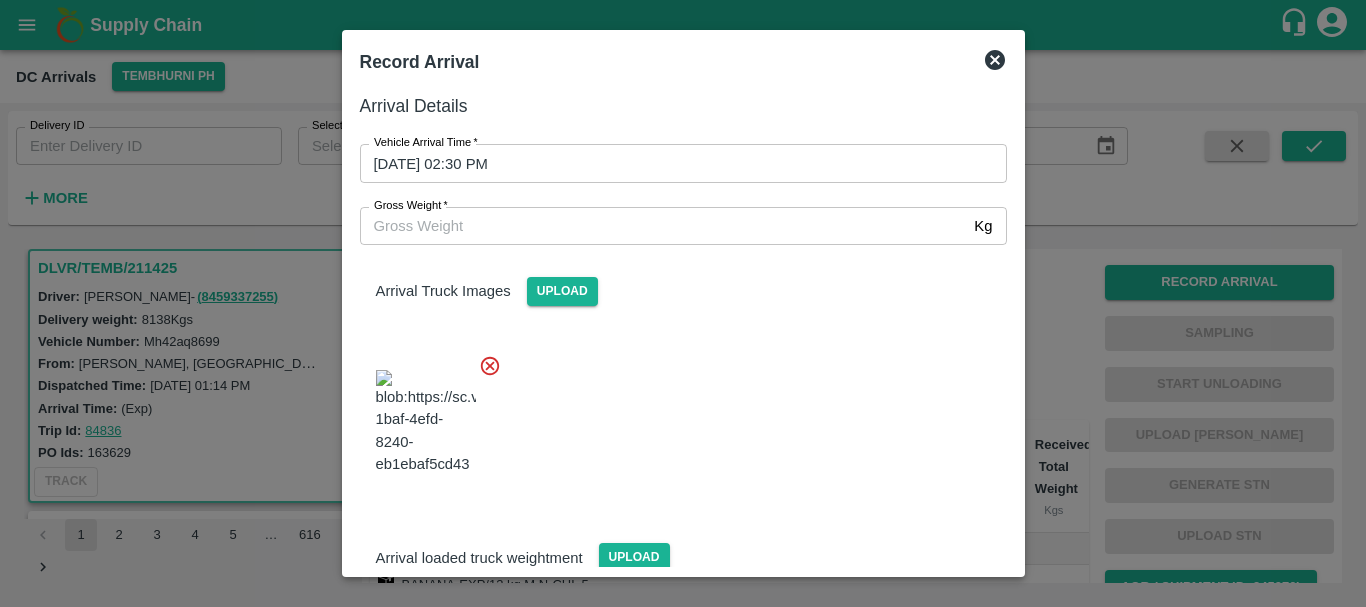 scroll, scrollTop: 145, scrollLeft: 0, axis: vertical 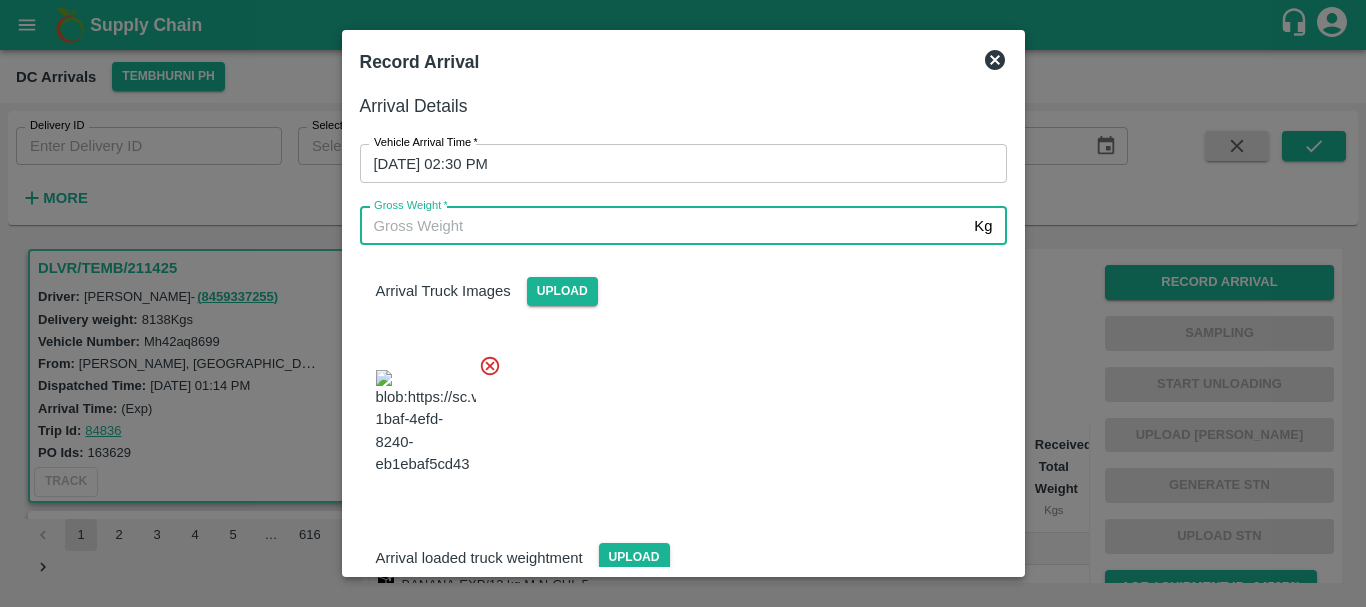 click on "Gross Weight   *" at bounding box center [663, 226] 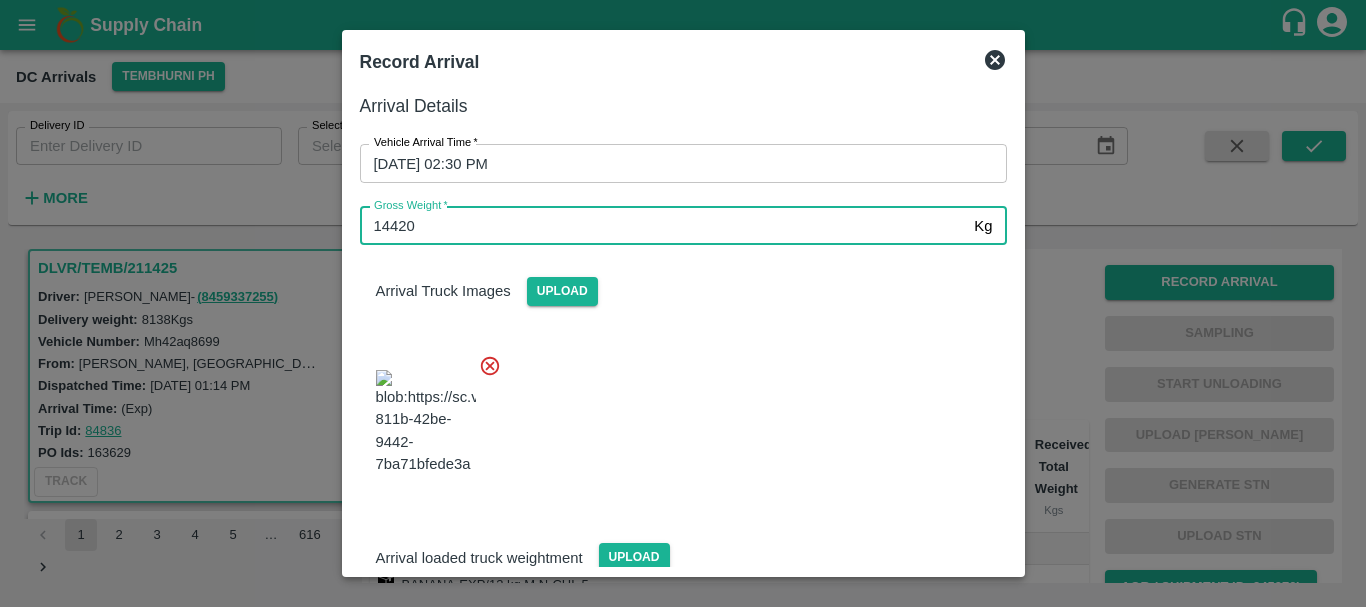 type on "14420" 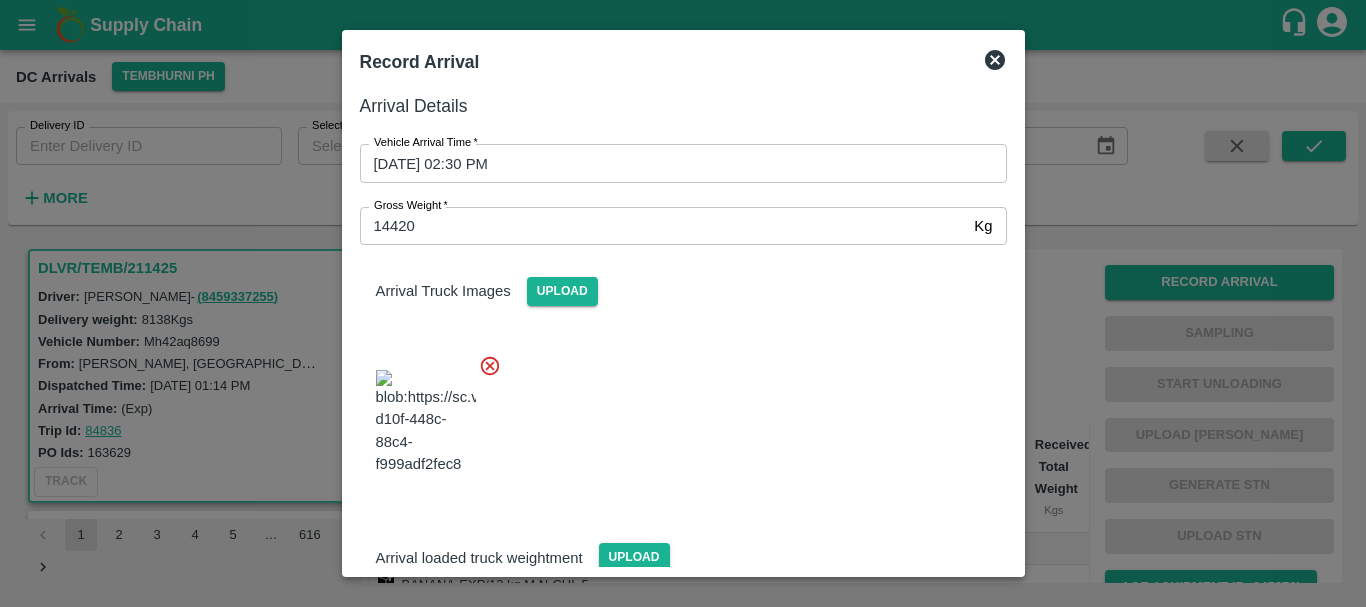 click at bounding box center (675, 416) 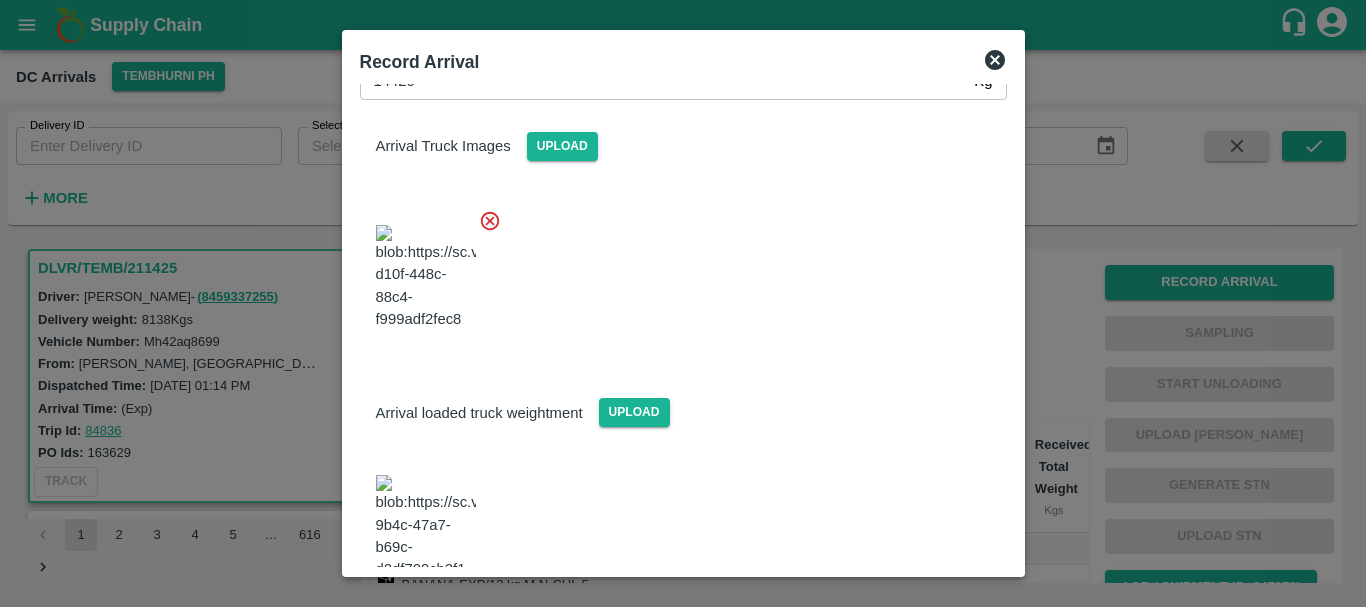 click on "Save Arrival Details" at bounding box center [913, 635] 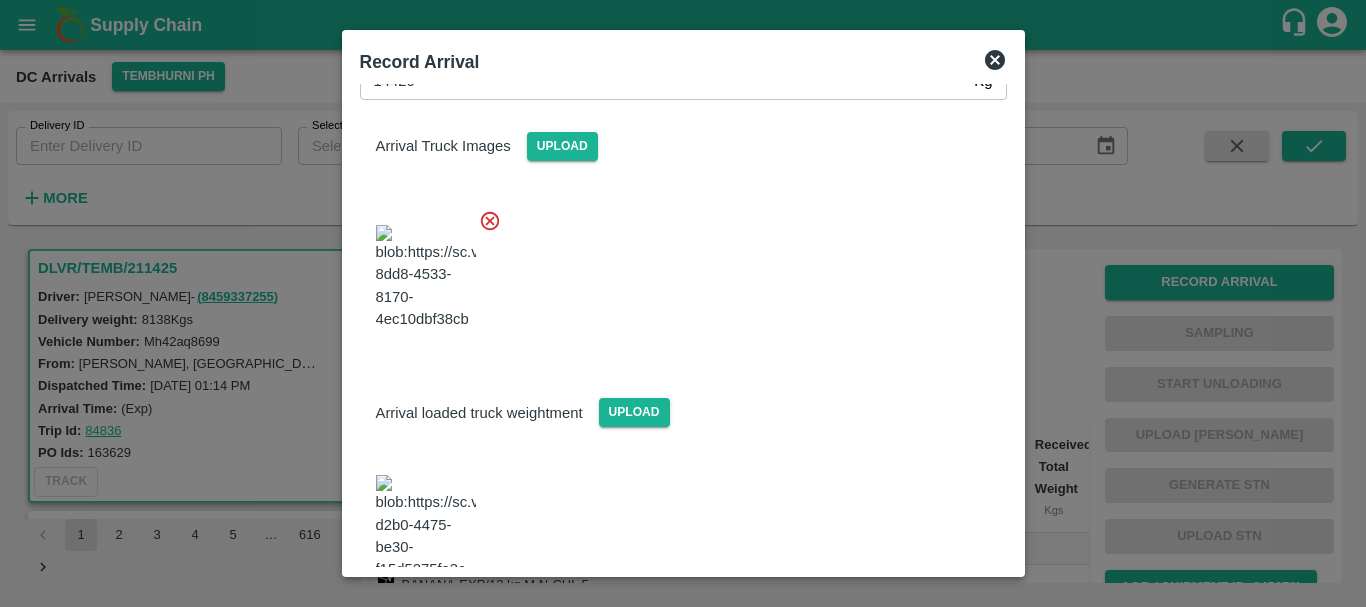 scroll, scrollTop: 0, scrollLeft: 0, axis: both 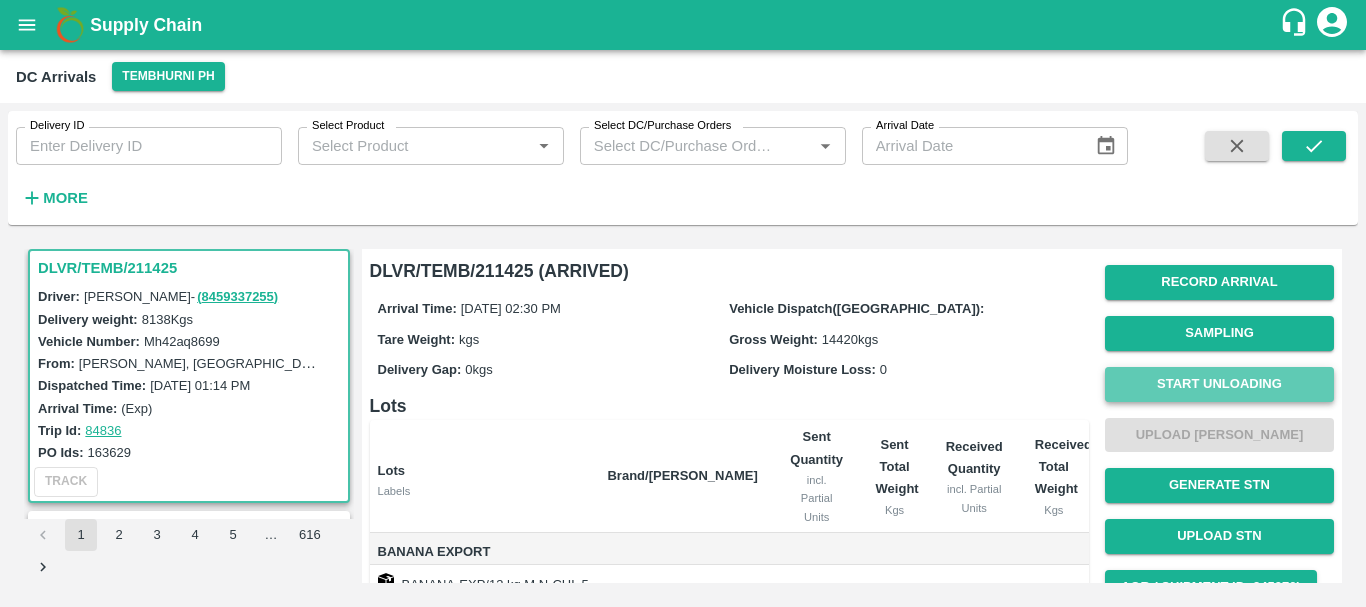 click on "Start Unloading" at bounding box center (1219, 384) 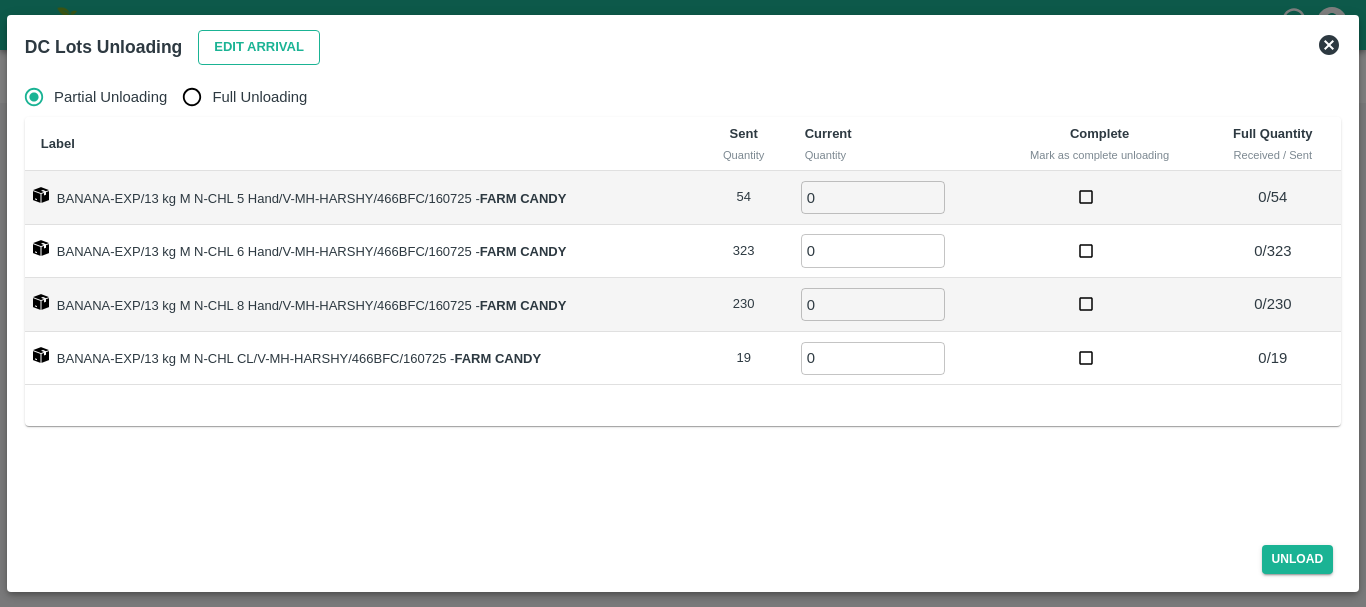 click on "Edit Arrival" at bounding box center (259, 47) 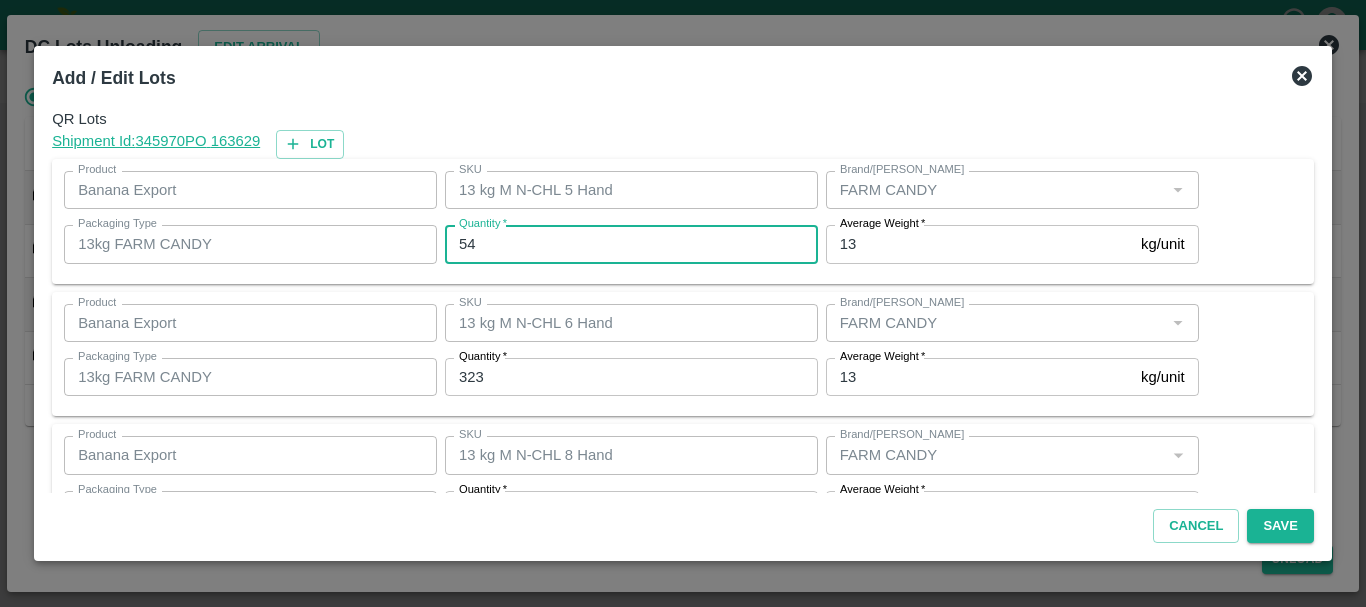 click on "54" at bounding box center (631, 244) 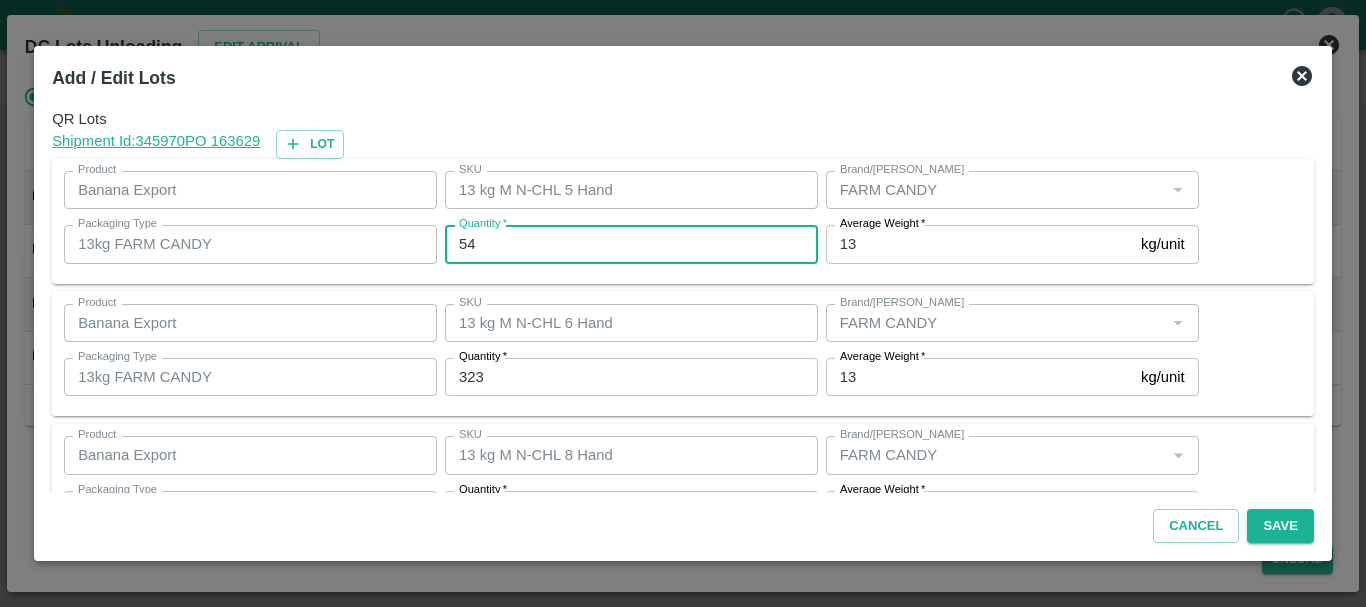 type on "5" 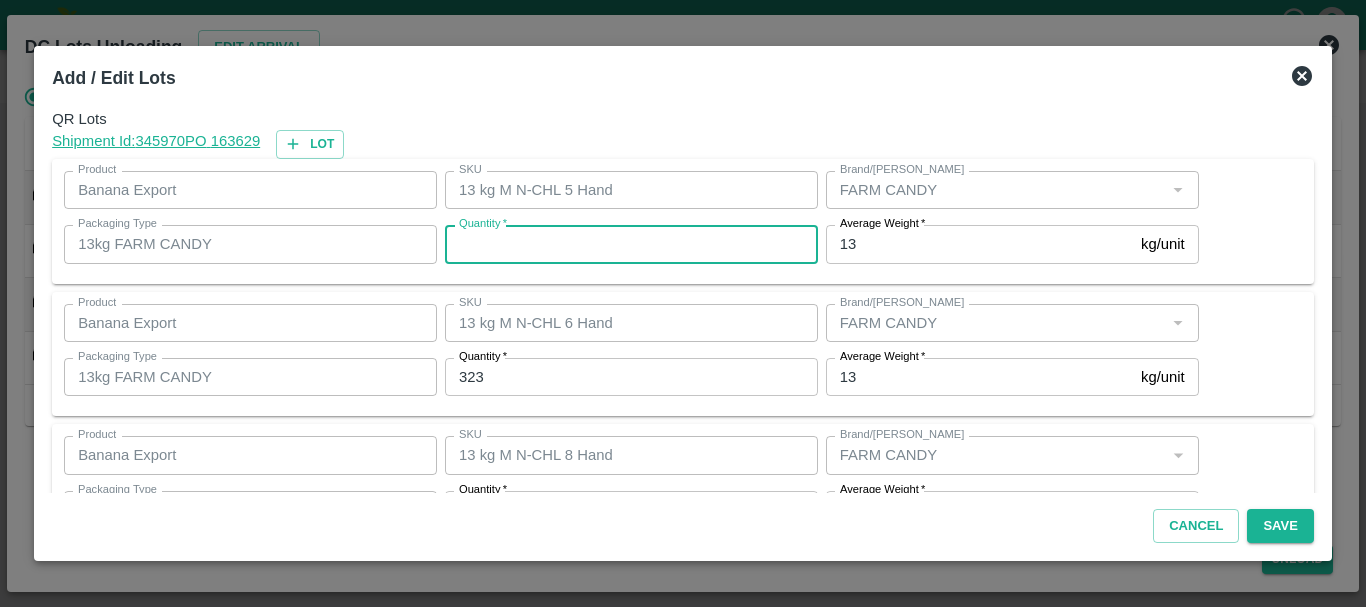 type on "4" 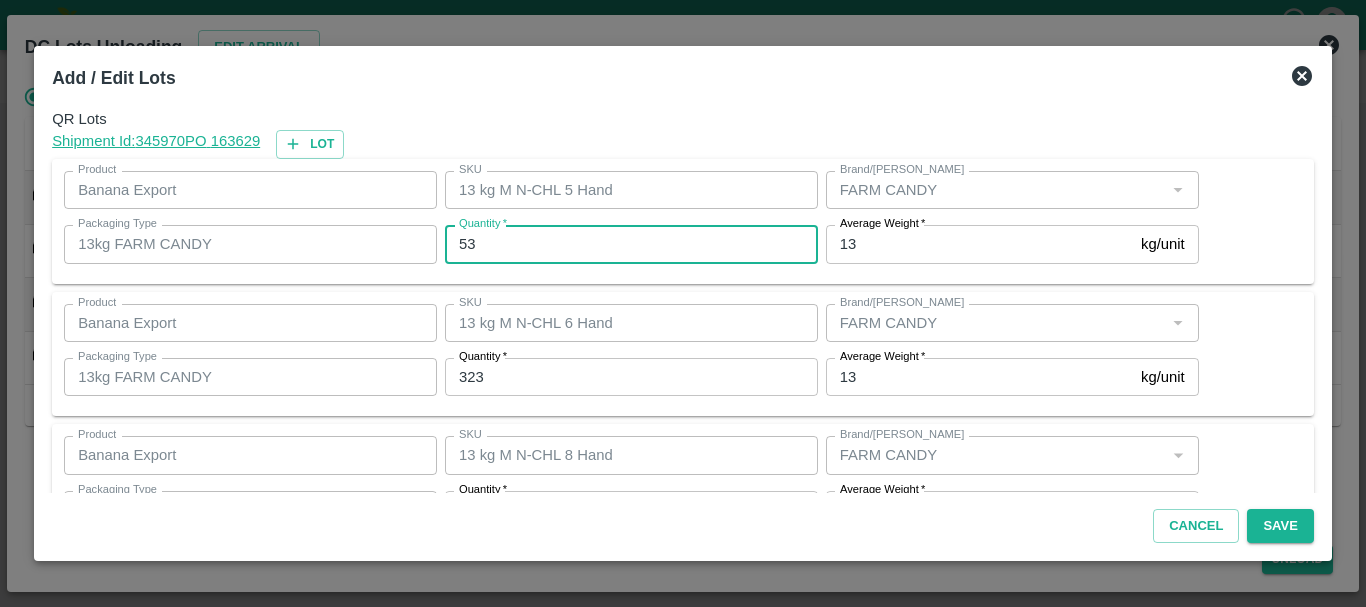 type on "53" 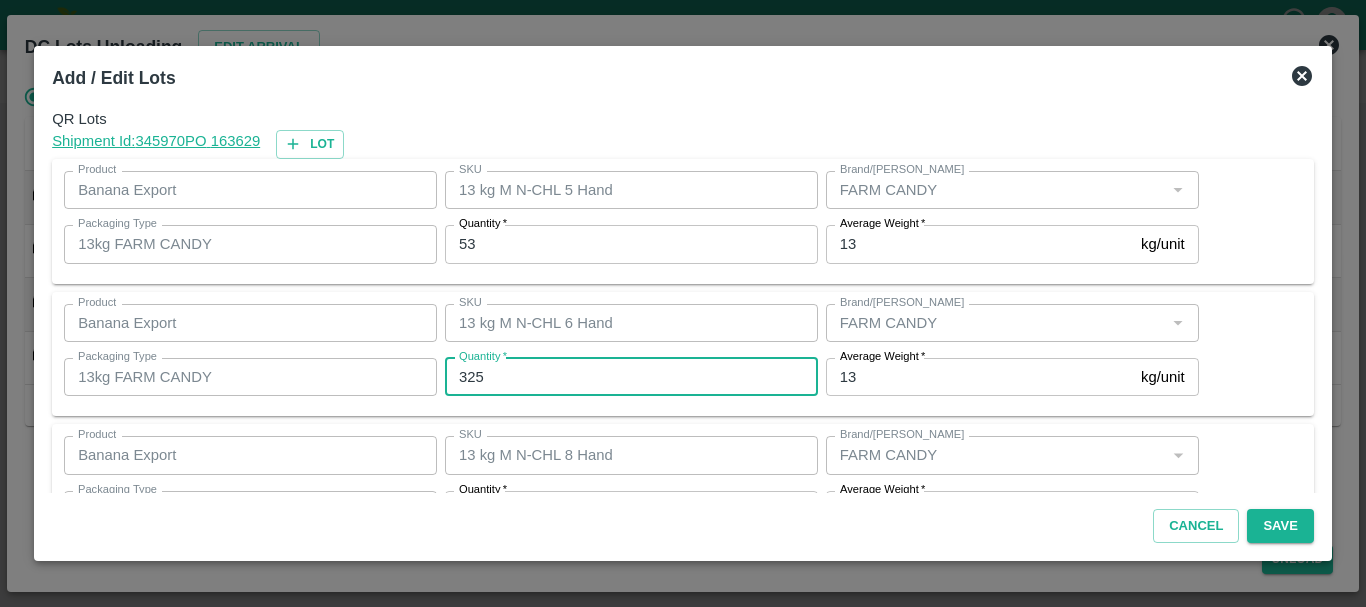 type on "325" 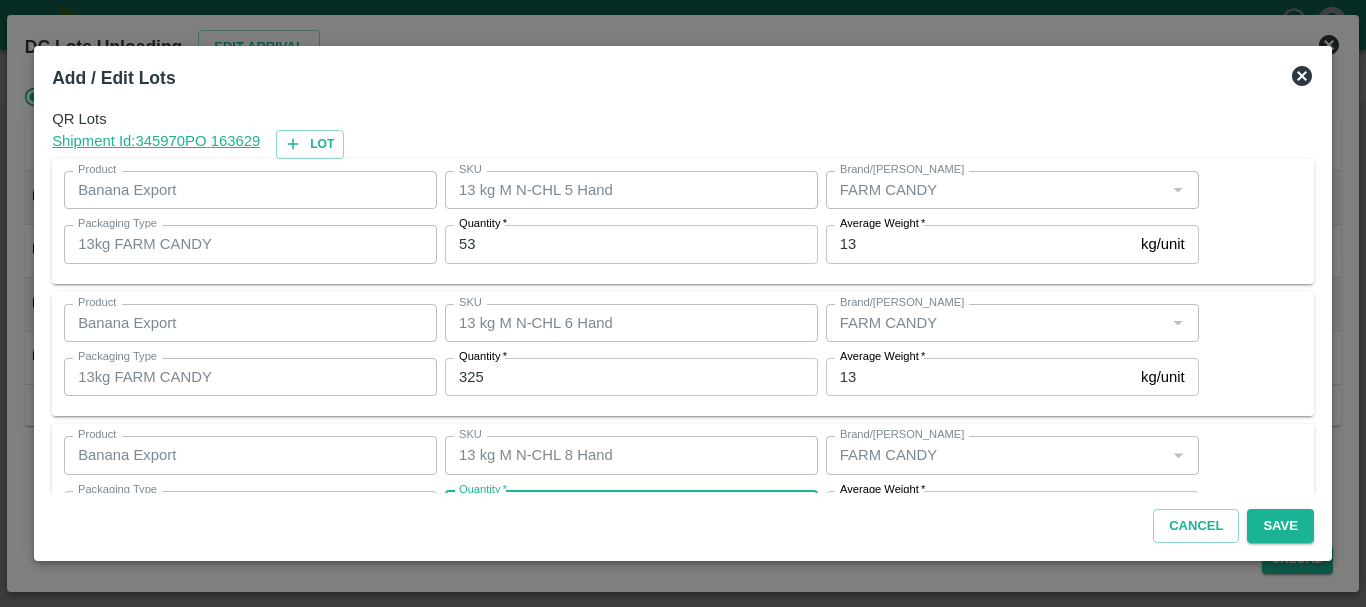 scroll, scrollTop: 36, scrollLeft: 0, axis: vertical 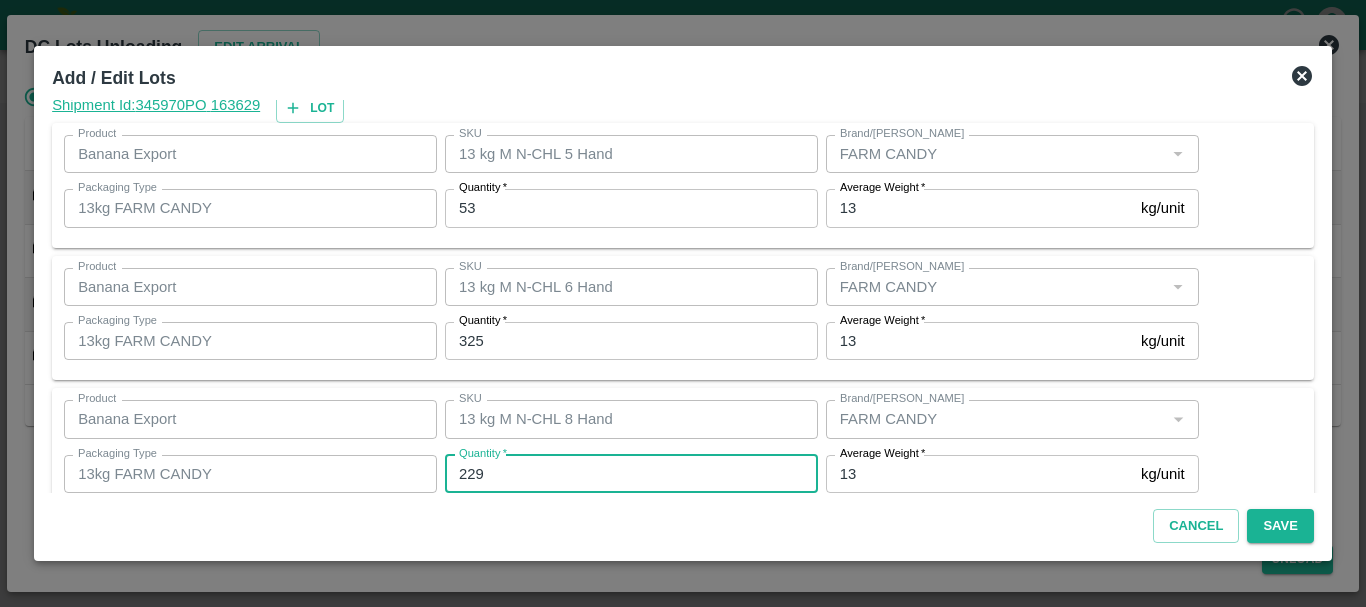 type on "229" 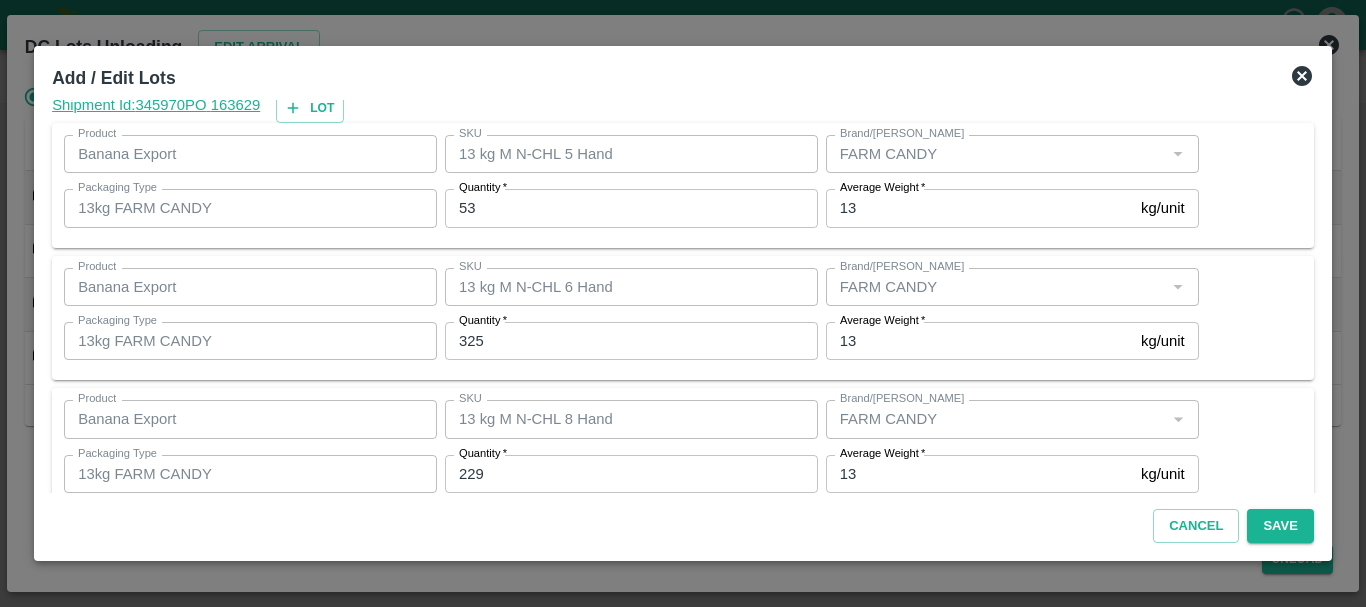 scroll, scrollTop: 205, scrollLeft: 0, axis: vertical 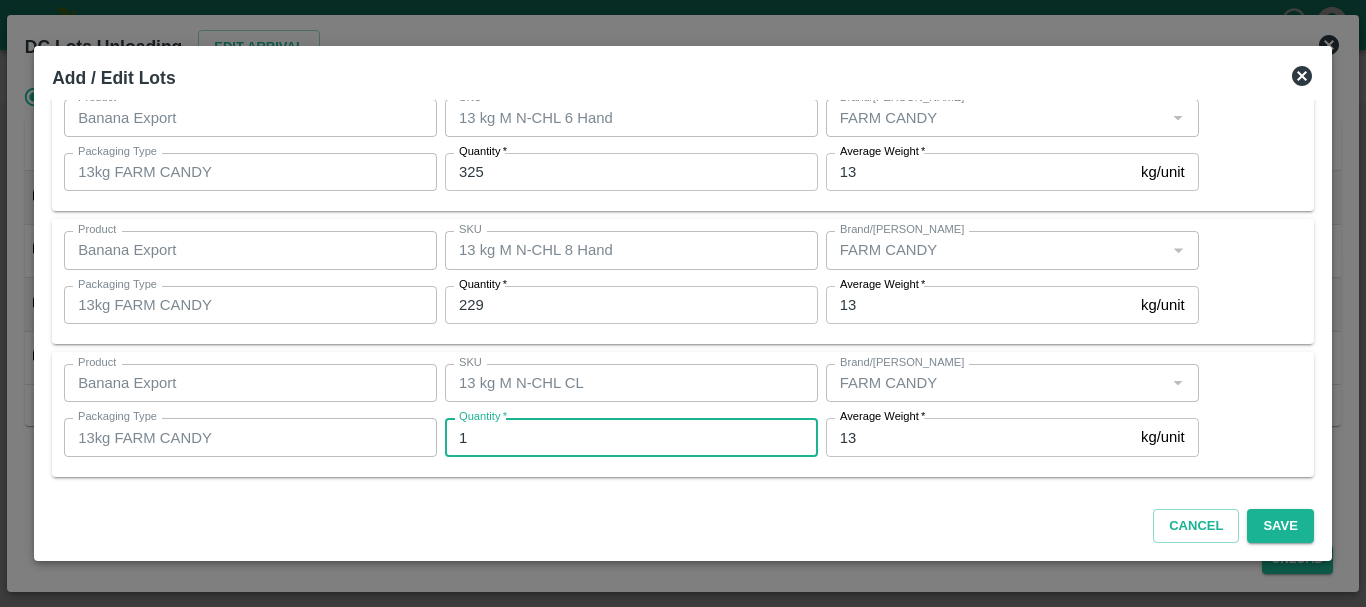 type on "19" 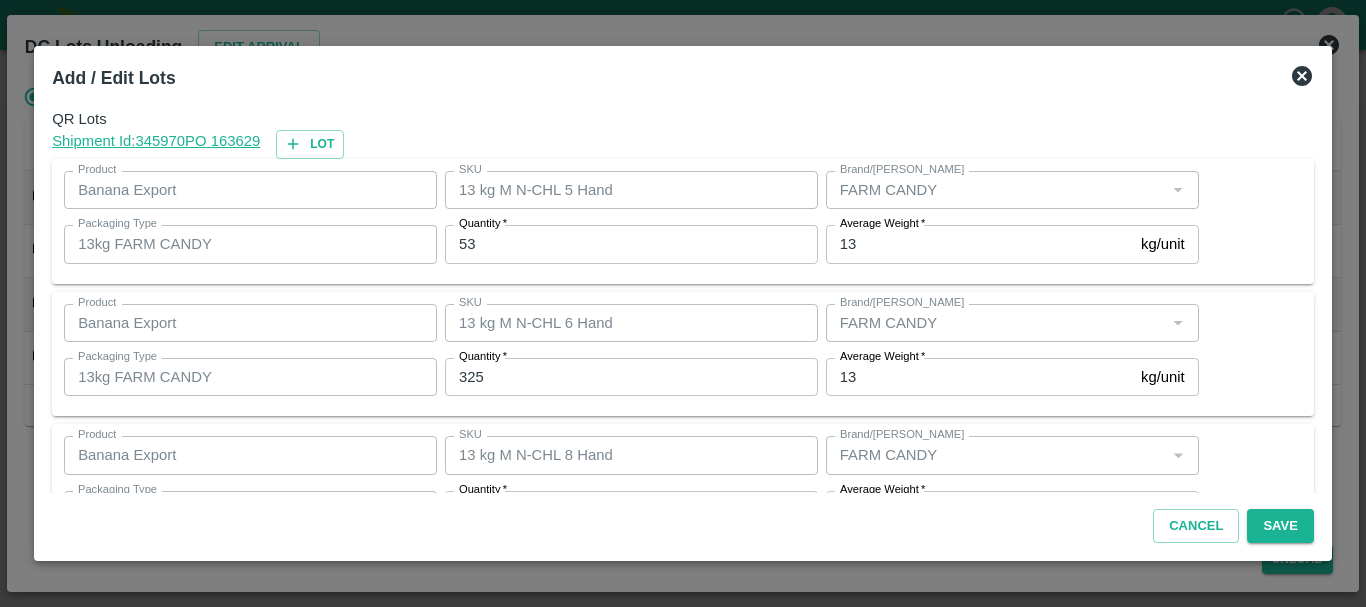 scroll, scrollTop: 205, scrollLeft: 0, axis: vertical 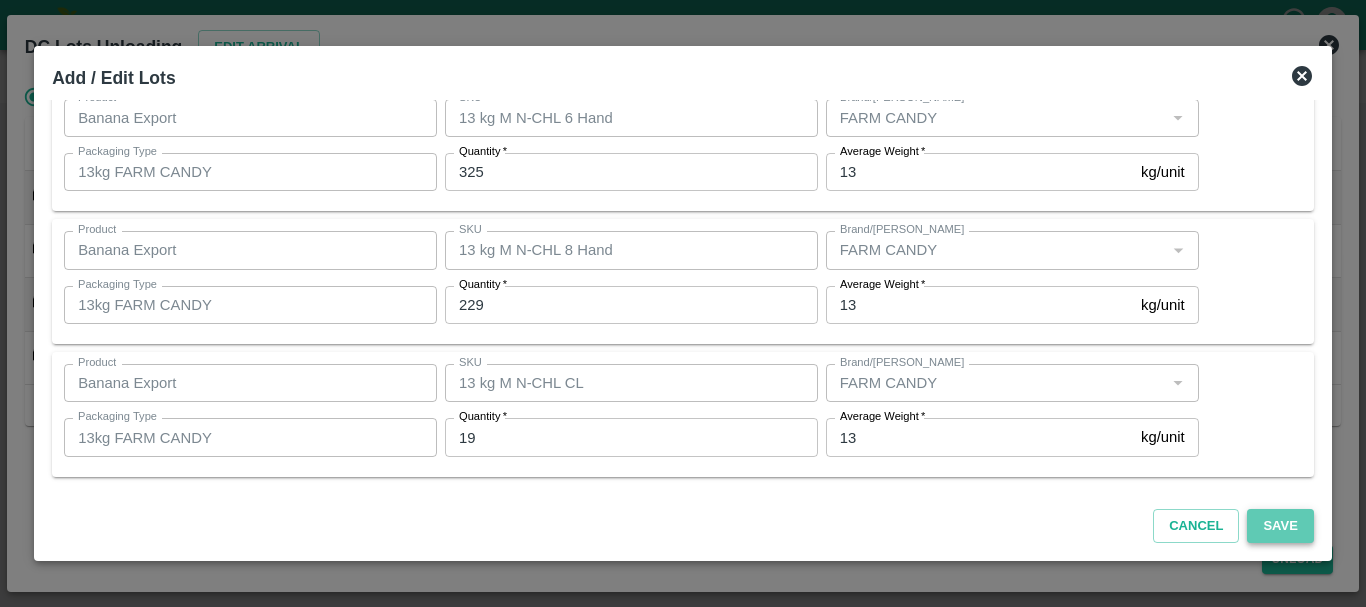 click on "Save" at bounding box center [1280, 526] 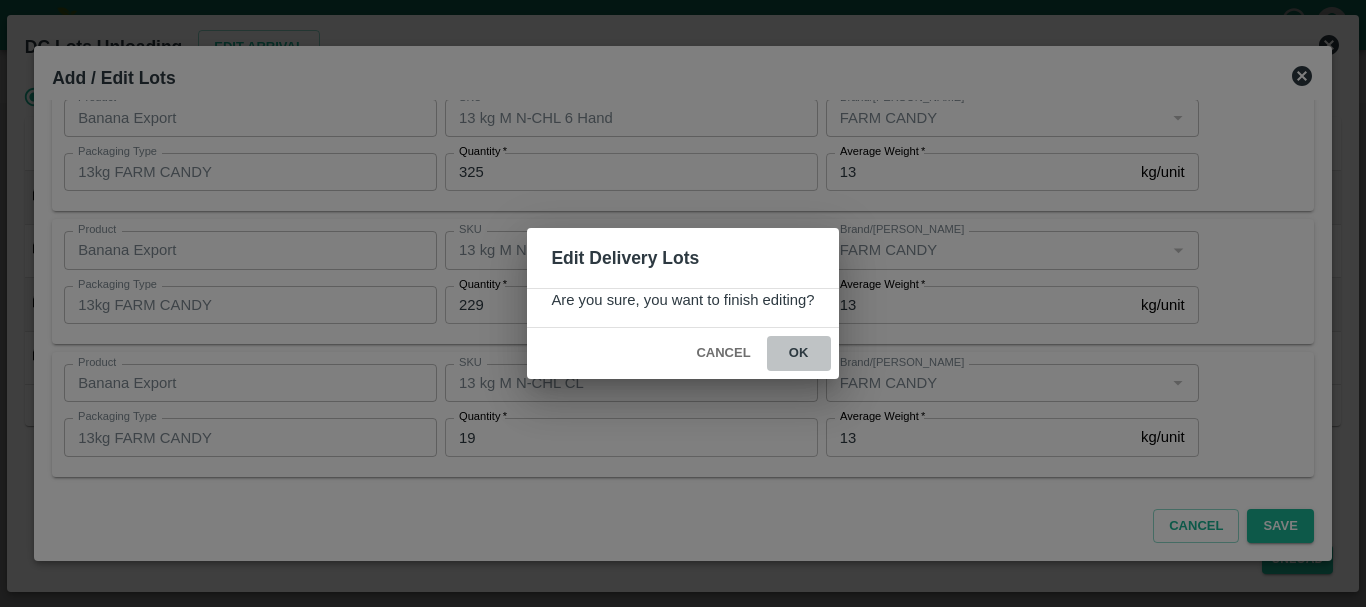 click on "ok" at bounding box center (799, 353) 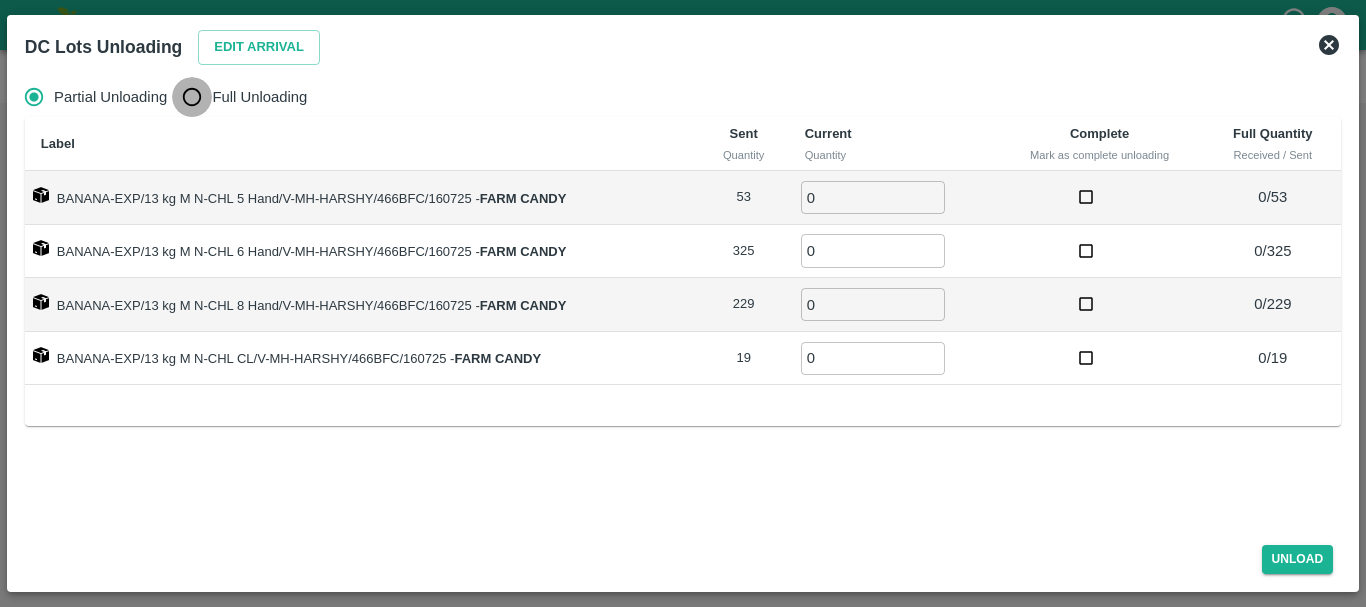 click on "Full Unloading" at bounding box center [192, 97] 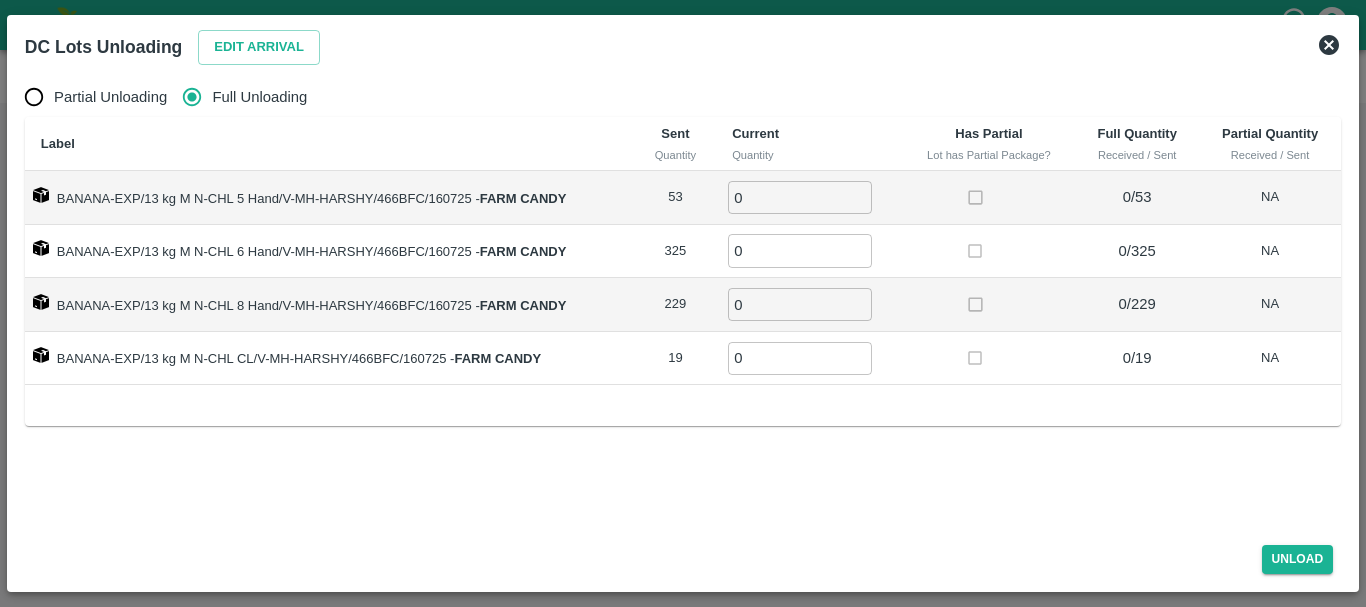 click on "0 ​" at bounding box center [809, 198] 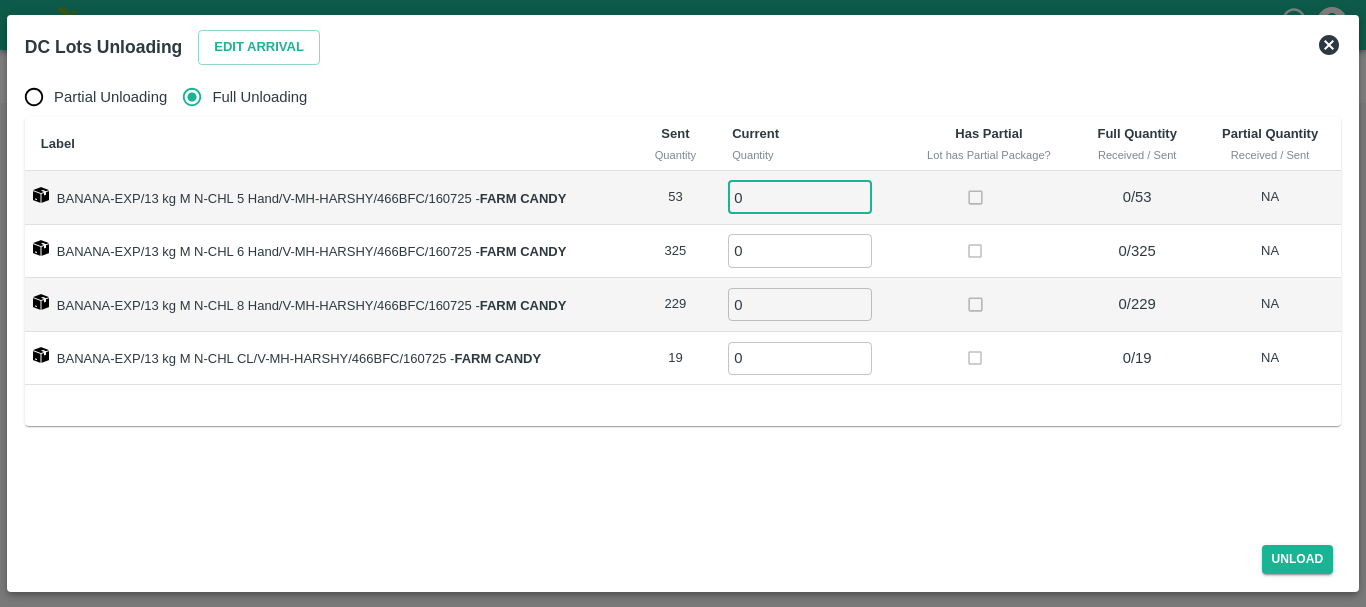 click on "0" at bounding box center (800, 197) 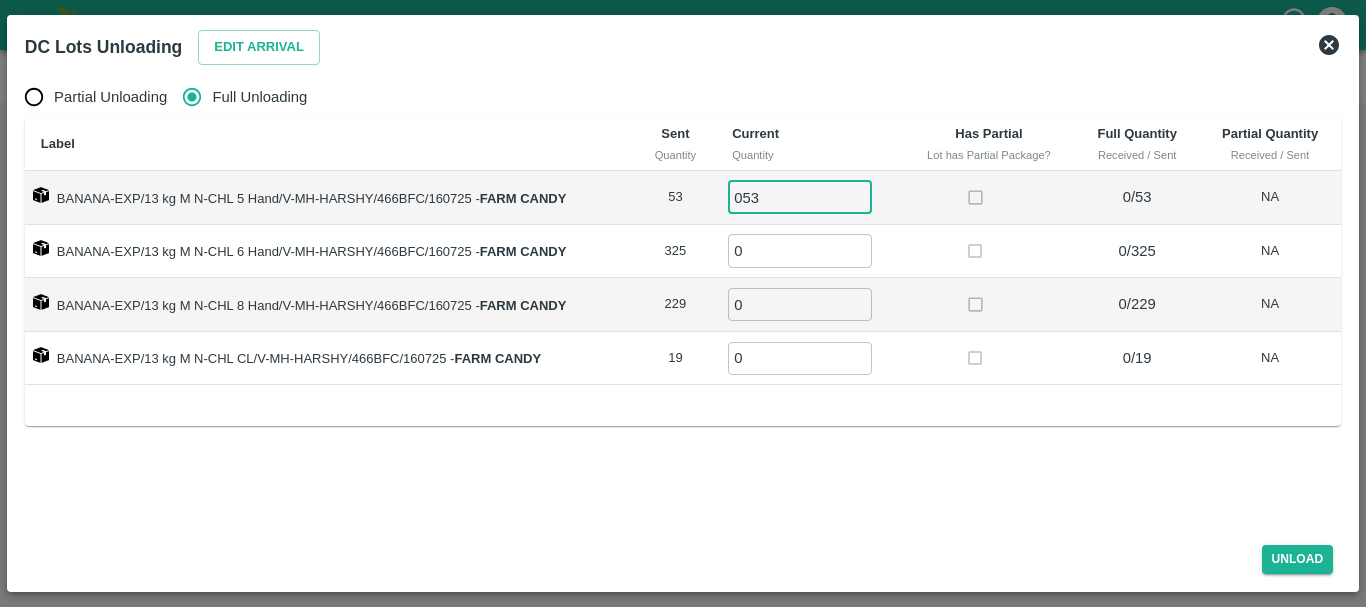 type on "053" 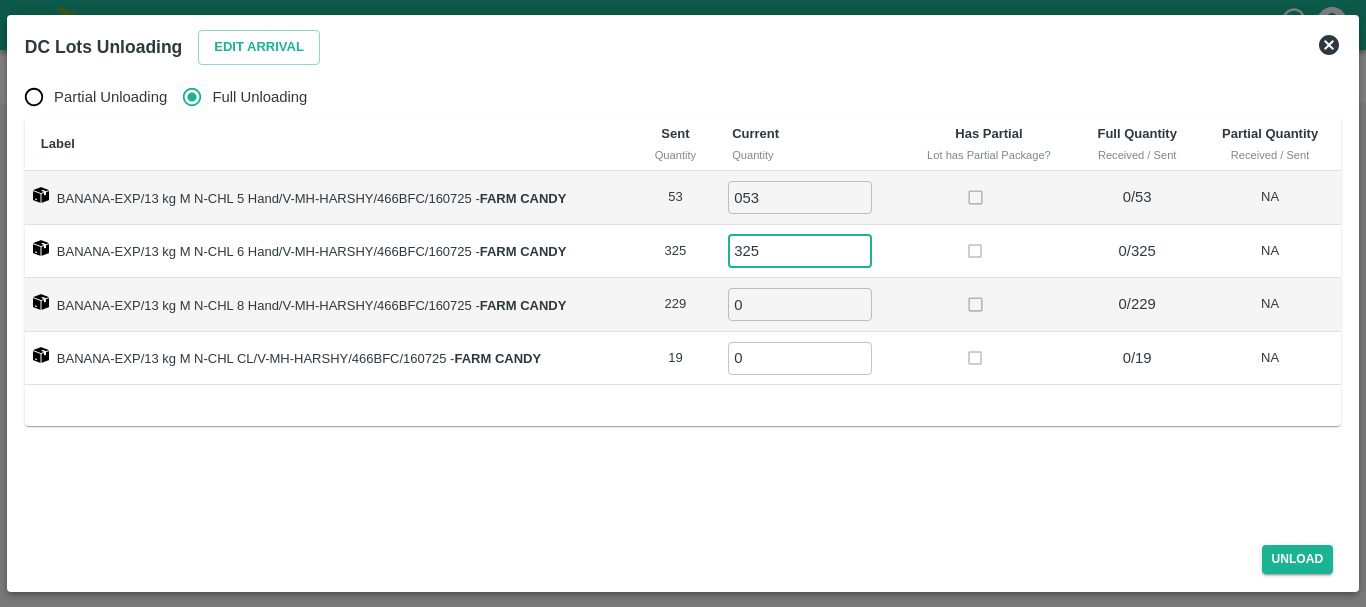 type on "325" 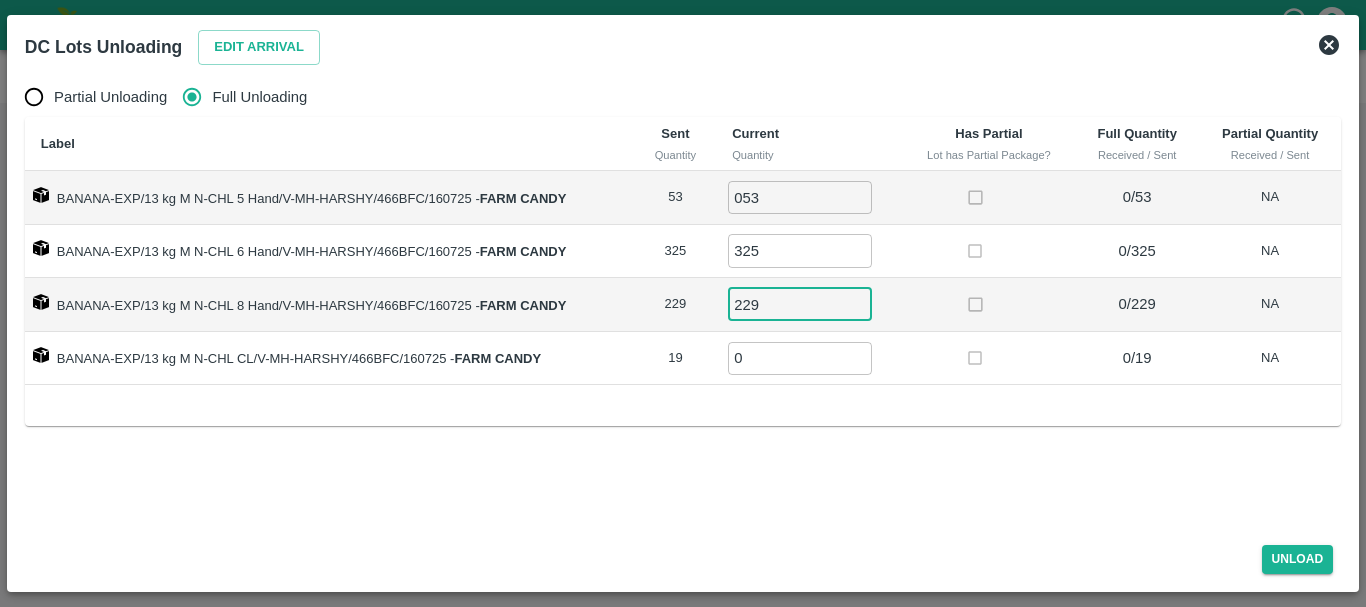 type on "229" 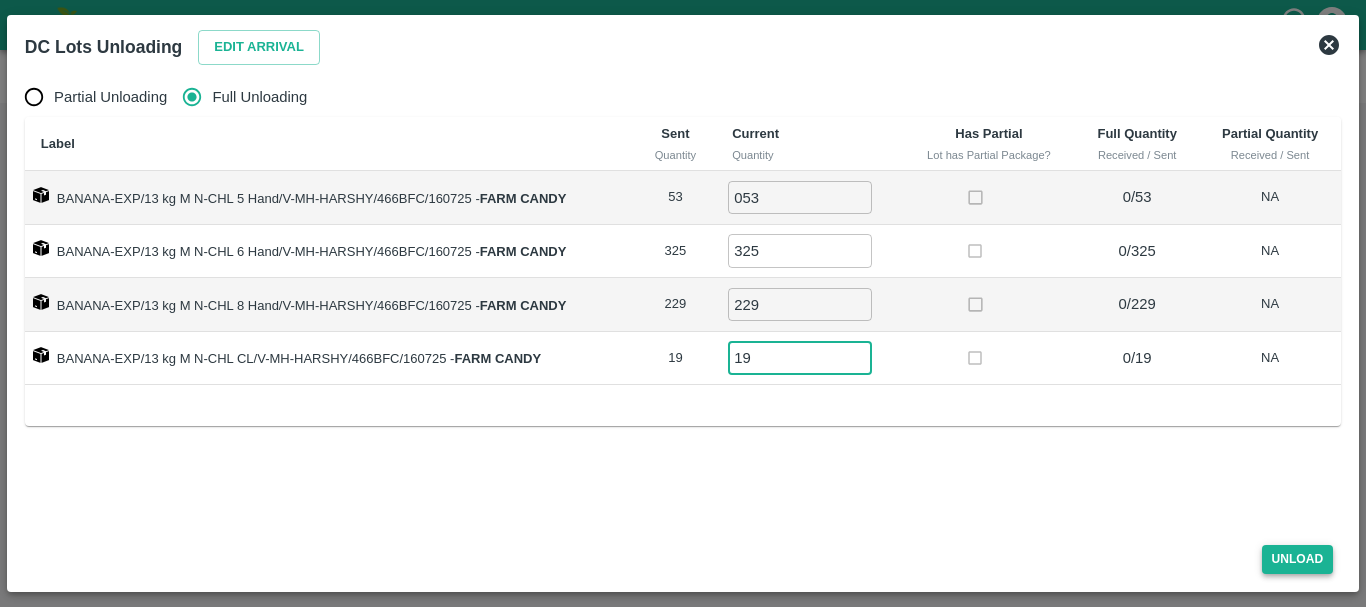 type on "19" 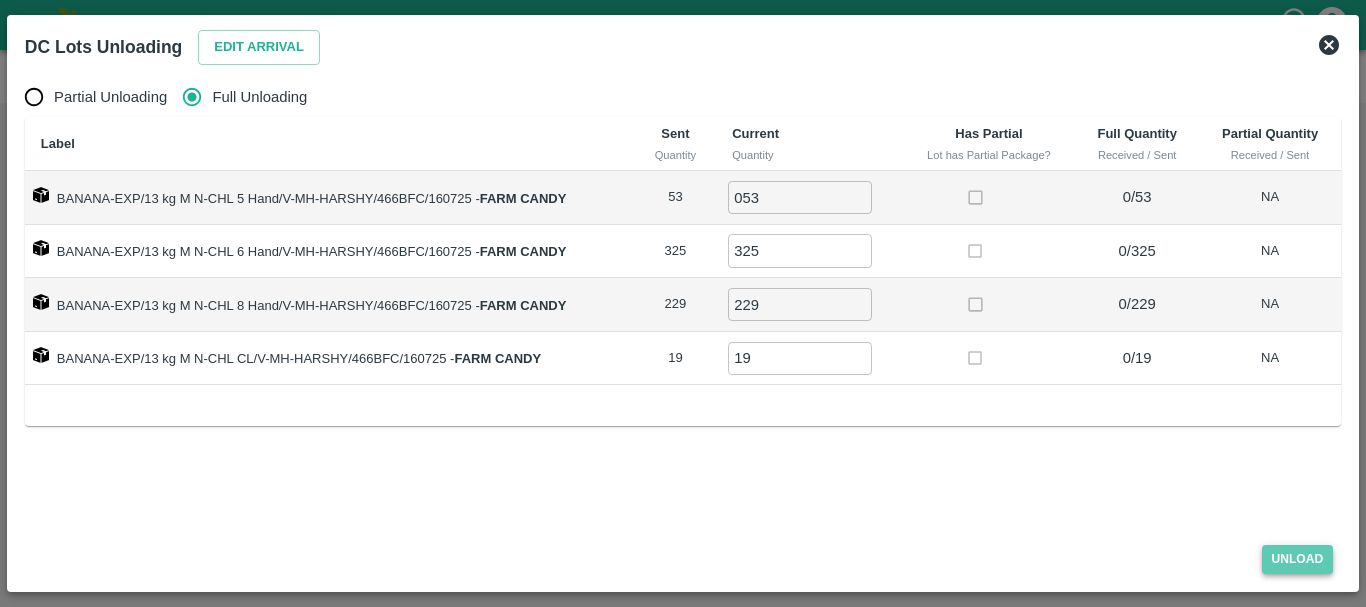 click on "Unload" at bounding box center (1298, 559) 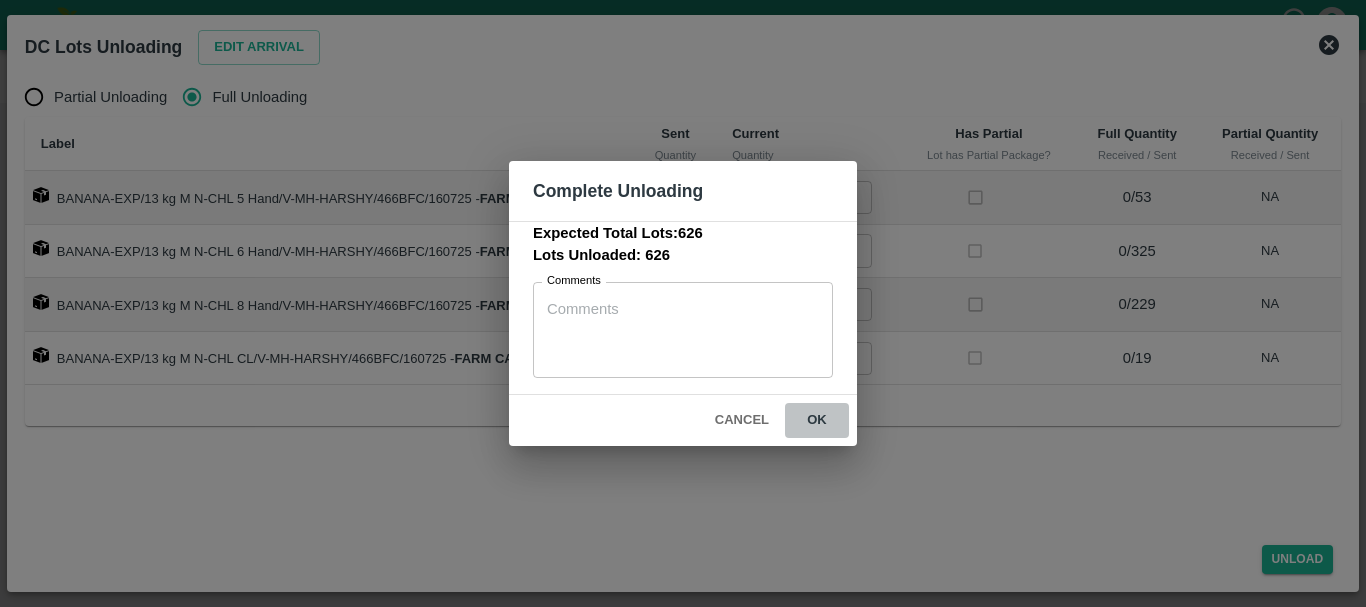 click on "ok" at bounding box center [817, 420] 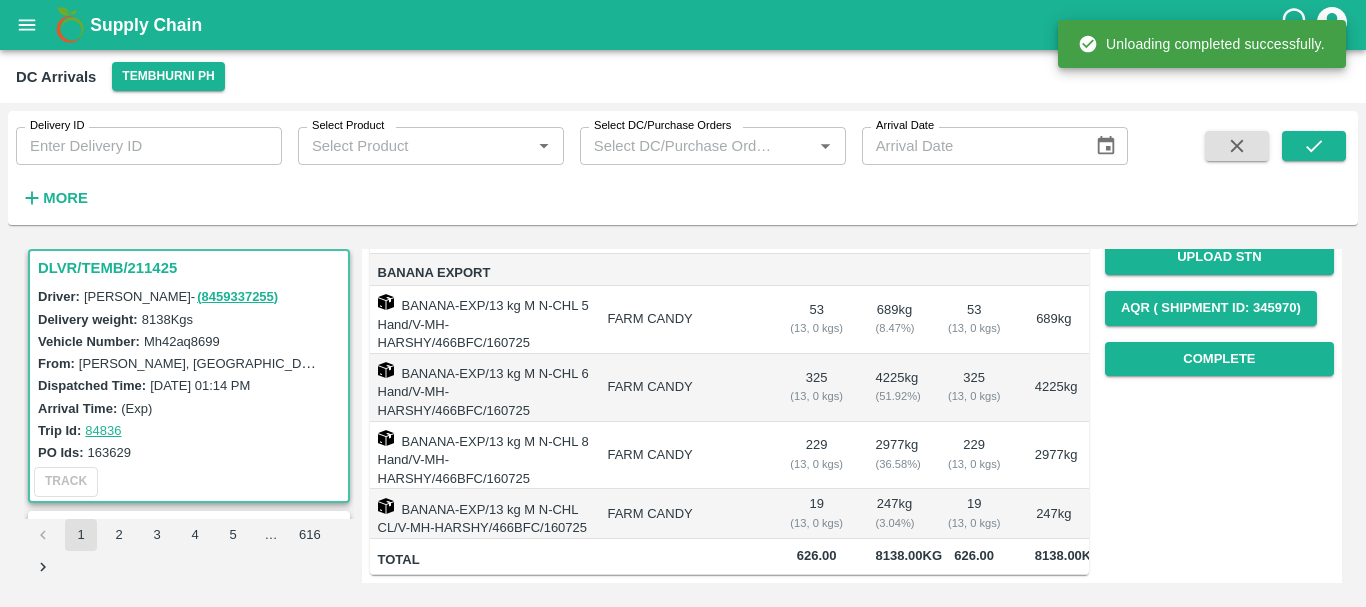 scroll, scrollTop: 0, scrollLeft: 0, axis: both 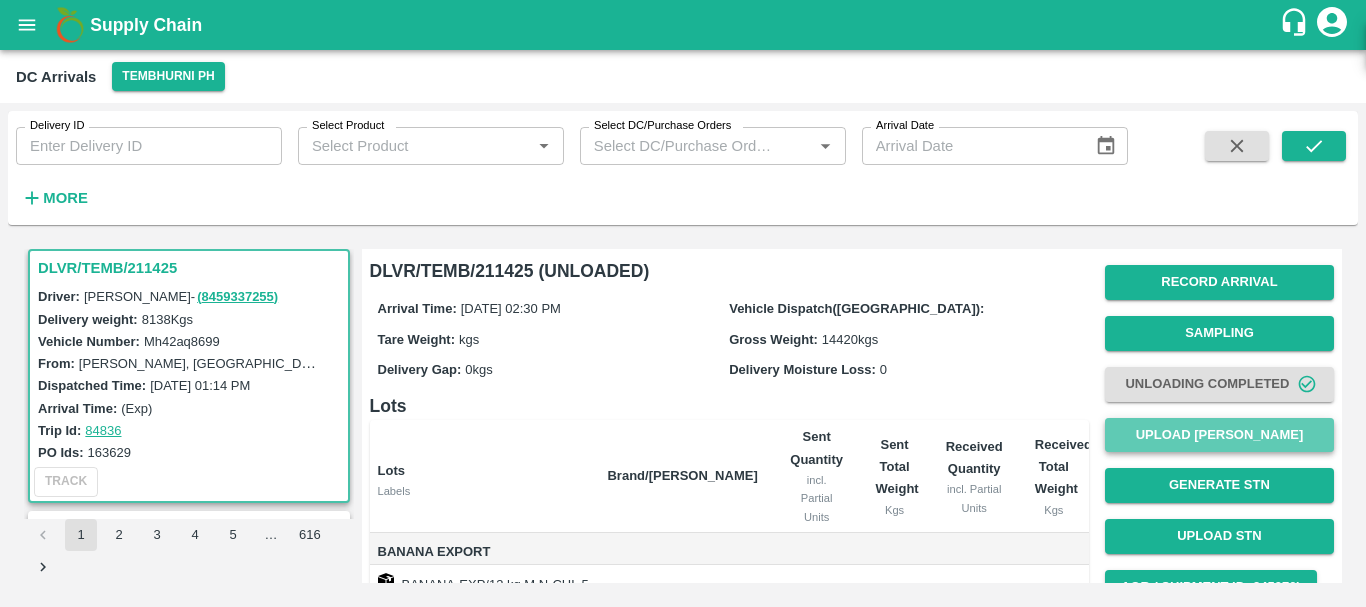 click on "Upload [PERSON_NAME]" at bounding box center (1219, 435) 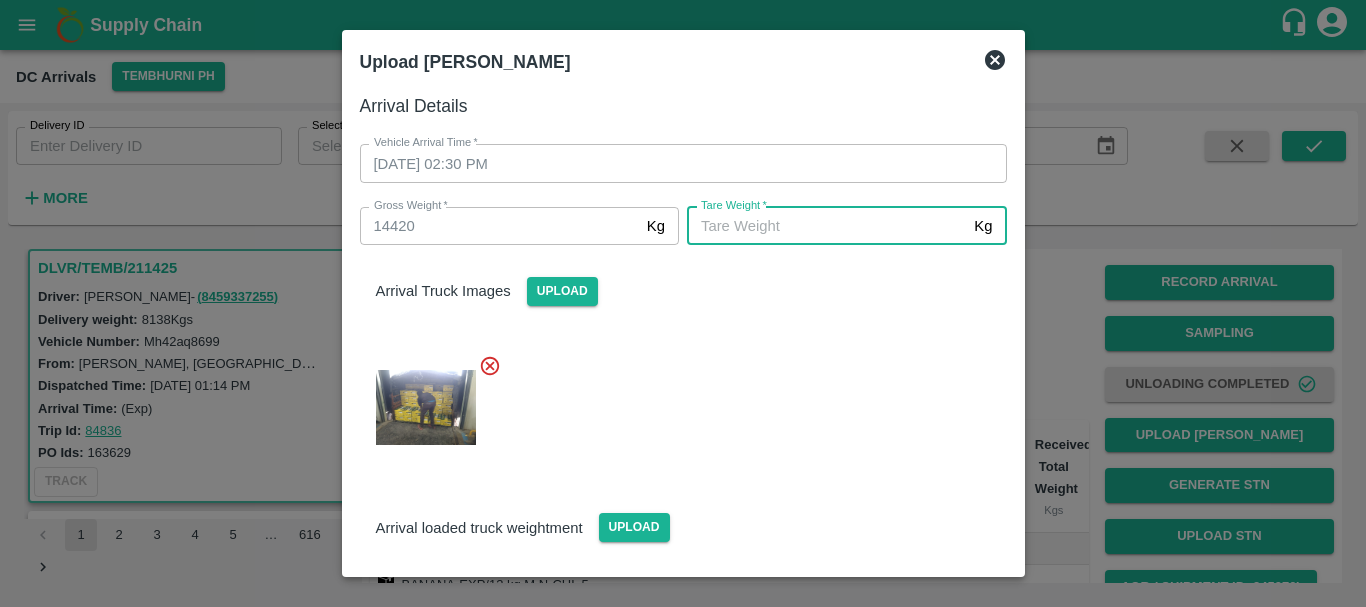 click on "[PERSON_NAME]   *" at bounding box center [826, 226] 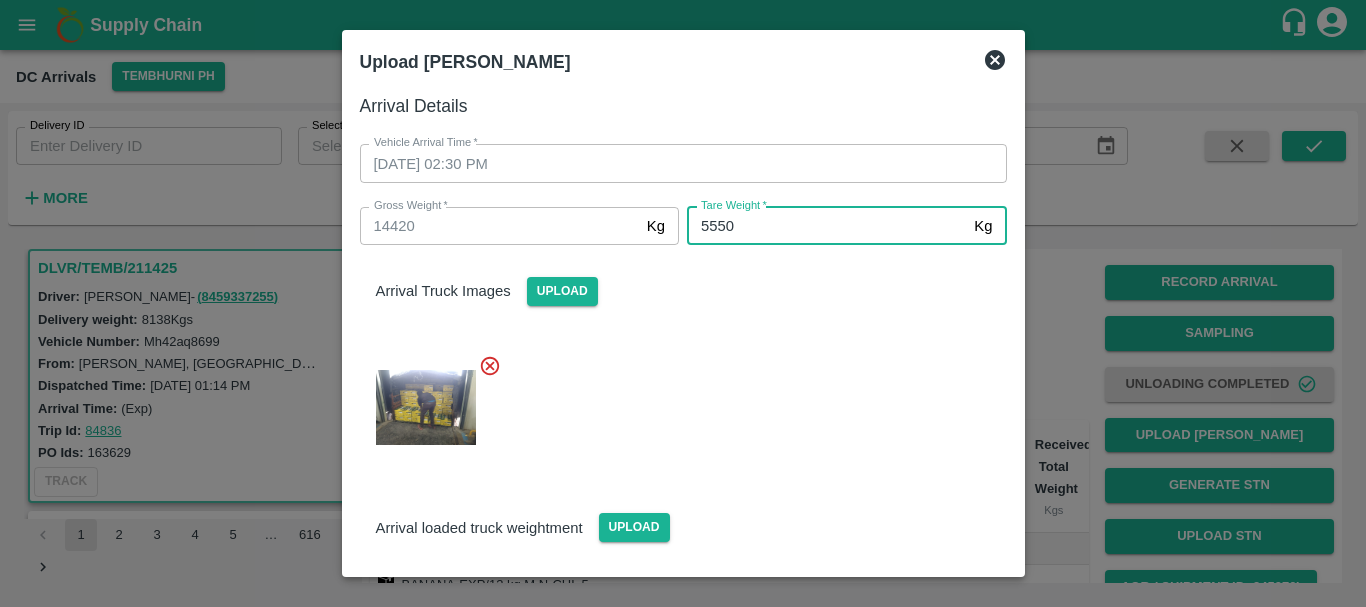 type on "5550" 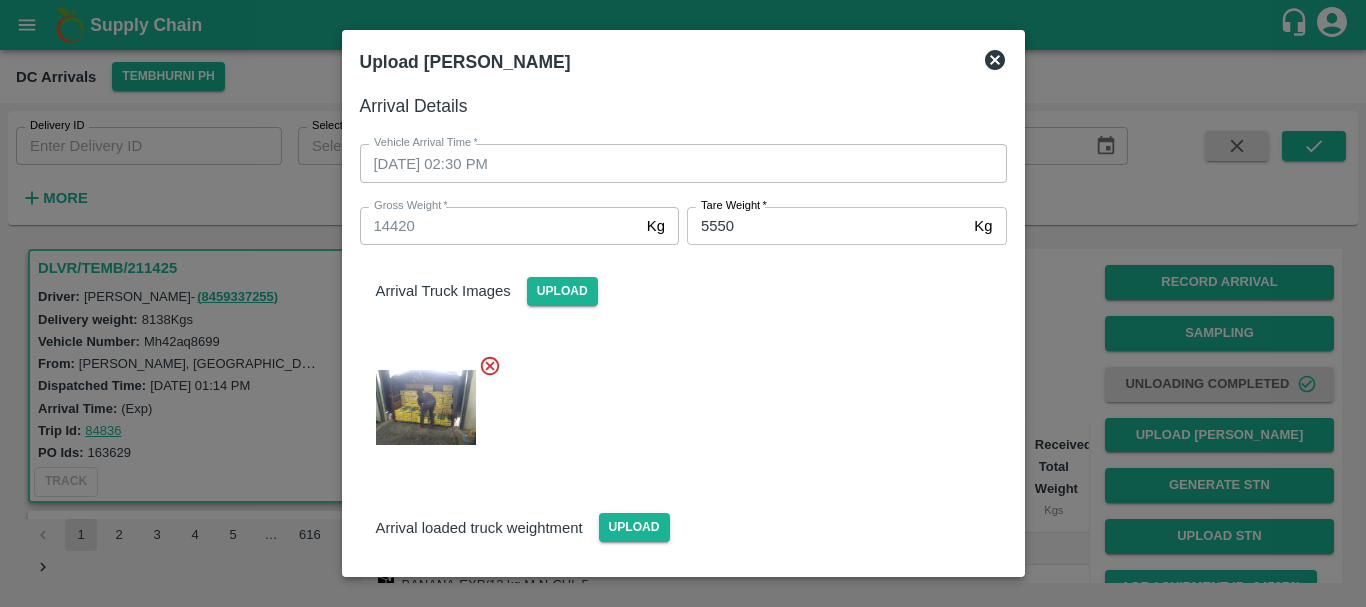 click at bounding box center (675, 401) 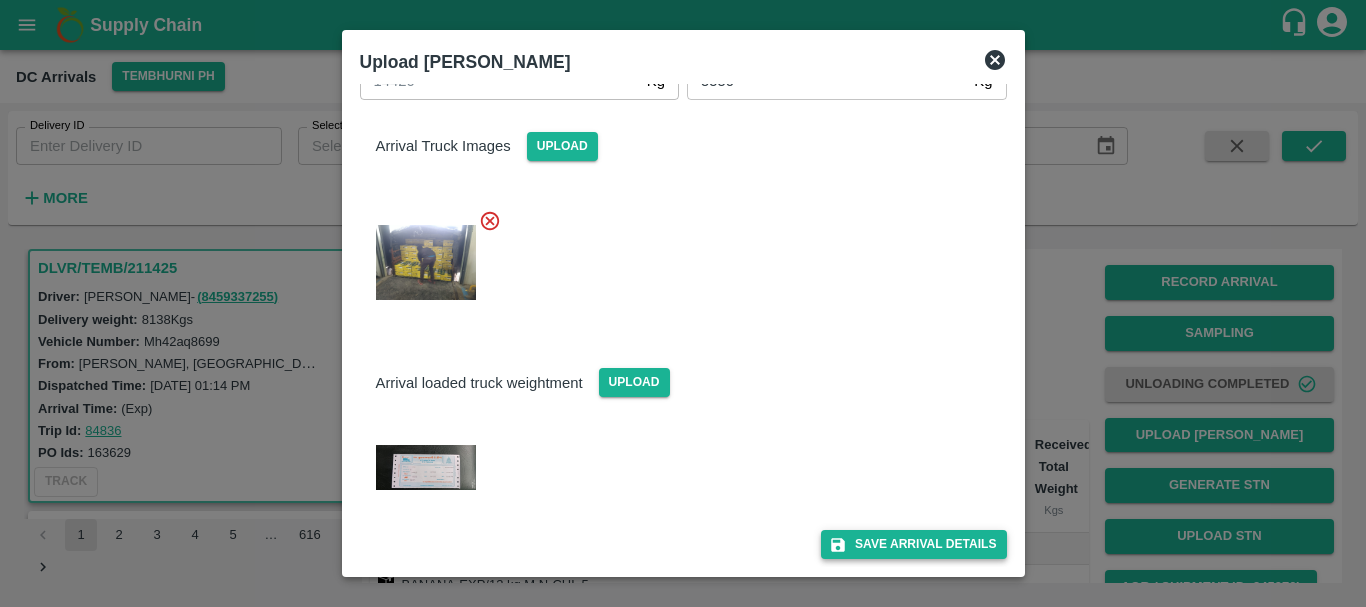 click on "Save Arrival Details" at bounding box center [913, 544] 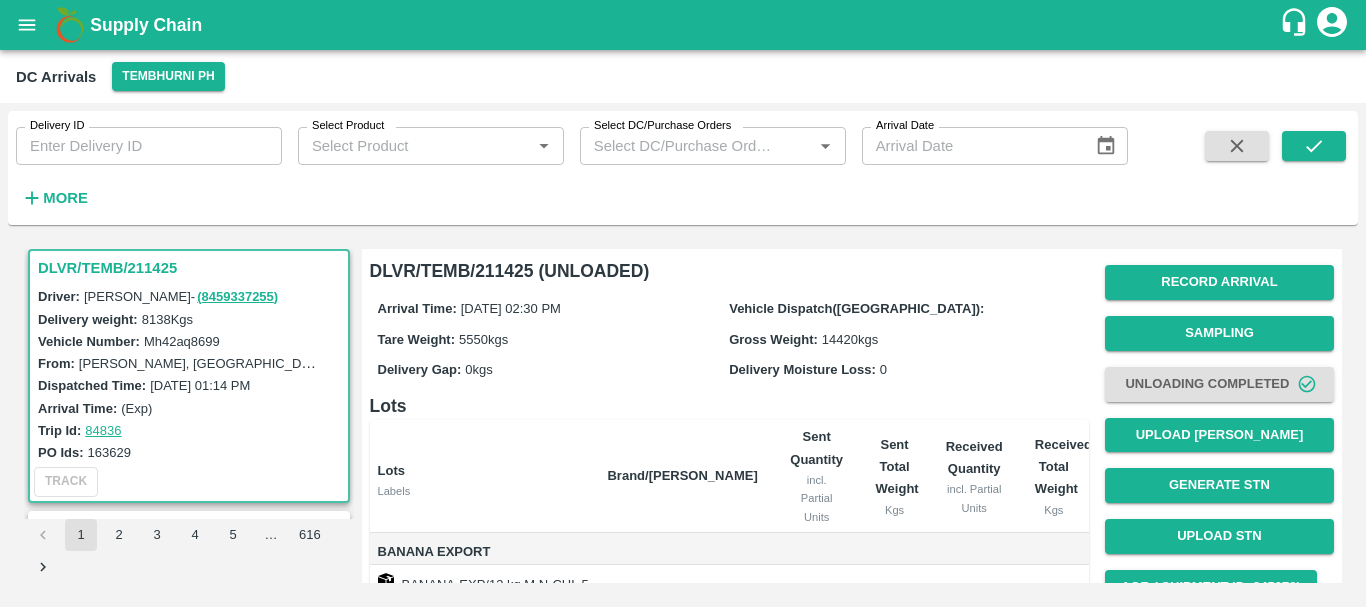 scroll, scrollTop: 316, scrollLeft: 0, axis: vertical 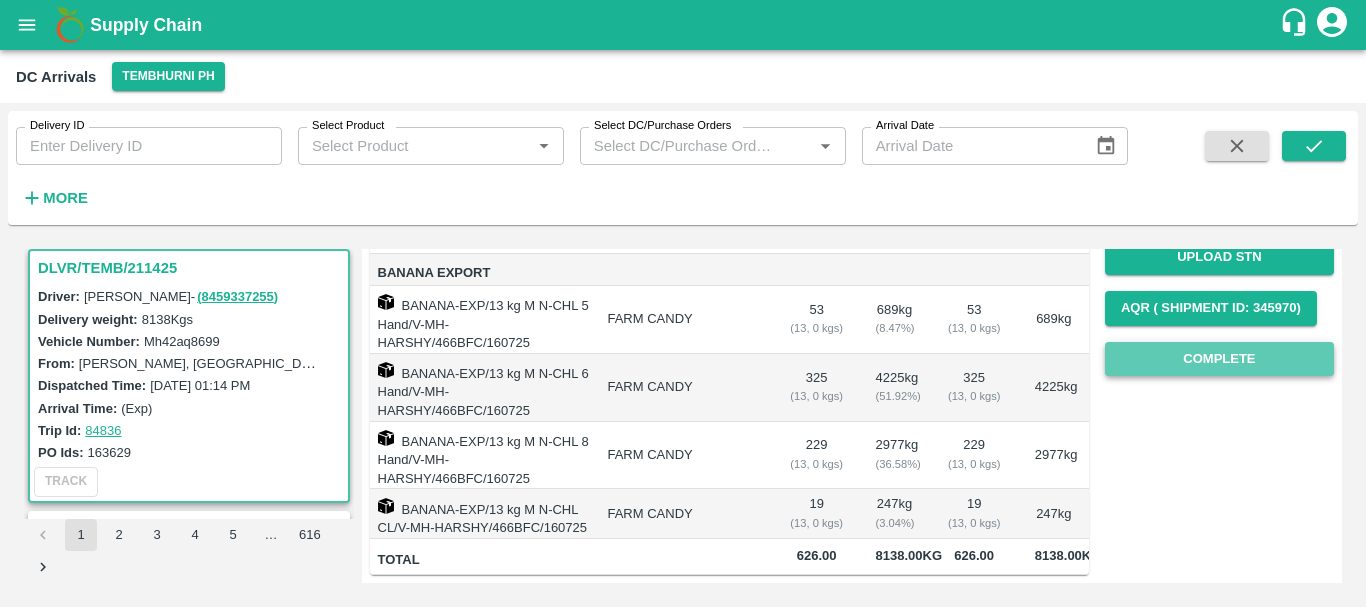 click on "Complete" at bounding box center (1219, 359) 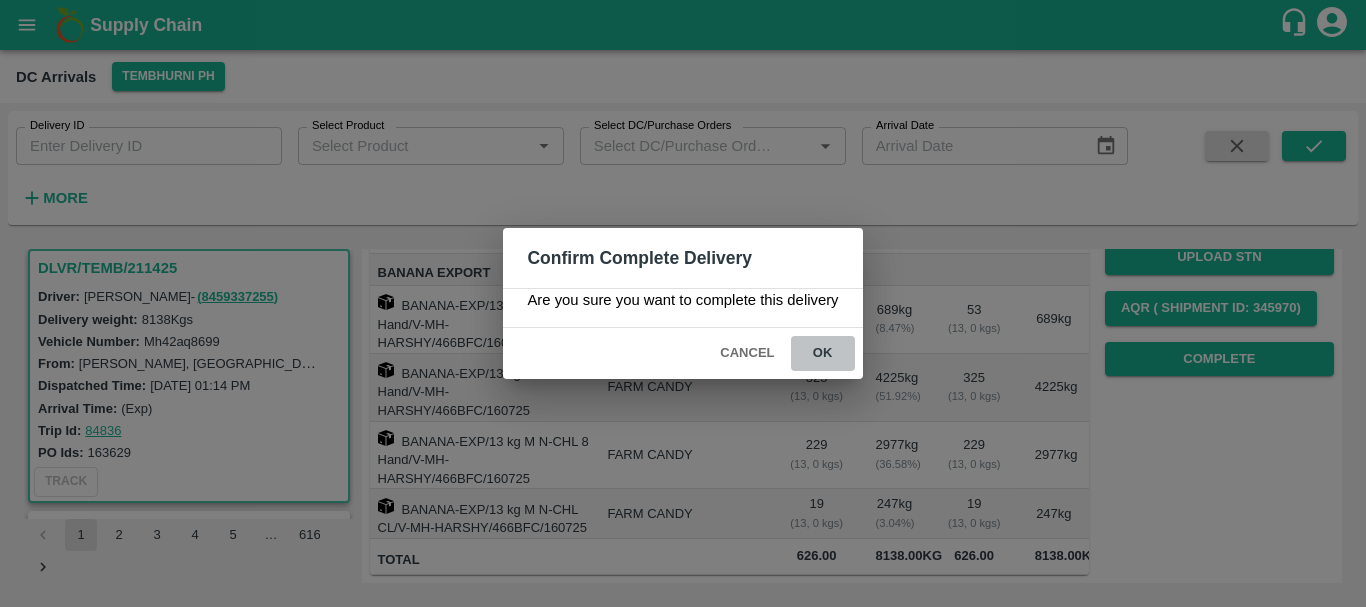 click on "ok" at bounding box center (823, 353) 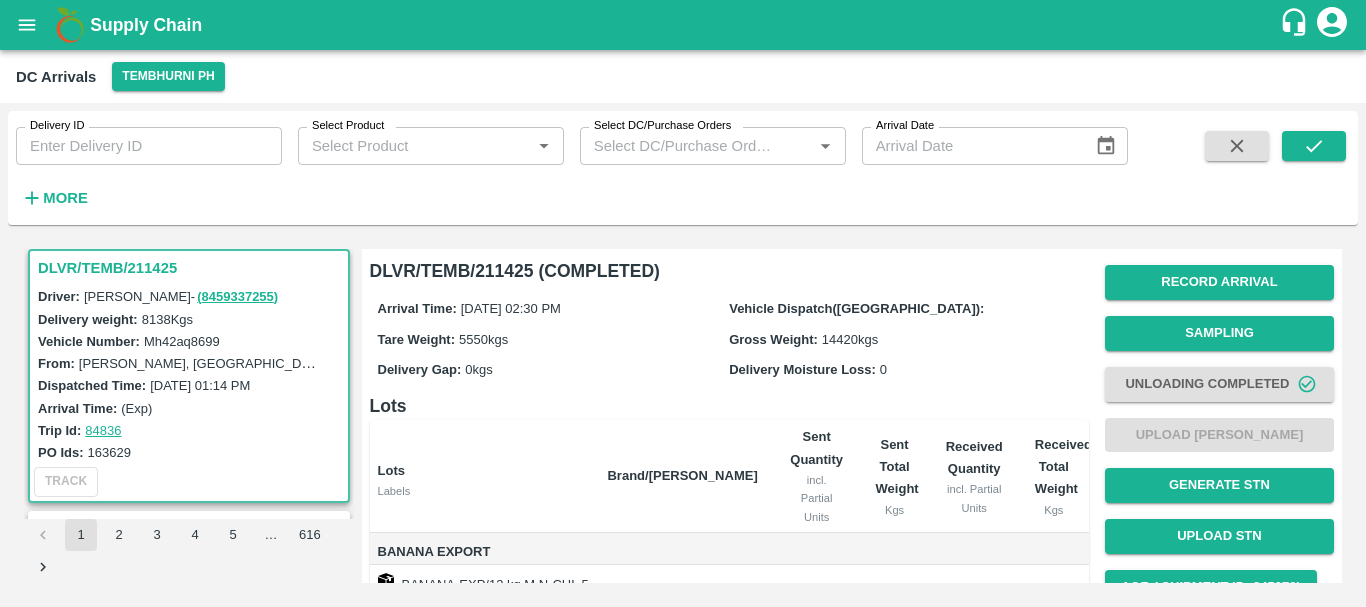 scroll, scrollTop: 316, scrollLeft: 0, axis: vertical 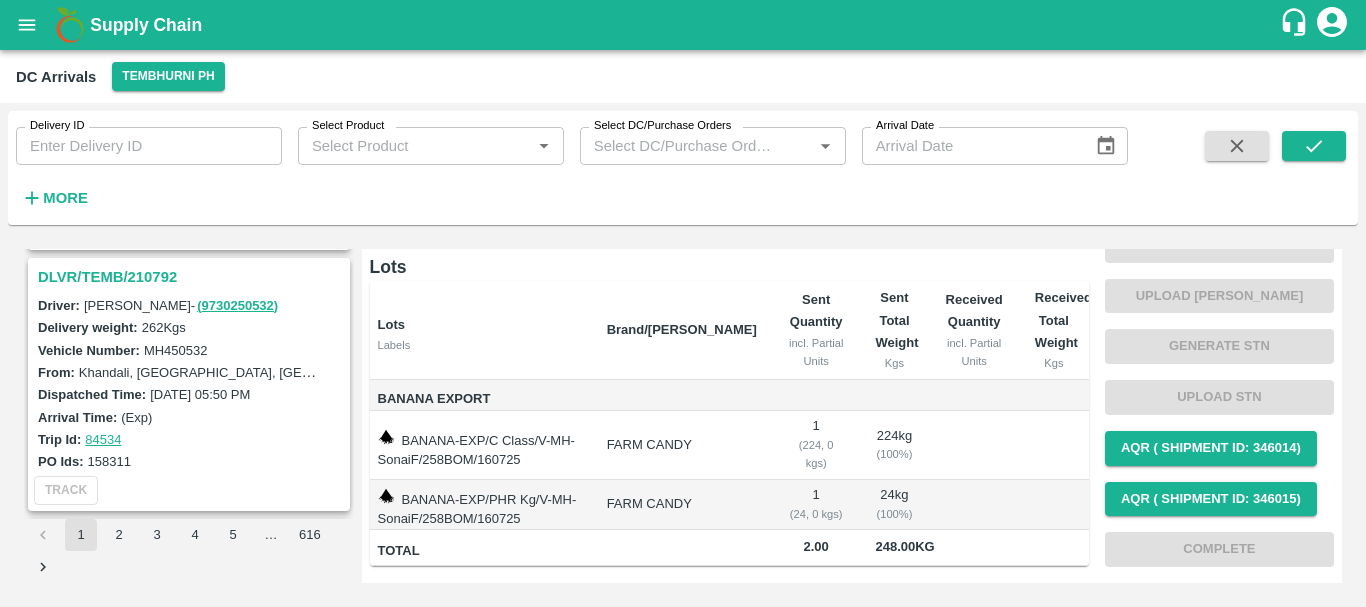 click on "DLVR/TEMB/210792" at bounding box center [192, 277] 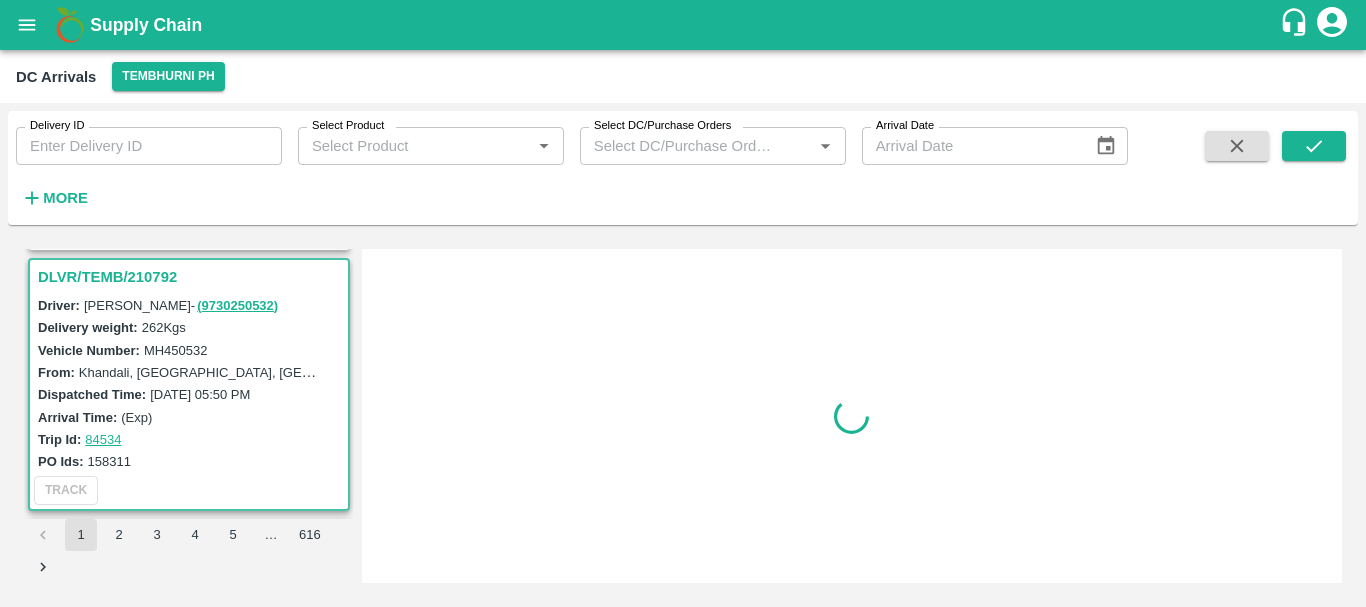 scroll, scrollTop: 0, scrollLeft: 0, axis: both 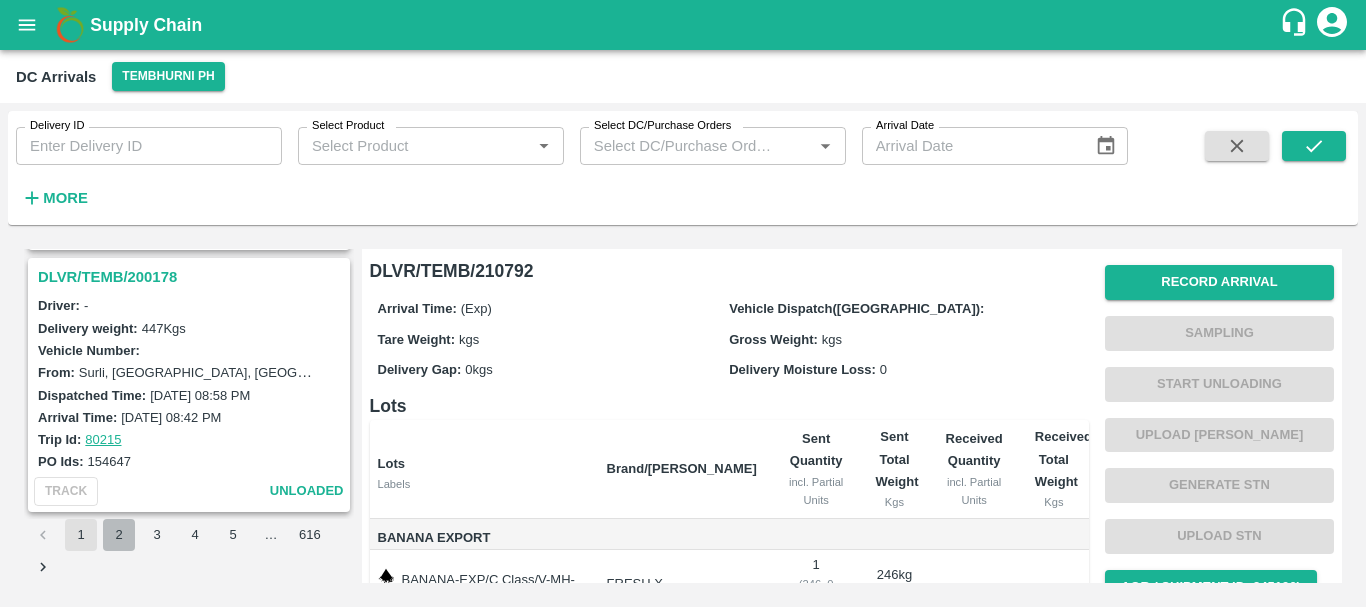 click on "2" at bounding box center [119, 535] 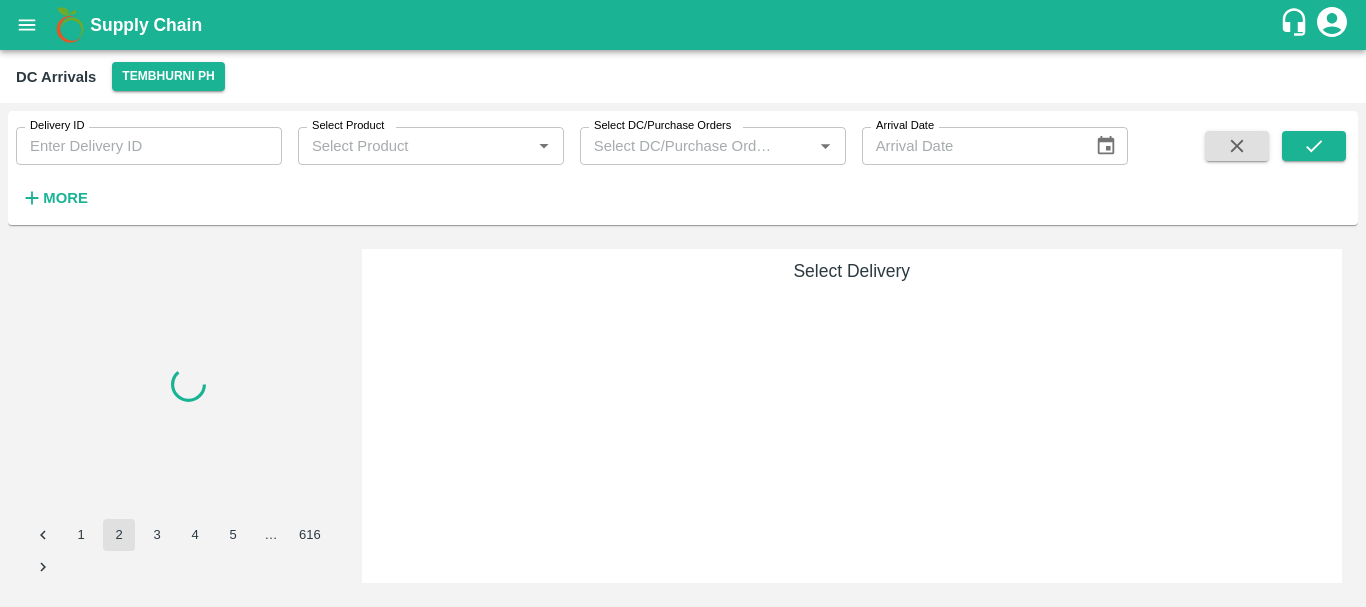 scroll, scrollTop: 0, scrollLeft: 0, axis: both 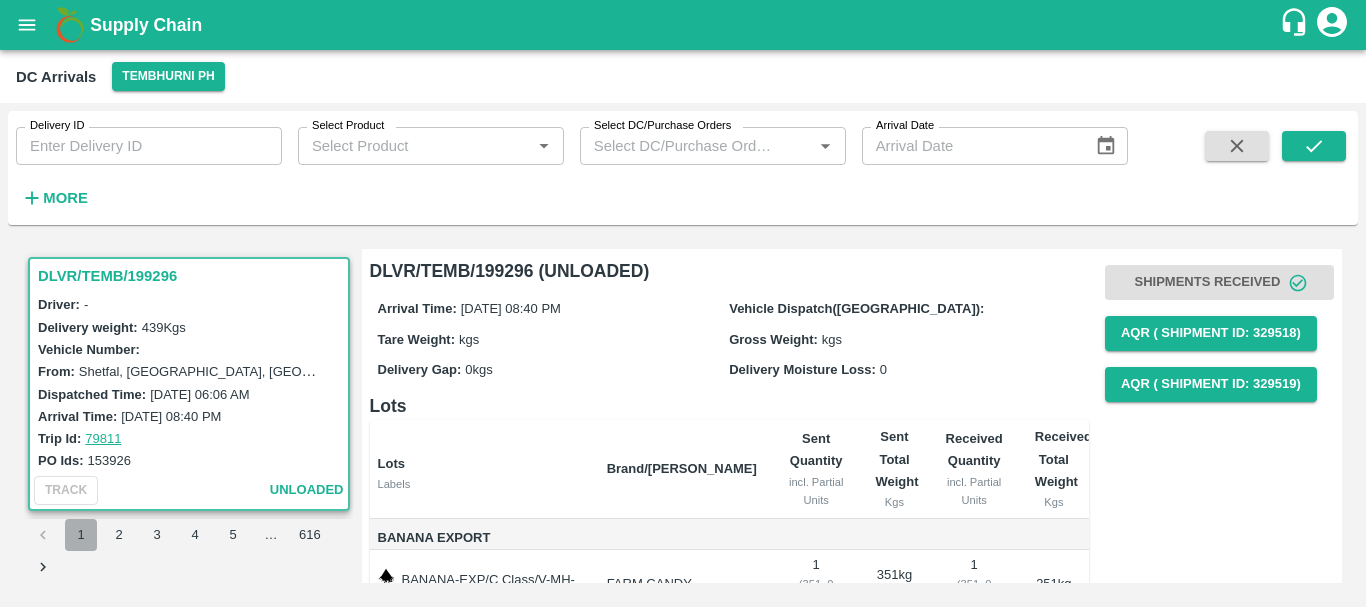 click on "1" at bounding box center (81, 535) 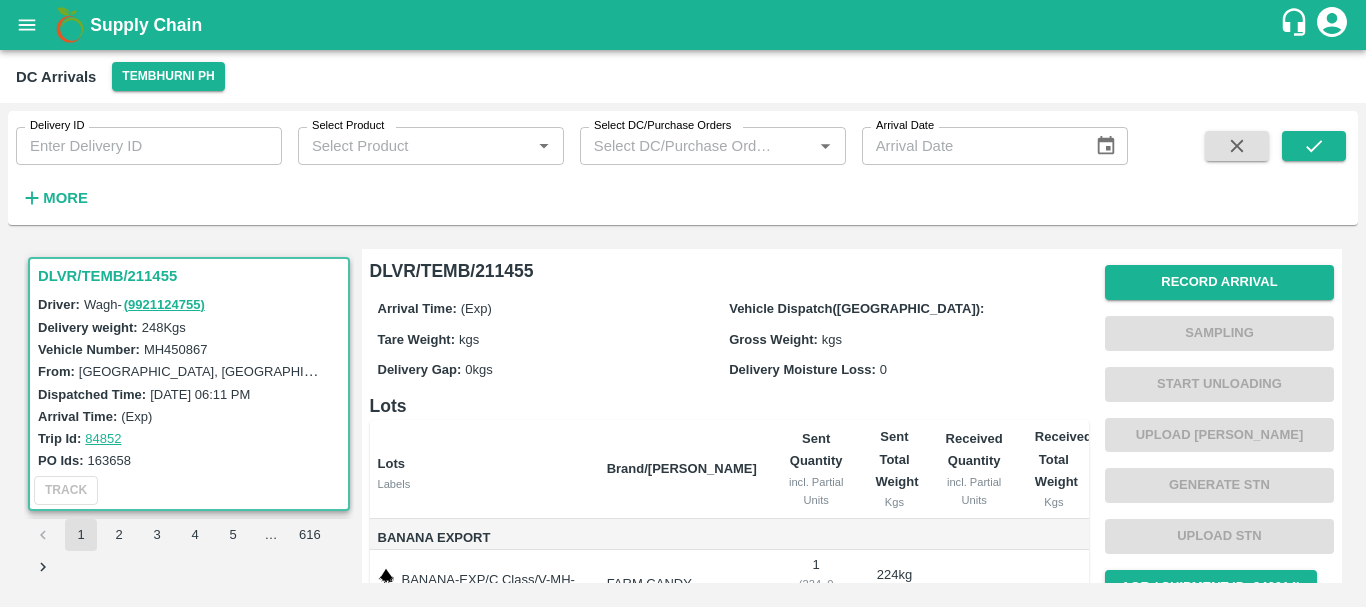 click on "TRACK" at bounding box center (189, 490) 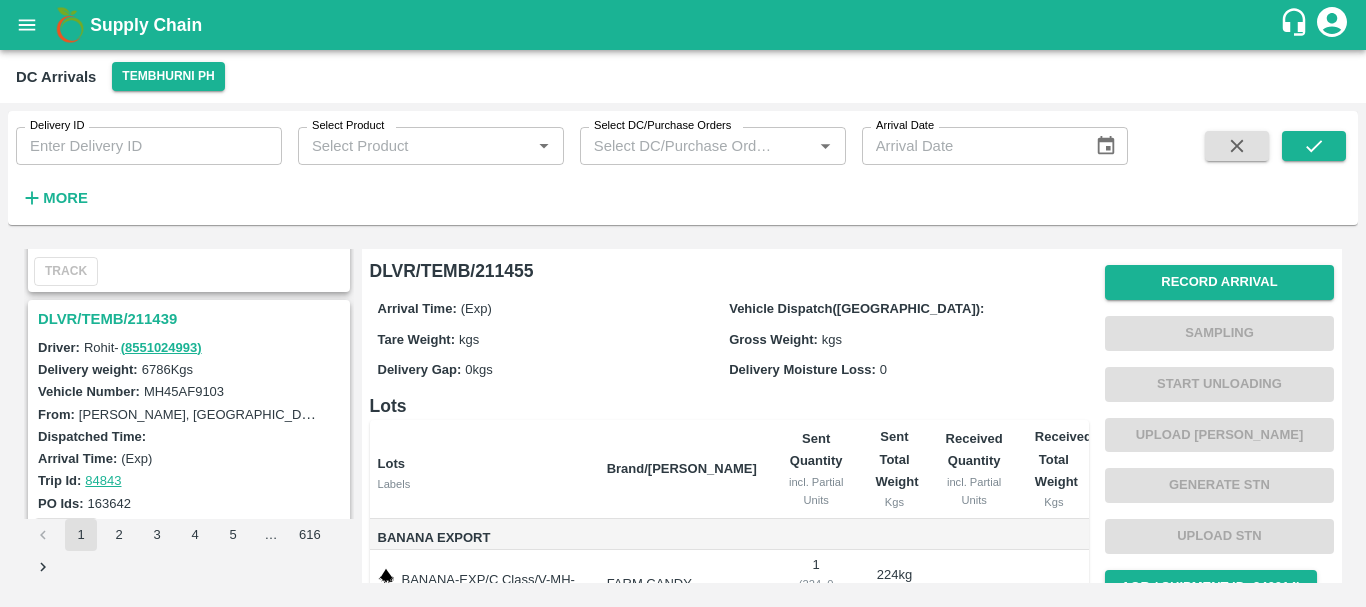 scroll, scrollTop: 1512, scrollLeft: 0, axis: vertical 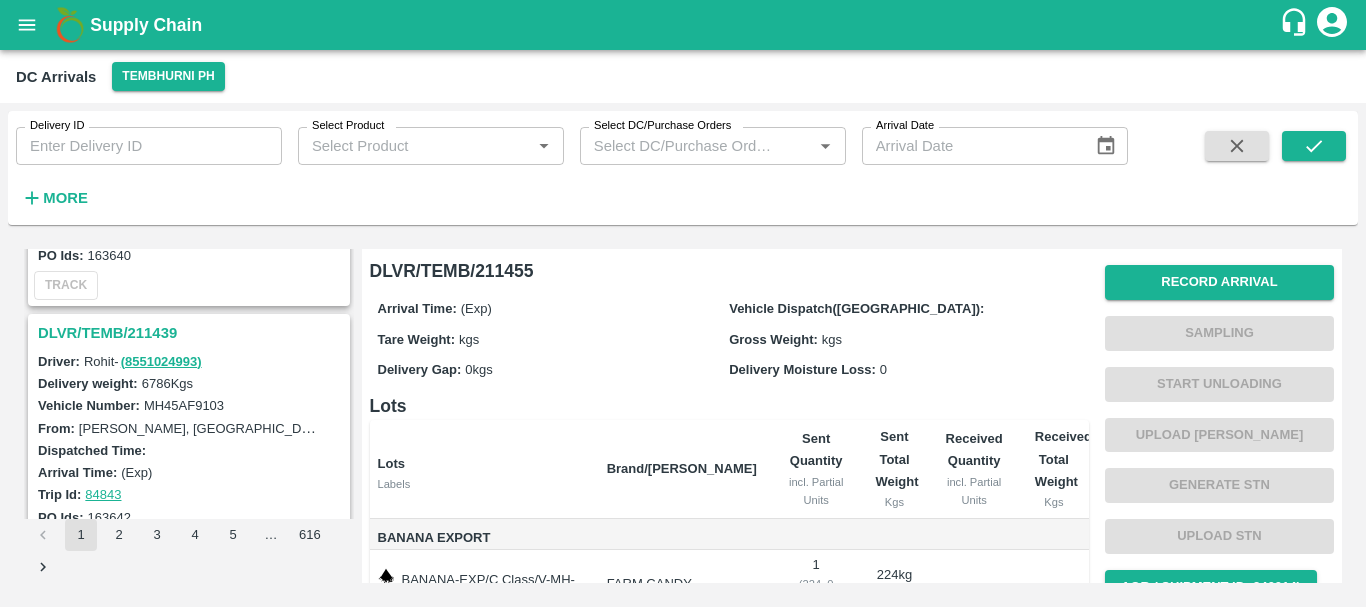 click on "DLVR/TEMB/211439" at bounding box center [192, 333] 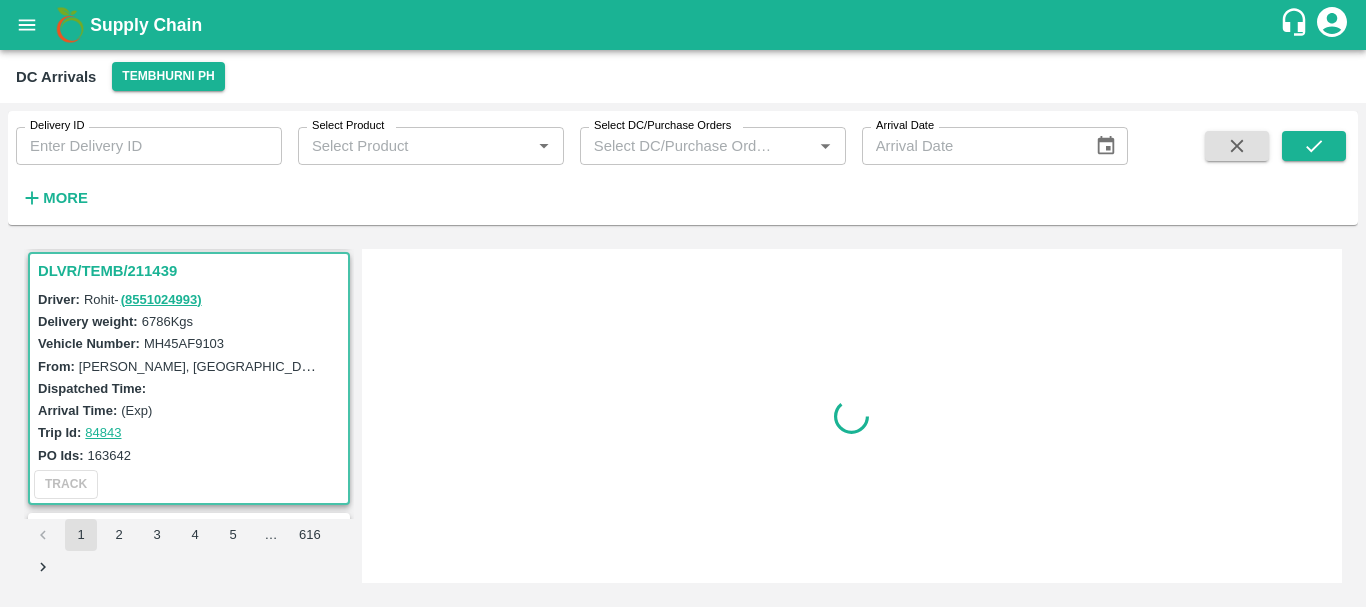 scroll, scrollTop: 1576, scrollLeft: 0, axis: vertical 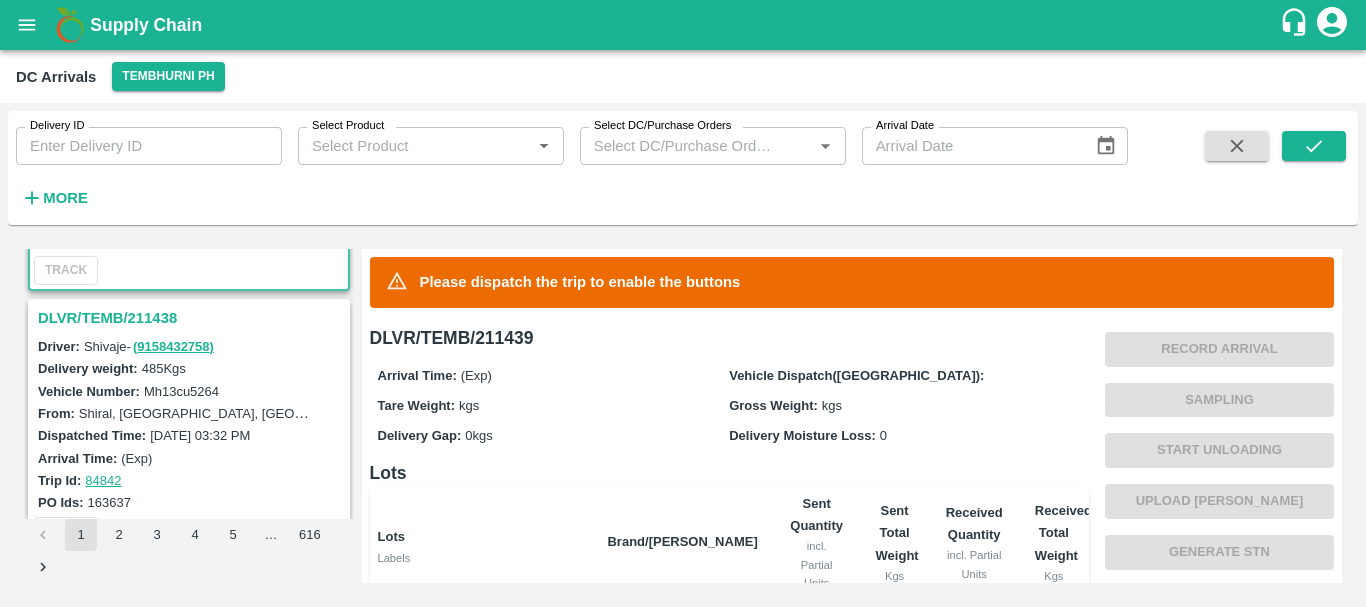 click on "DLVR/TEMB/211438" at bounding box center (192, 318) 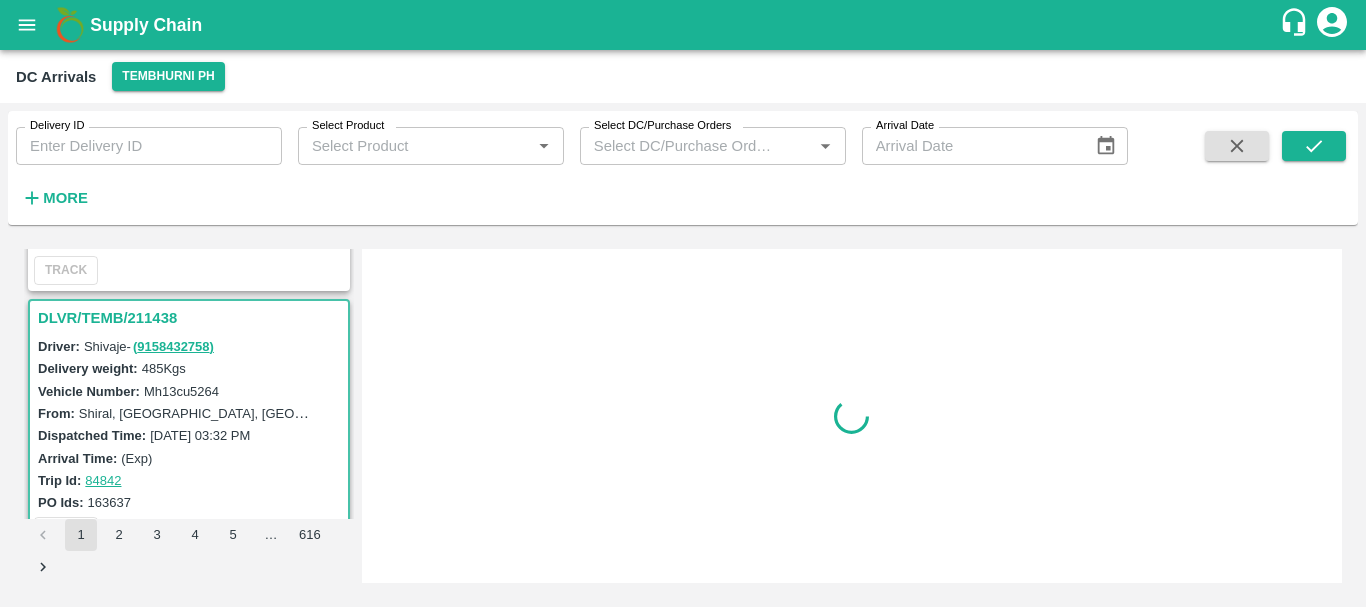 scroll, scrollTop: 1838, scrollLeft: 0, axis: vertical 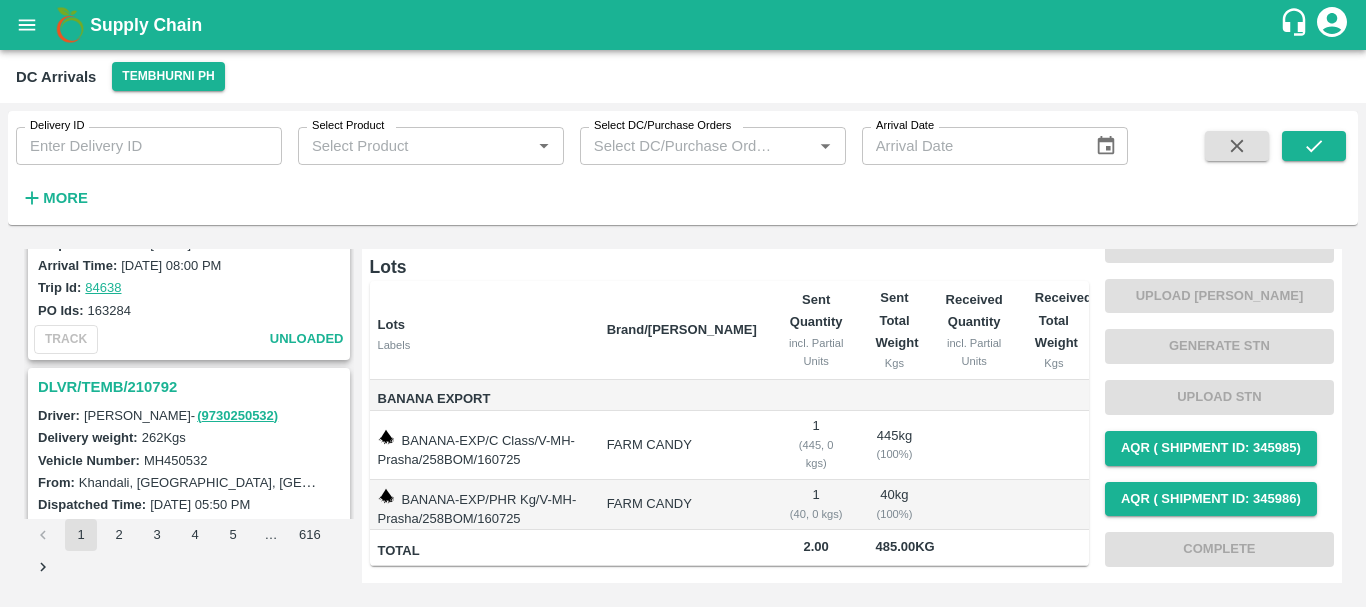 click on "DLVR/TEMB/210792" at bounding box center (192, 387) 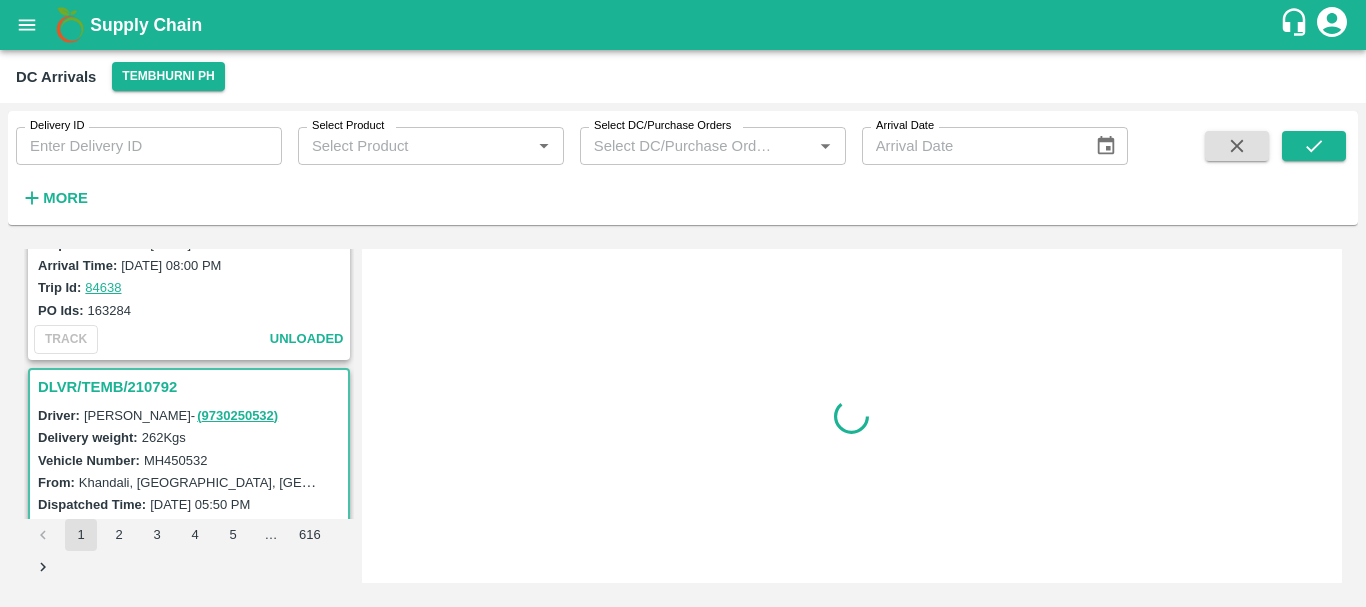 scroll, scrollTop: 0, scrollLeft: 0, axis: both 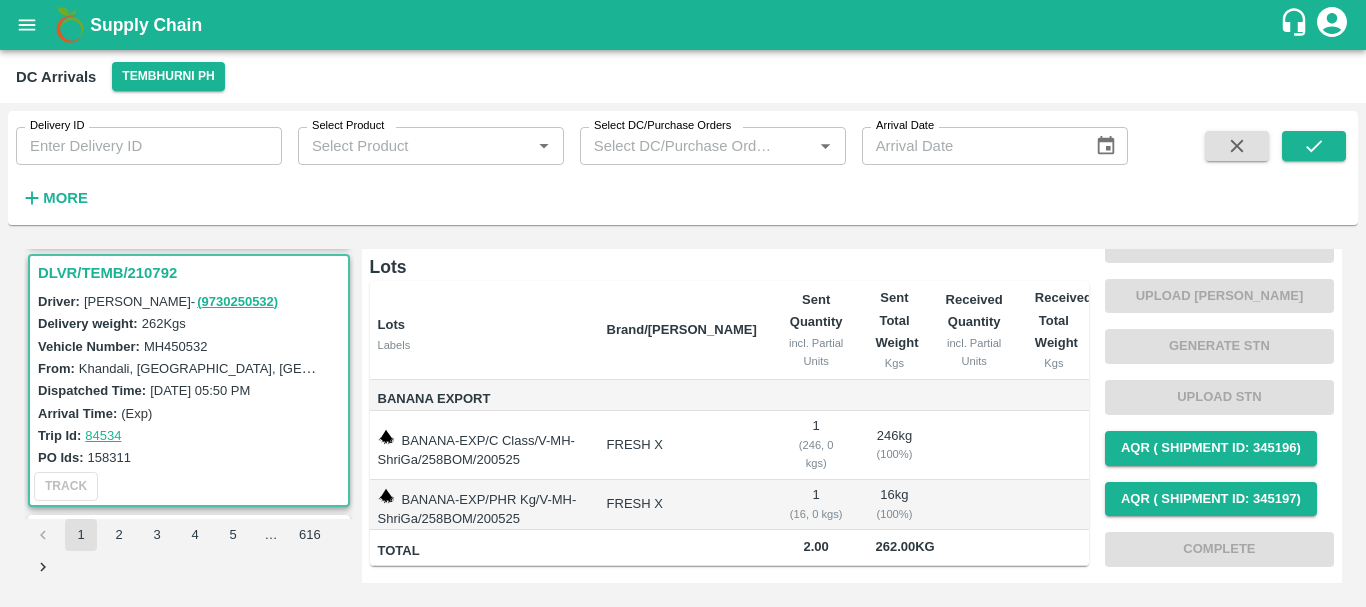 click on "158311" at bounding box center (109, 457) 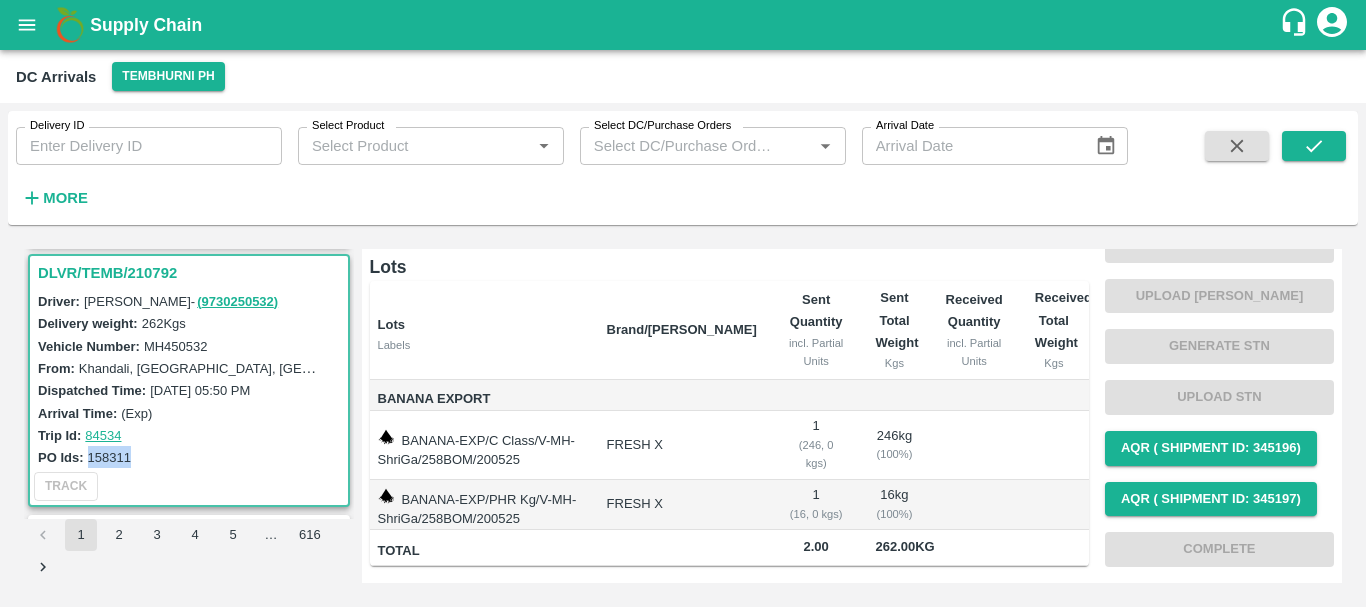 click on "158311" at bounding box center [109, 457] 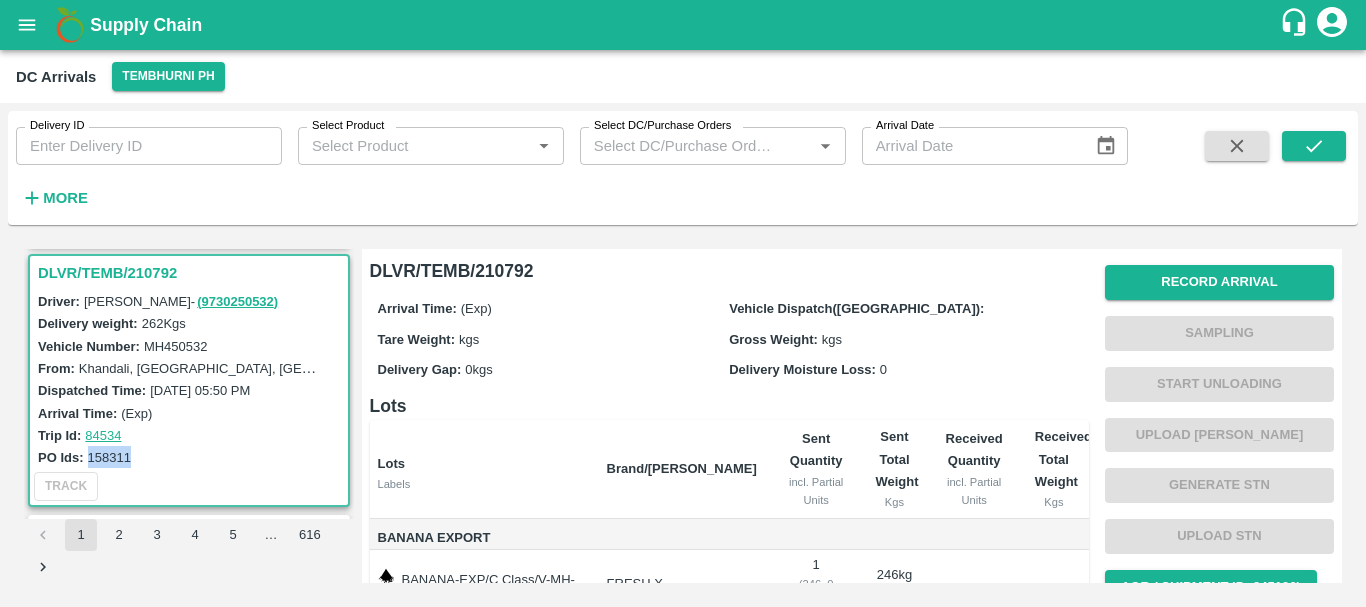 scroll, scrollTop: 160, scrollLeft: 0, axis: vertical 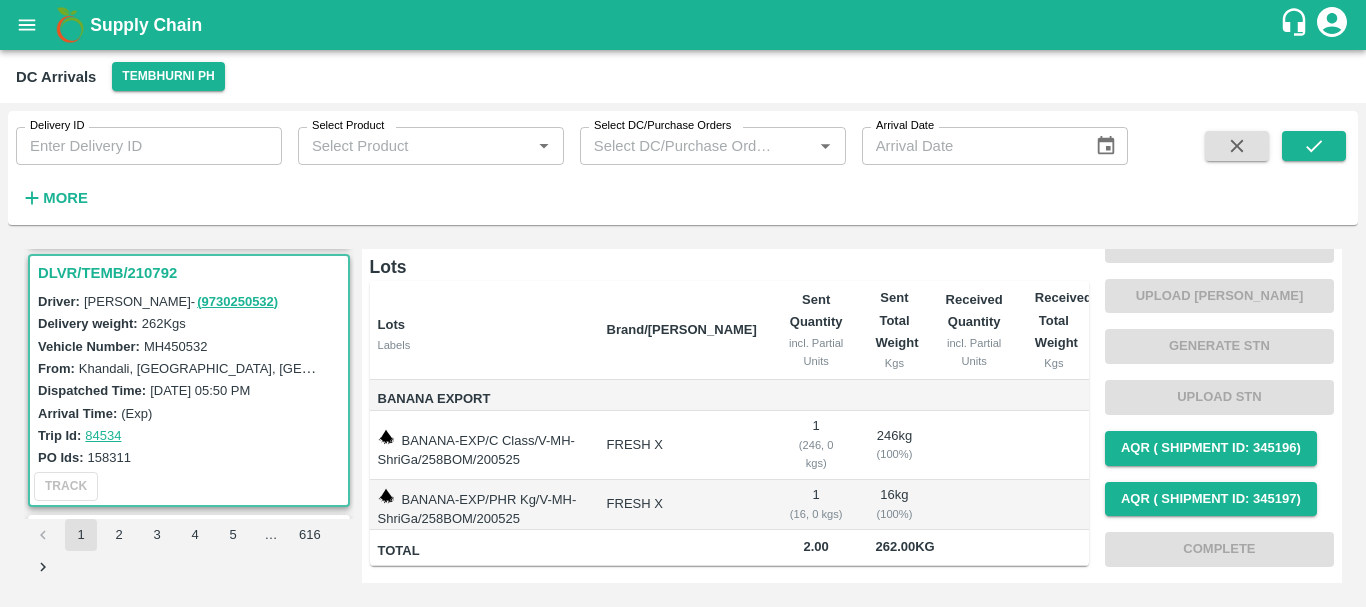 click on "Record Arrival Sampling Start Unloading Upload Tare Weight Generate STN Upload STN AQR ( Shipment Id: 345196) AQR ( Shipment Id: 345197) Complete" at bounding box center (1219, 346) 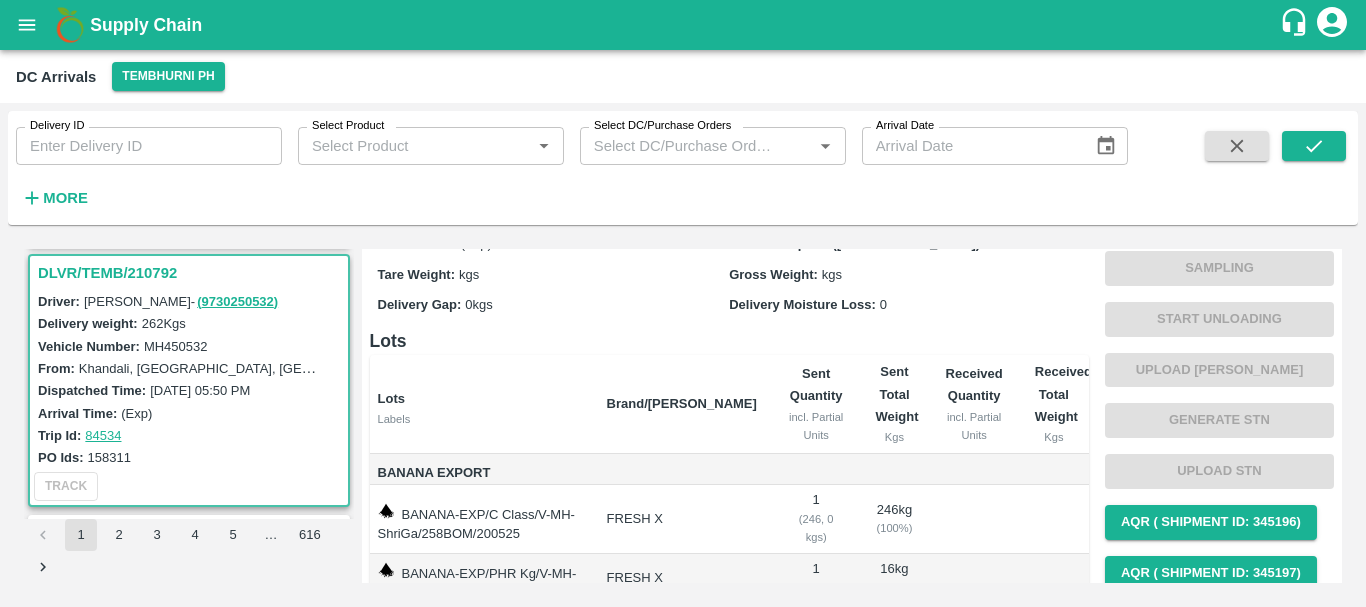 scroll, scrollTop: 160, scrollLeft: 0, axis: vertical 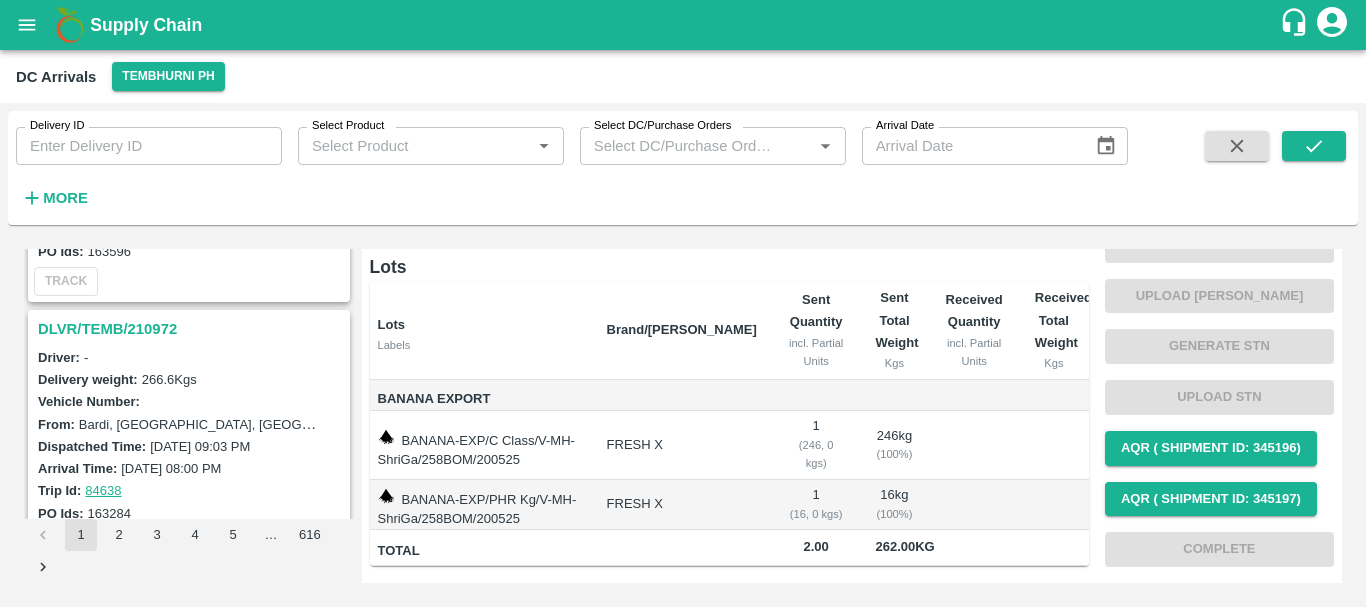 click on "DLVR/TEMB/210972" at bounding box center (192, 329) 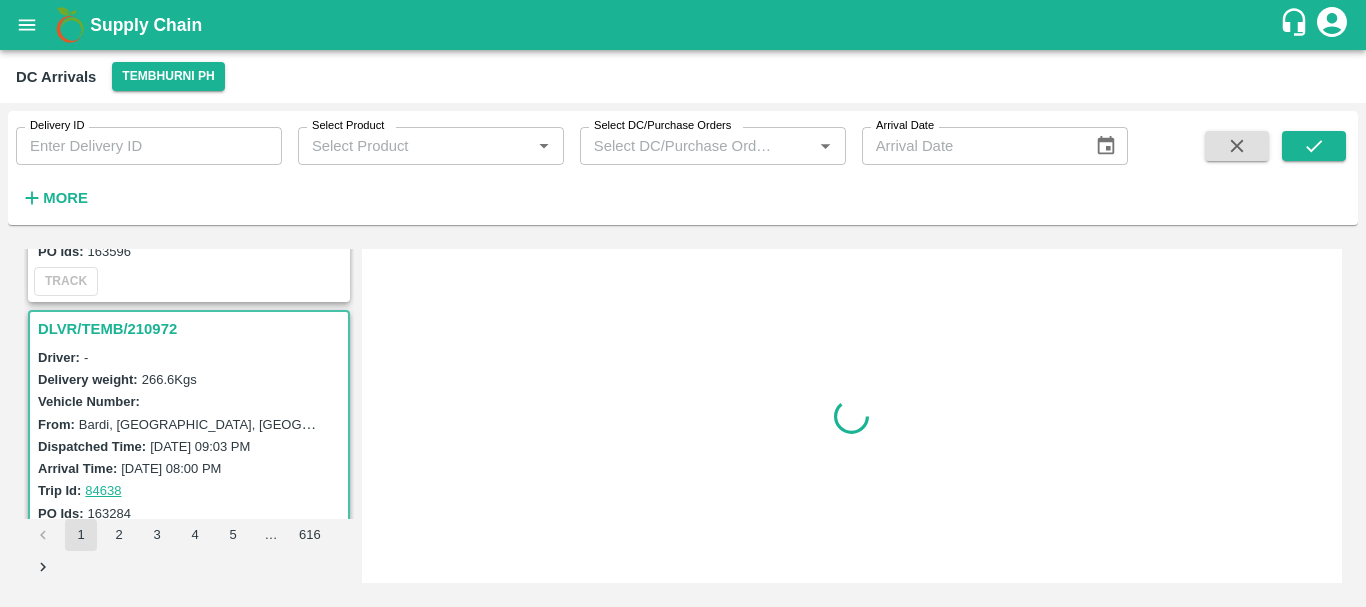 scroll, scrollTop: 0, scrollLeft: 0, axis: both 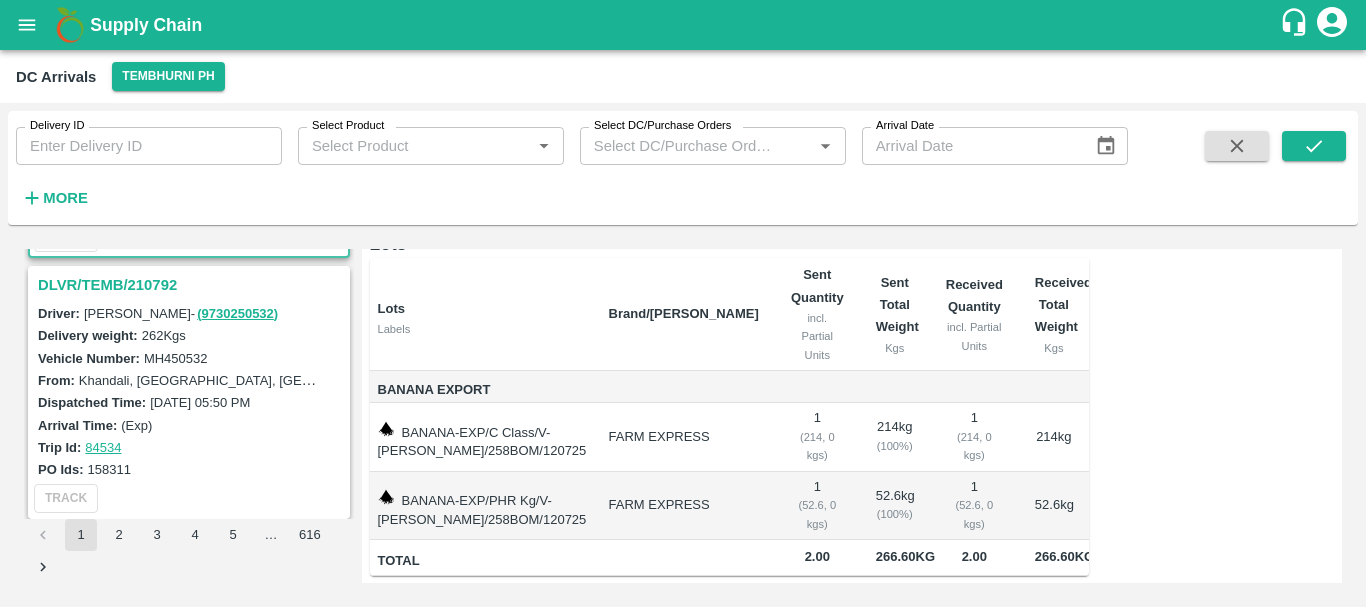 click on "DLVR/TEMB/210792" at bounding box center (192, 285) 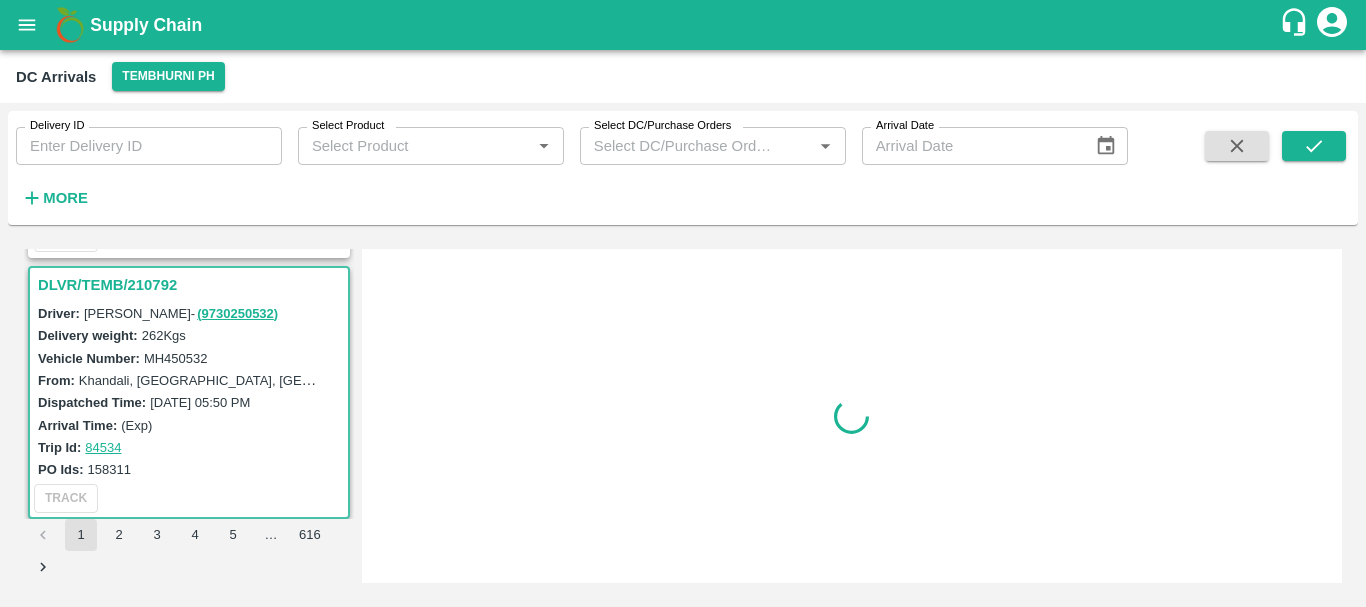 scroll, scrollTop: 0, scrollLeft: 0, axis: both 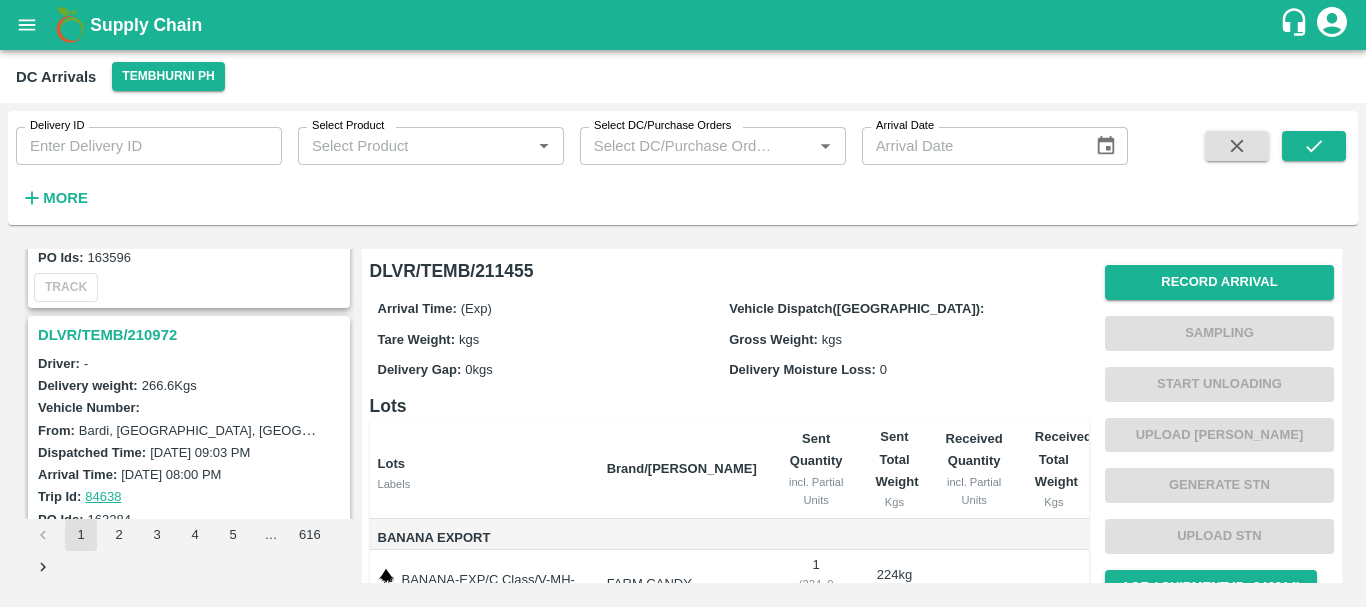 click on "DLVR/TEMB/210972" at bounding box center (192, 335) 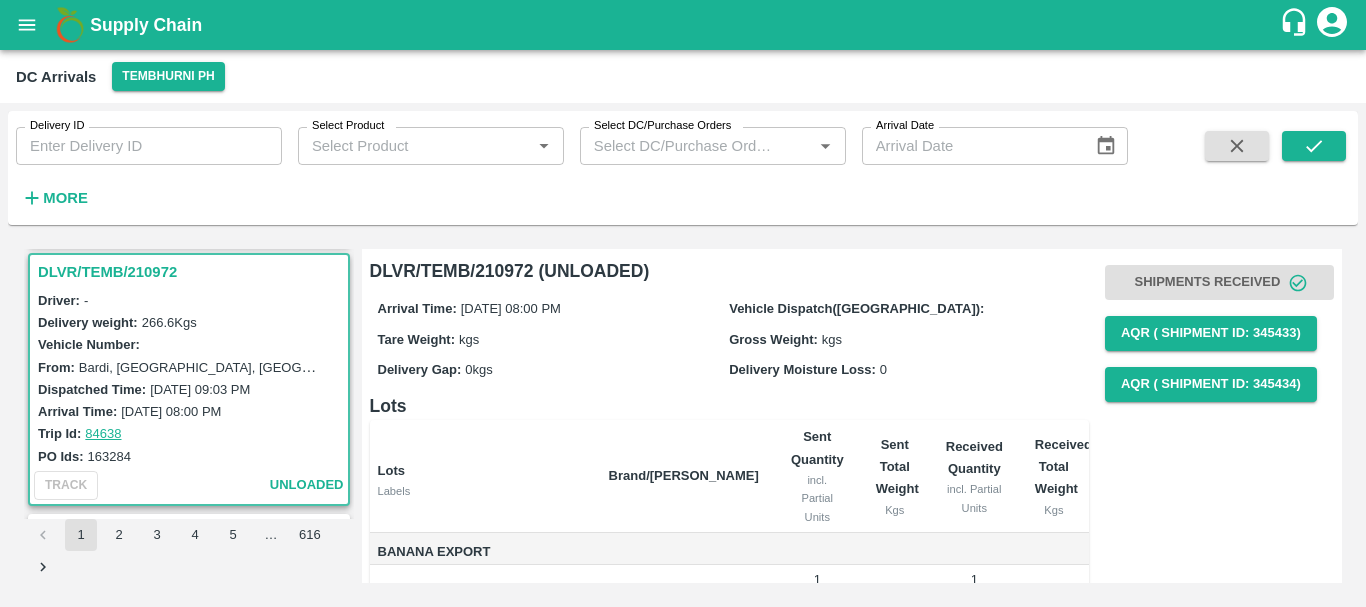 scroll, scrollTop: 3667, scrollLeft: 0, axis: vertical 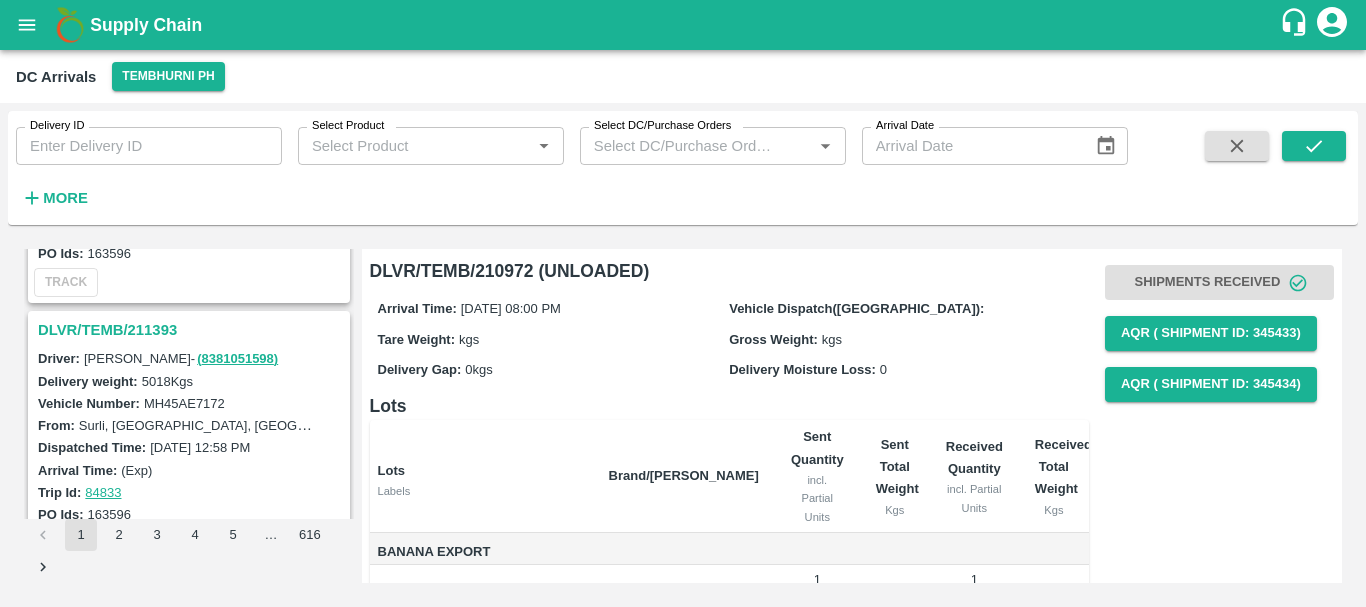 click on "DLVR/TEMB/211393" at bounding box center (192, 330) 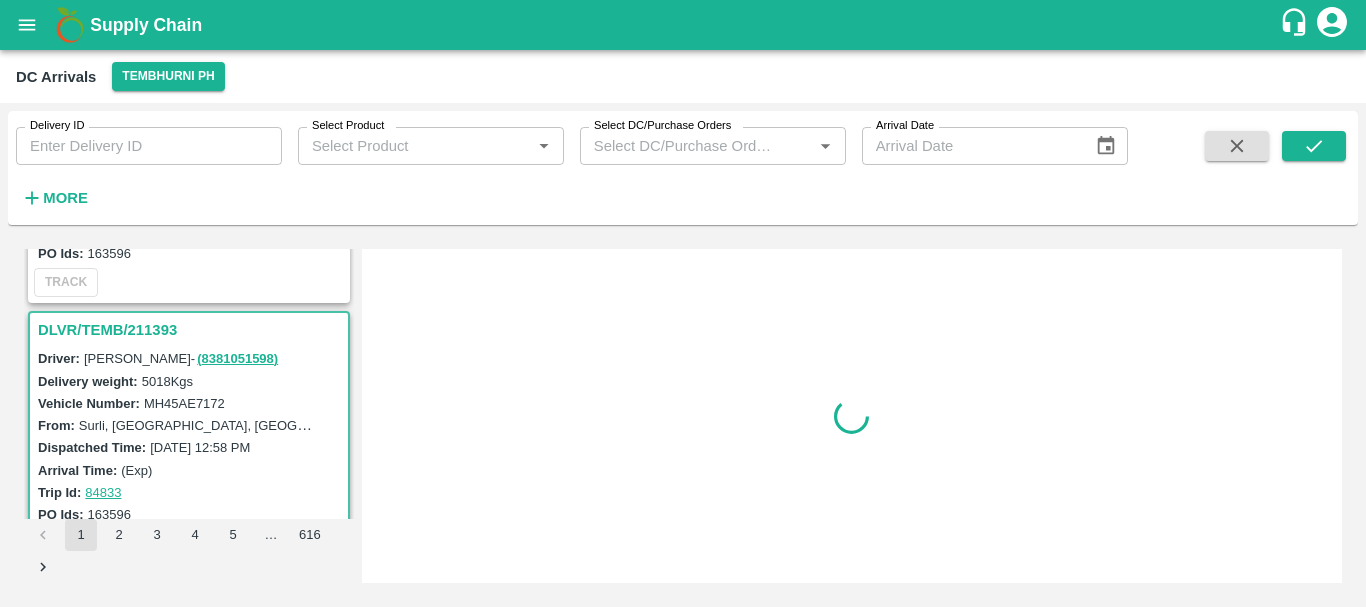 scroll, scrollTop: 3406, scrollLeft: 0, axis: vertical 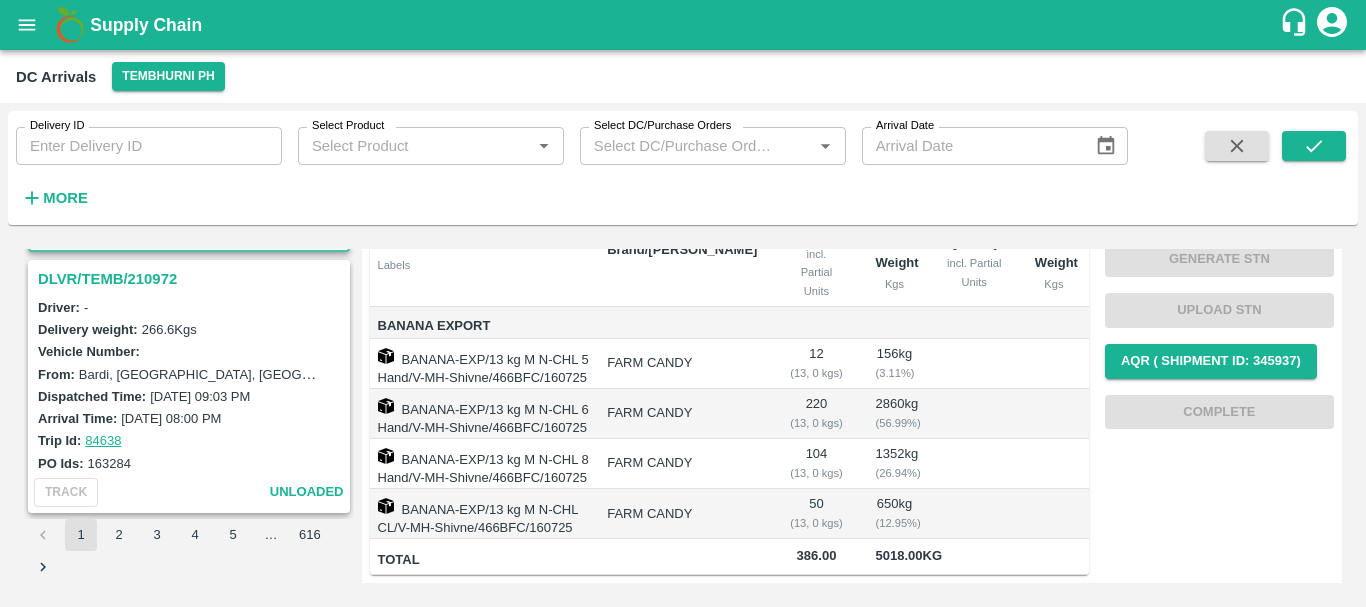 click on "DLVR/TEMB/210972" at bounding box center (192, 279) 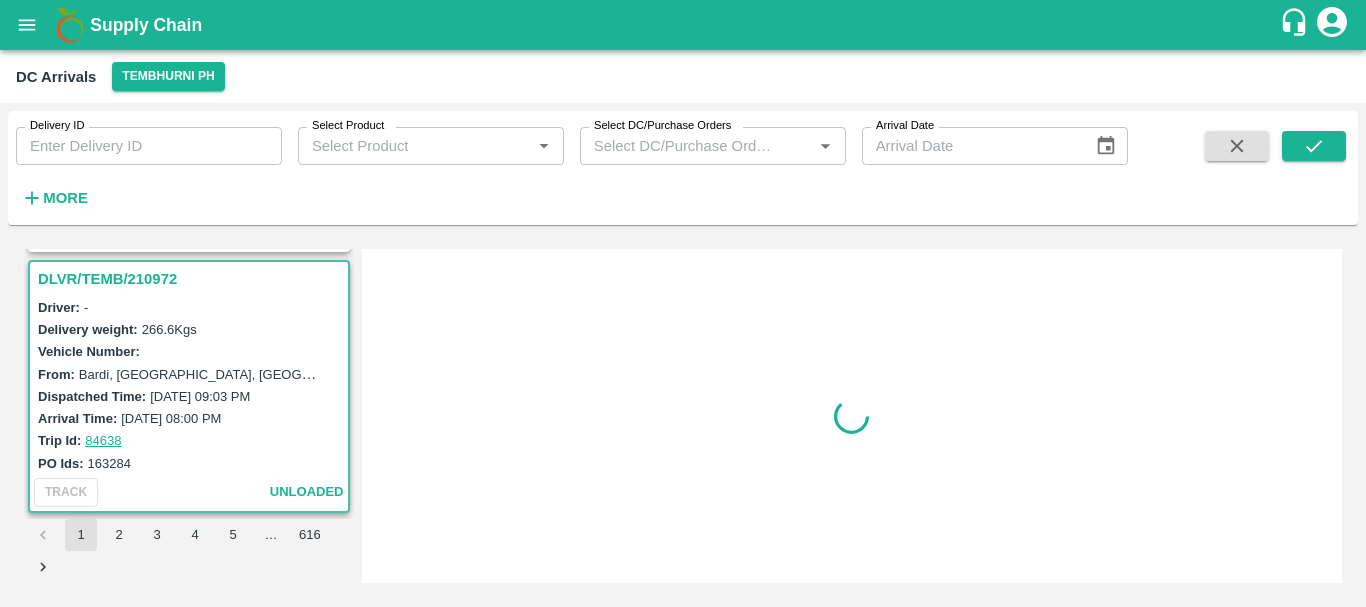 scroll, scrollTop: 0, scrollLeft: 0, axis: both 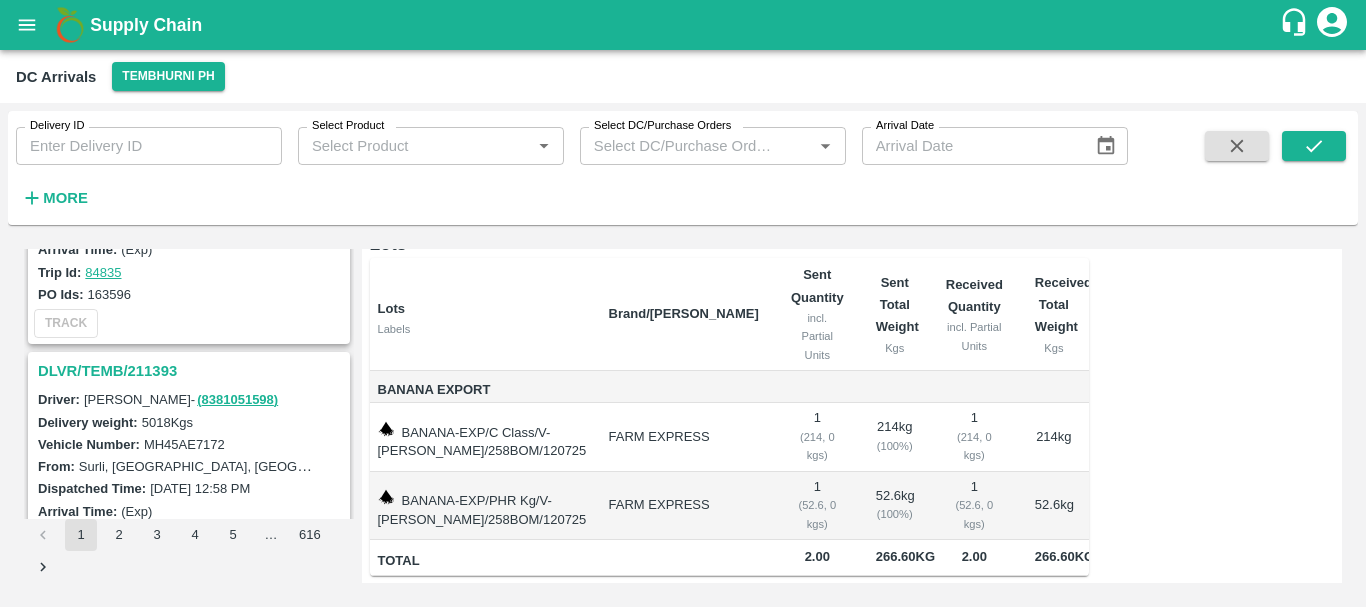click on "DLVR/TEMB/211393" at bounding box center (192, 371) 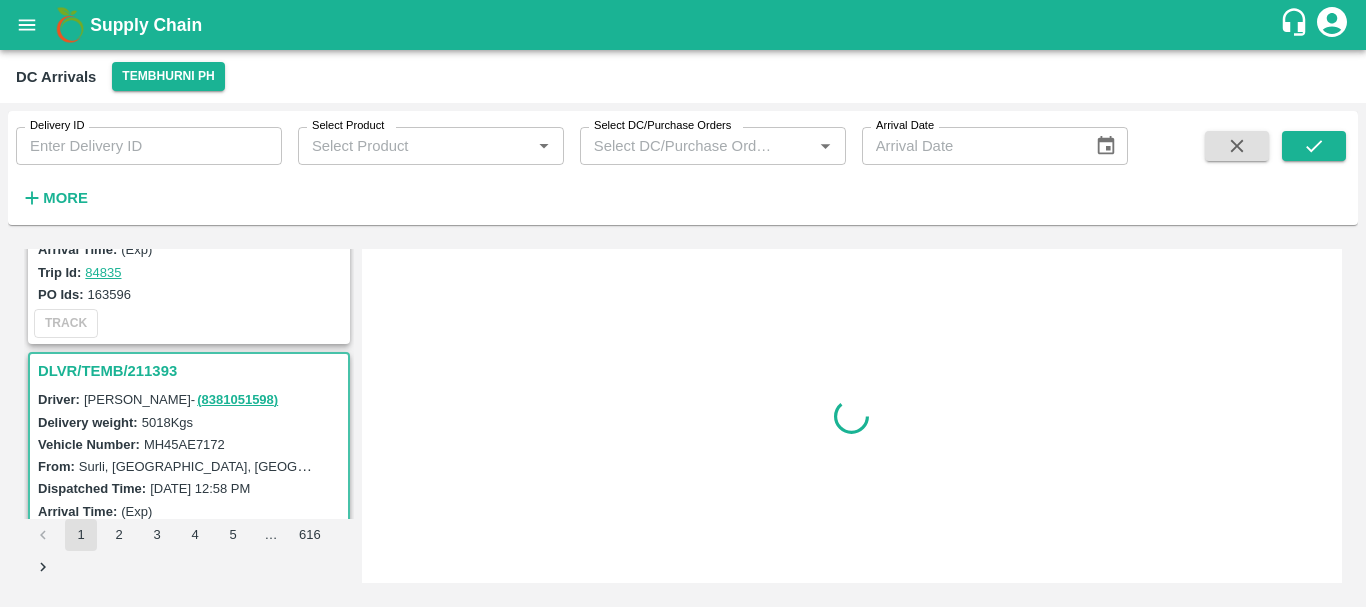 scroll, scrollTop: 0, scrollLeft: 0, axis: both 